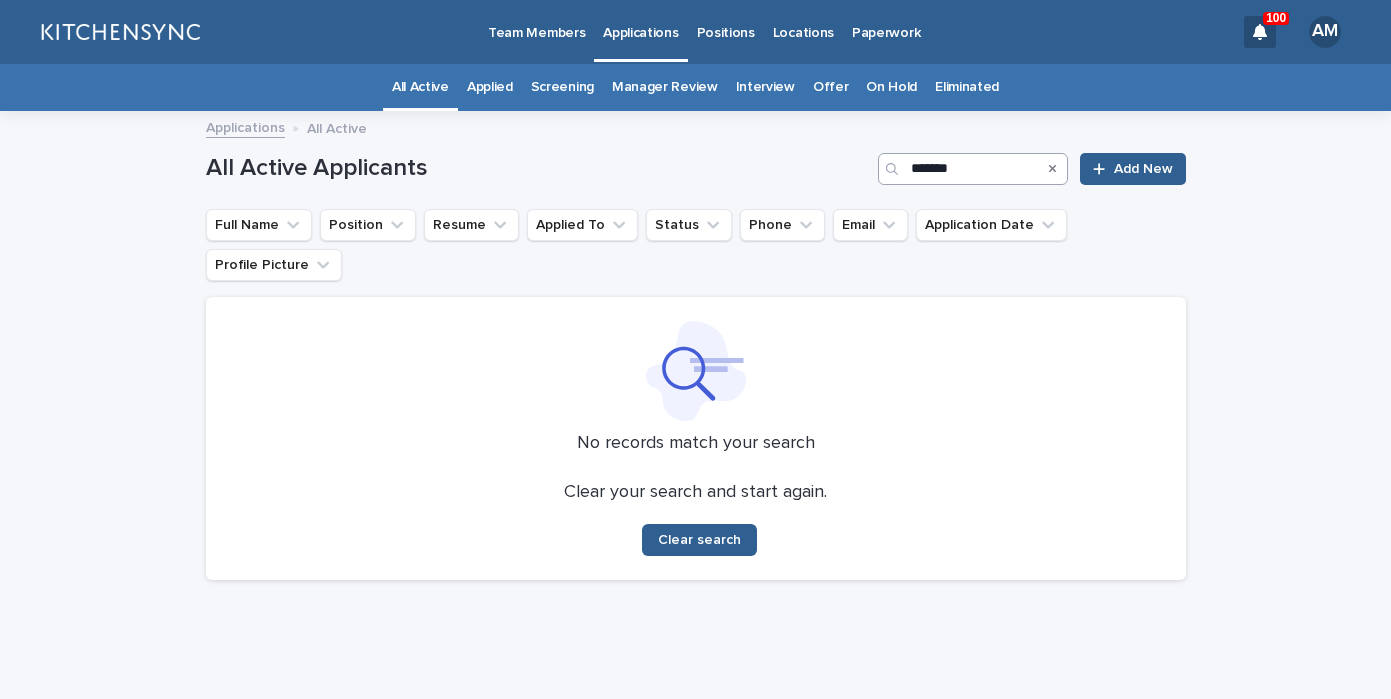 scroll, scrollTop: 0, scrollLeft: 0, axis: both 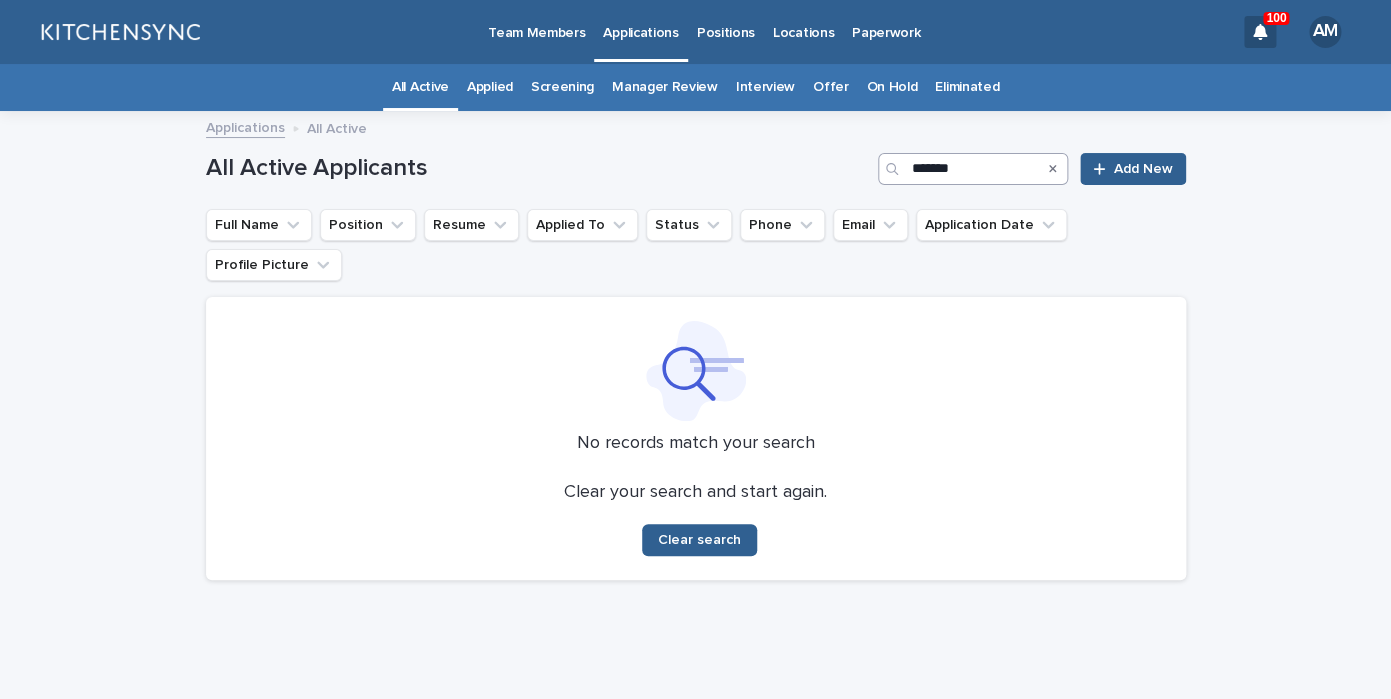 drag, startPoint x: 989, startPoint y: 164, endPoint x: 851, endPoint y: 164, distance: 138 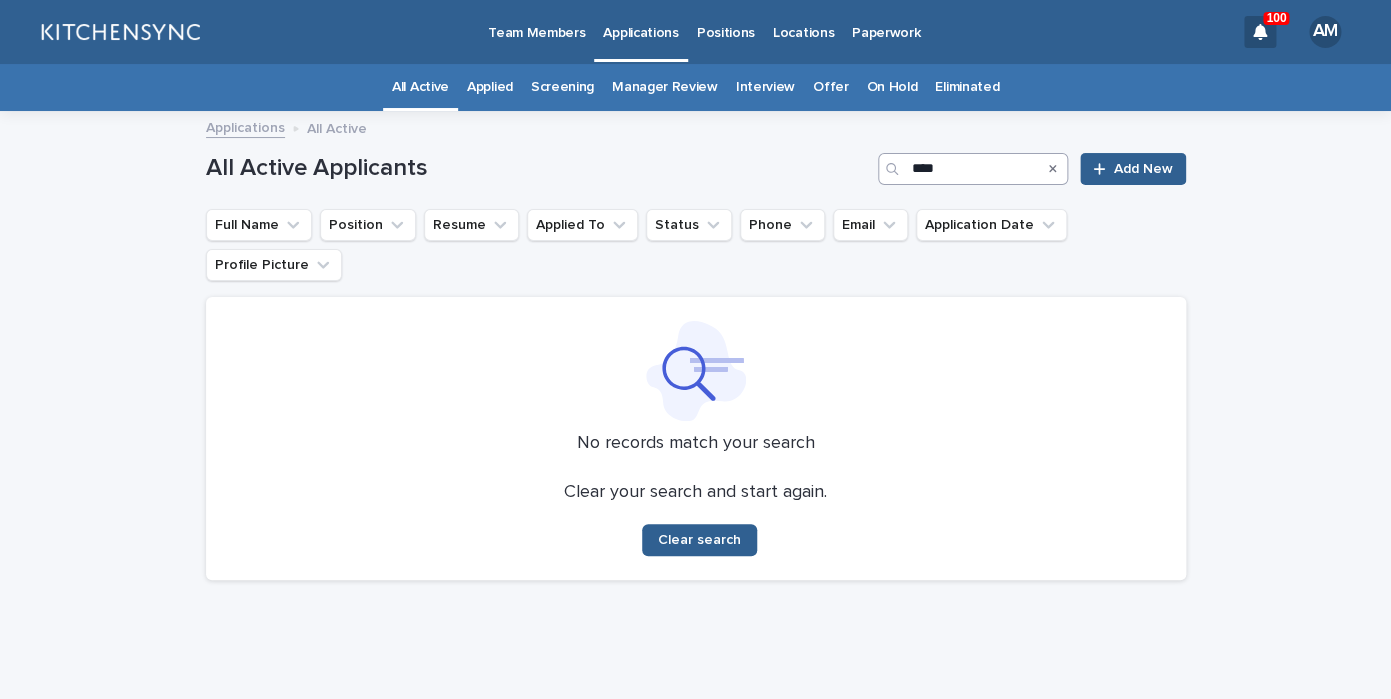 type on "****" 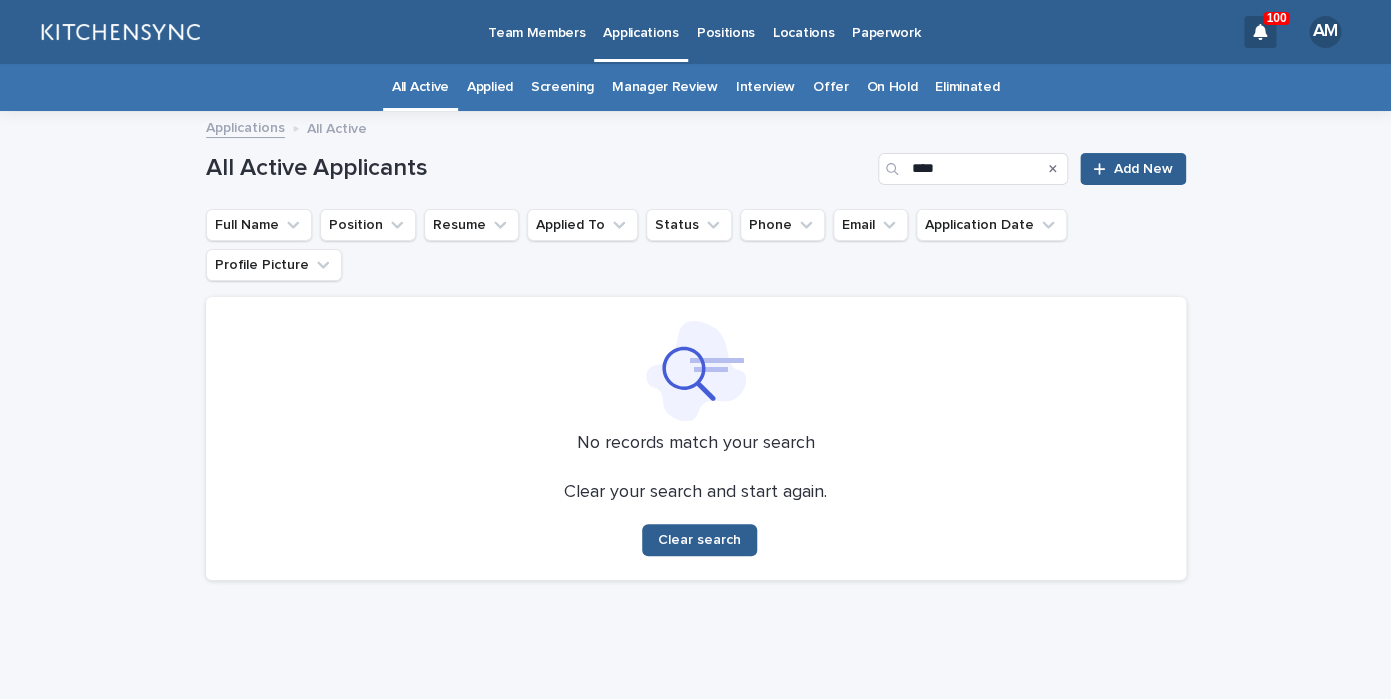 click on "All Active Applicants" at bounding box center [538, 168] 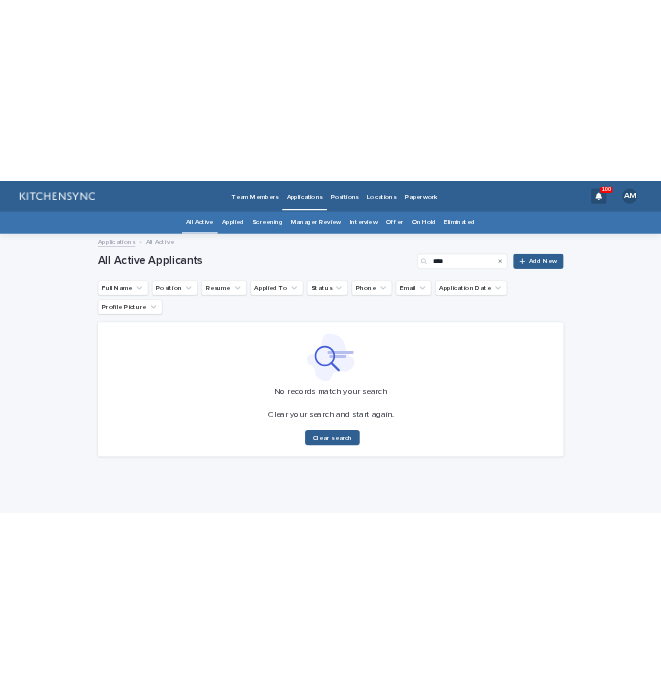 scroll, scrollTop: 0, scrollLeft: 0, axis: both 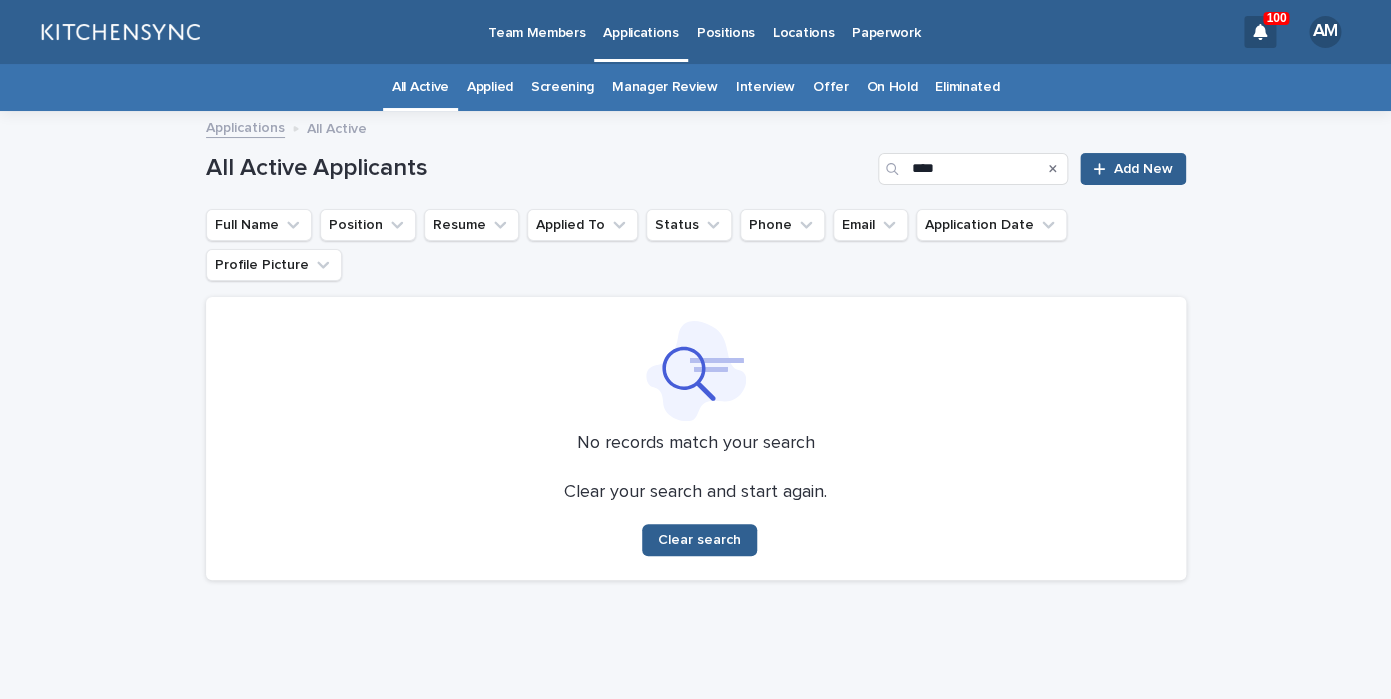 click on "Positions" at bounding box center [726, 31] 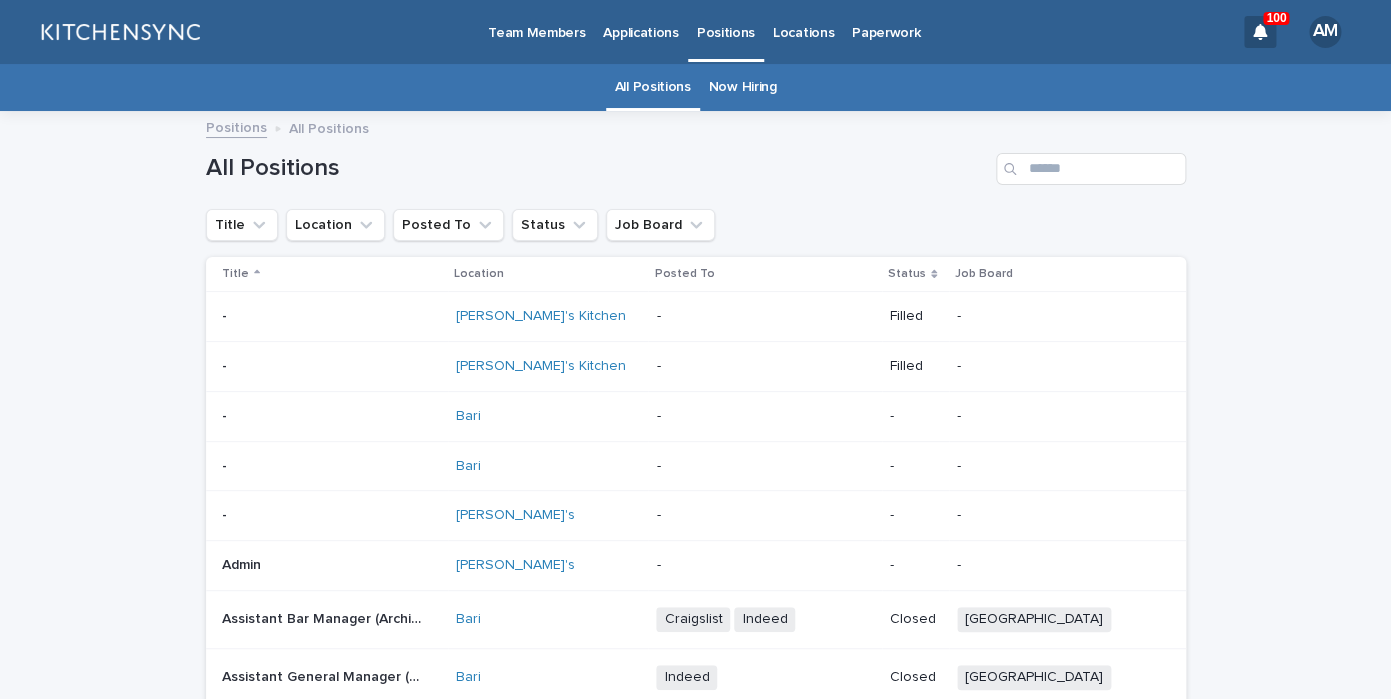 click on "Now Hiring" at bounding box center [743, 87] 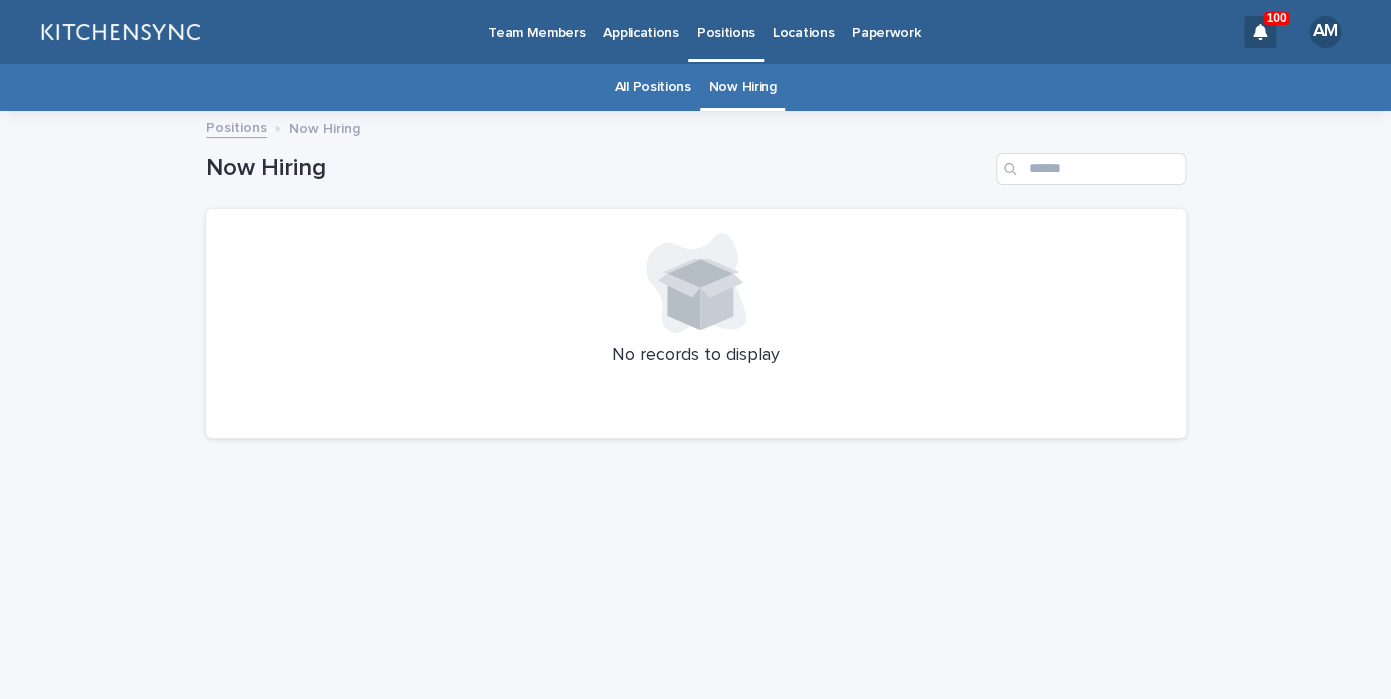 click on "Applications" at bounding box center [640, 21] 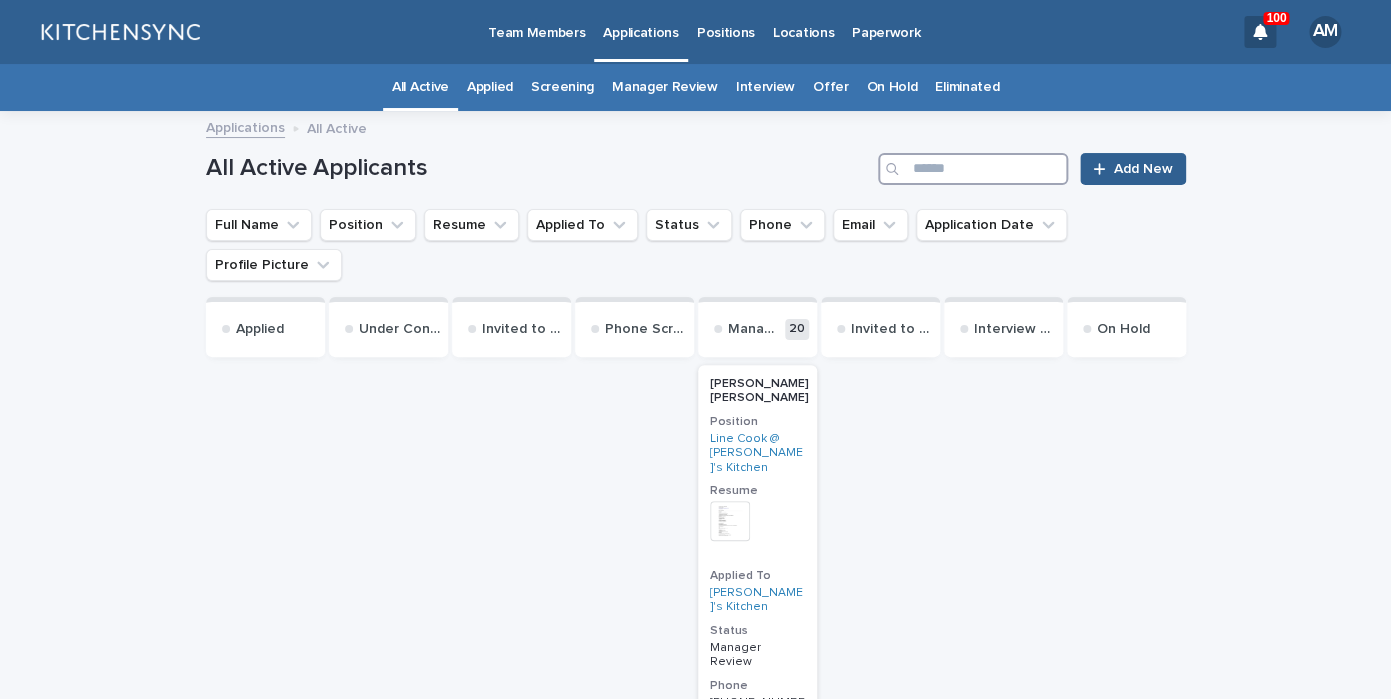 click at bounding box center (973, 169) 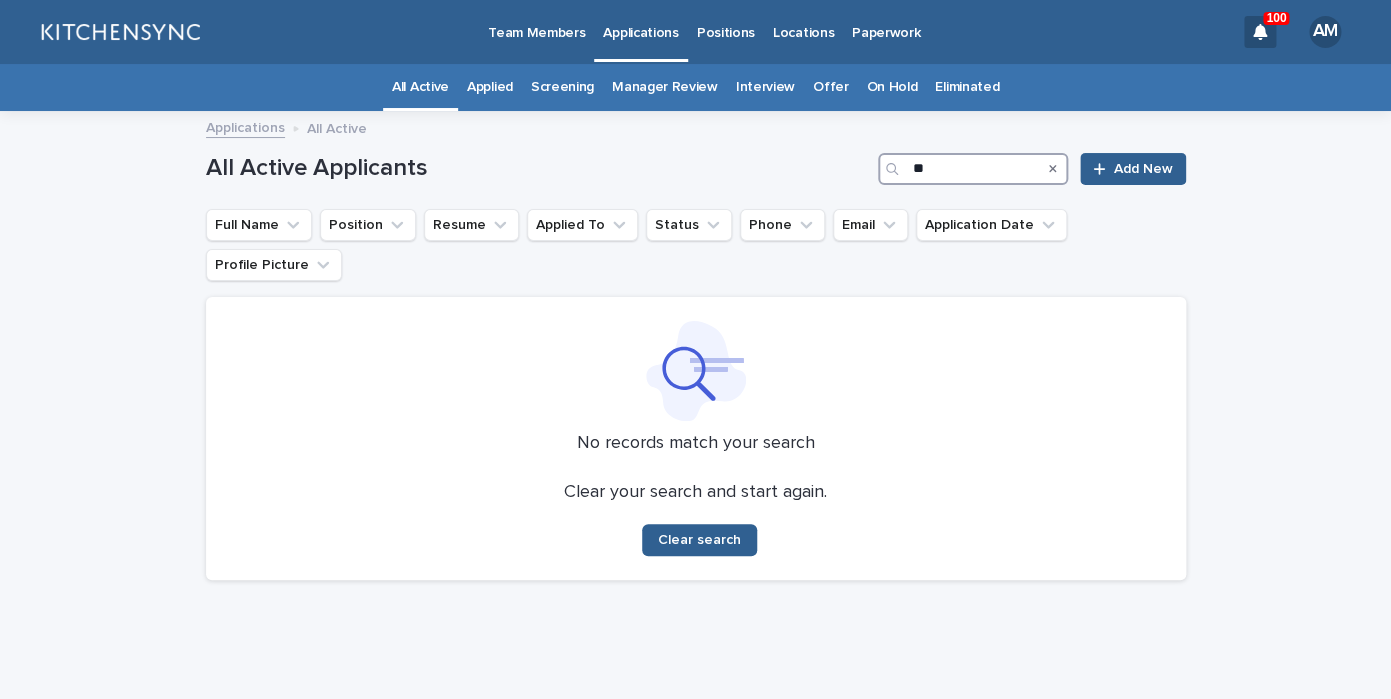 type on "*" 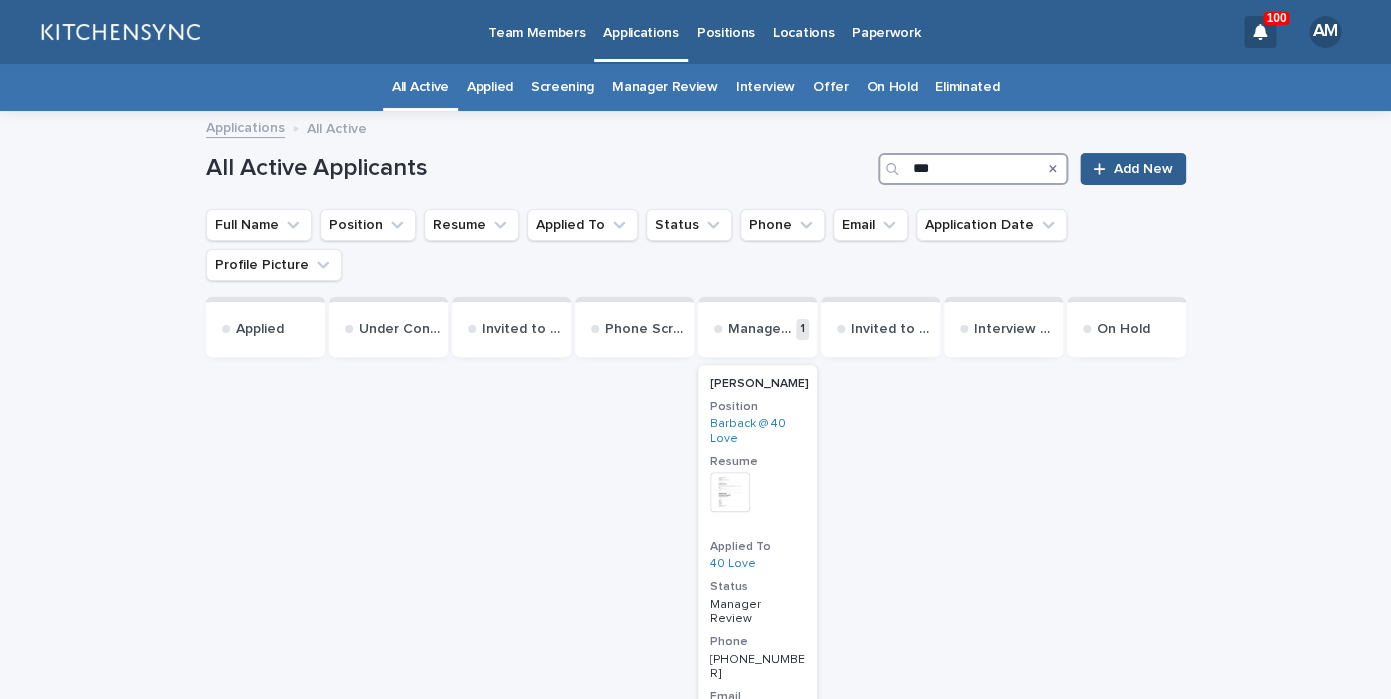 type on "***" 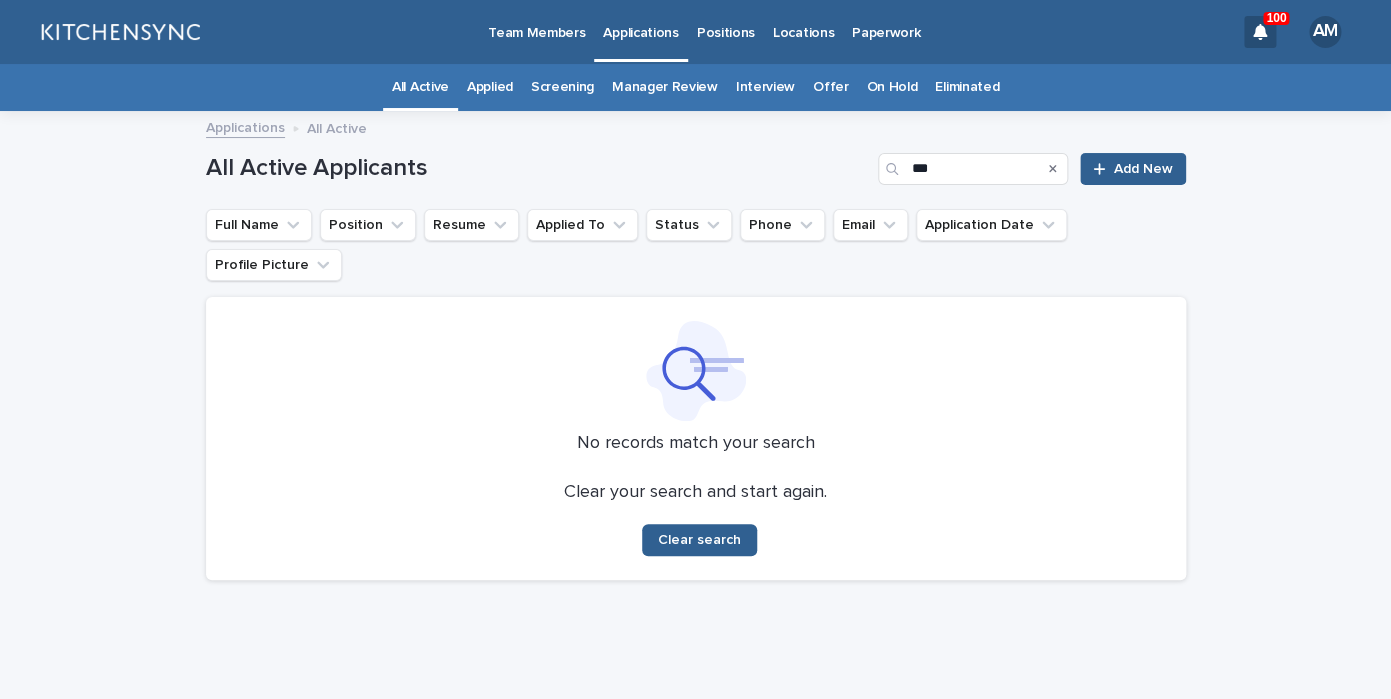 click on "Positions" at bounding box center [726, 21] 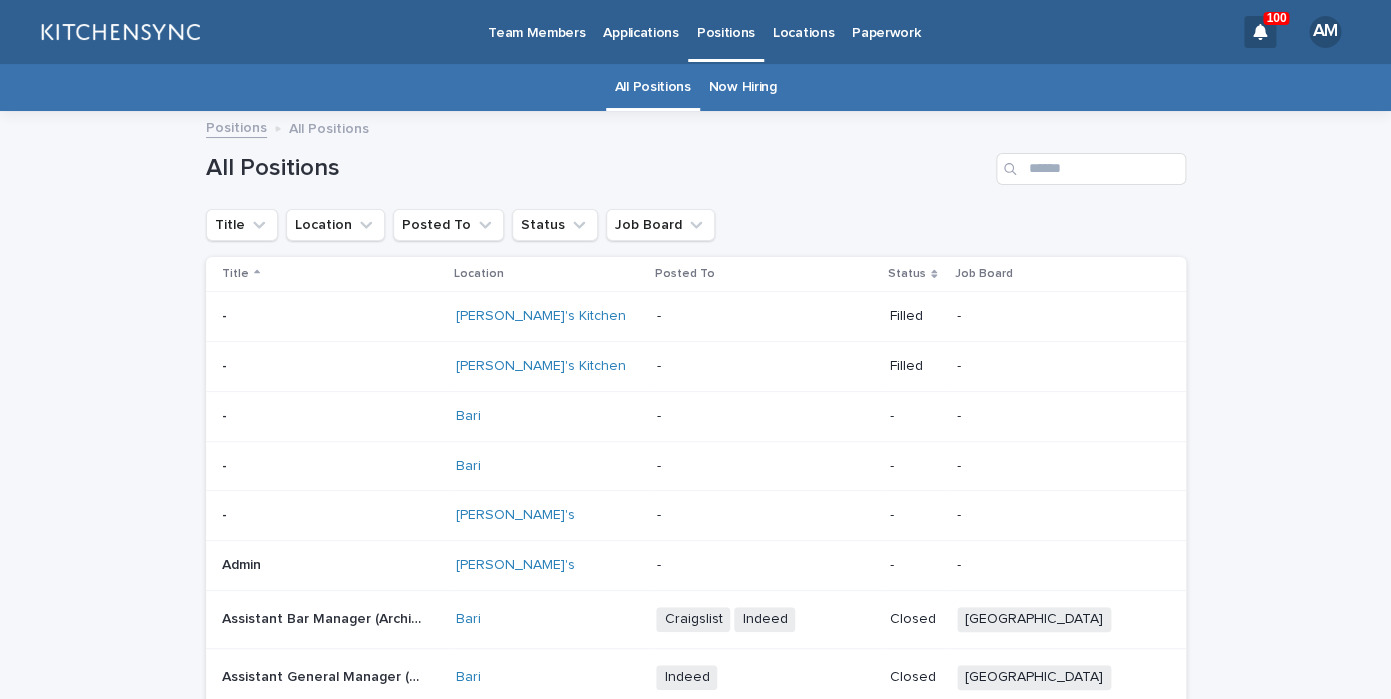 click on "Now Hiring" at bounding box center [743, 87] 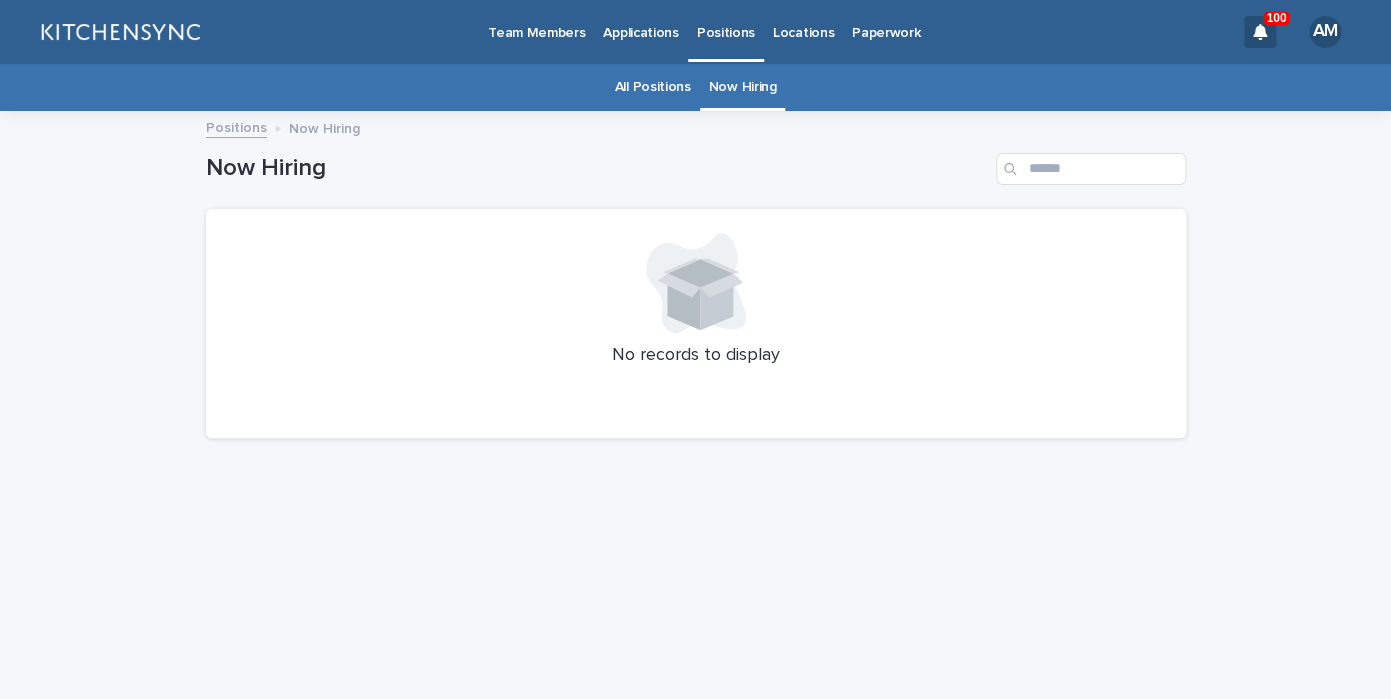 click on "Applications" at bounding box center [640, 21] 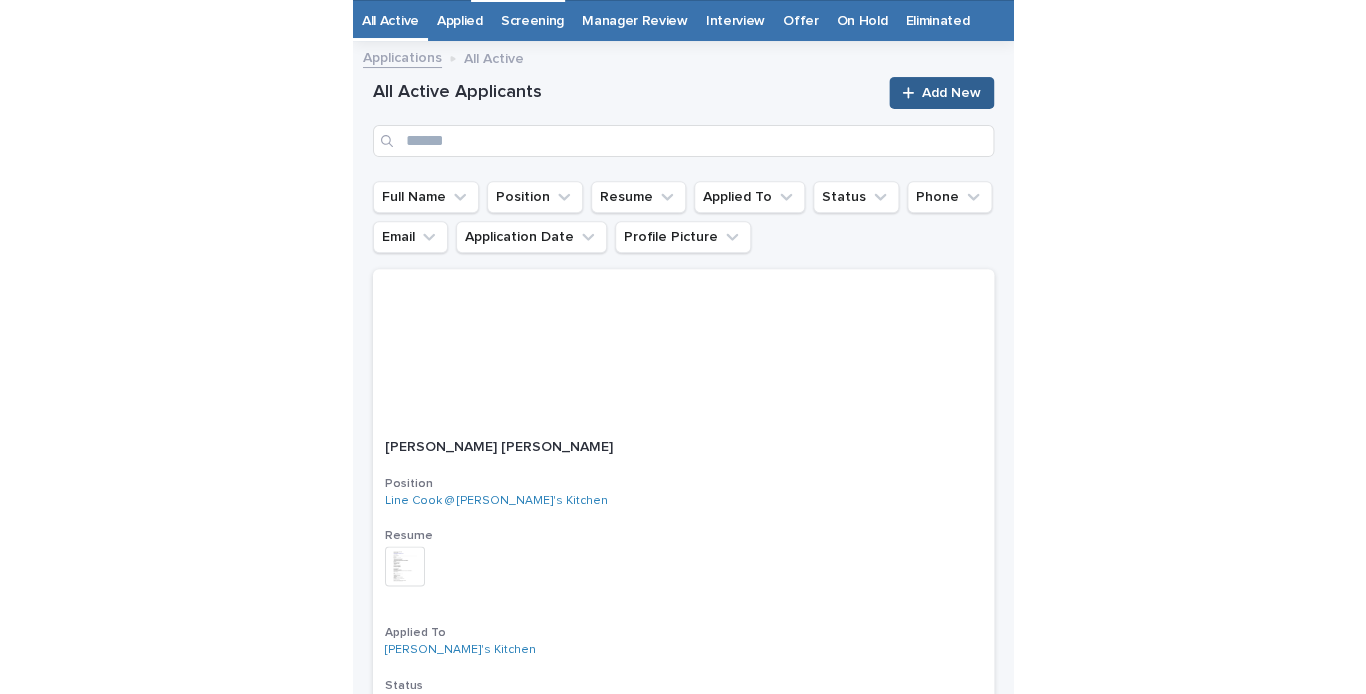 scroll, scrollTop: 77, scrollLeft: 0, axis: vertical 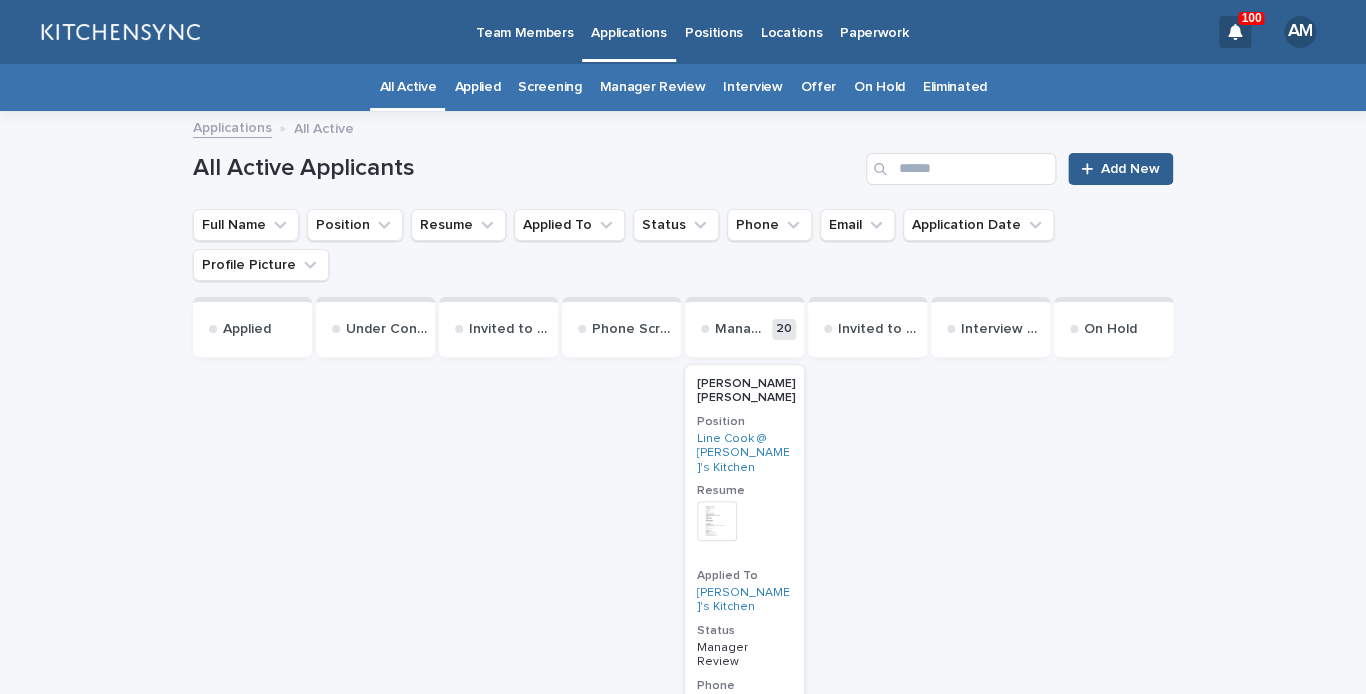 click on "Positions" at bounding box center (714, 31) 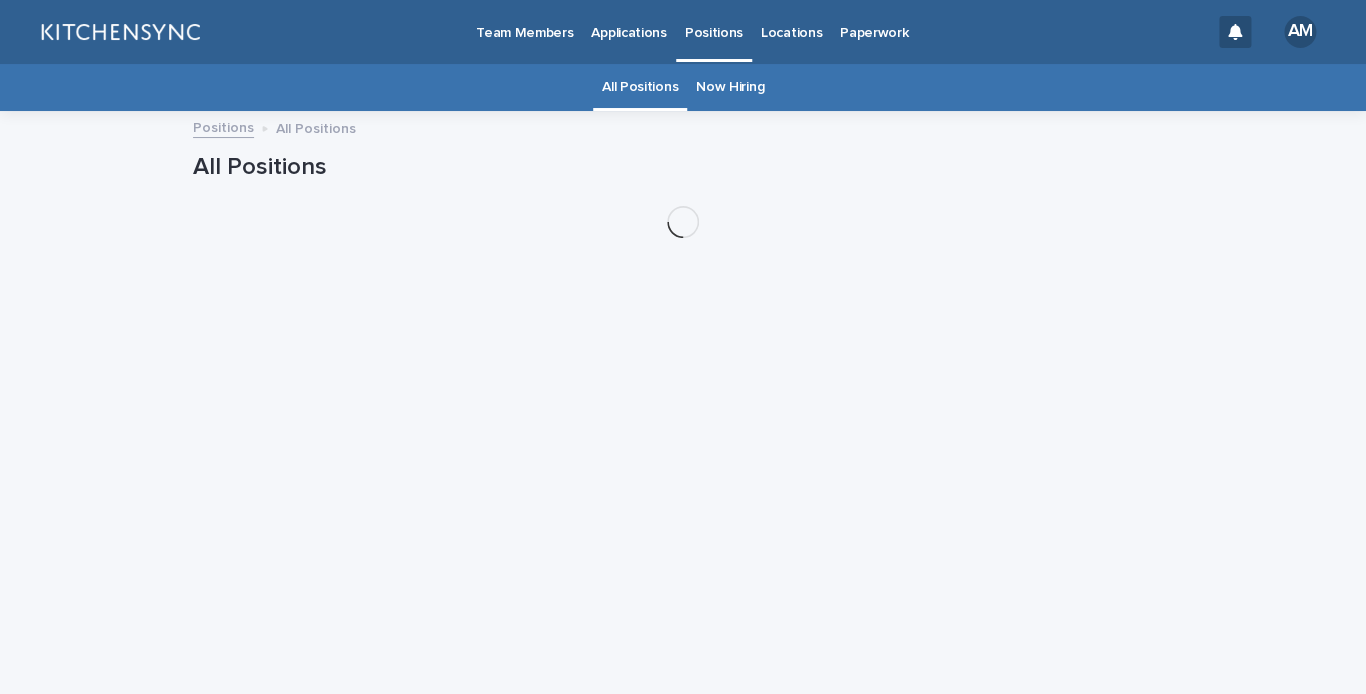 click on "Now Hiring" at bounding box center (730, 87) 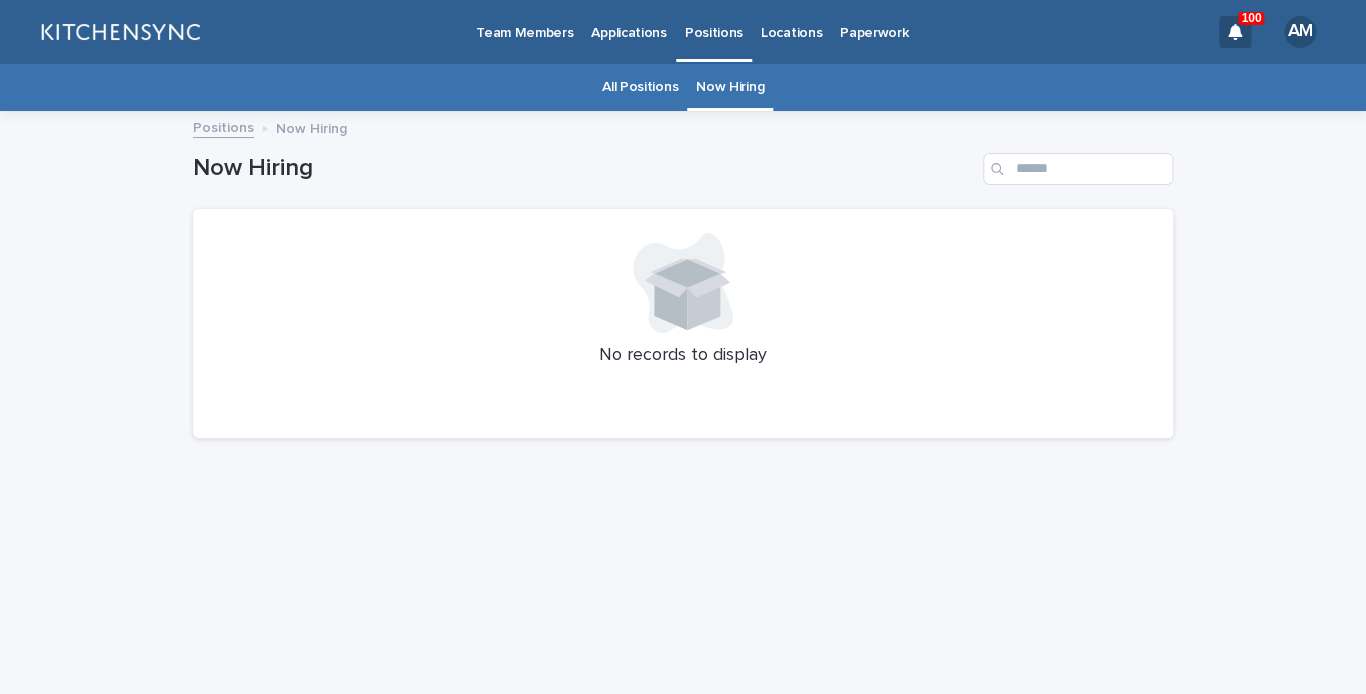 click on "Now Hiring" at bounding box center (683, 161) 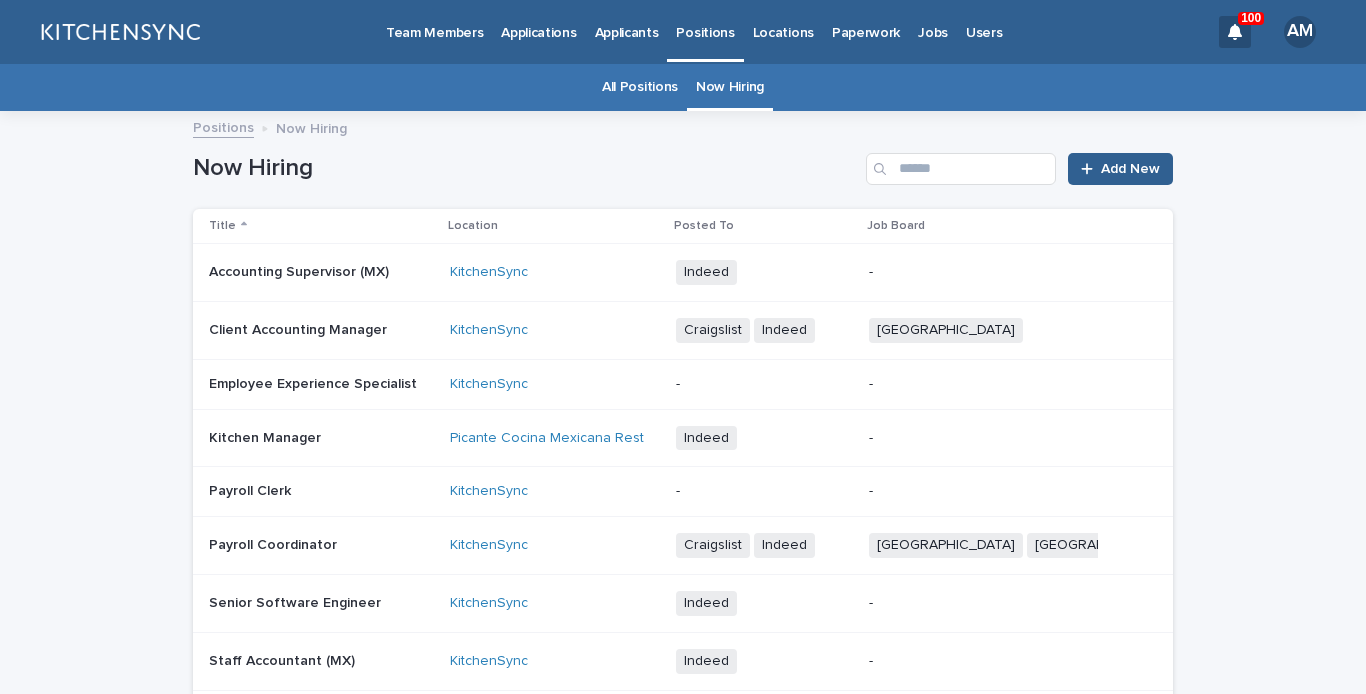 scroll, scrollTop: 0, scrollLeft: 0, axis: both 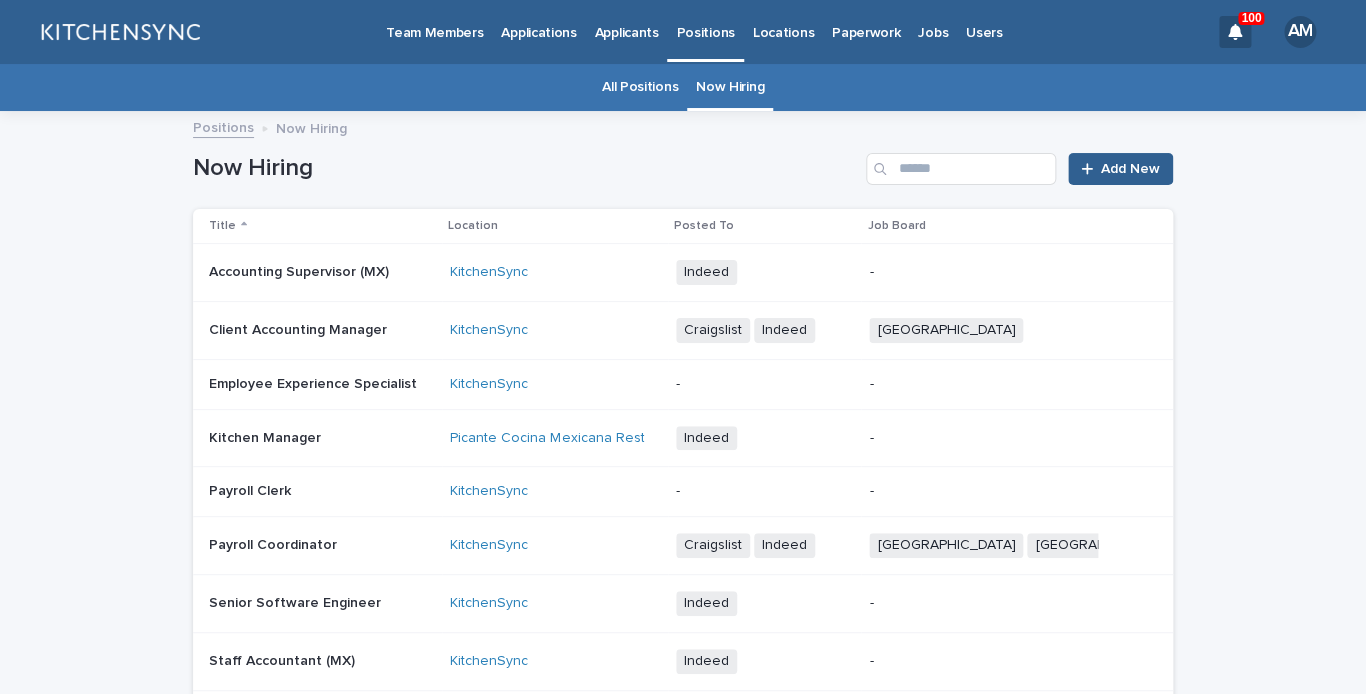 click on "Applications" at bounding box center (538, 21) 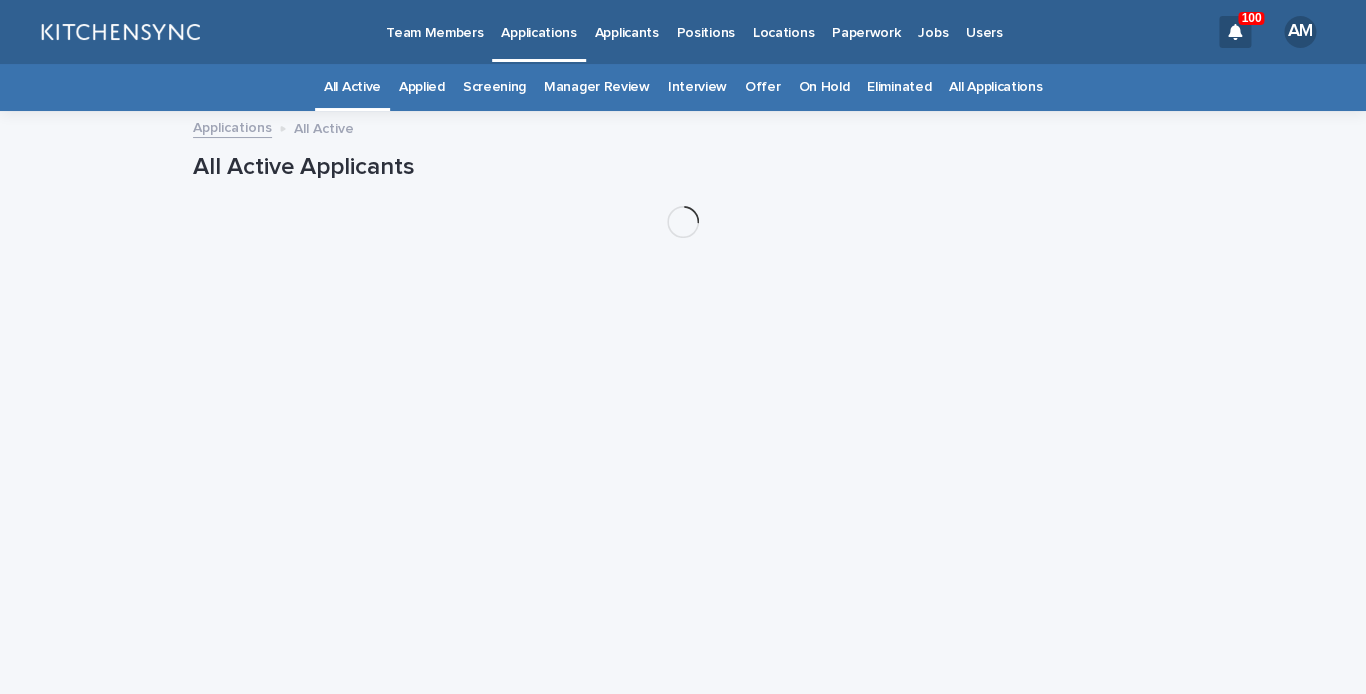 click on "All Applications" at bounding box center [995, 87] 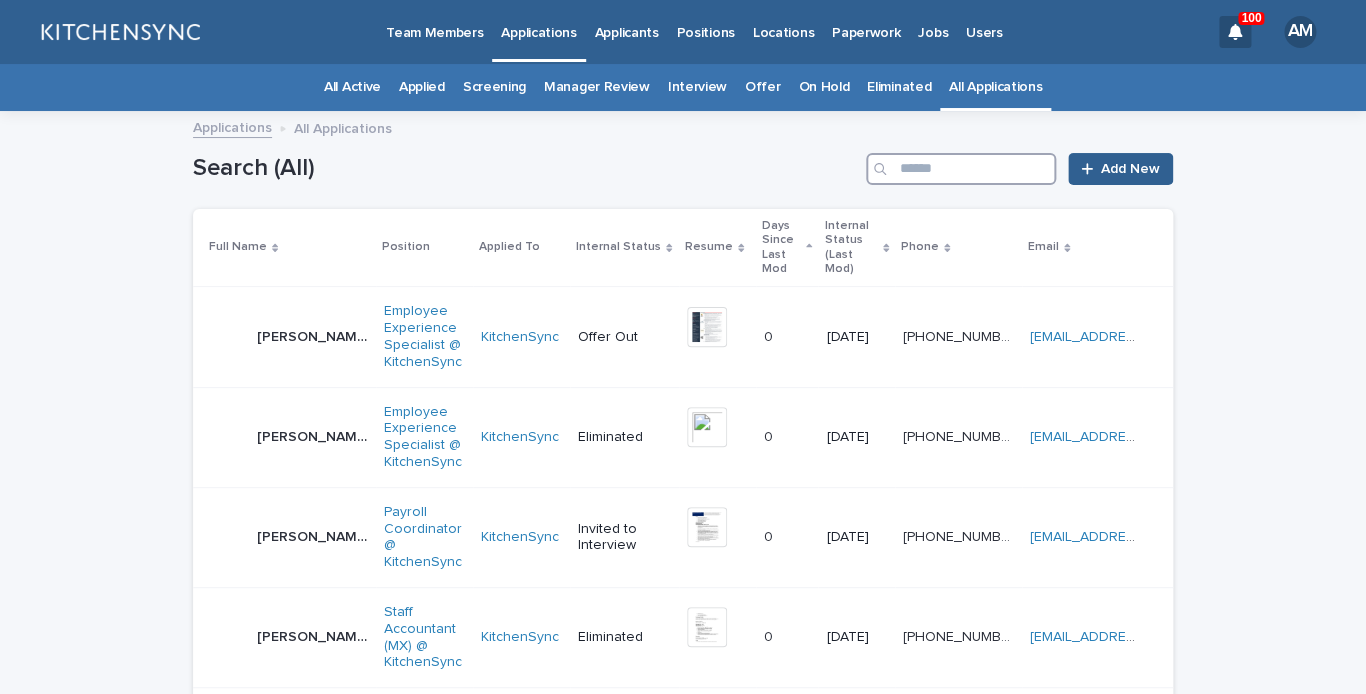 click at bounding box center [961, 169] 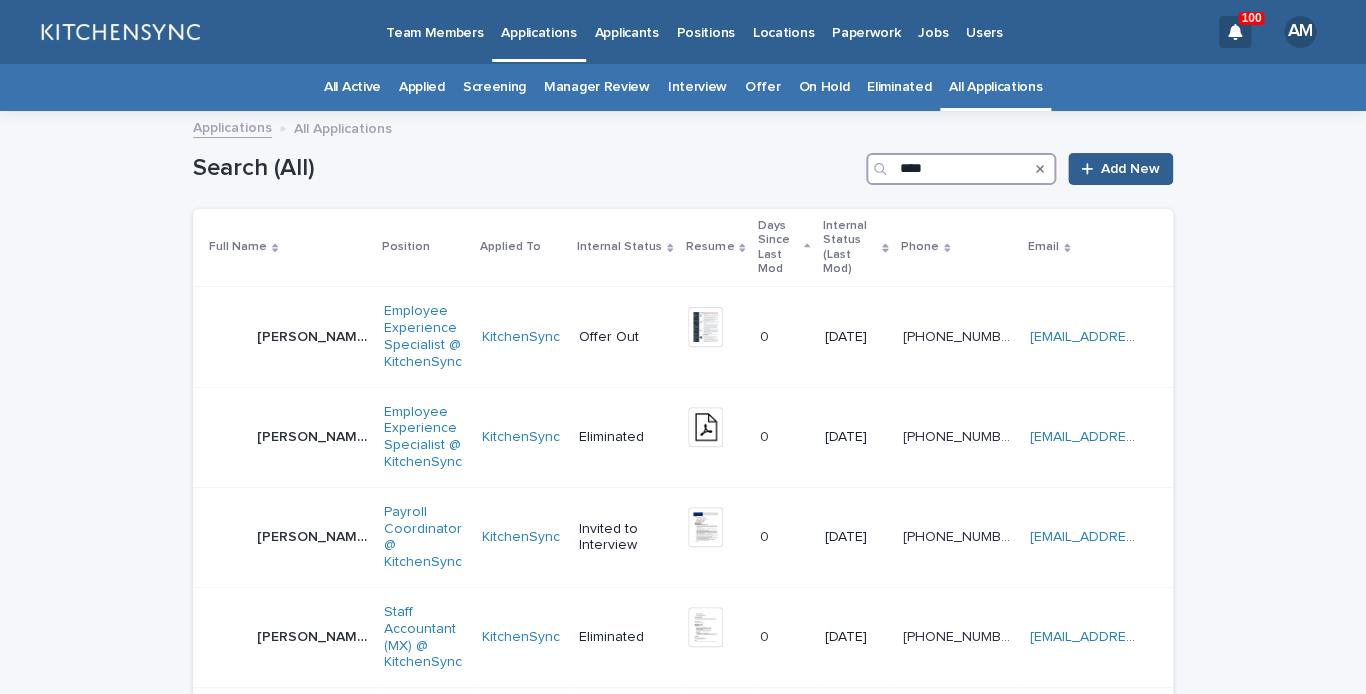 type on "****" 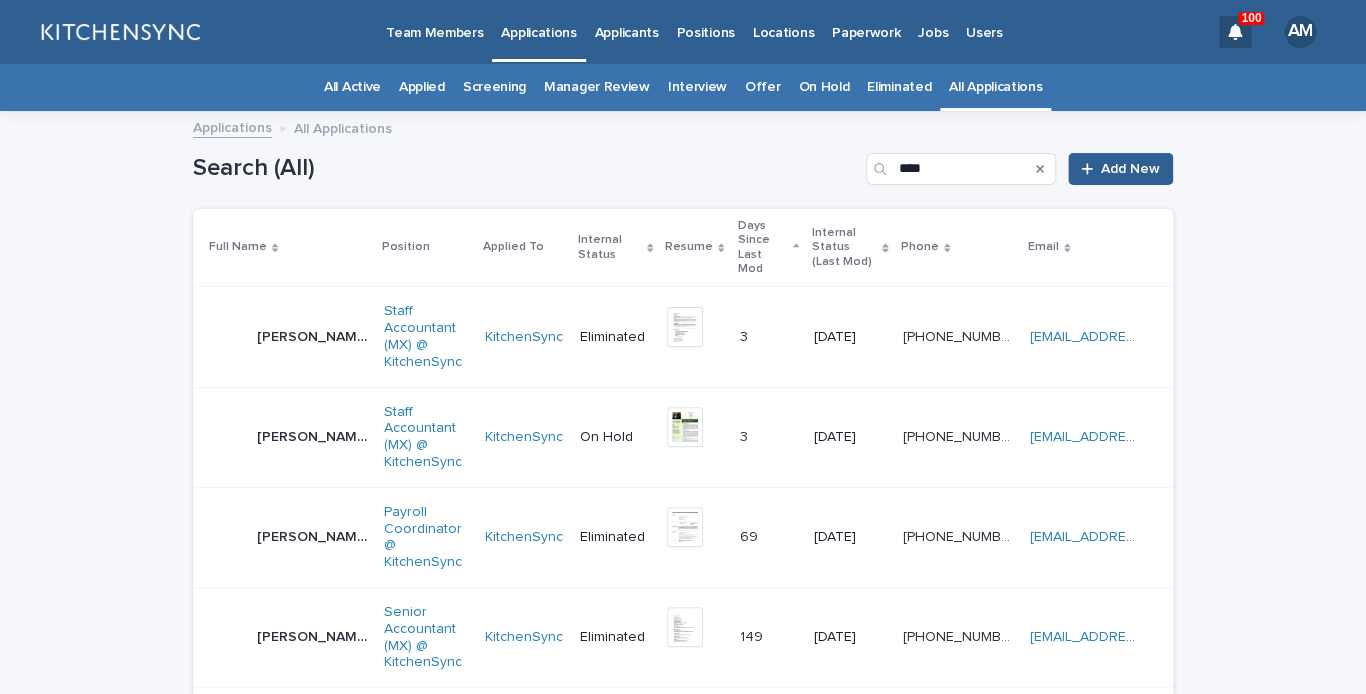 click on "[PERSON_NAME]" at bounding box center (314, 435) 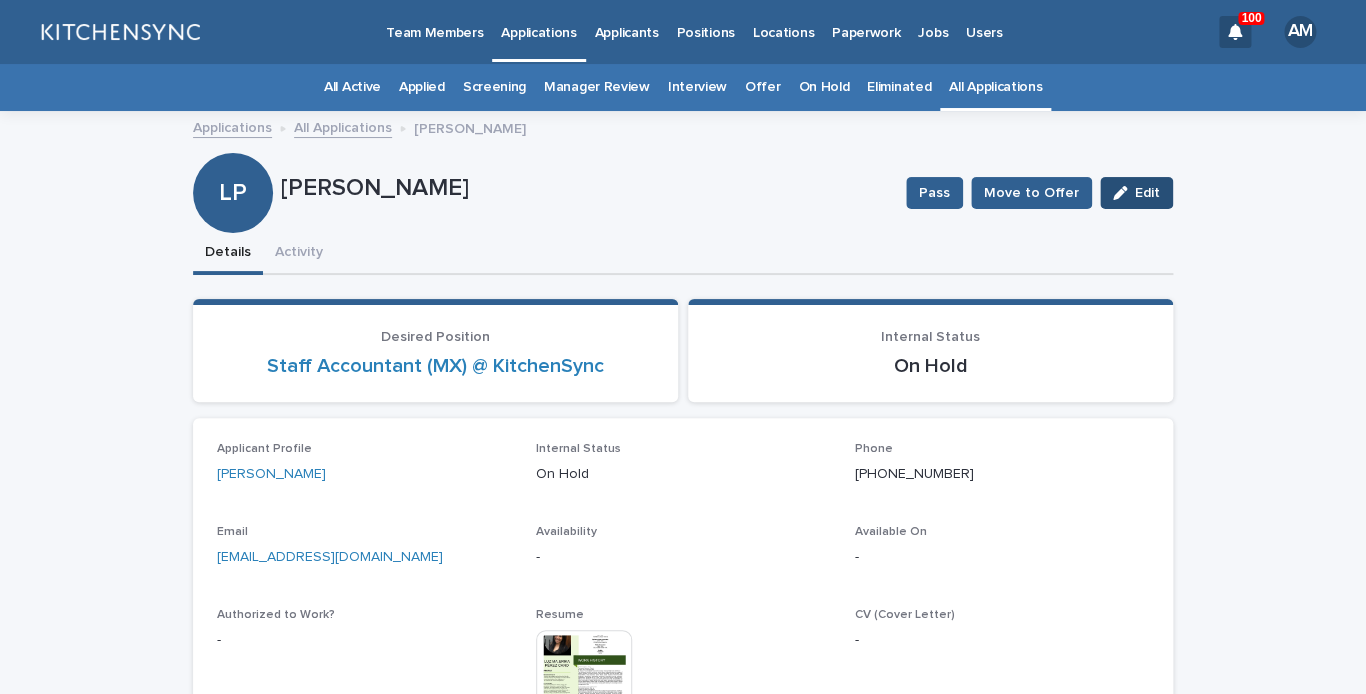 click on "Edit" at bounding box center (1136, 193) 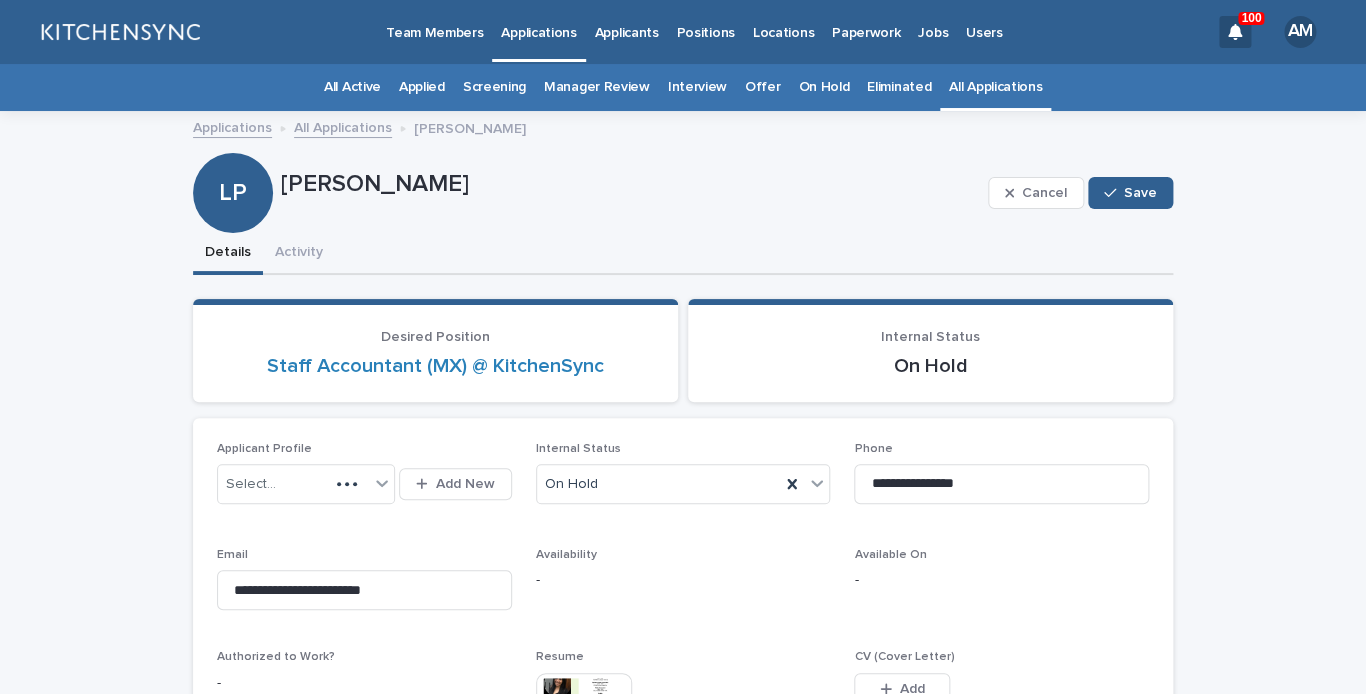 click on "Internal Status On Hold" at bounding box center (683, 481) 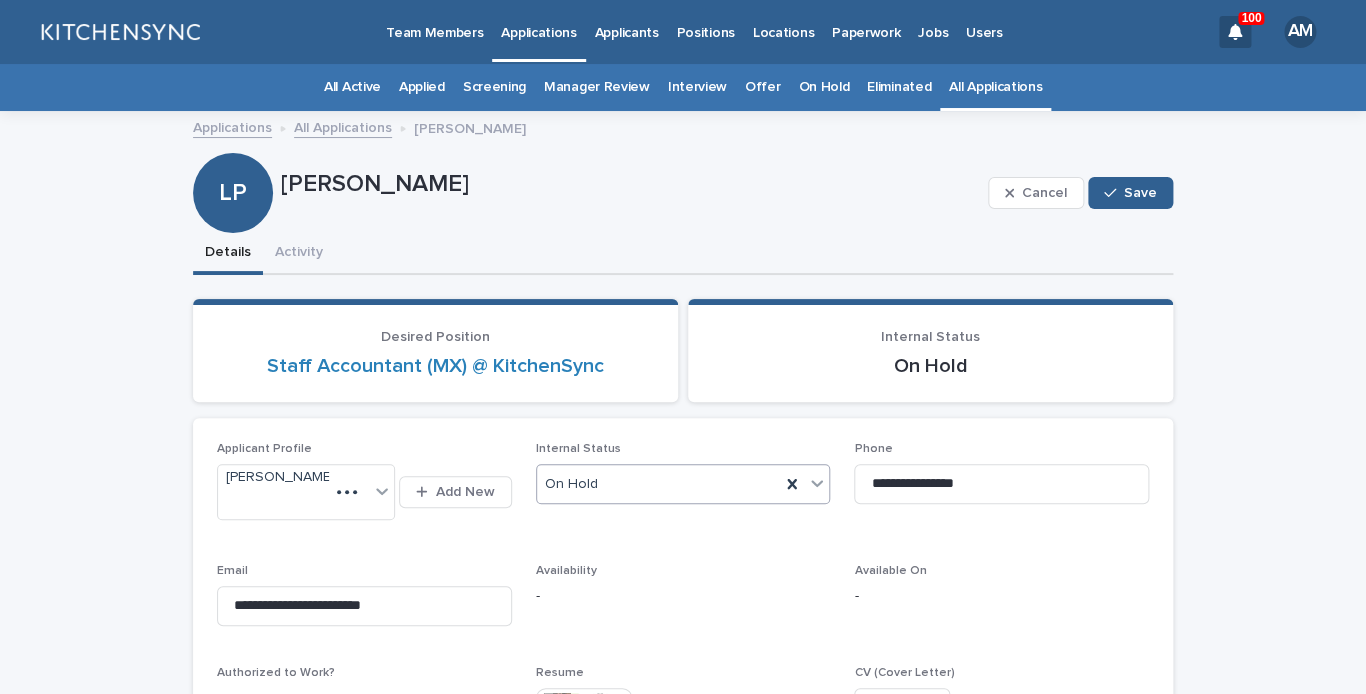 click on "On Hold" at bounding box center [659, 484] 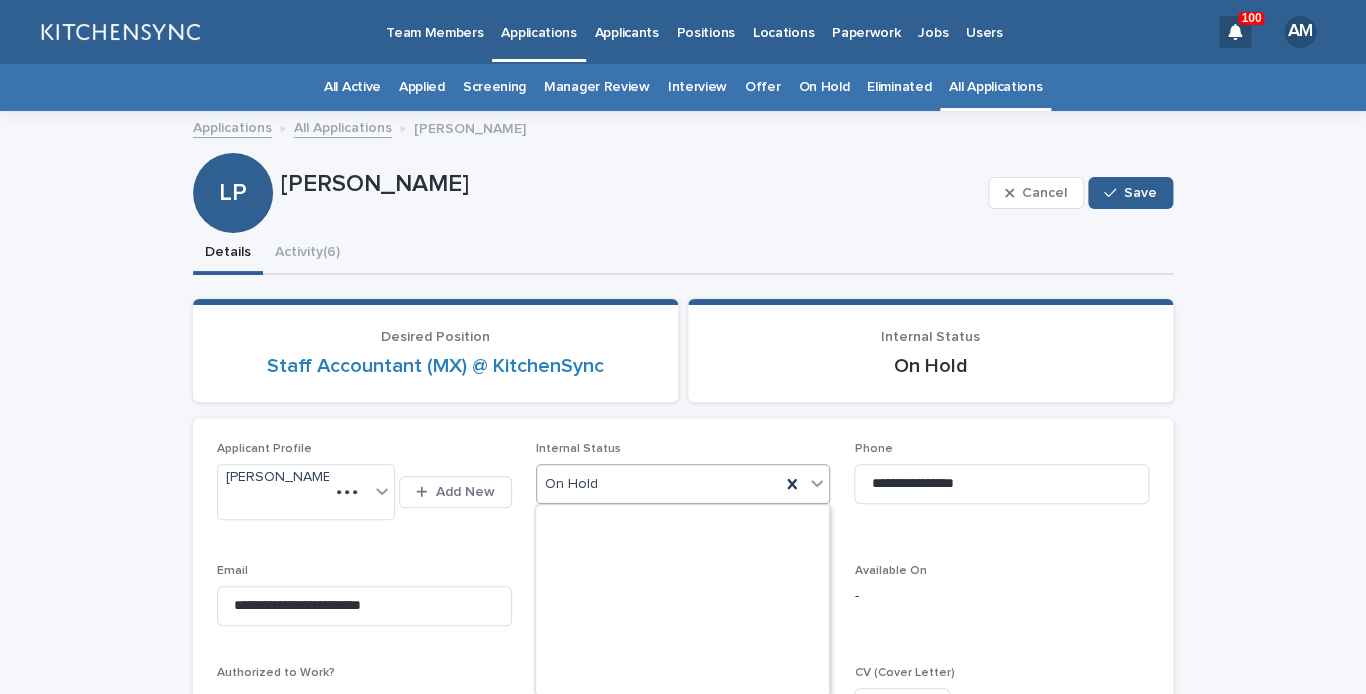 scroll, scrollTop: 0, scrollLeft: 0, axis: both 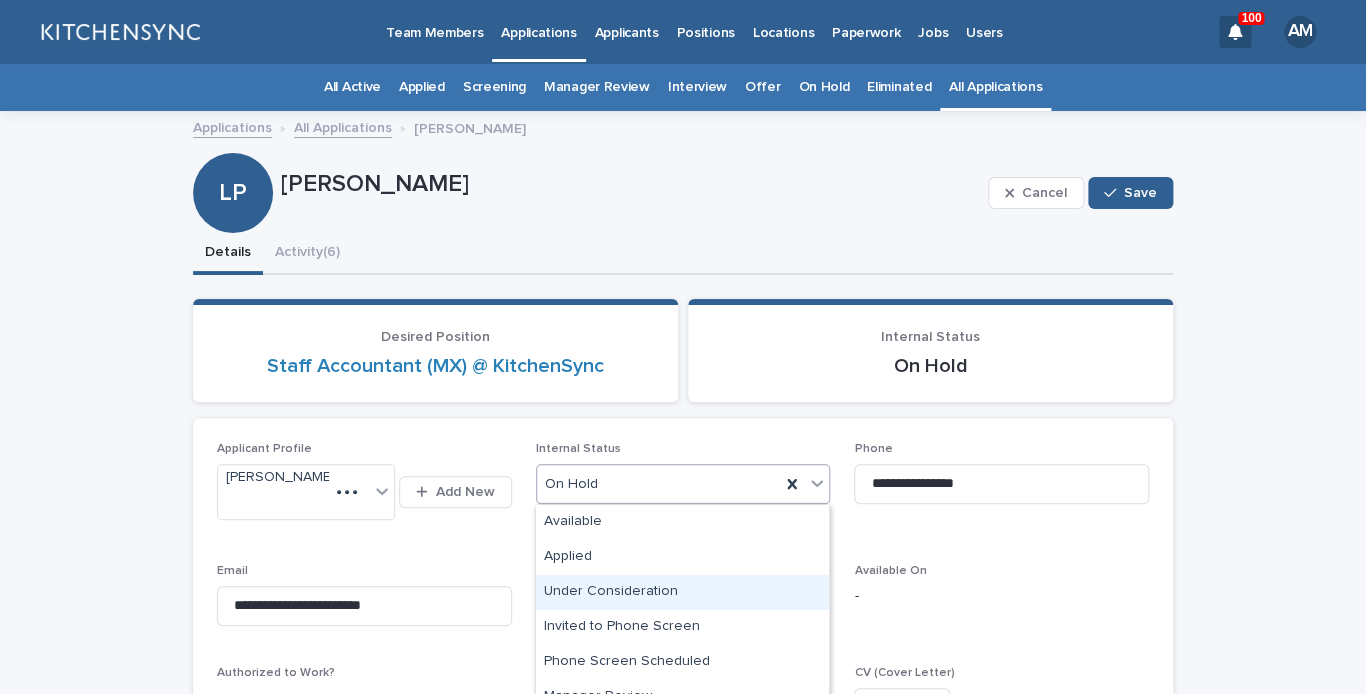 click on "Under Consideration" at bounding box center (682, 592) 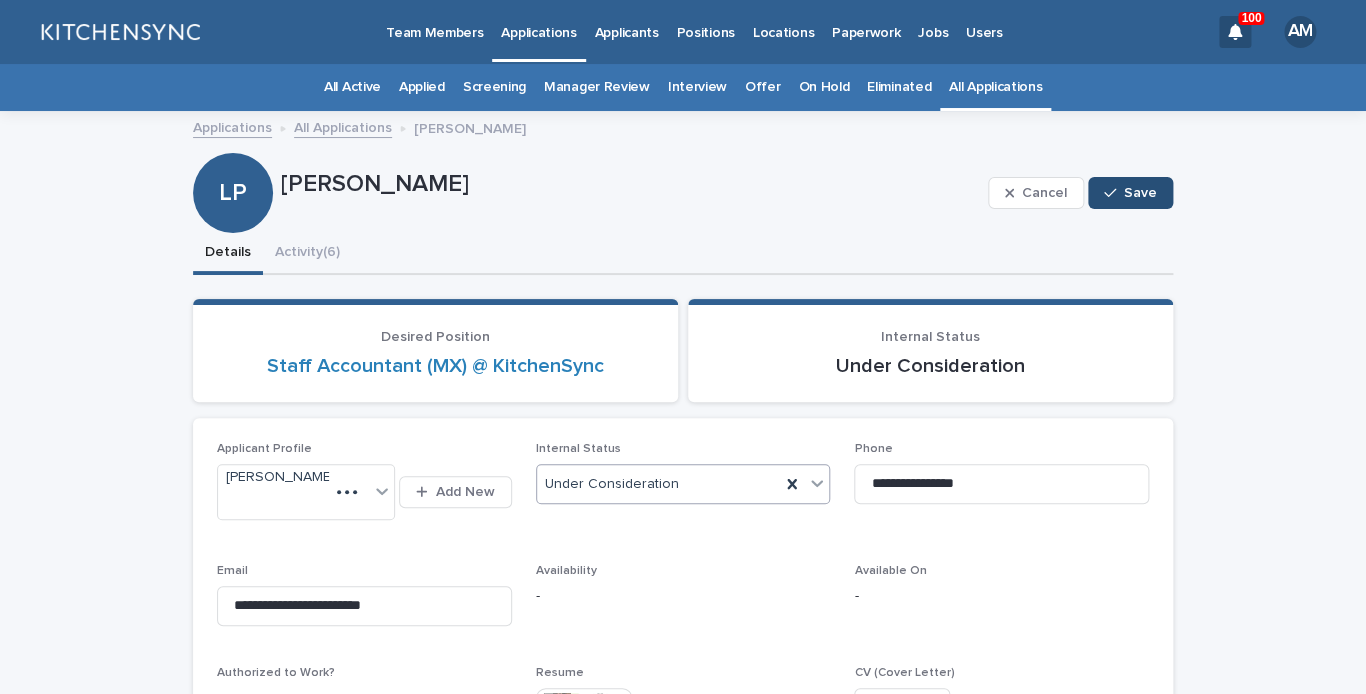 click on "Save" at bounding box center (1130, 193) 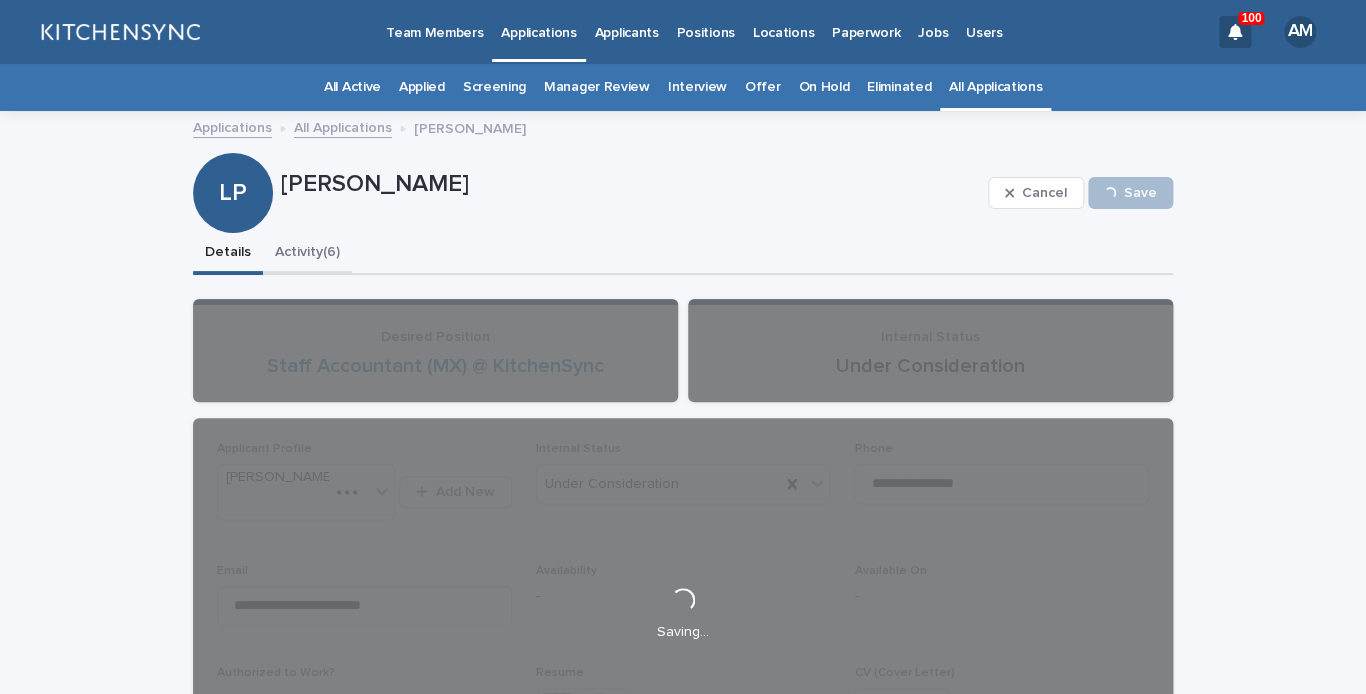 click on "Activity  (6)" at bounding box center [307, 254] 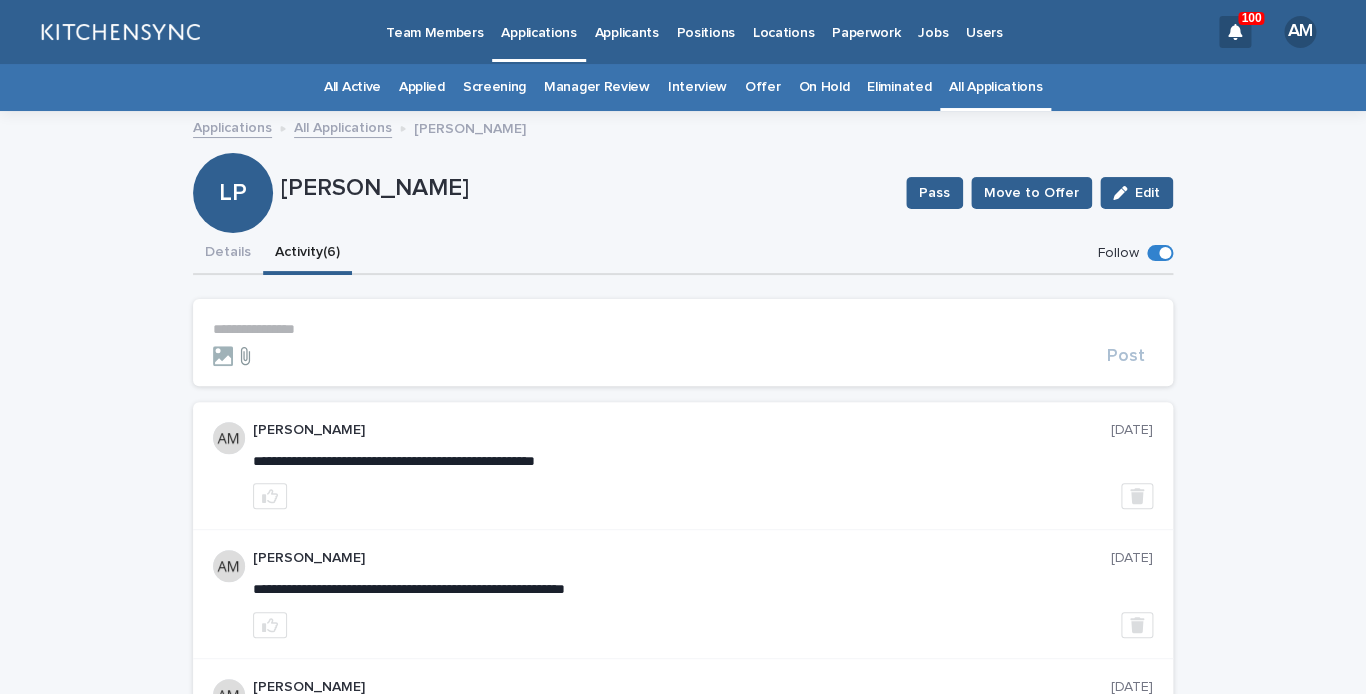 click 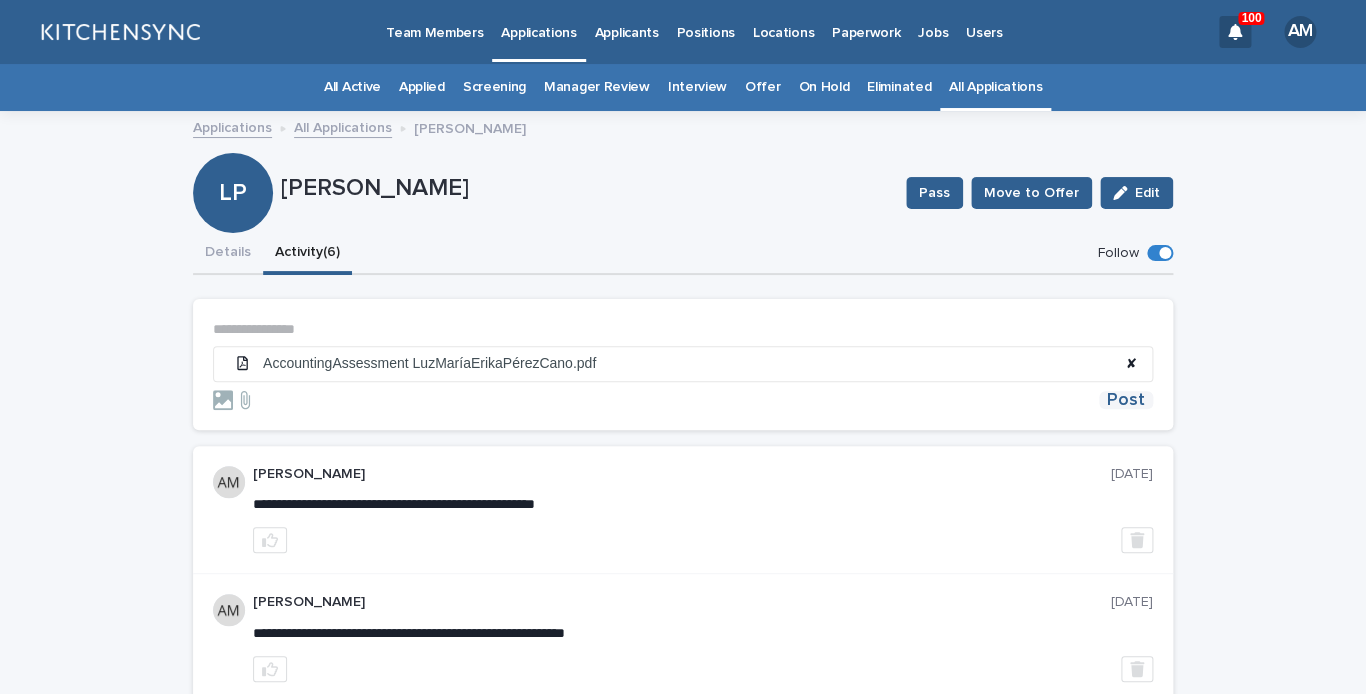 click on "Post" at bounding box center (1126, 400) 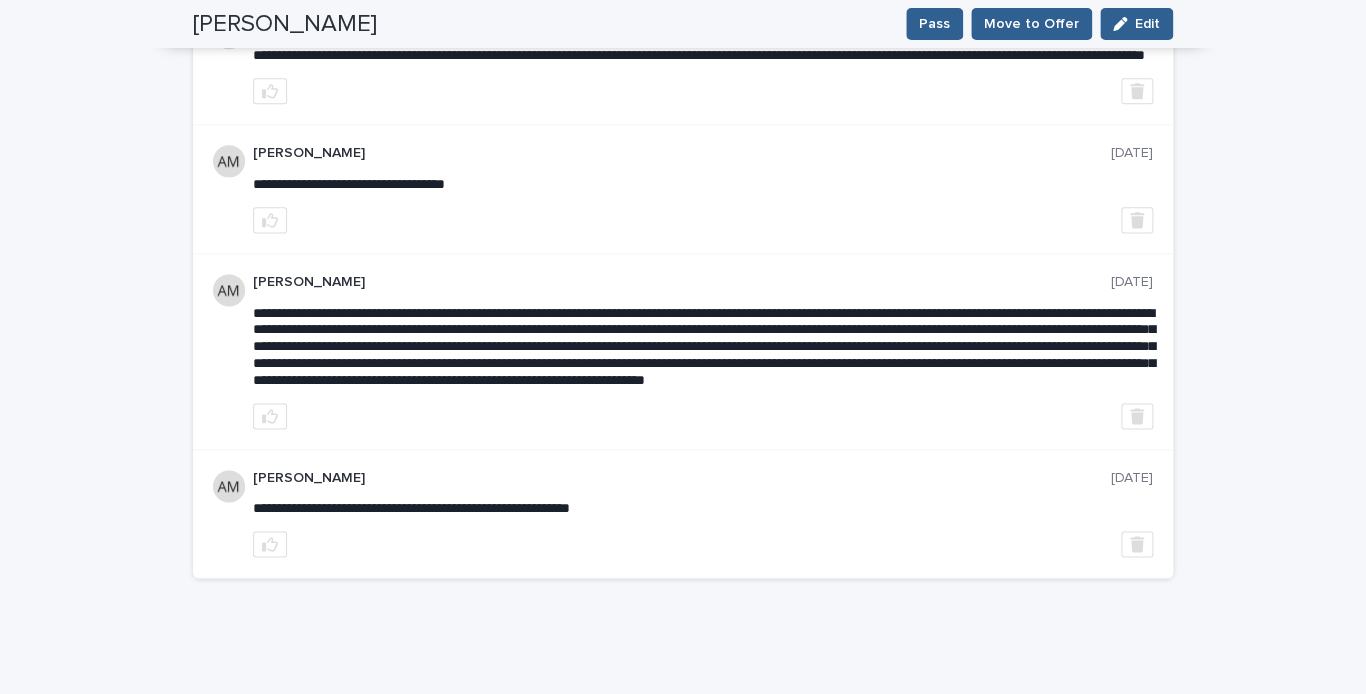 scroll, scrollTop: 826, scrollLeft: 0, axis: vertical 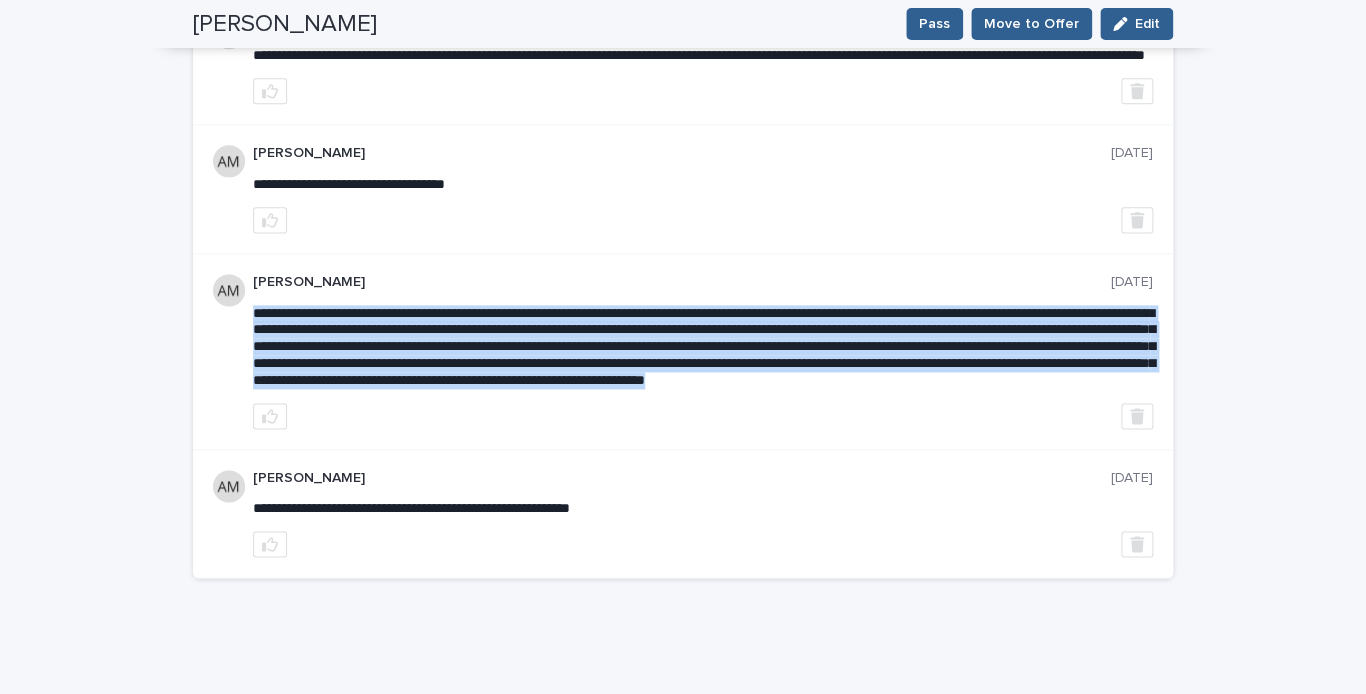 drag, startPoint x: 254, startPoint y: 306, endPoint x: 772, endPoint y: 403, distance: 527.0038 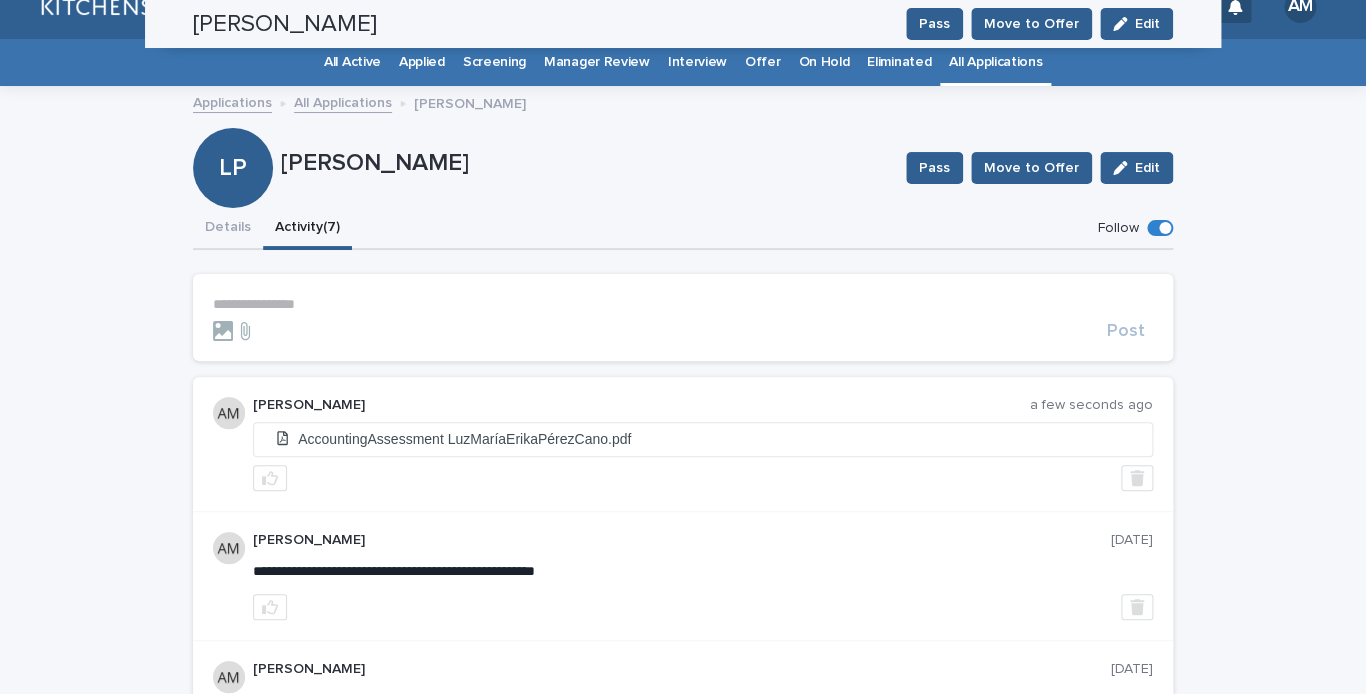 scroll, scrollTop: 0, scrollLeft: 0, axis: both 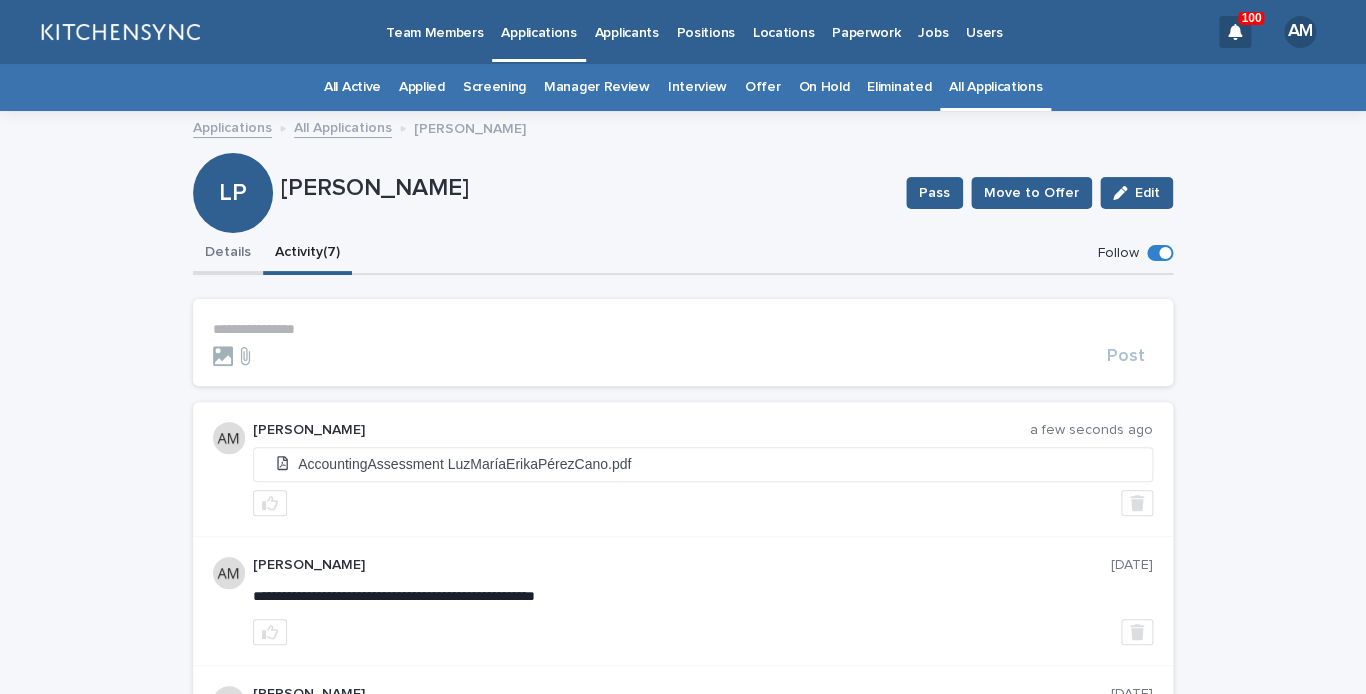 click on "Details" at bounding box center [228, 254] 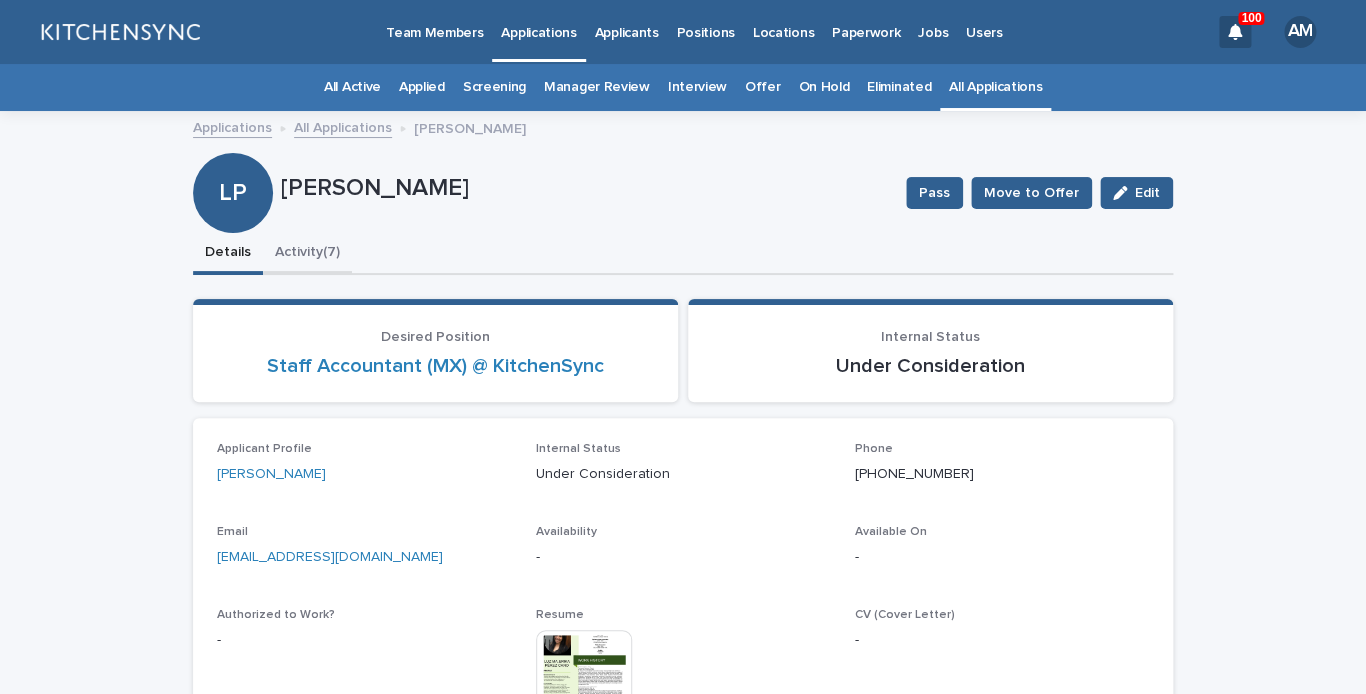 click on "Activity  (7)" at bounding box center (307, 254) 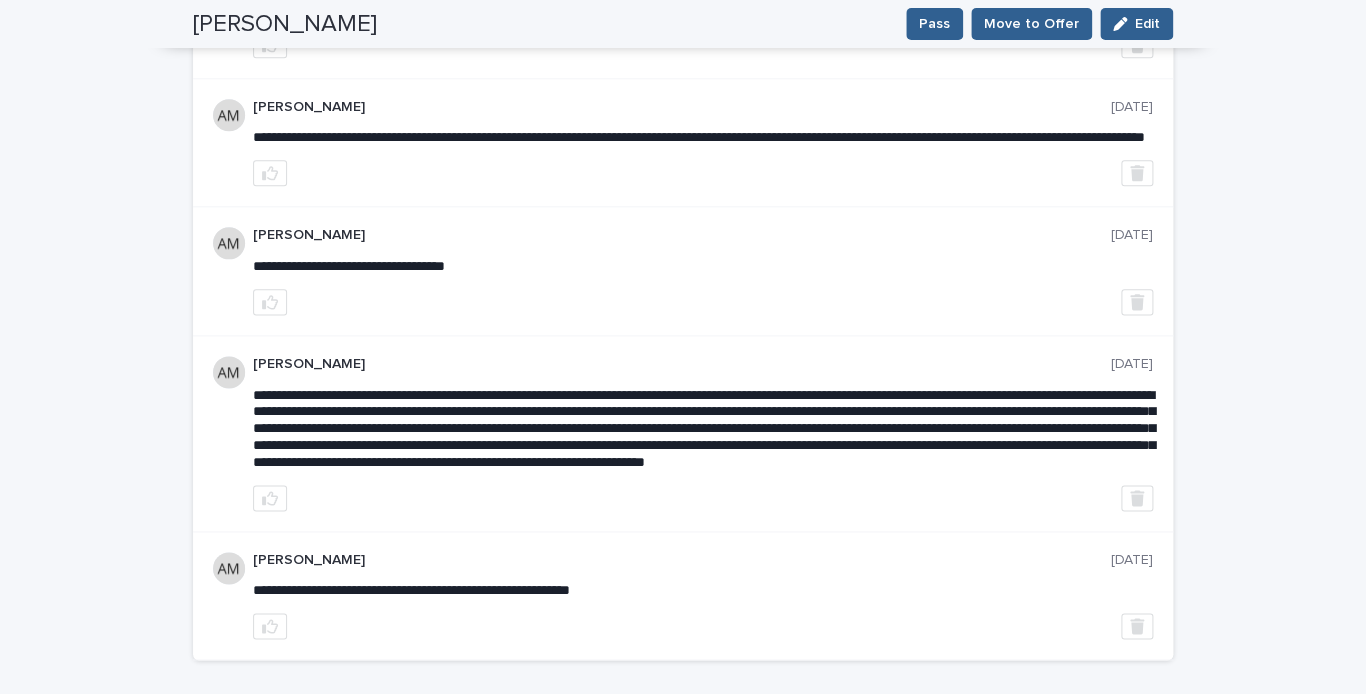 scroll, scrollTop: 718, scrollLeft: 0, axis: vertical 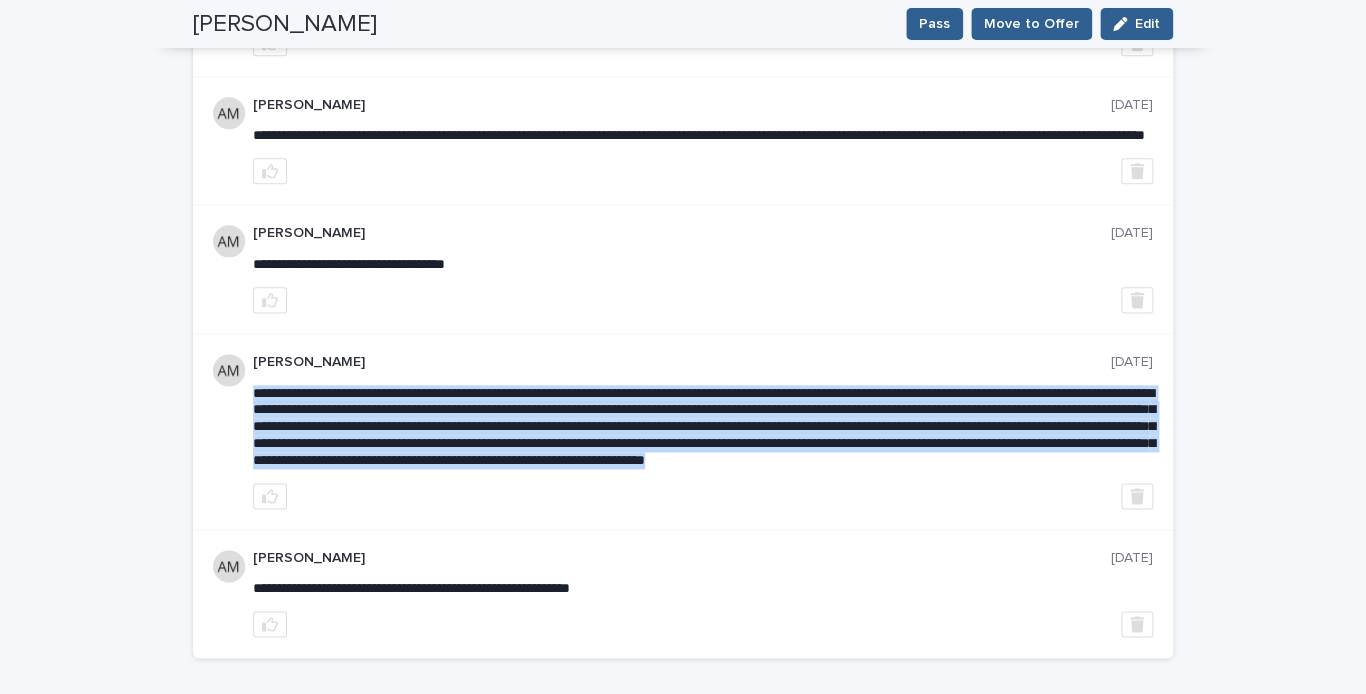 drag, startPoint x: 255, startPoint y: 410, endPoint x: 804, endPoint y: 499, distance: 556.16724 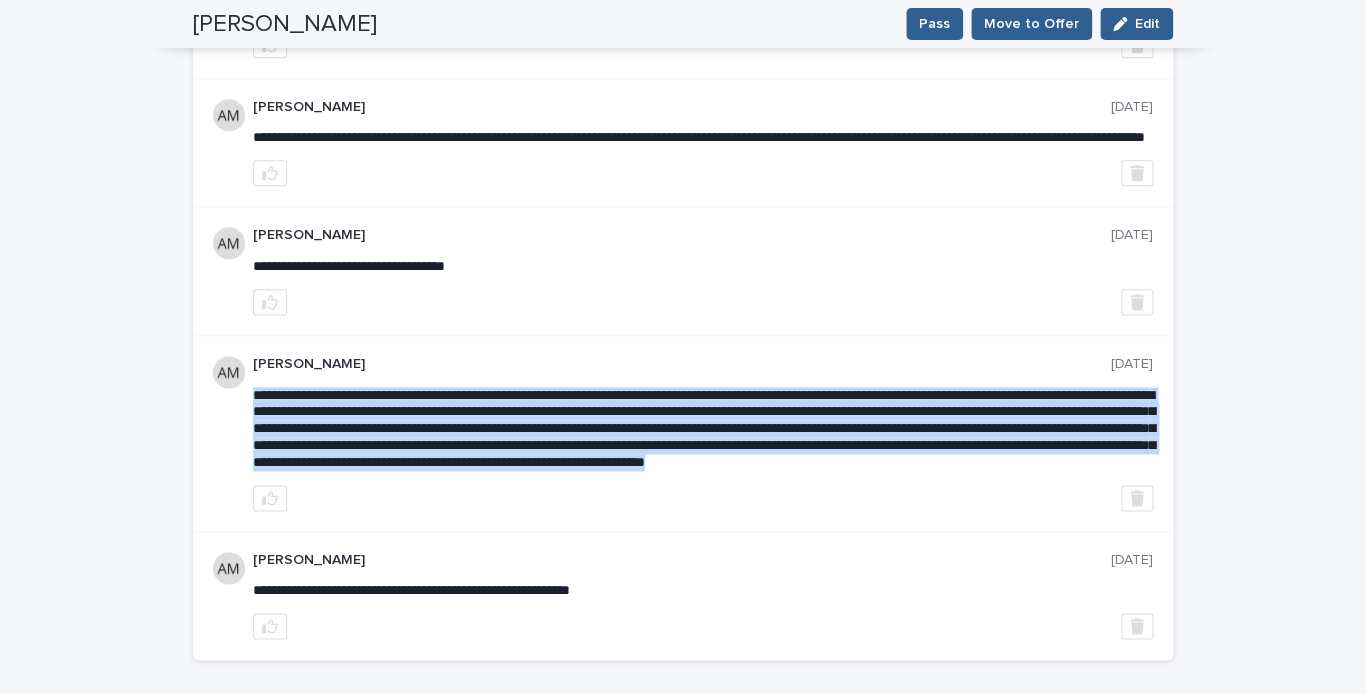 scroll, scrollTop: 670, scrollLeft: 0, axis: vertical 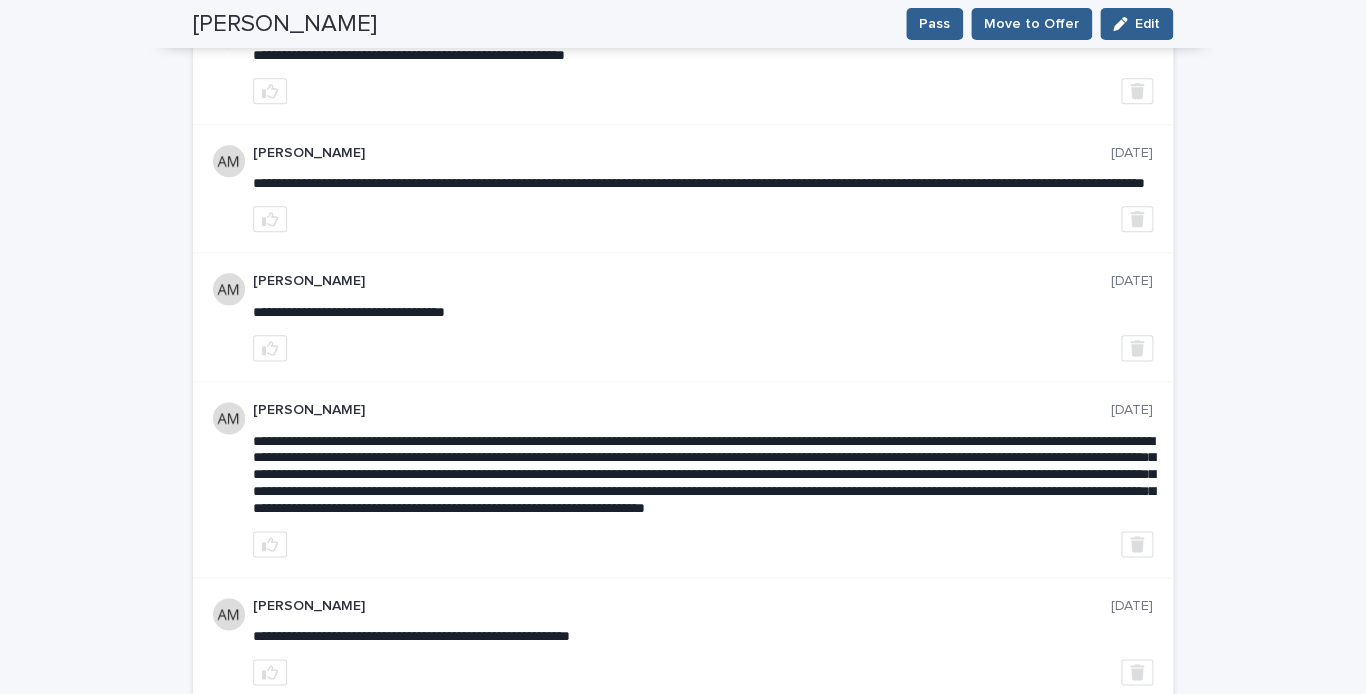 click at bounding box center [703, 219] 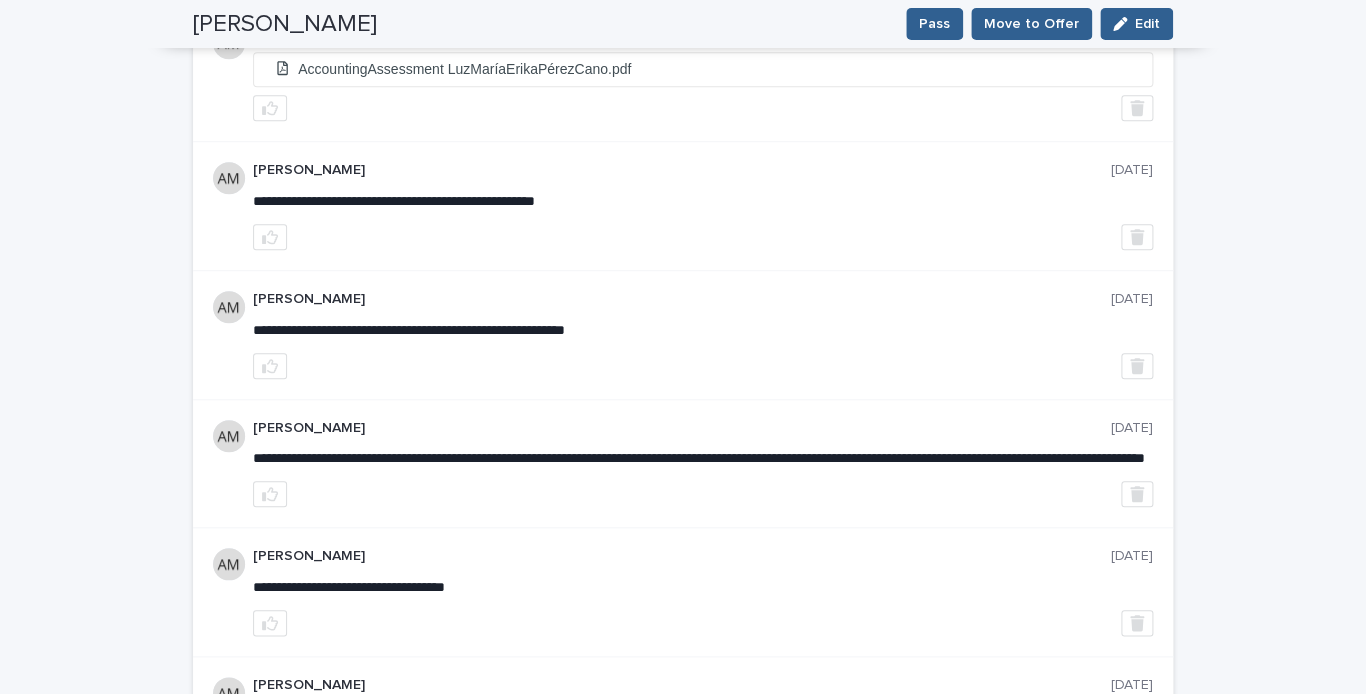 scroll, scrollTop: 0, scrollLeft: 0, axis: both 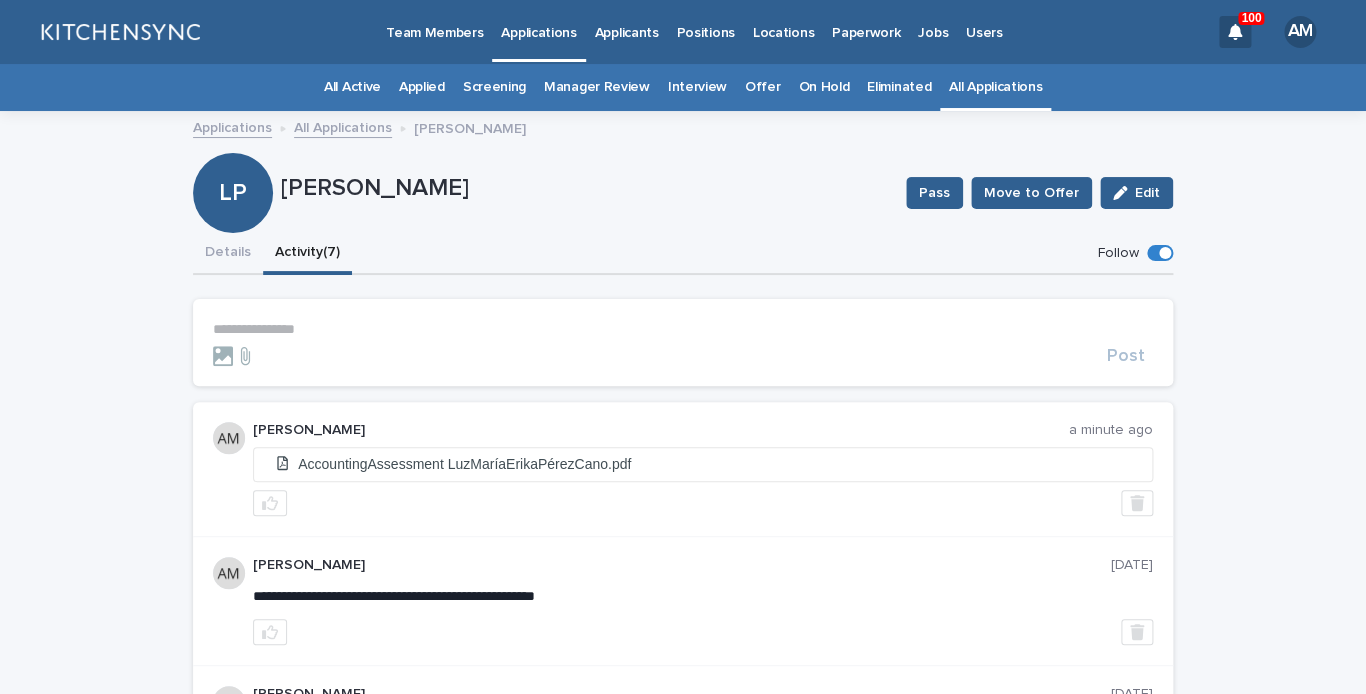 click on "All Applications" at bounding box center (995, 87) 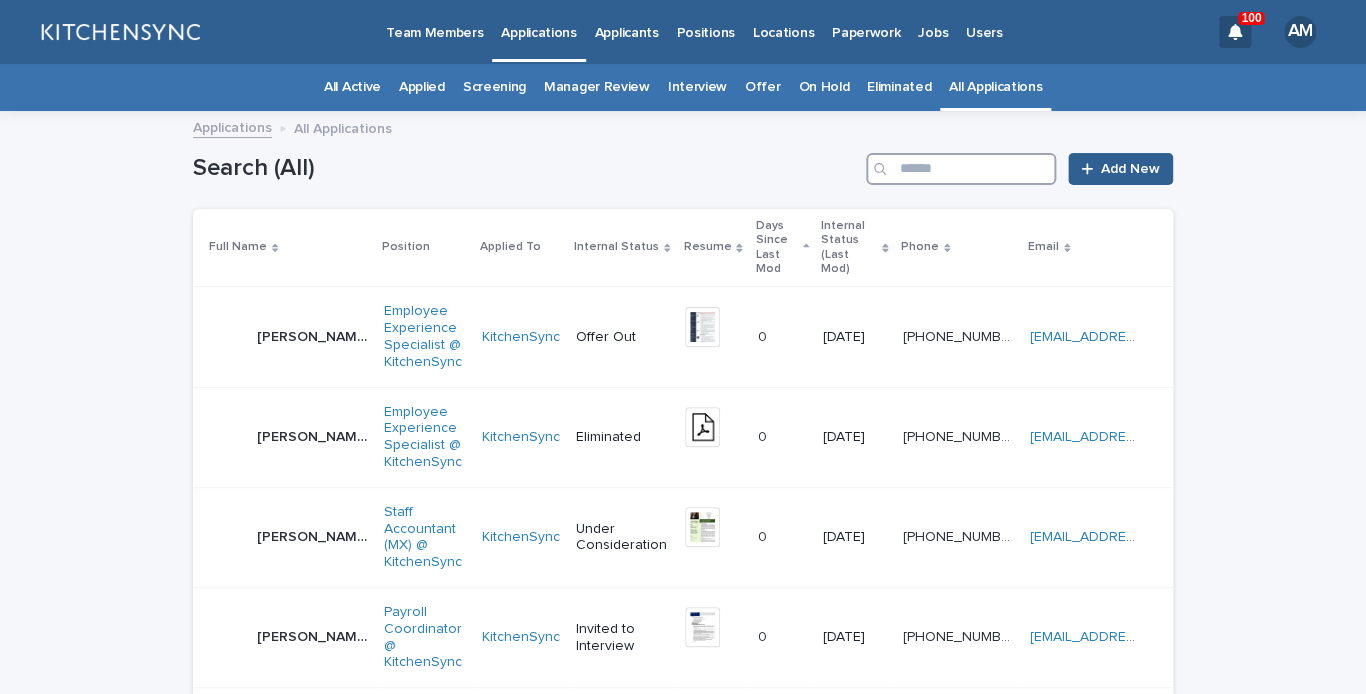 click at bounding box center (961, 169) 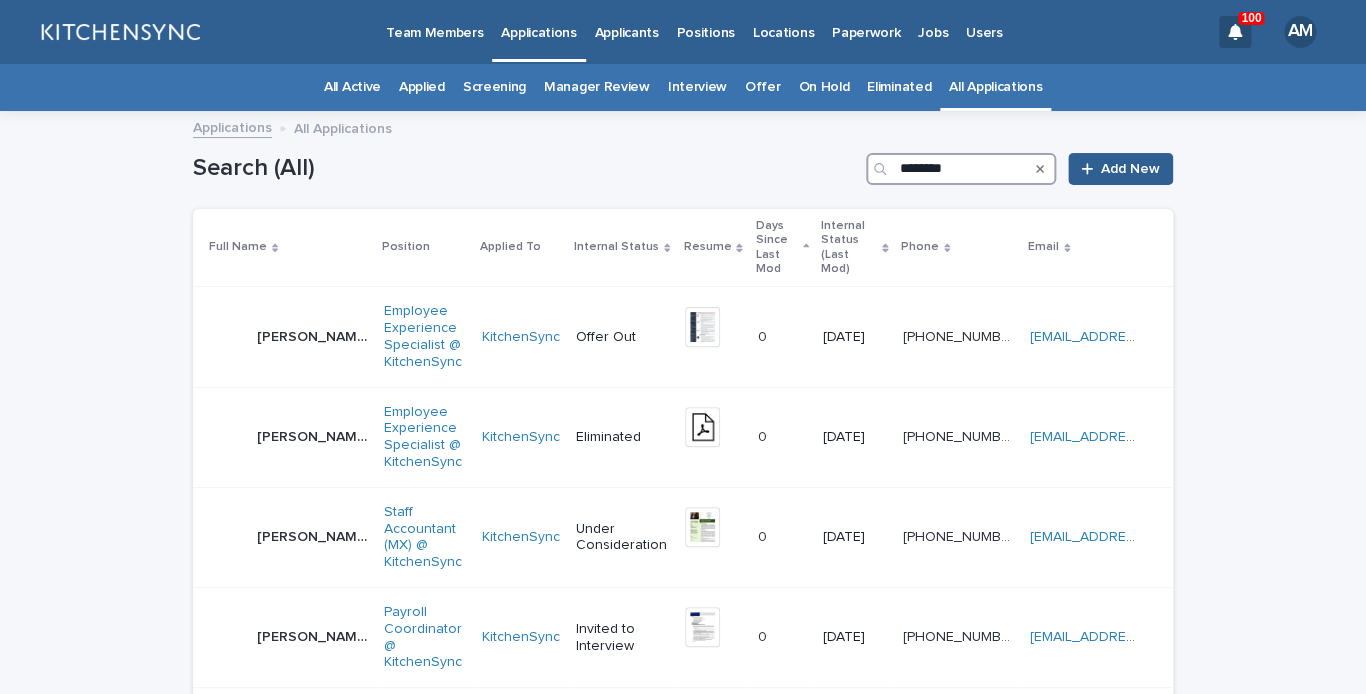type on "********" 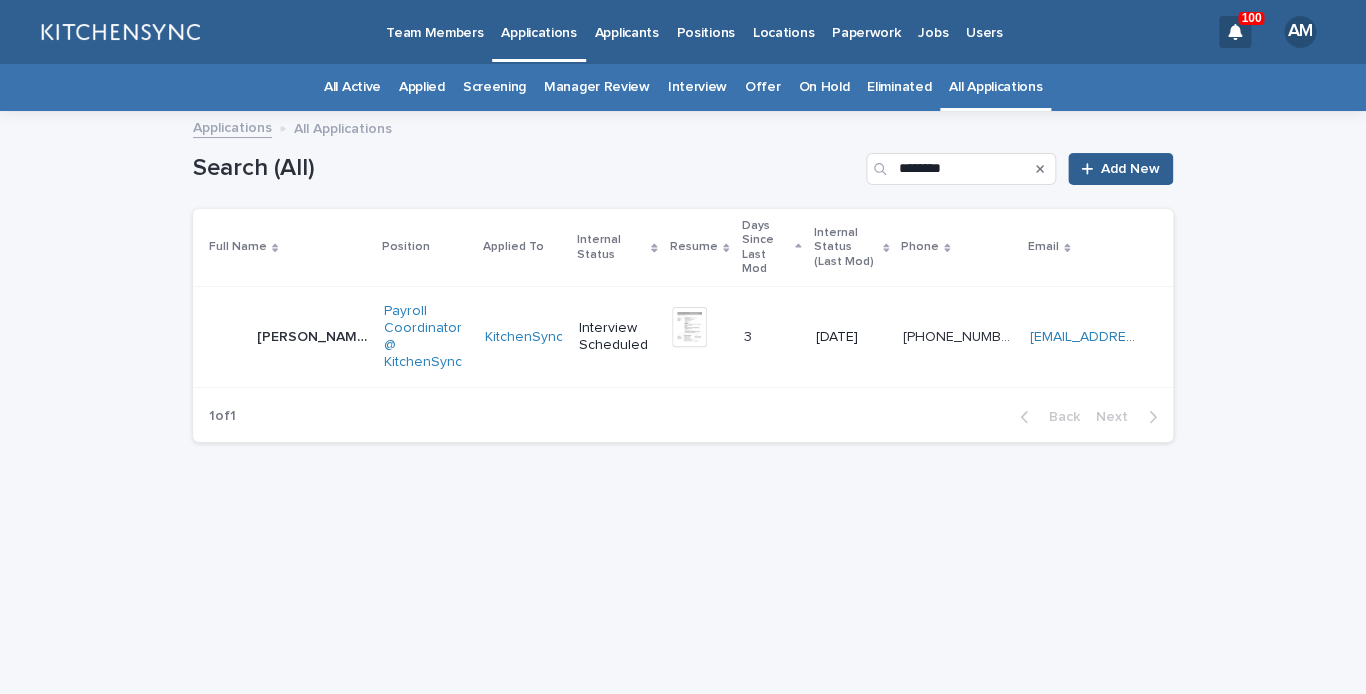 click on "Griselda Torres Córdova" at bounding box center (314, 335) 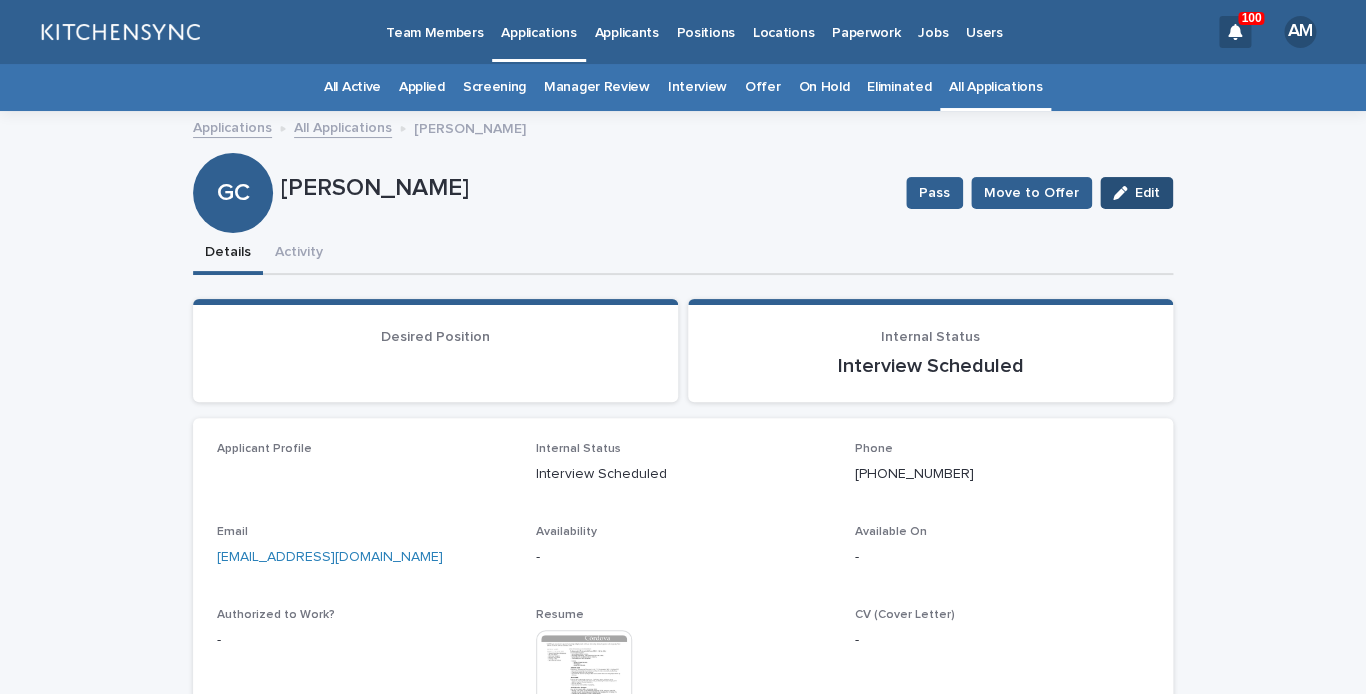 click on "Edit" at bounding box center (1147, 193) 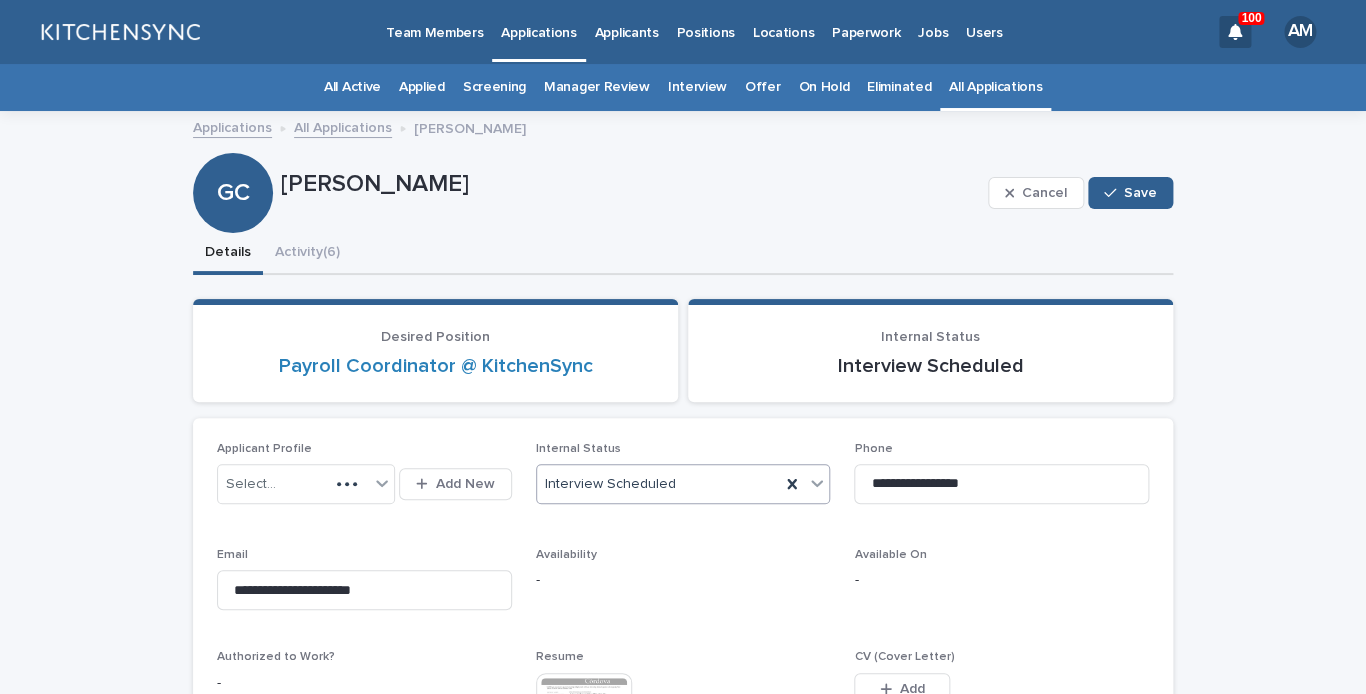click on "Interview Scheduled" at bounding box center (659, 484) 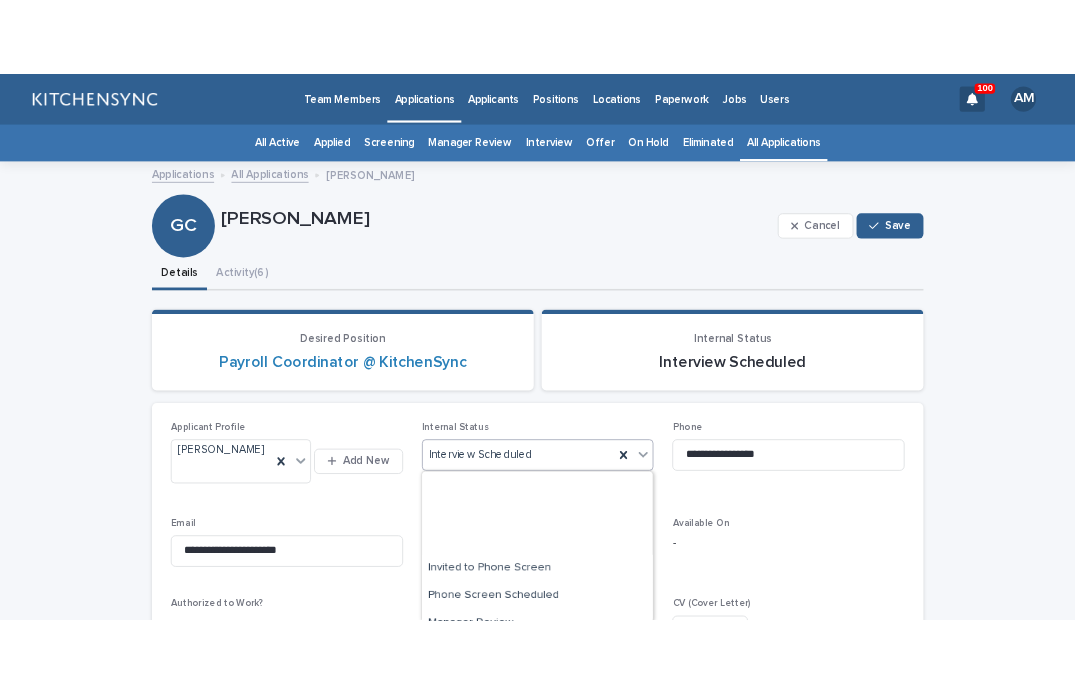 scroll, scrollTop: 406, scrollLeft: 0, axis: vertical 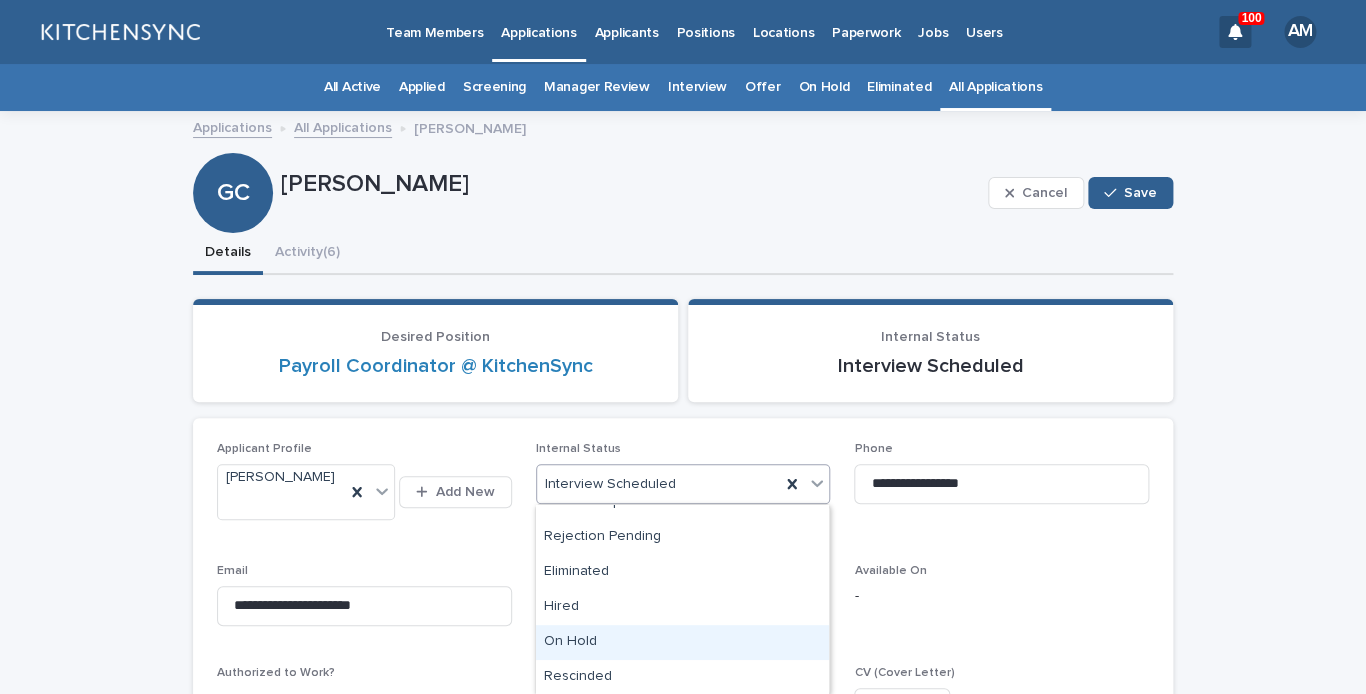 click on "On Hold" at bounding box center (682, 642) 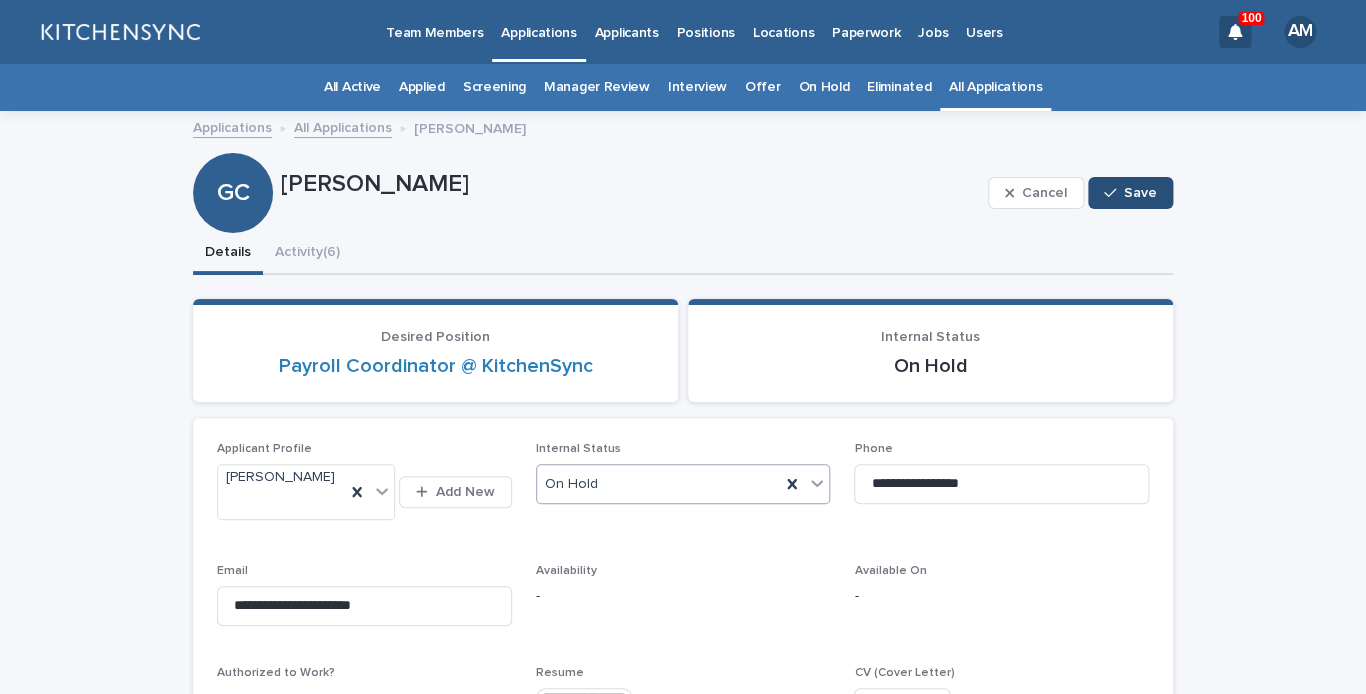 click on "Save" at bounding box center (1140, 193) 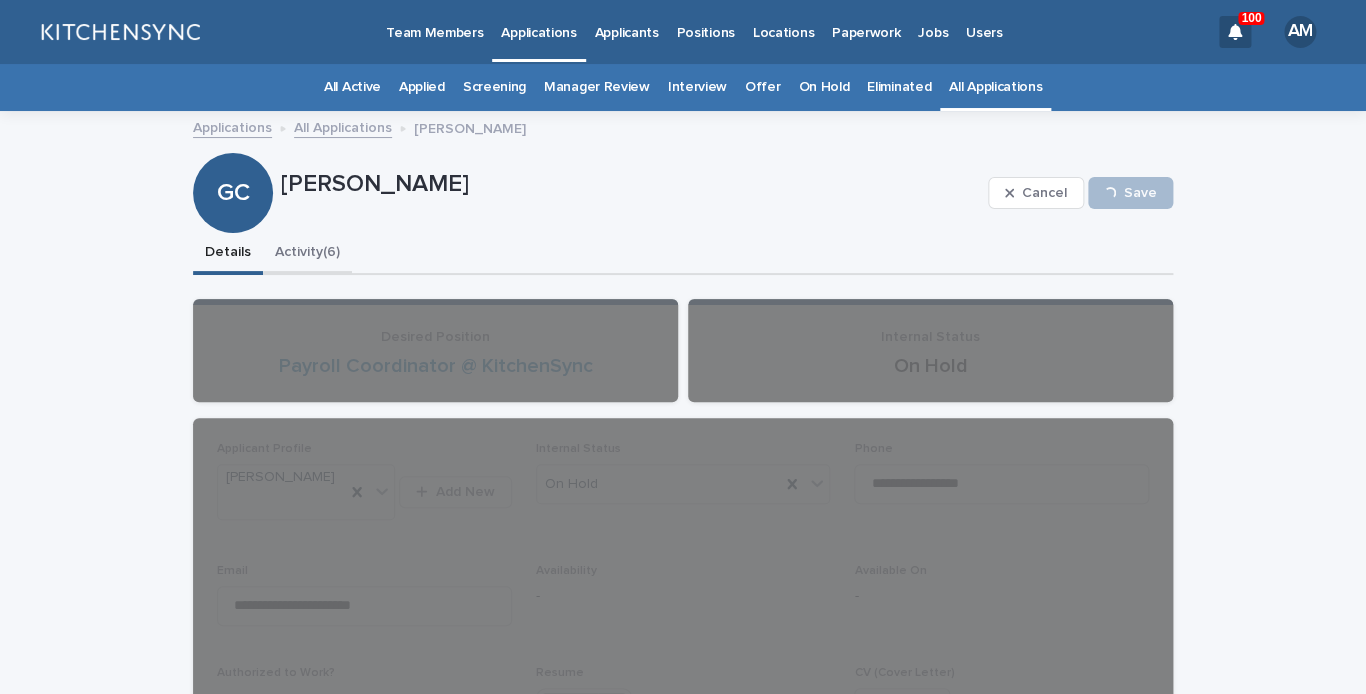 click on "Activity  (6)" at bounding box center [307, 254] 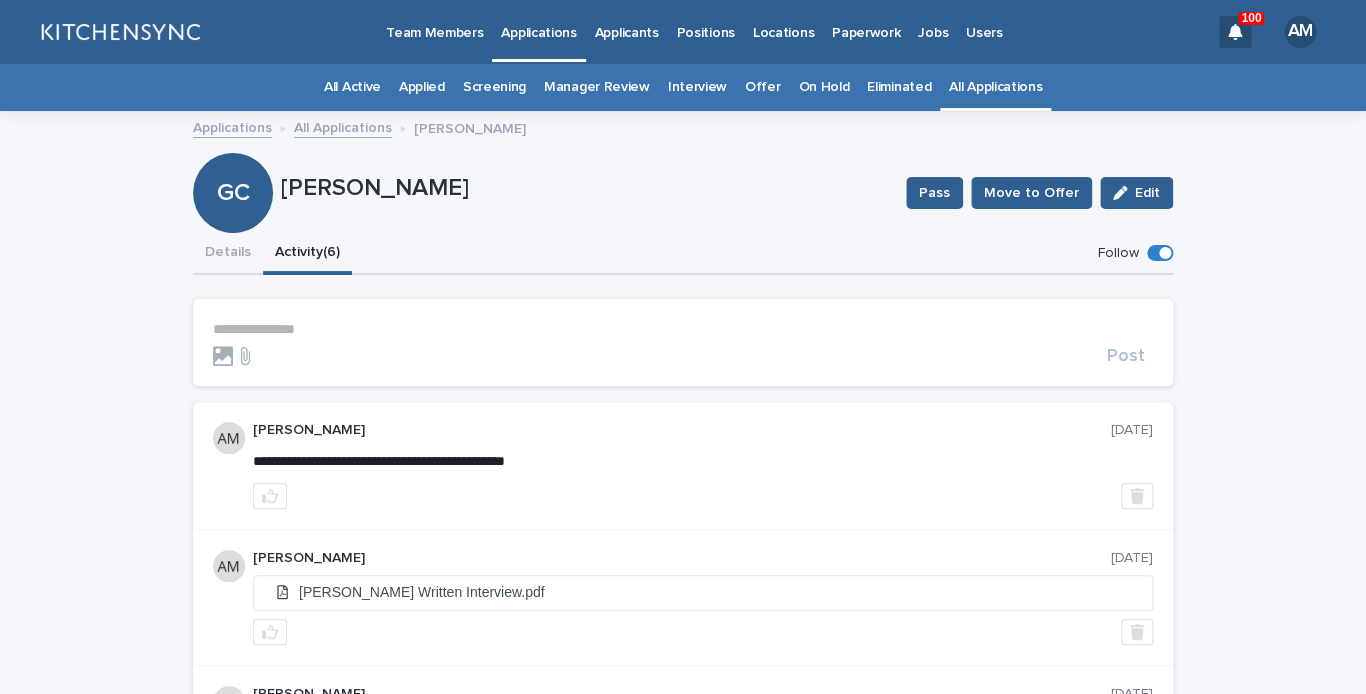 click on "**********" at bounding box center (683, 329) 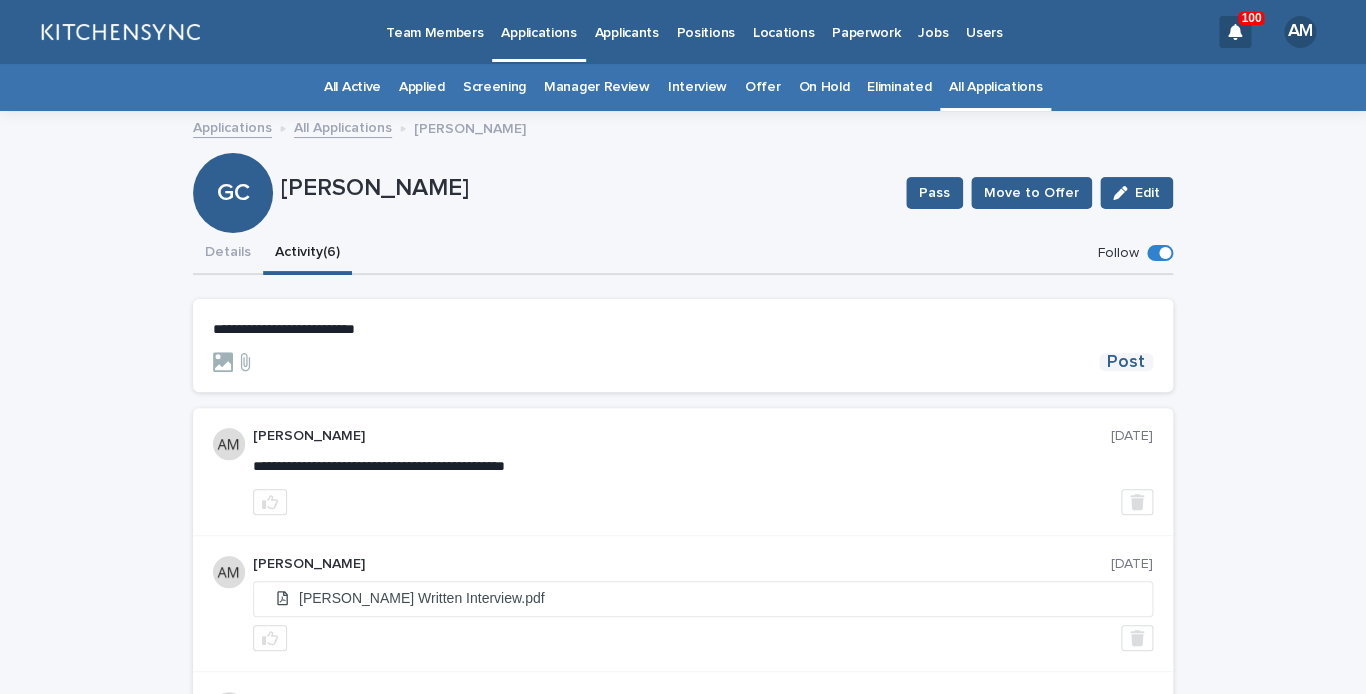 click on "Post" at bounding box center (1126, 362) 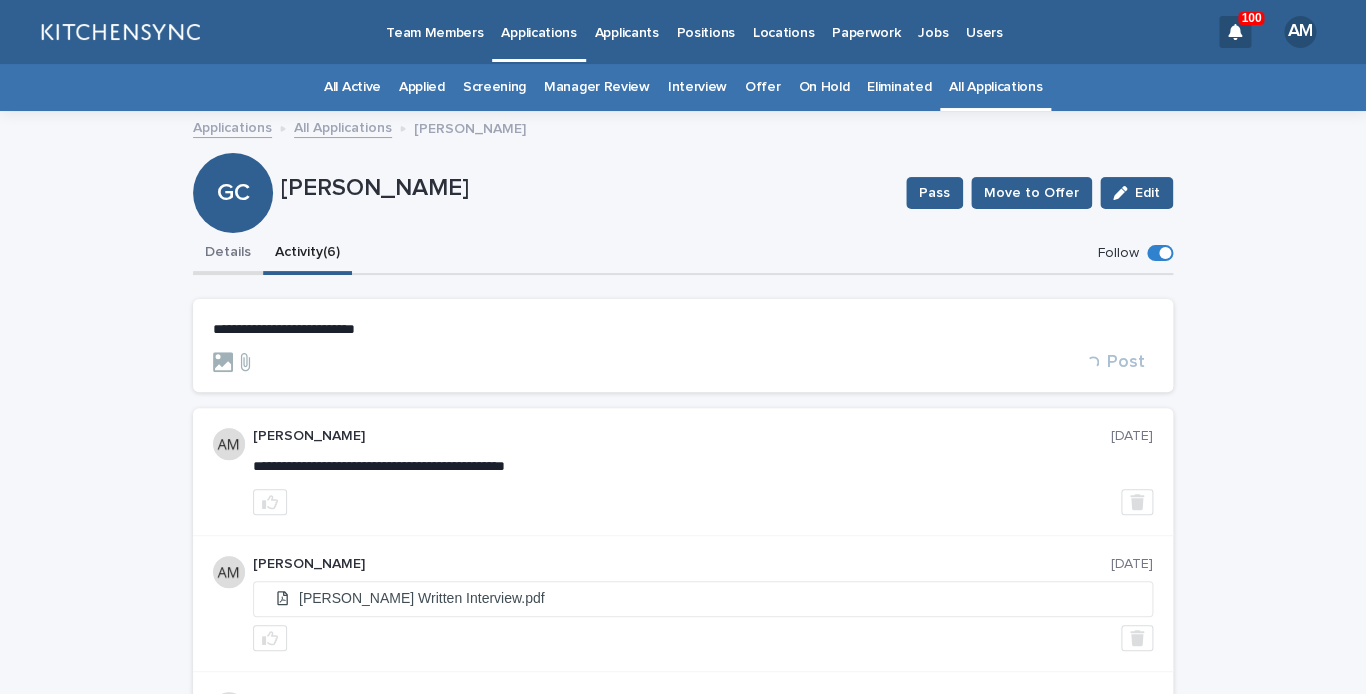 click on "Details" at bounding box center (228, 254) 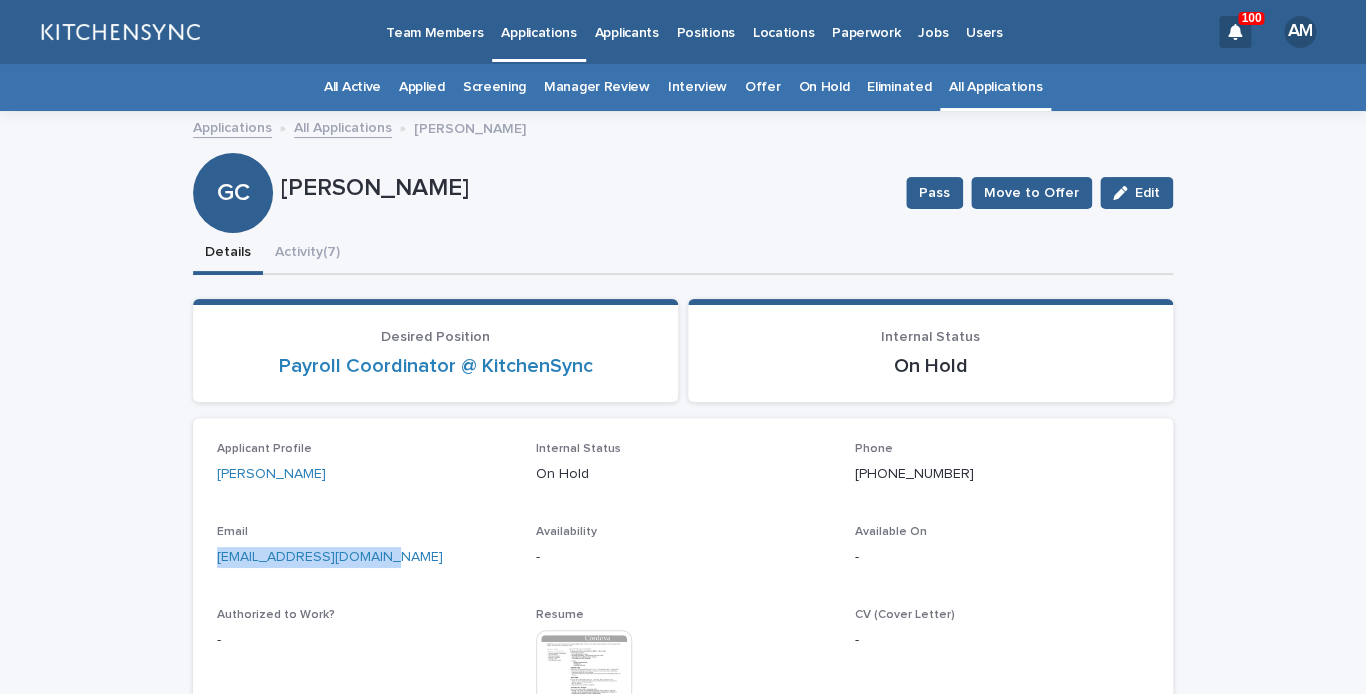 drag, startPoint x: 392, startPoint y: 576, endPoint x: 179, endPoint y: 558, distance: 213.75922 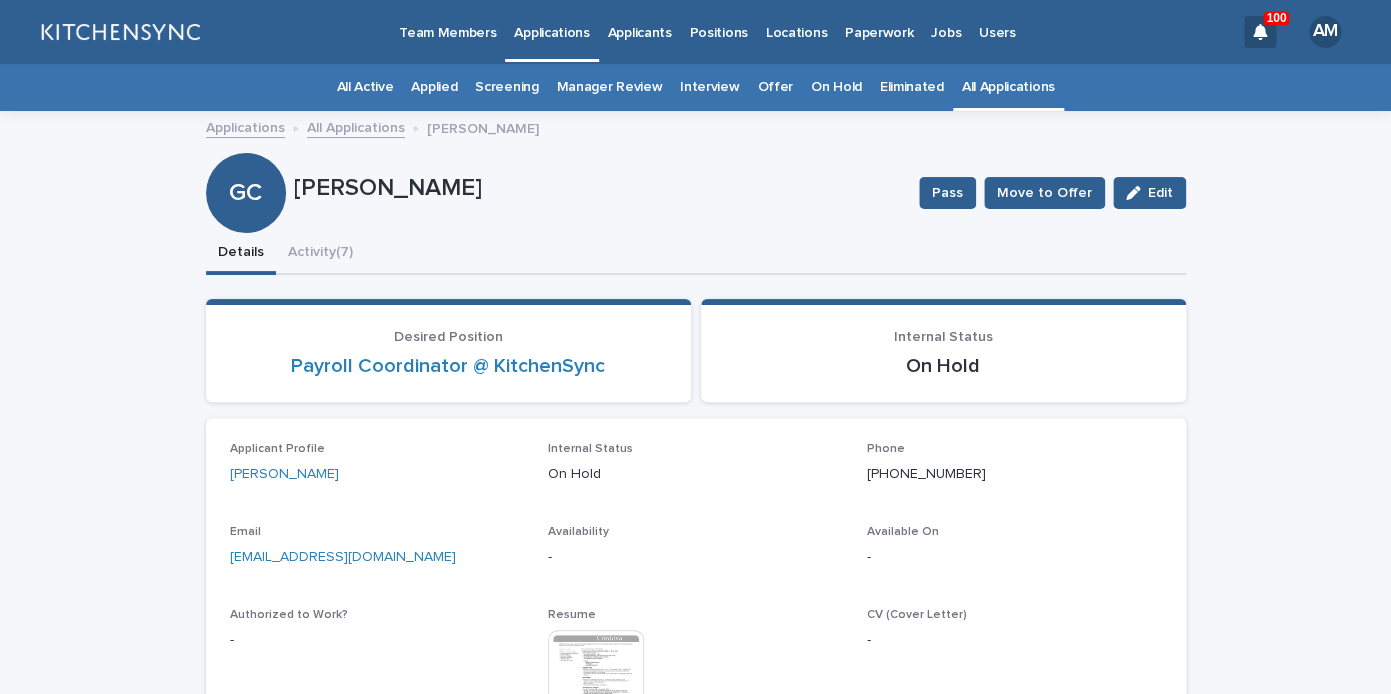 click on "GC Griselda Torres Córdova Pass Move to Offer Edit" at bounding box center (696, 193) 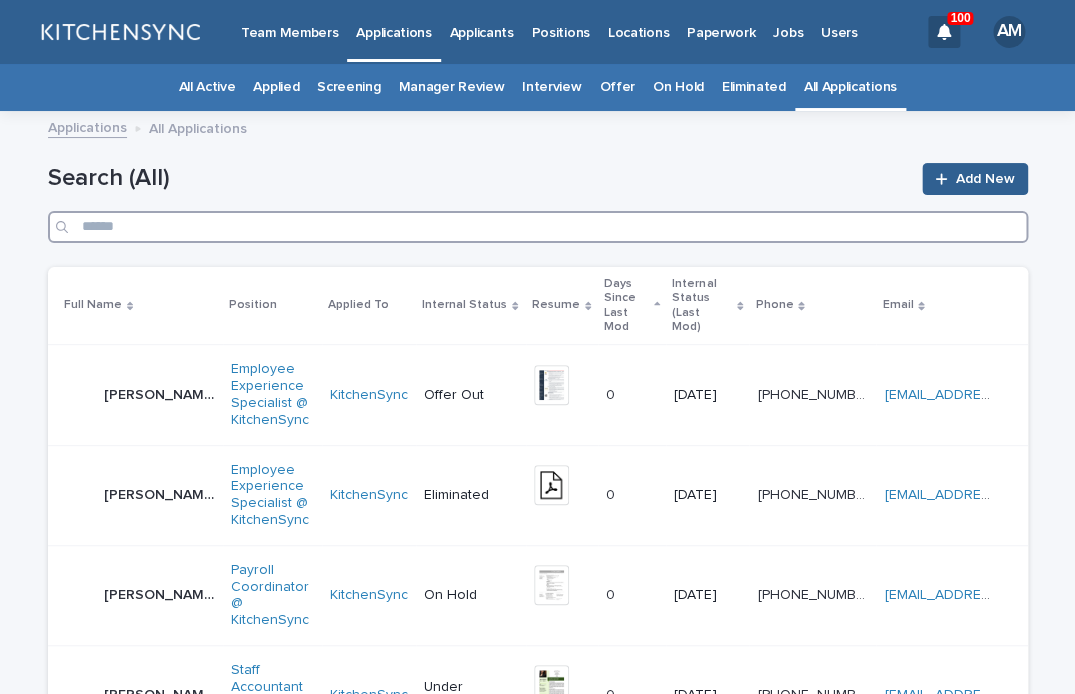 click at bounding box center (538, 227) 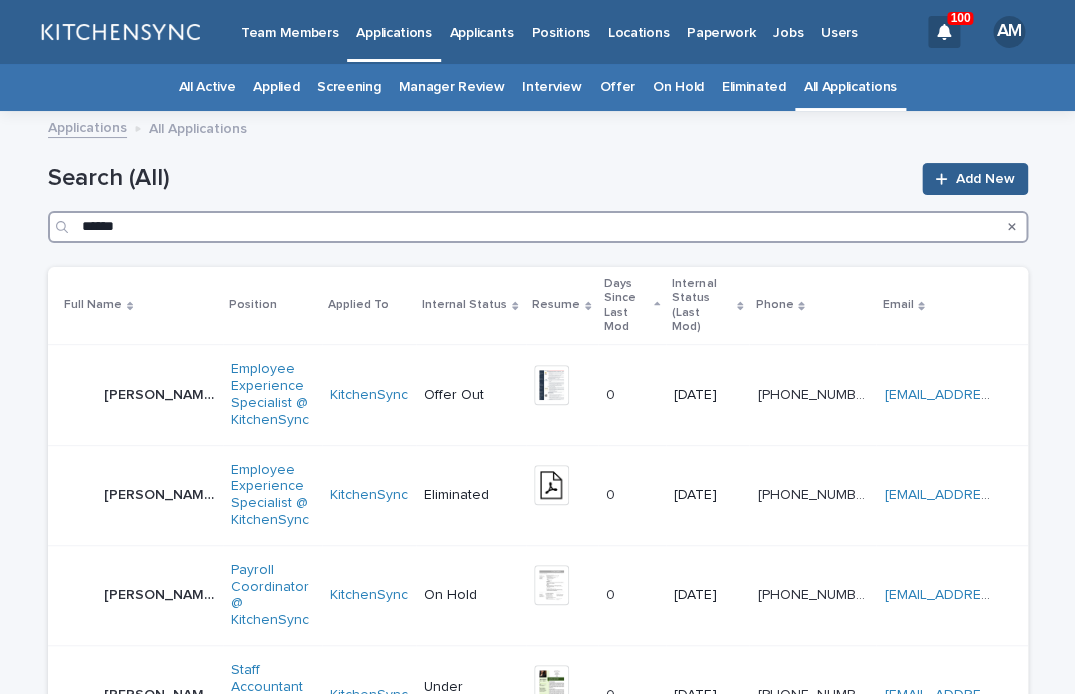 type on "******" 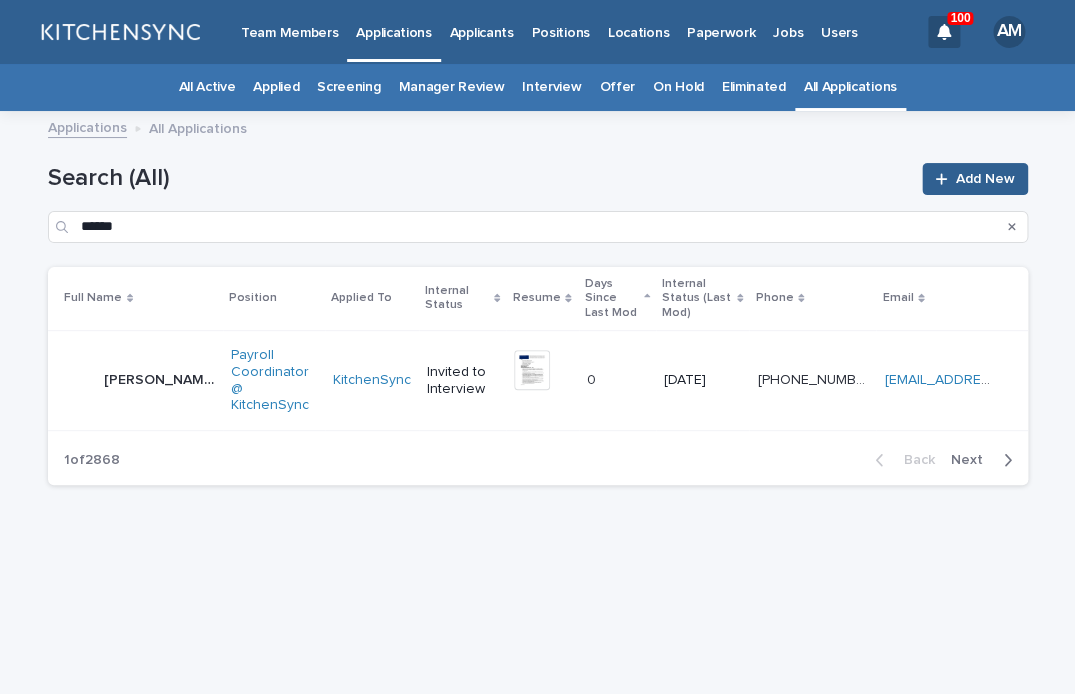 click on "Yadira Esperanza Monreal Mendez Yadira Esperanza Monreal Mendez" at bounding box center [159, 380] 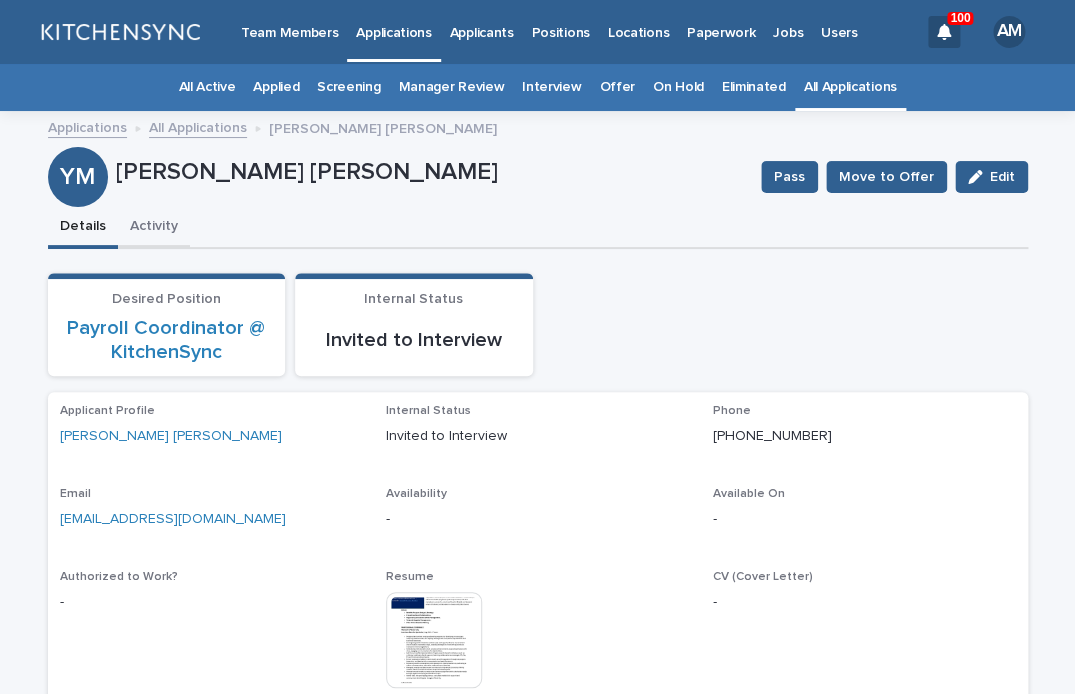 click on "Activity" at bounding box center [154, 228] 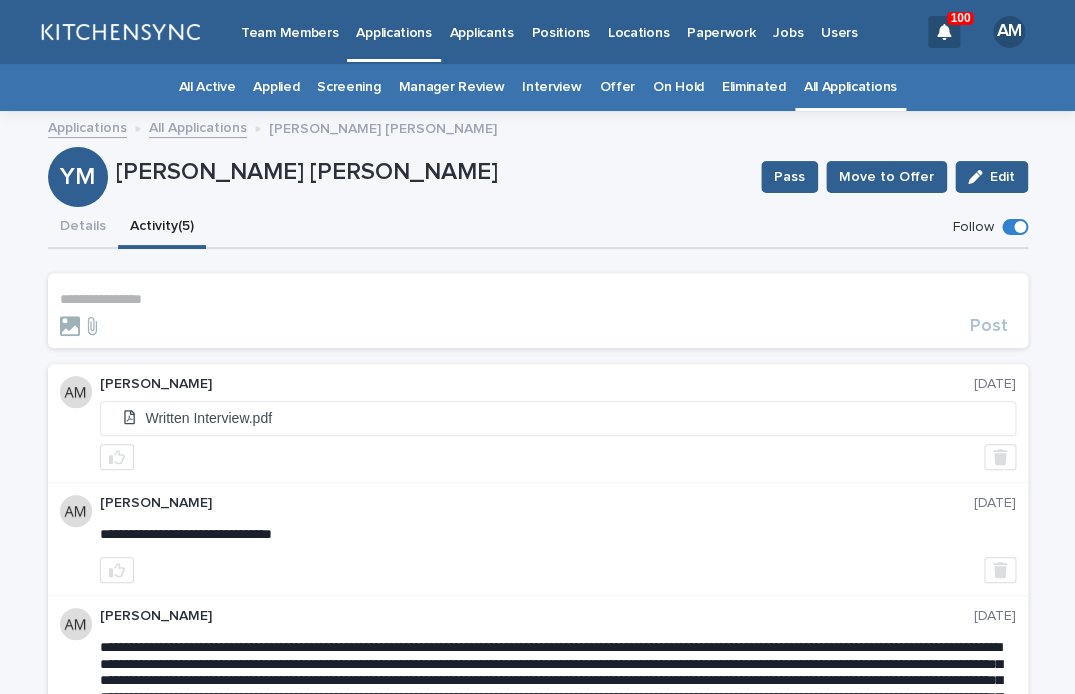 click on "**********" at bounding box center [538, 299] 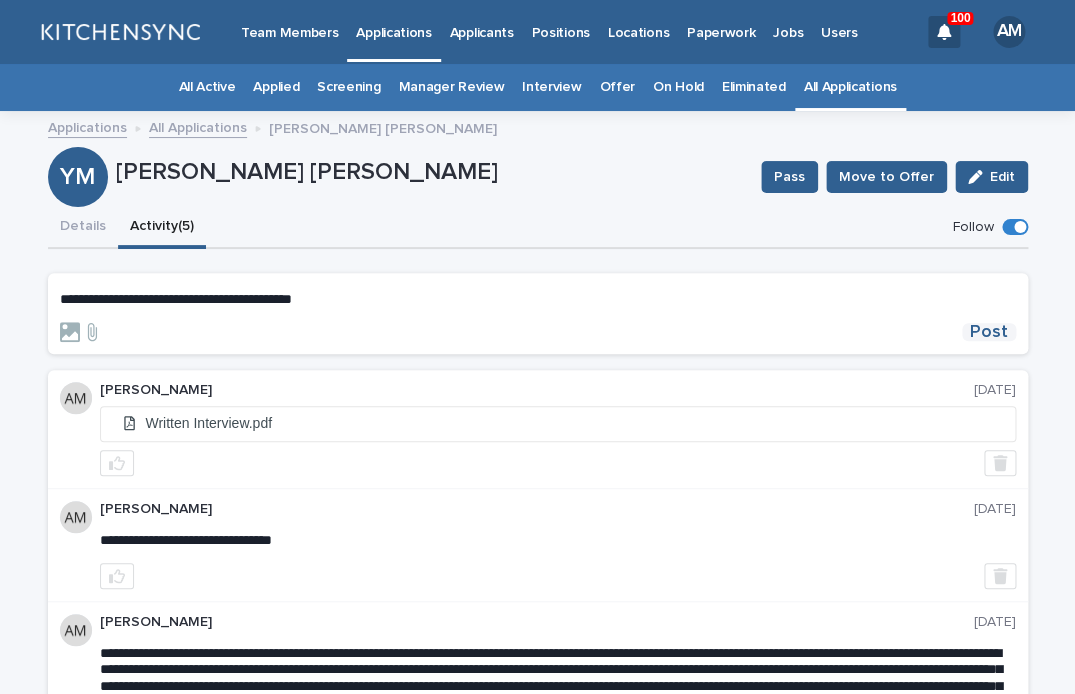 click on "Post" at bounding box center [989, 332] 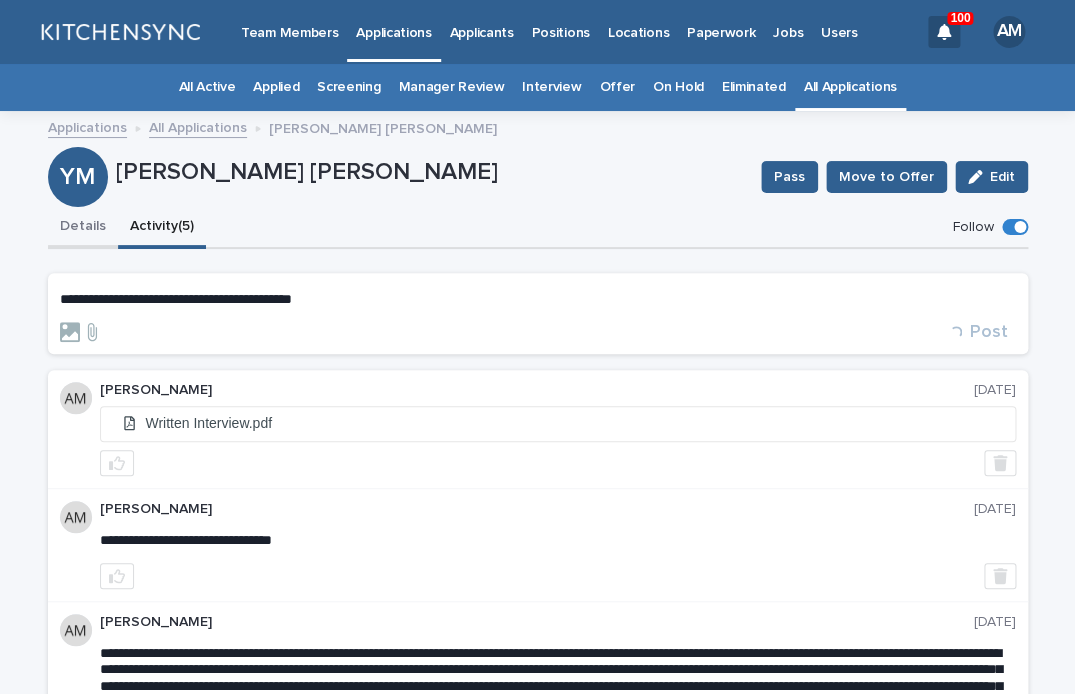 click on "Details" at bounding box center (83, 228) 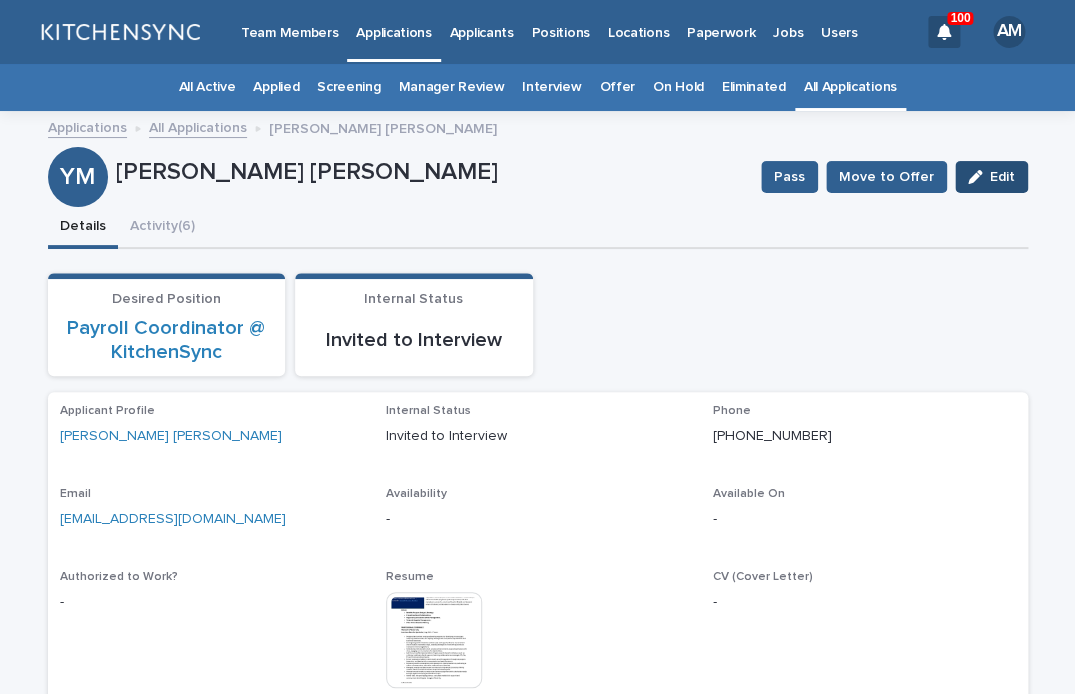 click on "Edit" at bounding box center [1002, 177] 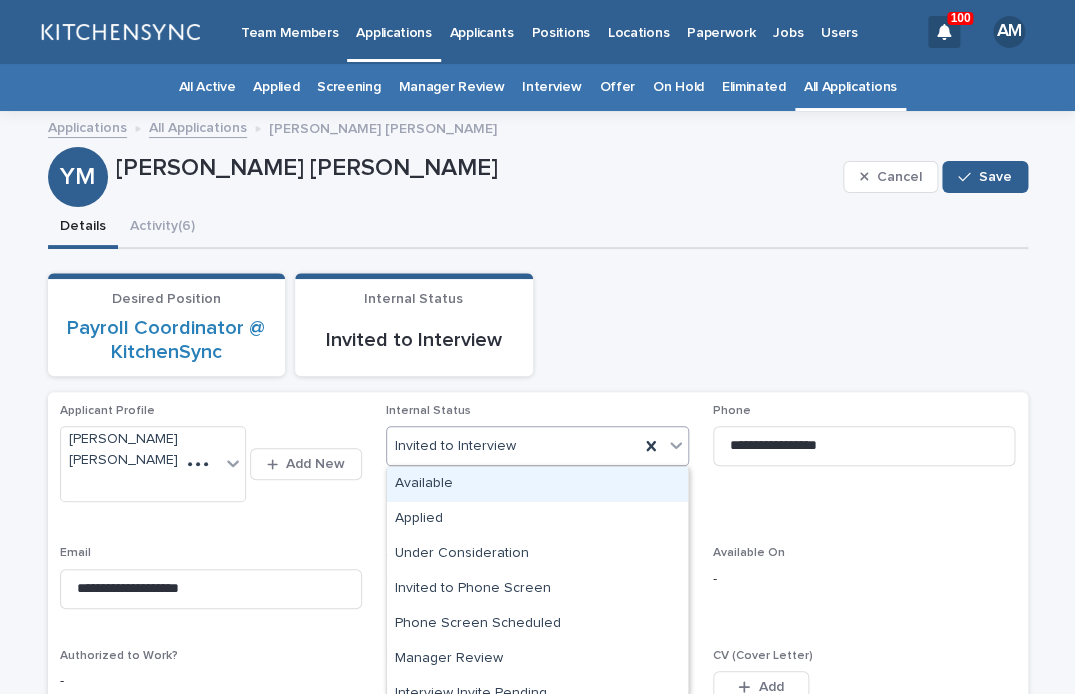 click on "Invited to Interview" at bounding box center [513, 446] 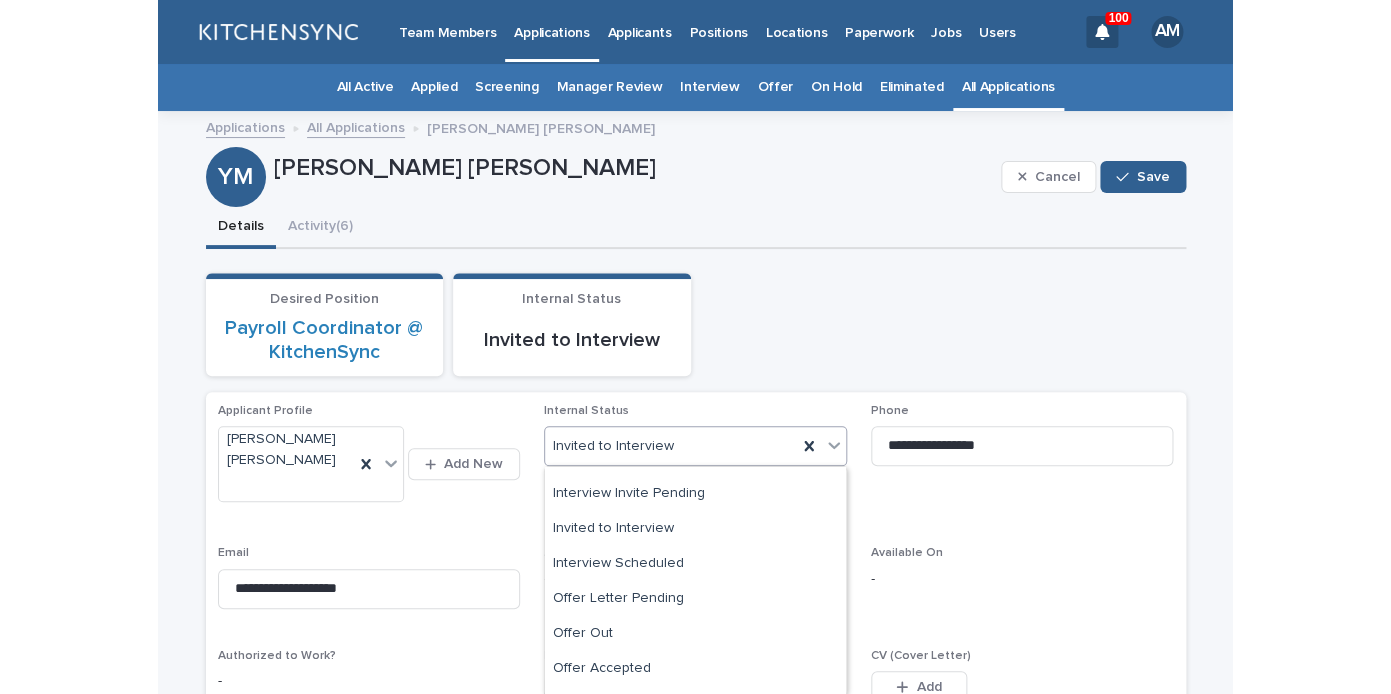 scroll, scrollTop: 201, scrollLeft: 0, axis: vertical 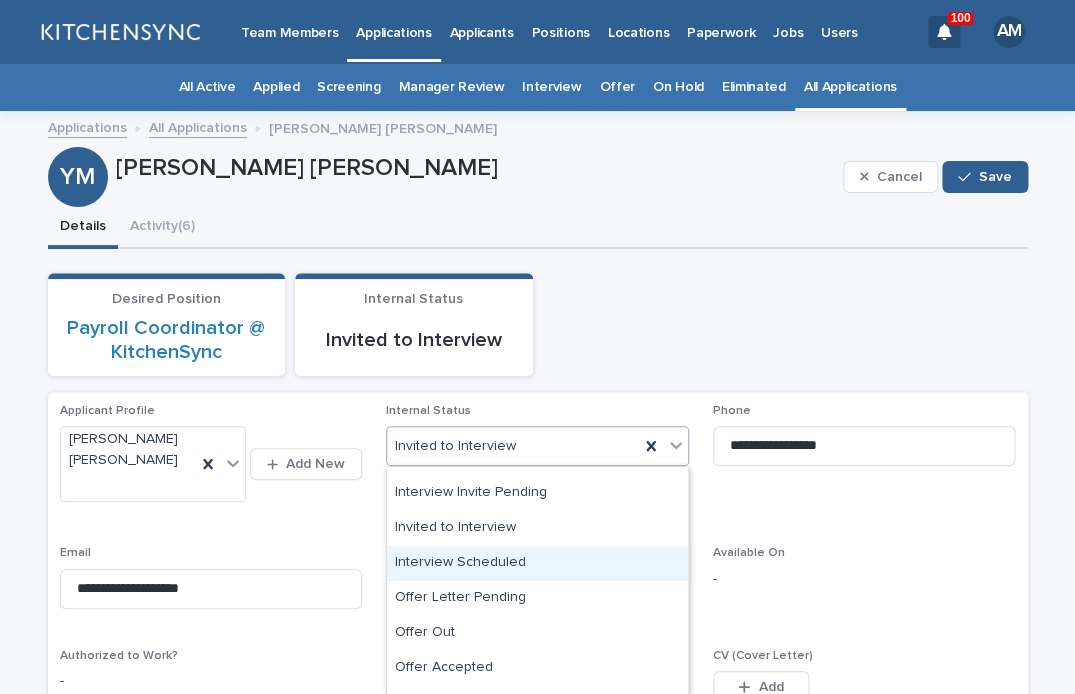click on "Interview Scheduled" at bounding box center (537, 563) 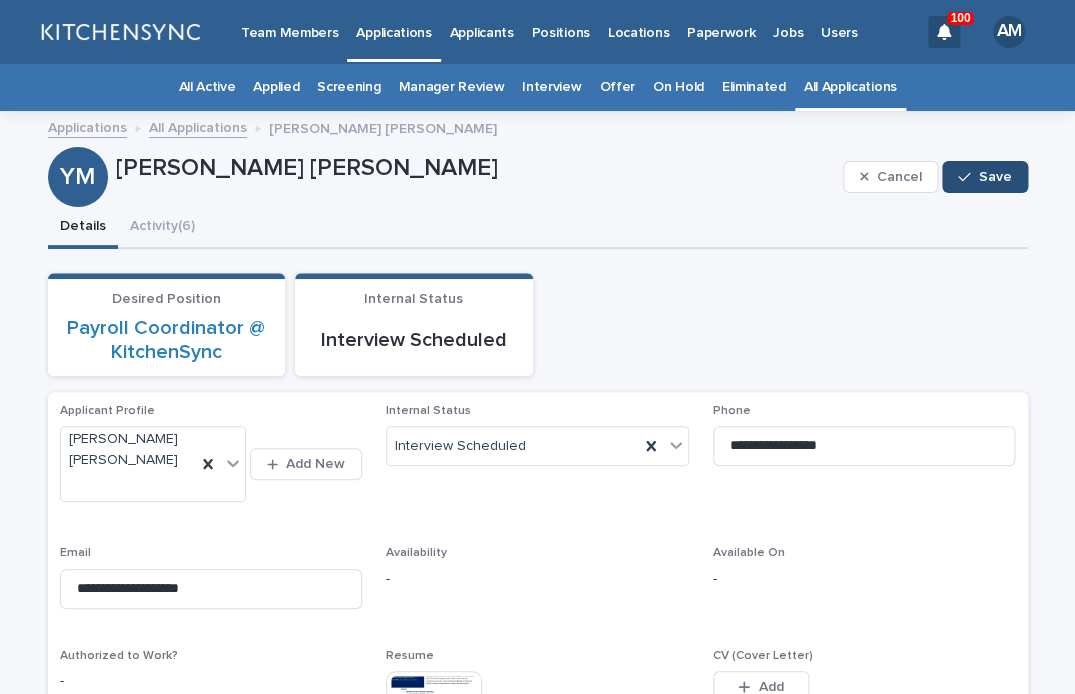 click on "Save" at bounding box center (984, 177) 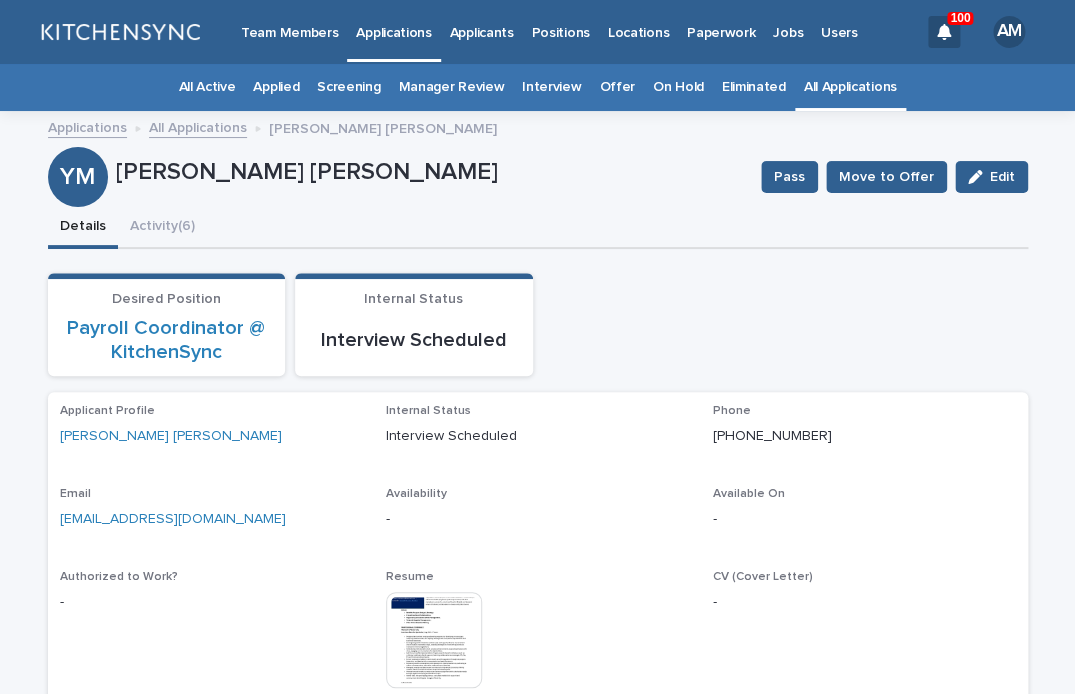drag, startPoint x: 117, startPoint y: 175, endPoint x: 557, endPoint y: 181, distance: 440.0409 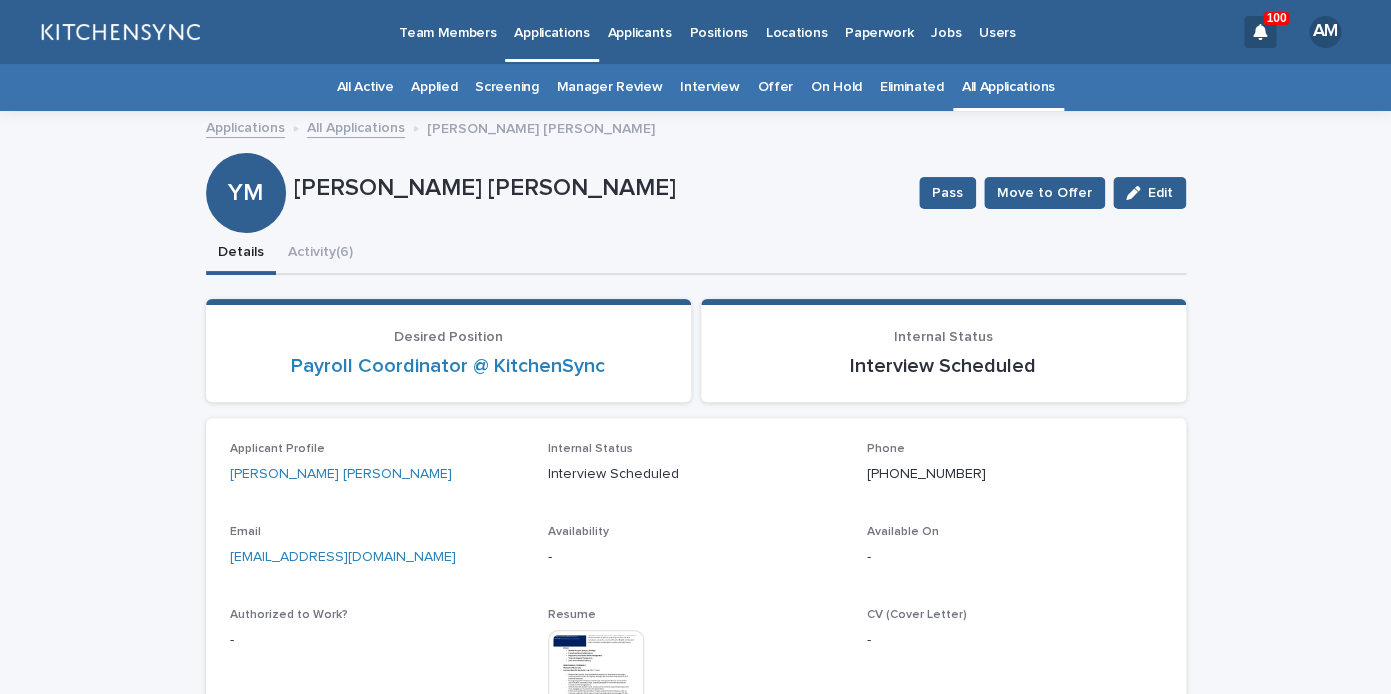 click on "All Applications" at bounding box center (1008, 87) 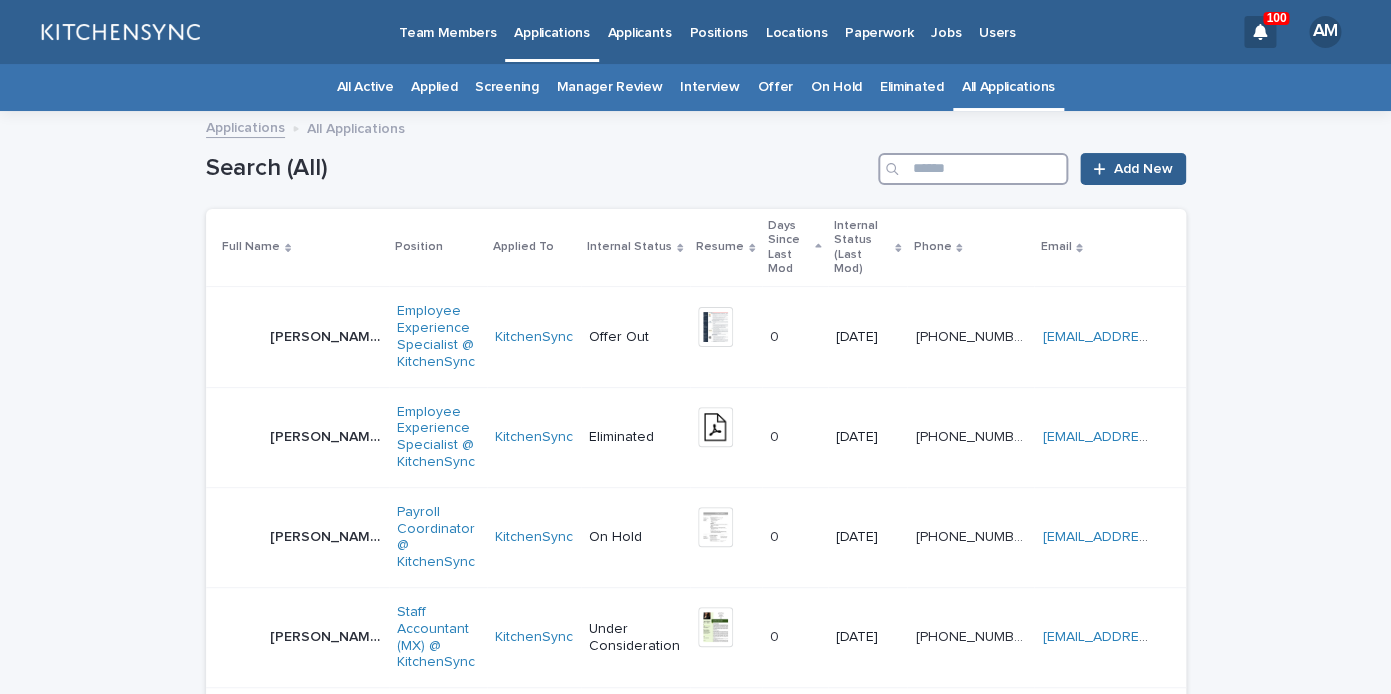 click at bounding box center [973, 169] 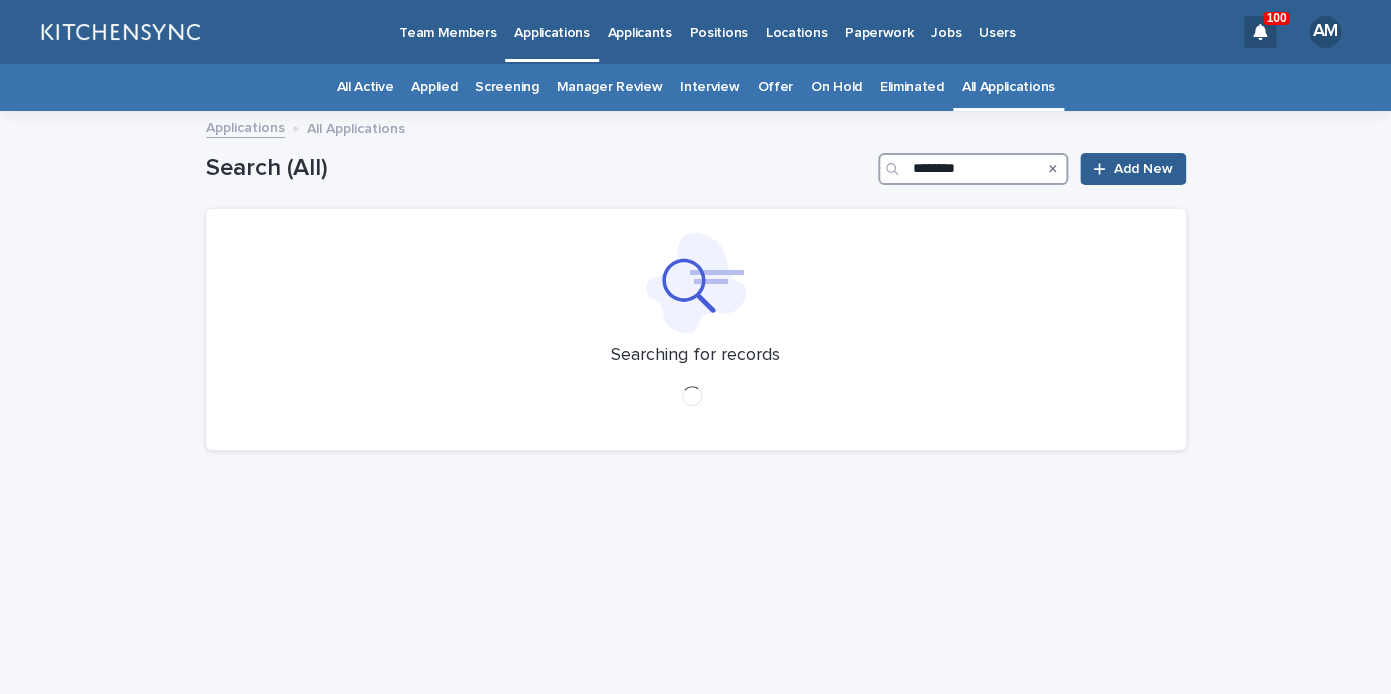 type on "********" 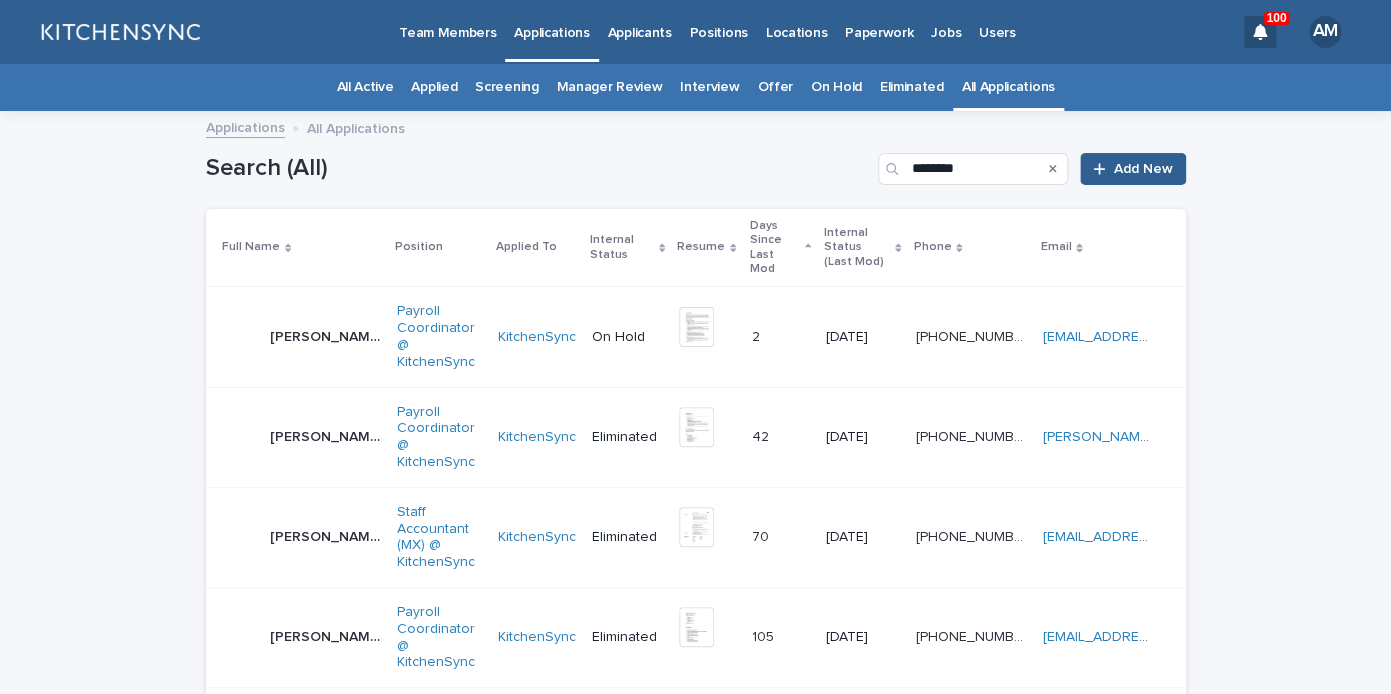 click on "Fernanda Rodriguez" at bounding box center (327, 335) 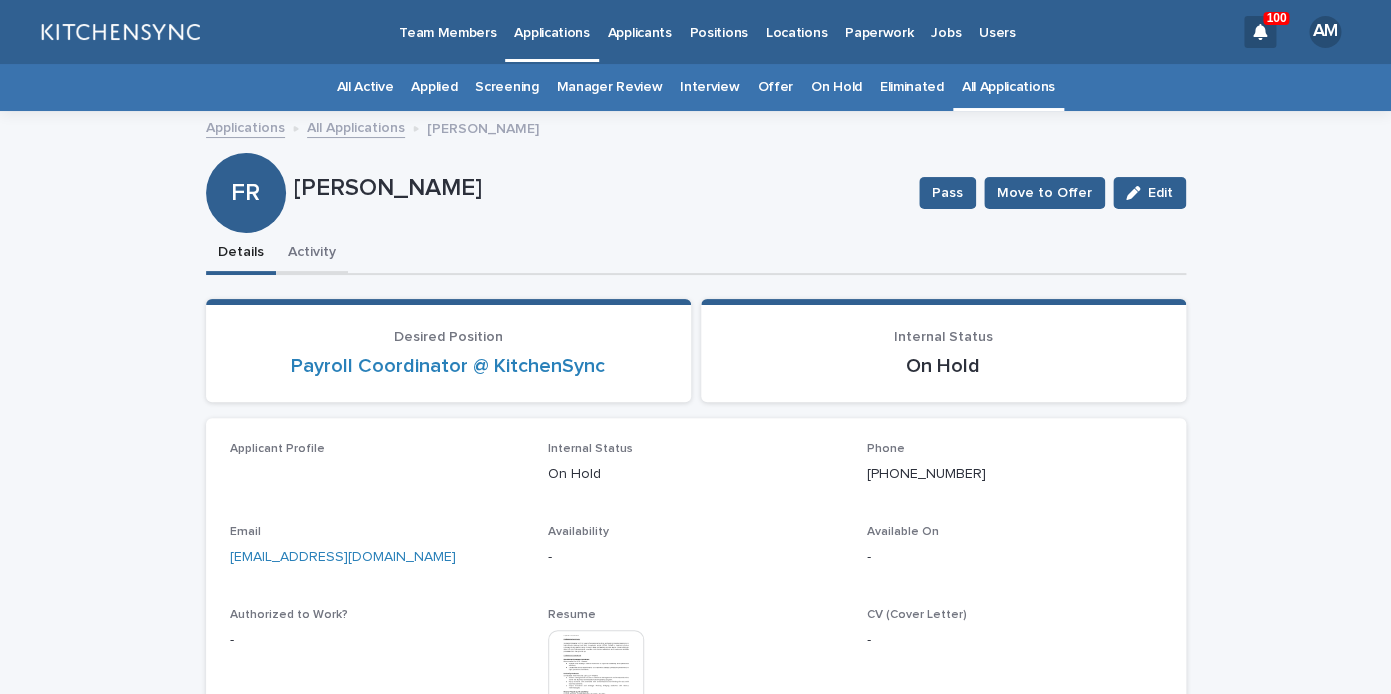 click on "Activity" at bounding box center [312, 254] 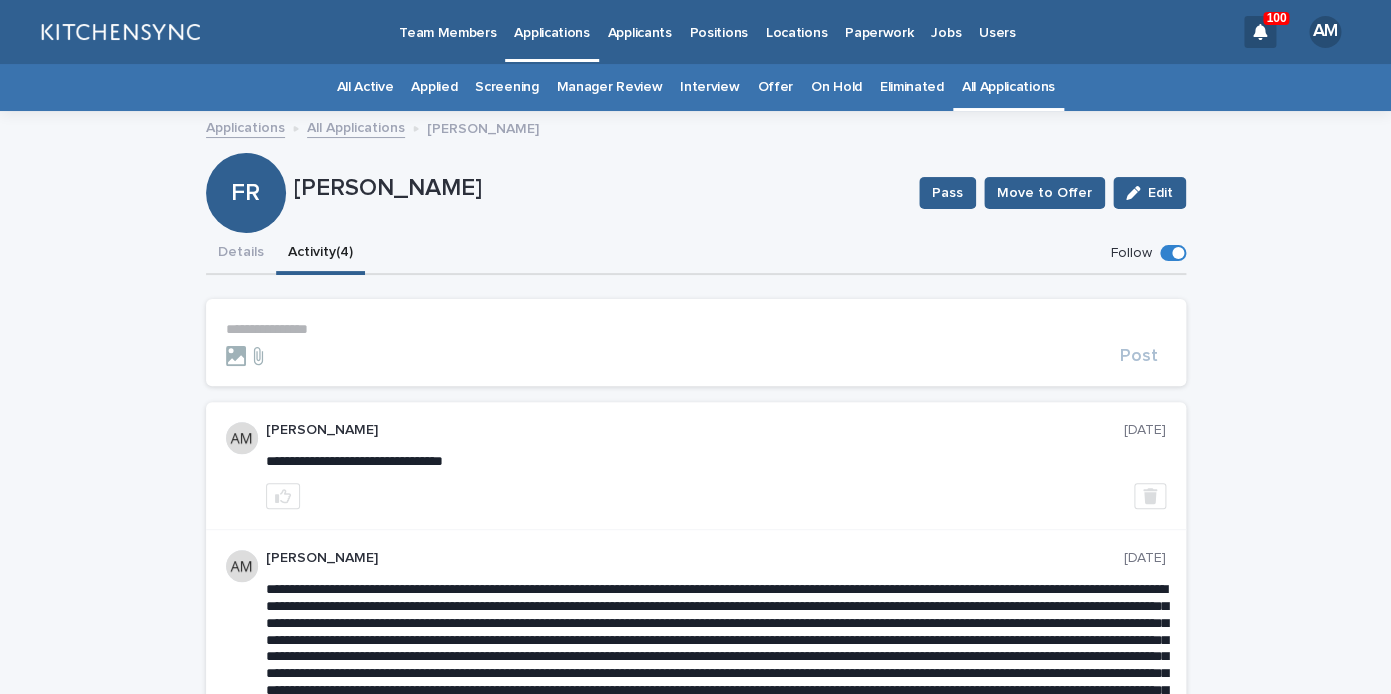click on "**********" at bounding box center (696, 329) 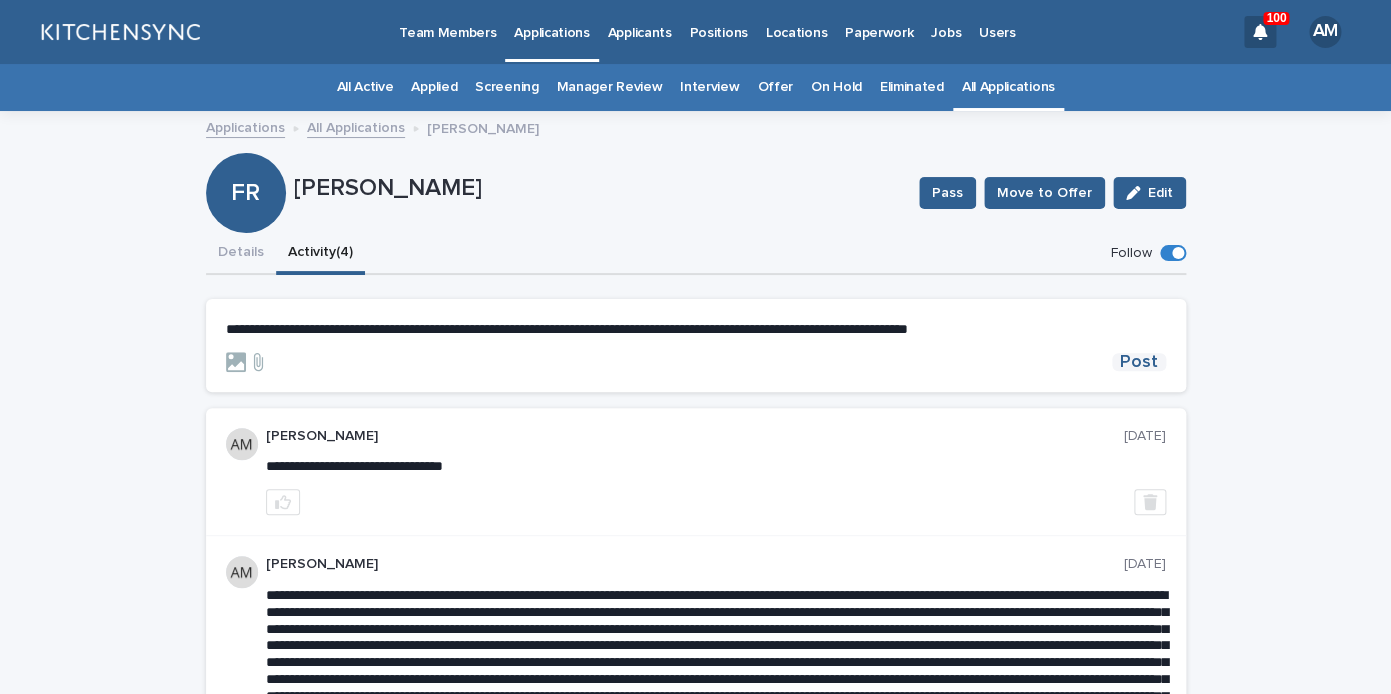 click on "Post" at bounding box center [1139, 362] 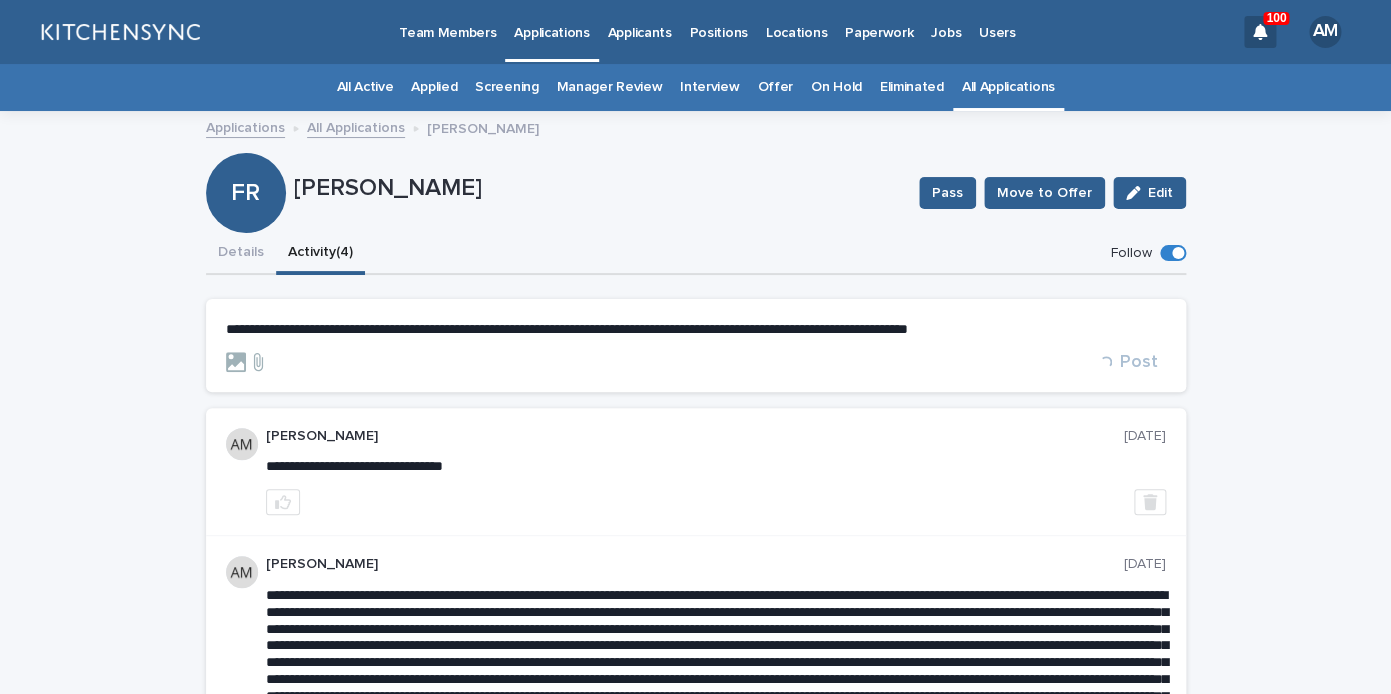 click on "All Applications" at bounding box center [1008, 87] 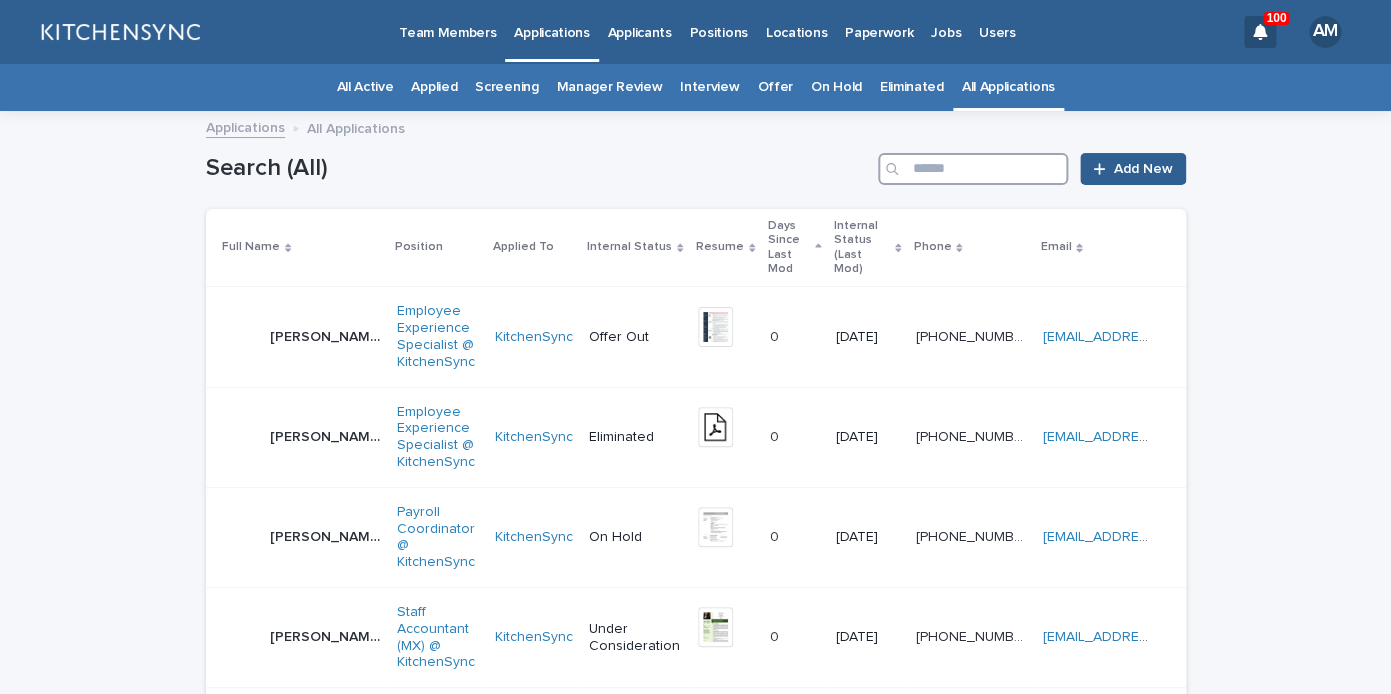 click at bounding box center [973, 169] 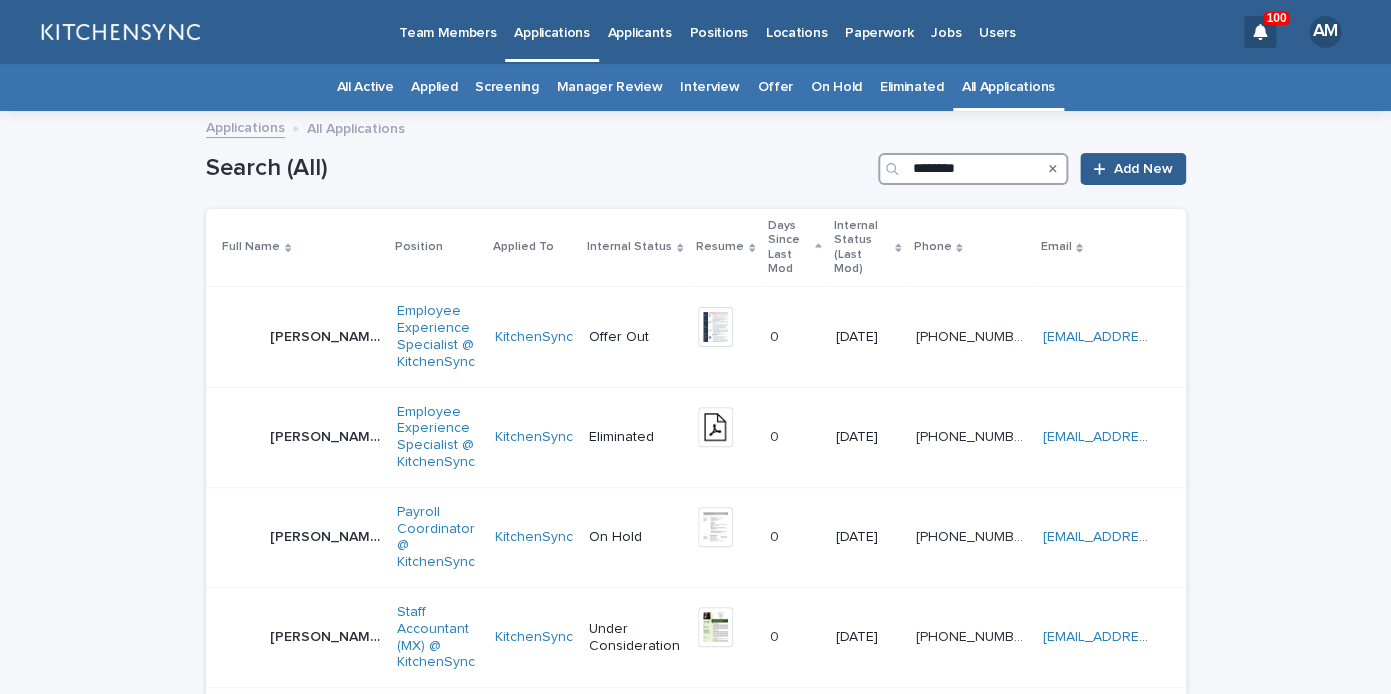 type on "********" 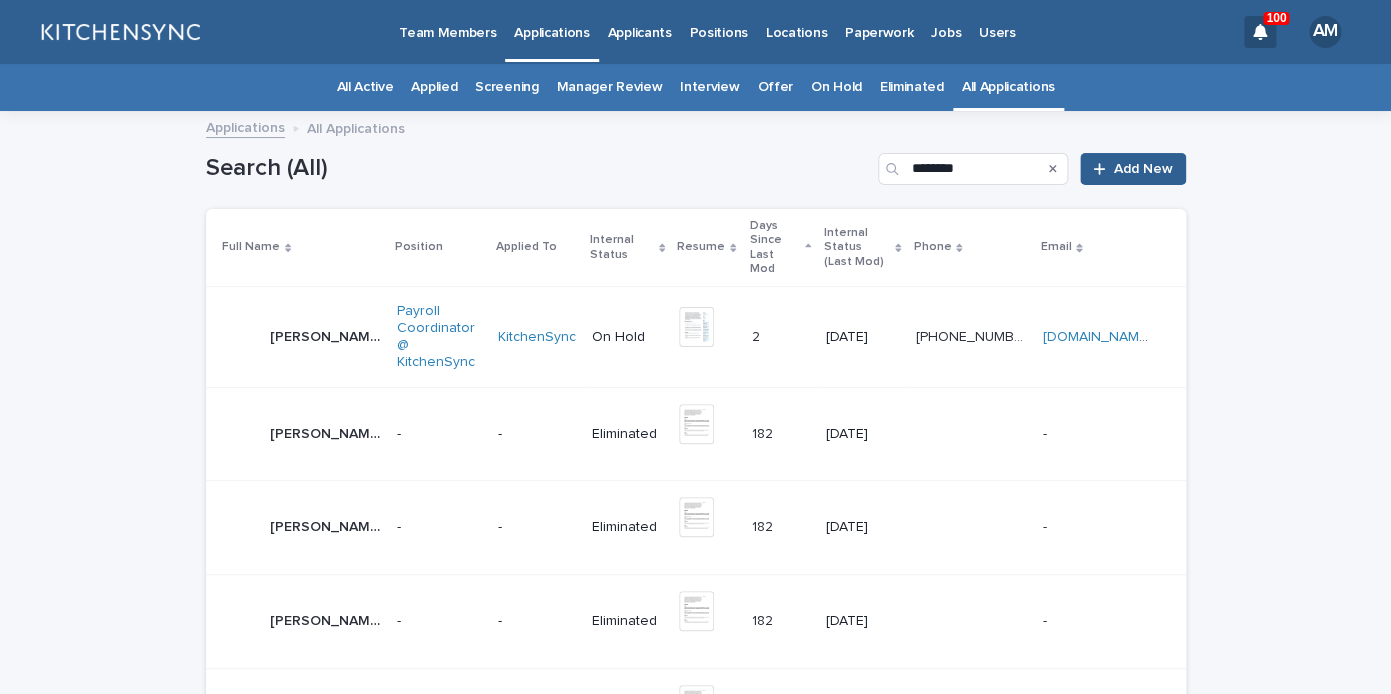 click on "Patricio Patiño Patricio Patiño" at bounding box center [297, 337] 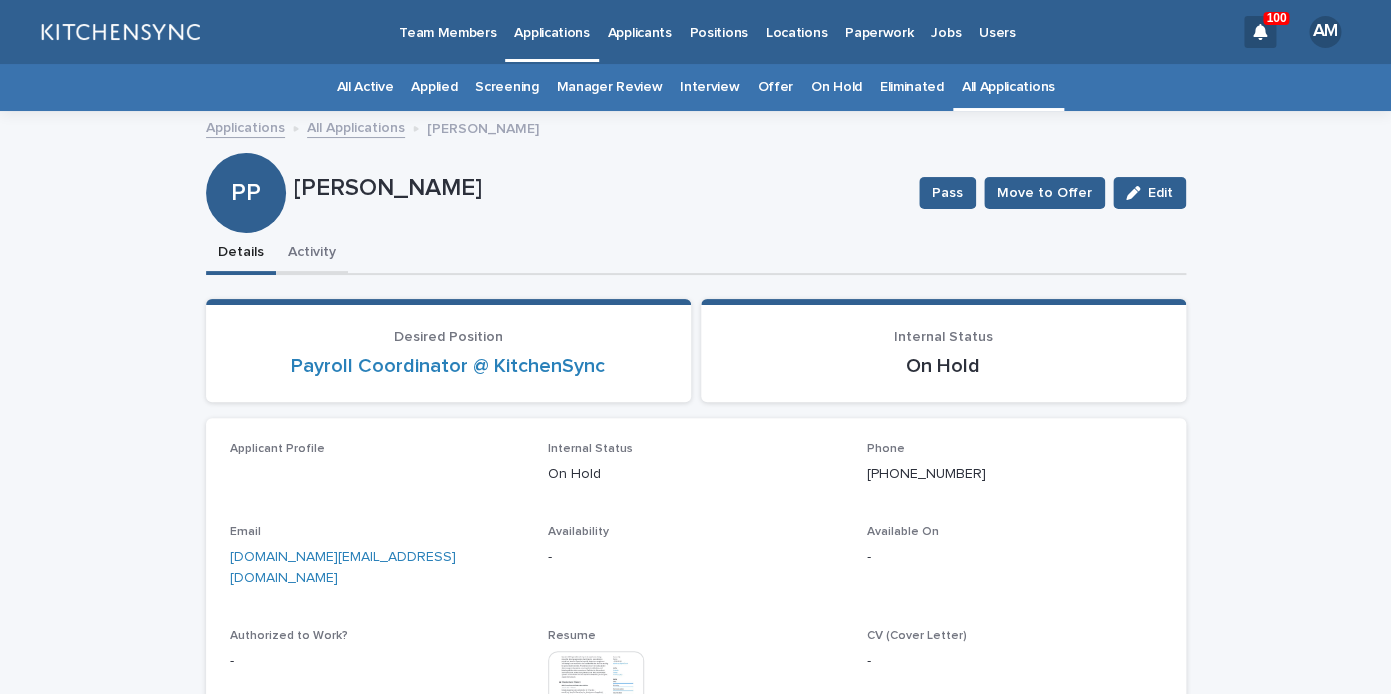 click on "Activity" at bounding box center [312, 254] 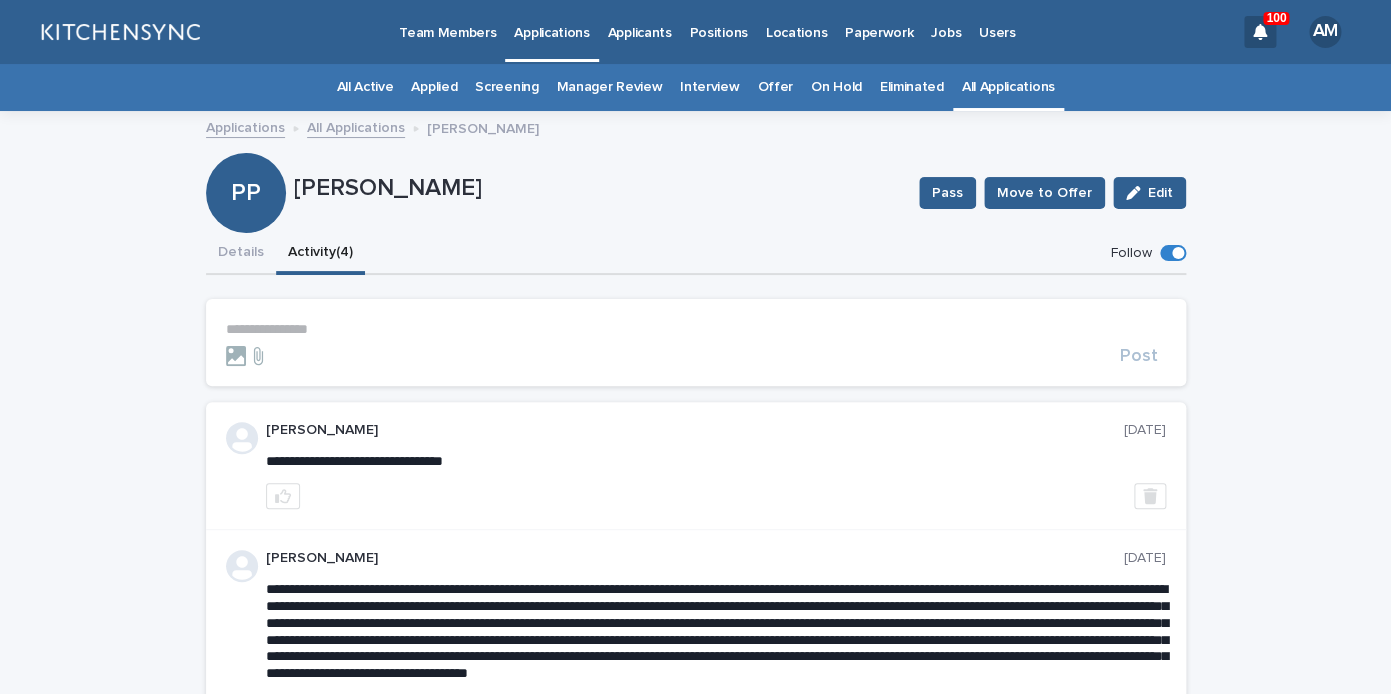click on "**********" at bounding box center (696, 329) 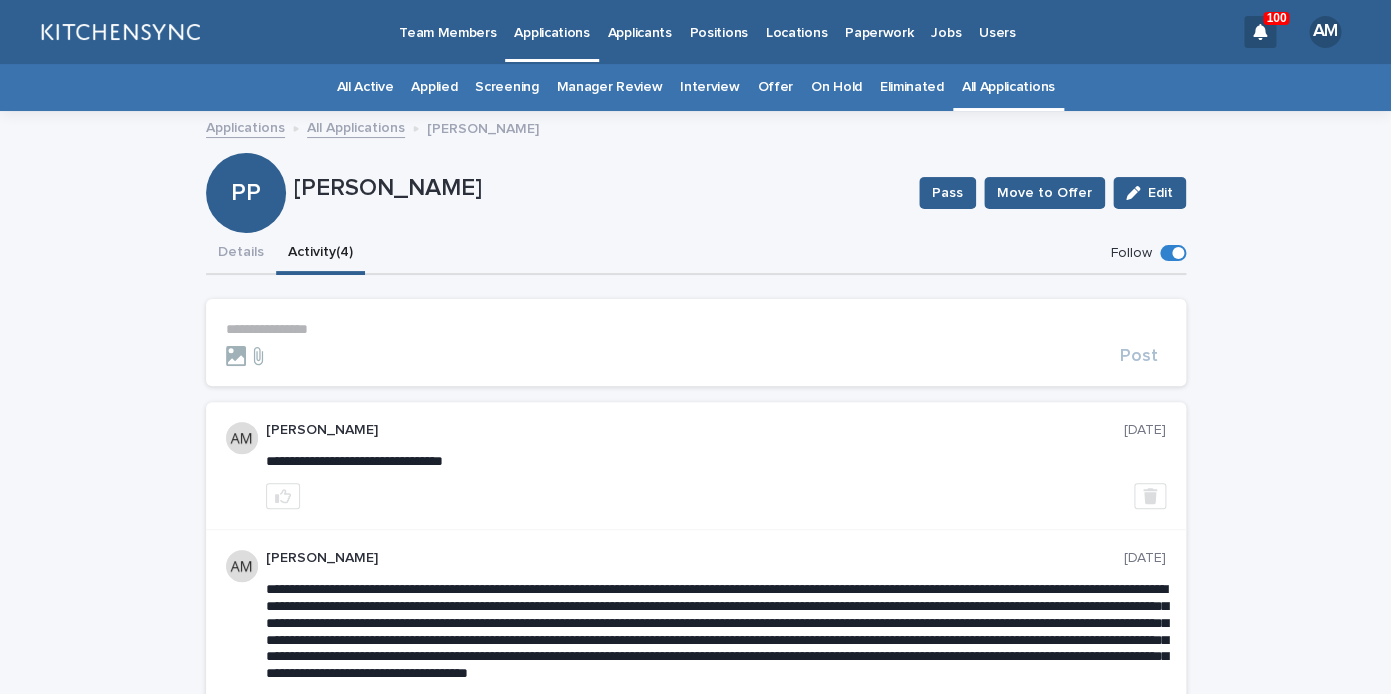 type 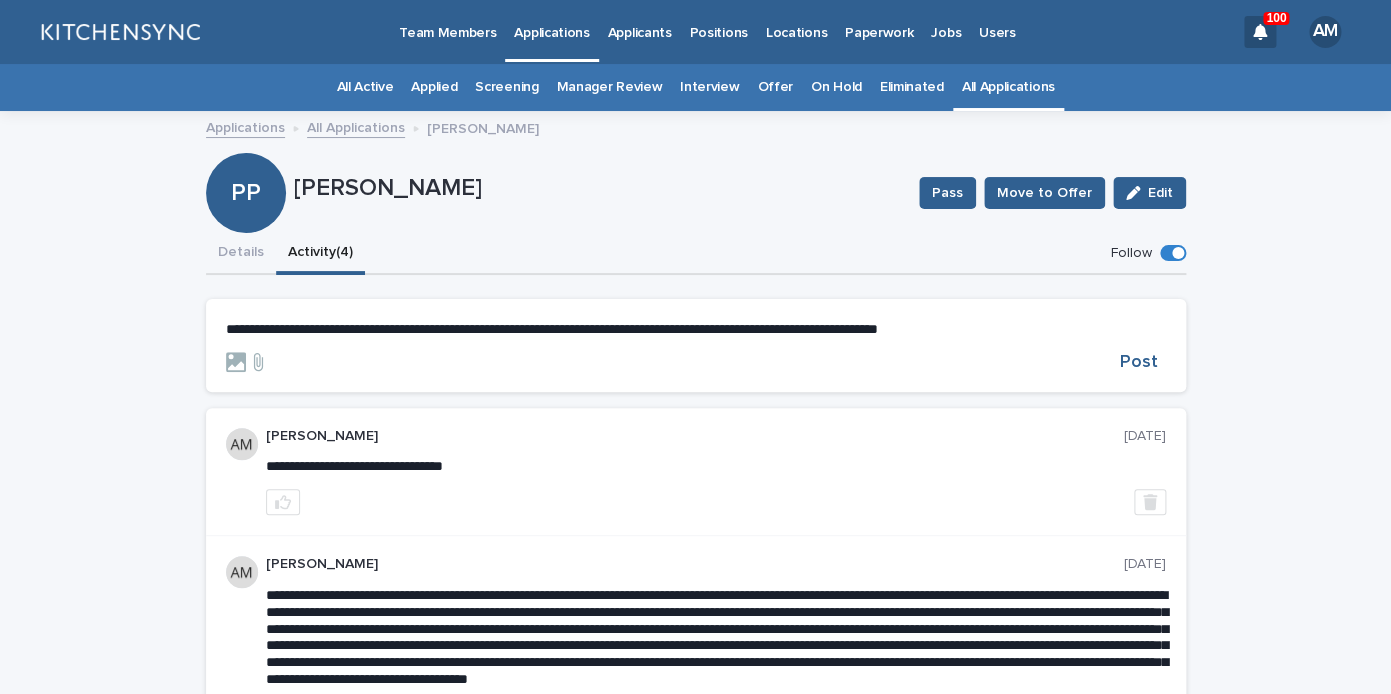 click on "**********" at bounding box center (696, 345) 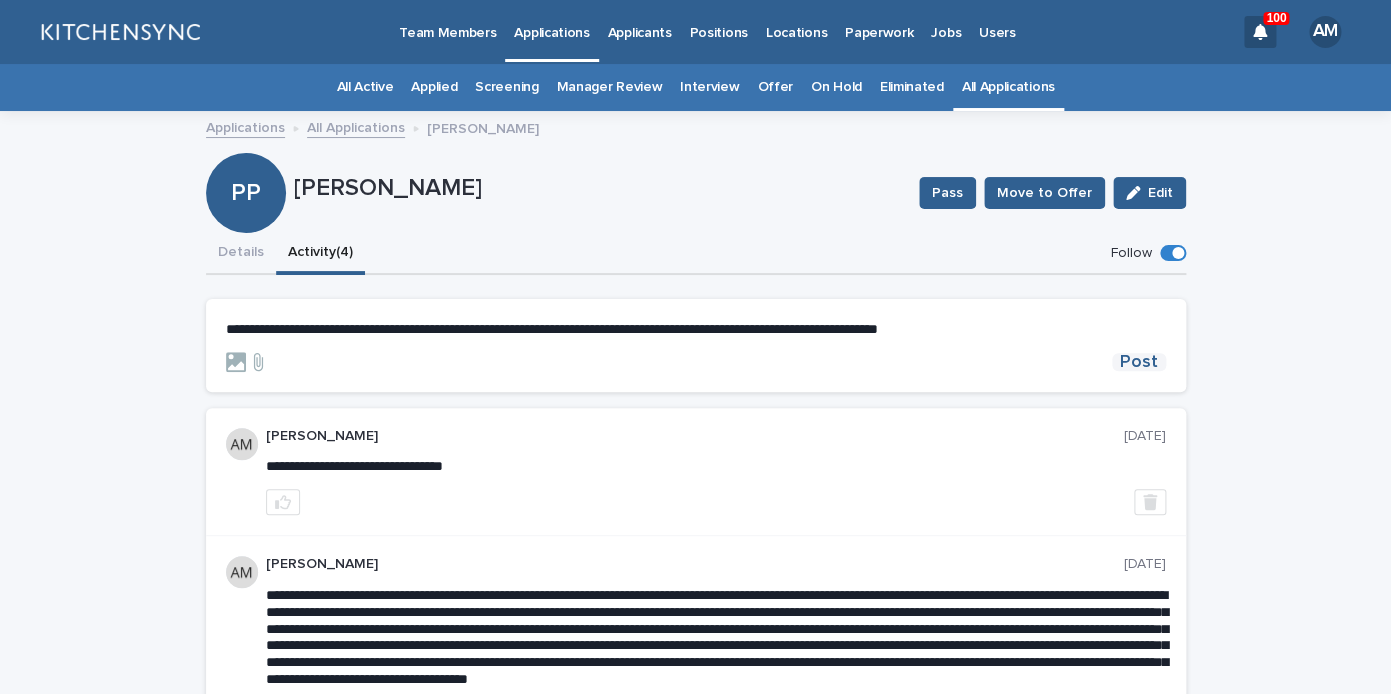 click on "Post" at bounding box center (1139, 362) 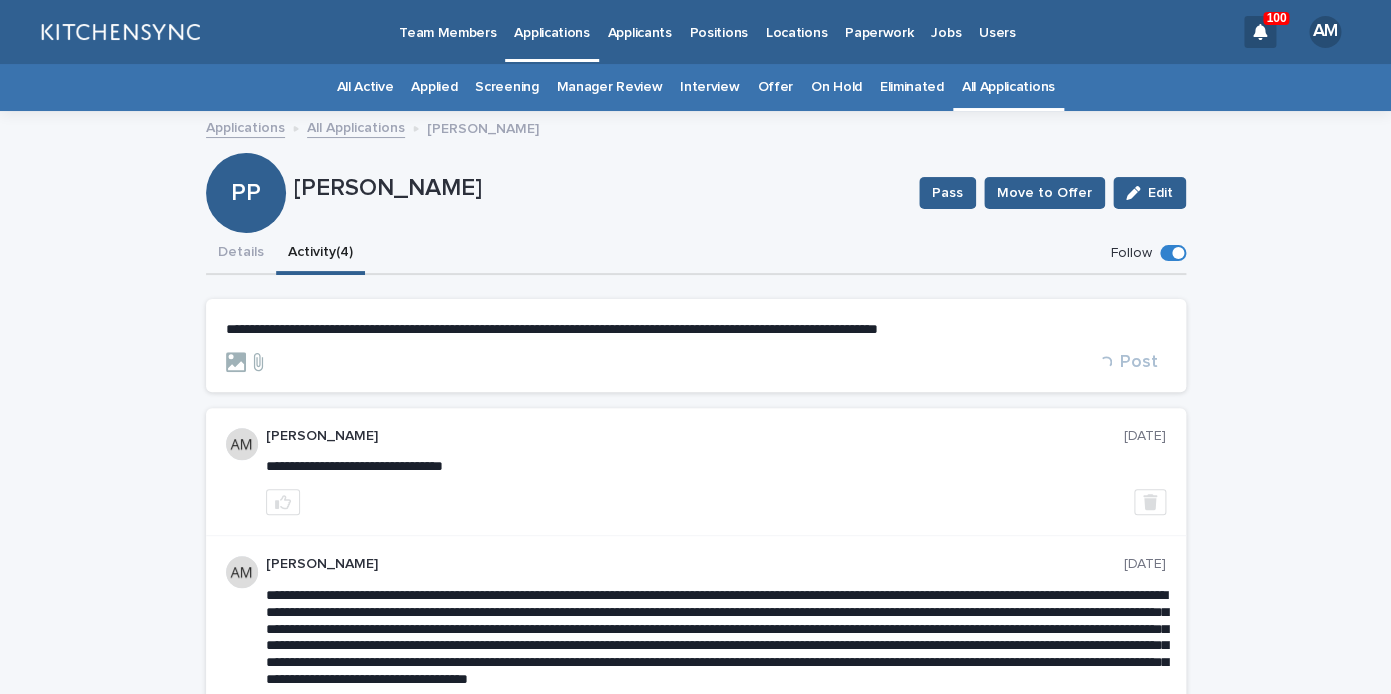 click on "All Applications" at bounding box center [1008, 87] 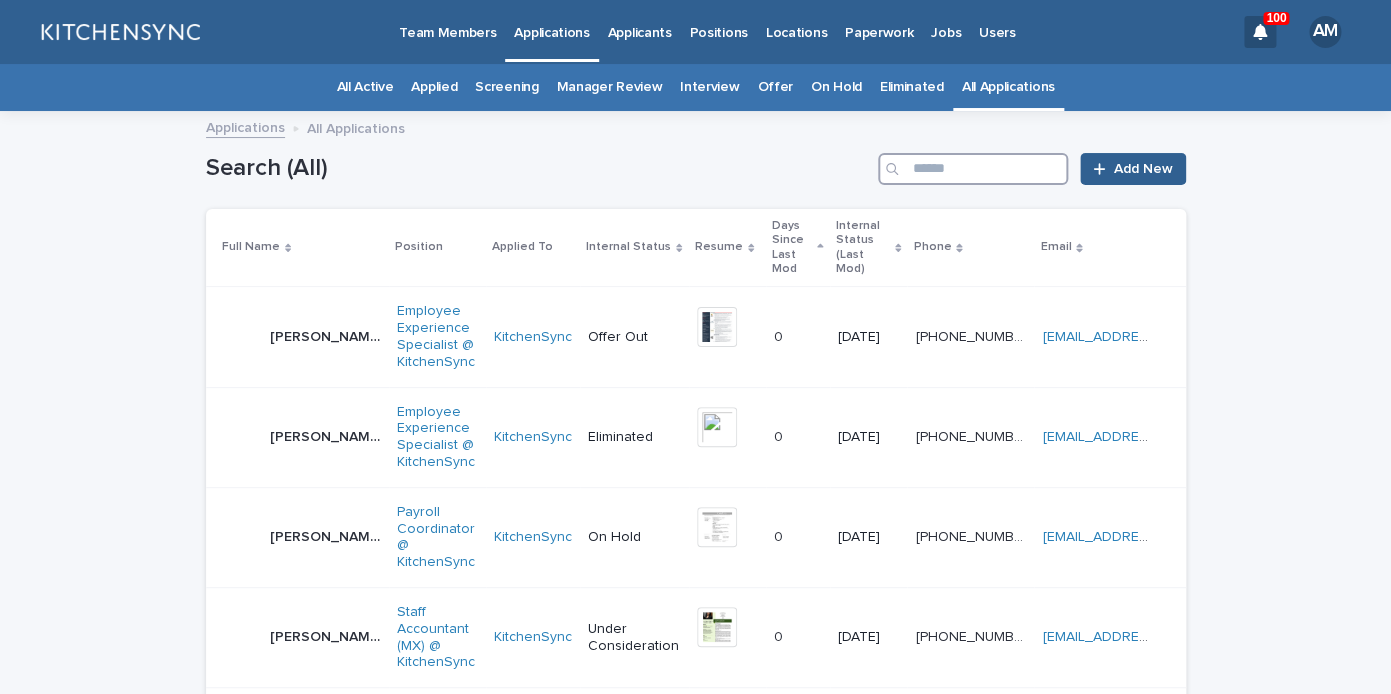 click at bounding box center [973, 169] 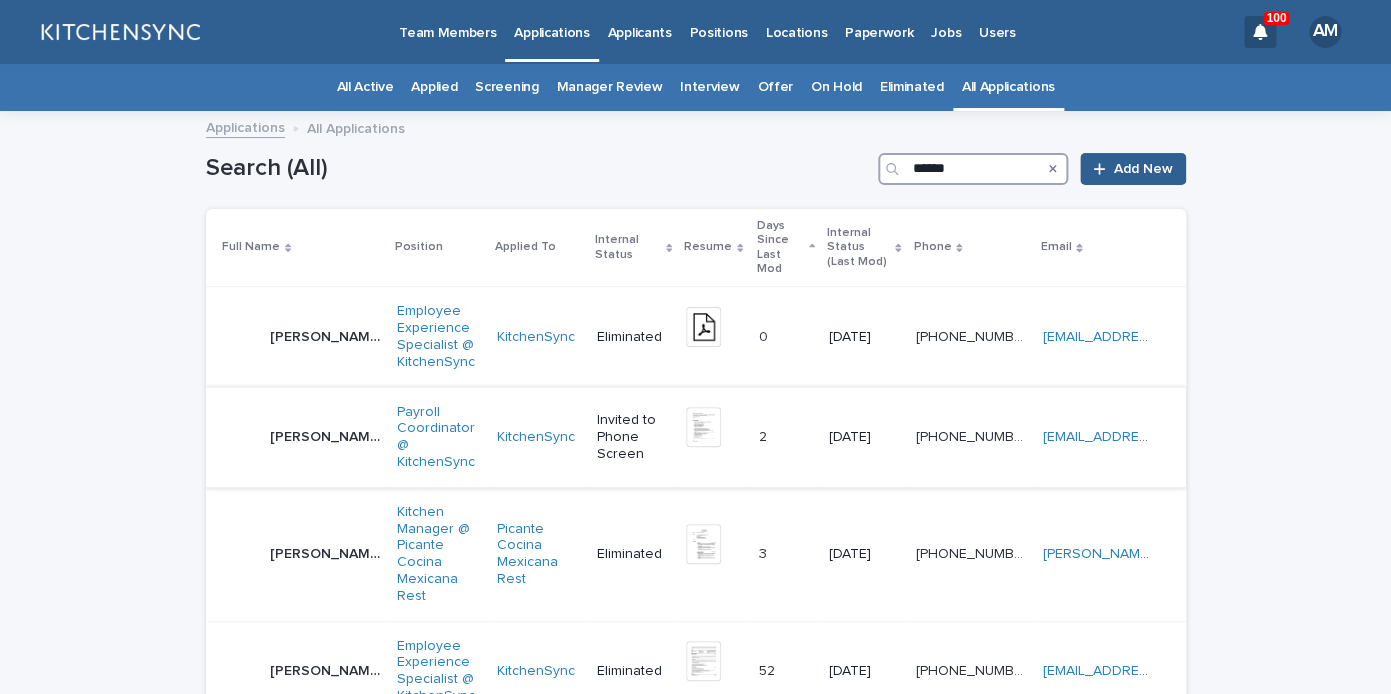 type on "******" 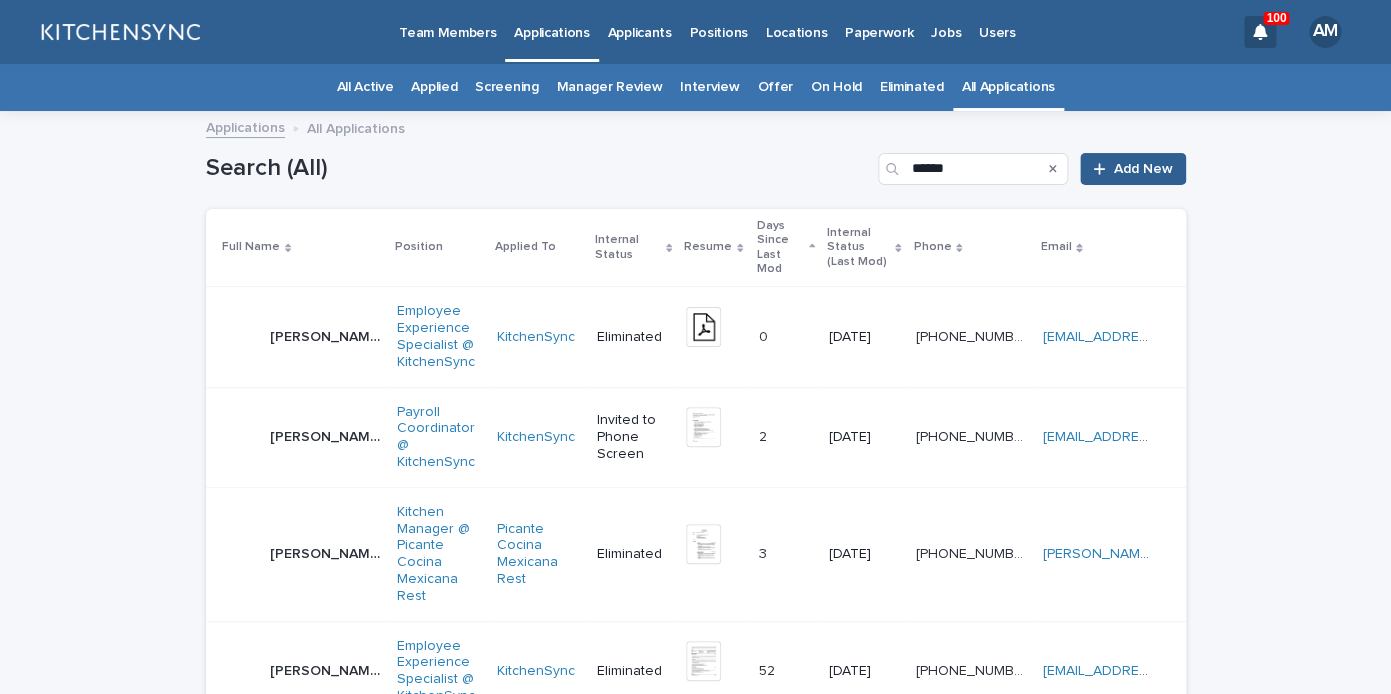 click on "Daniel Herrera Arana" at bounding box center [327, 435] 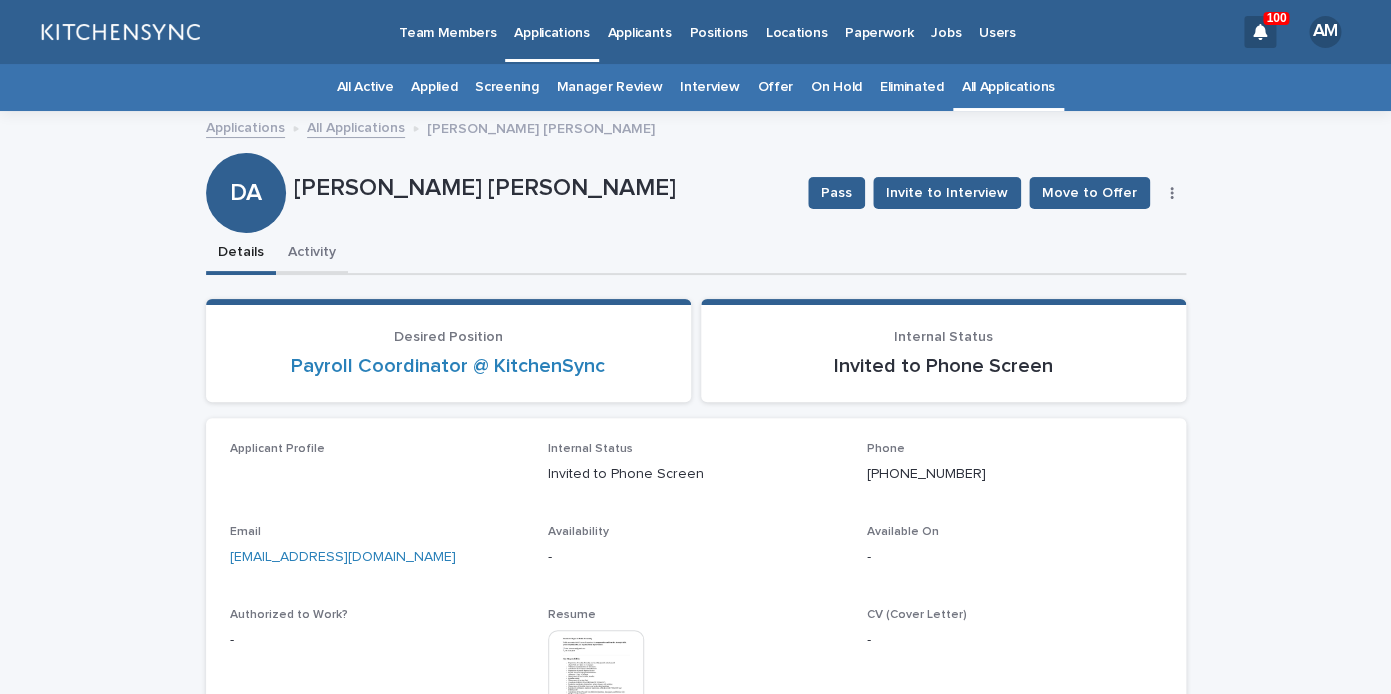 click on "Activity" at bounding box center (312, 254) 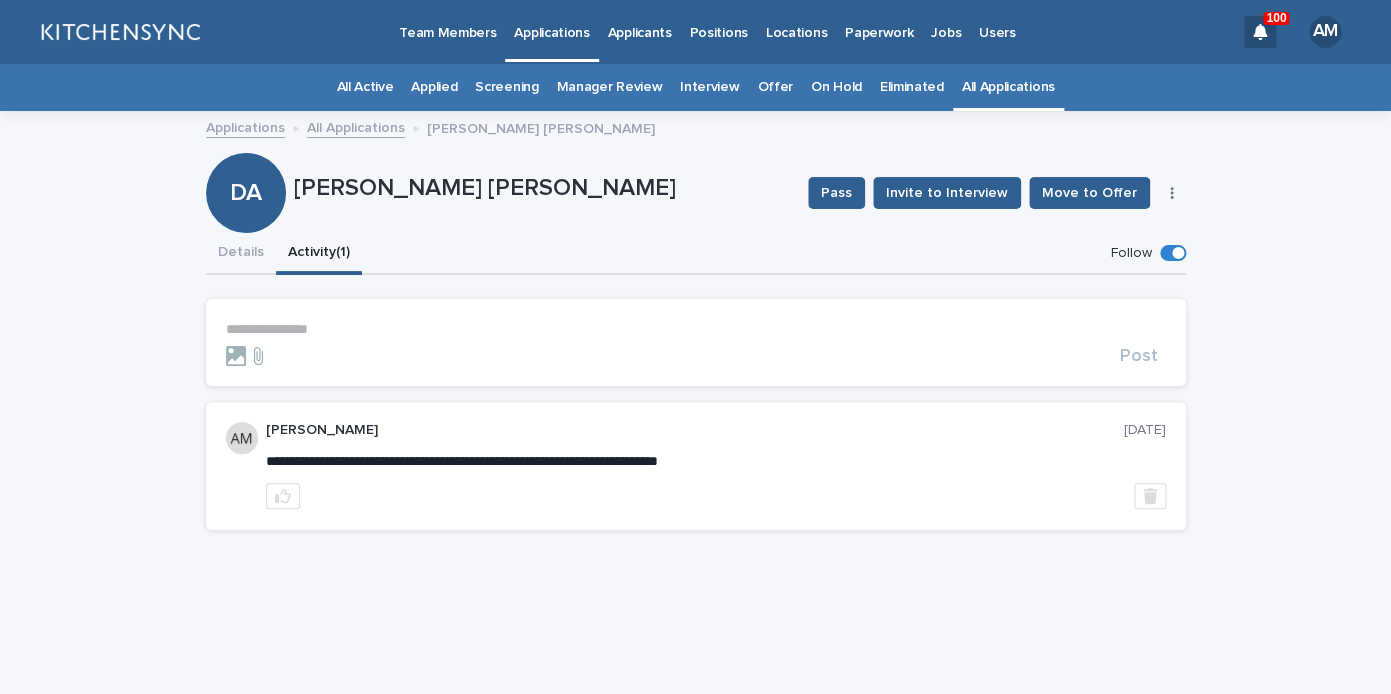 click on "**********" at bounding box center (696, 329) 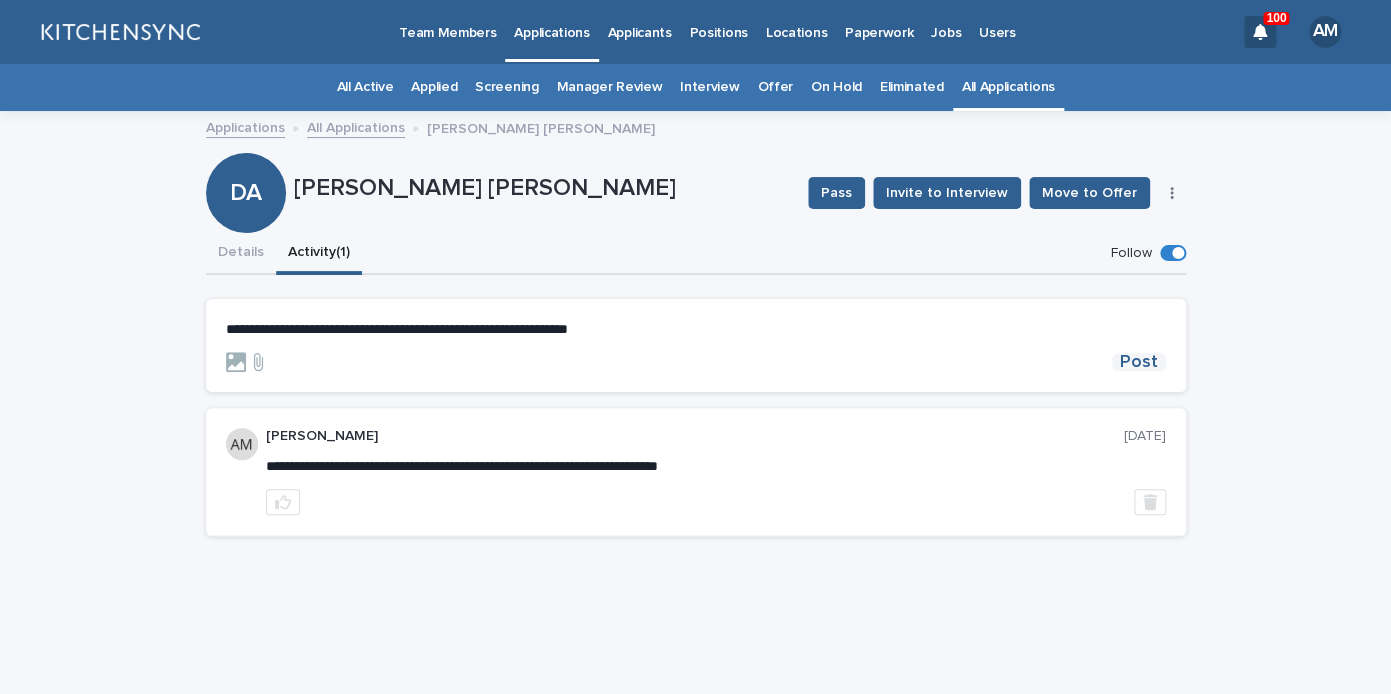 click on "Post" at bounding box center [1139, 362] 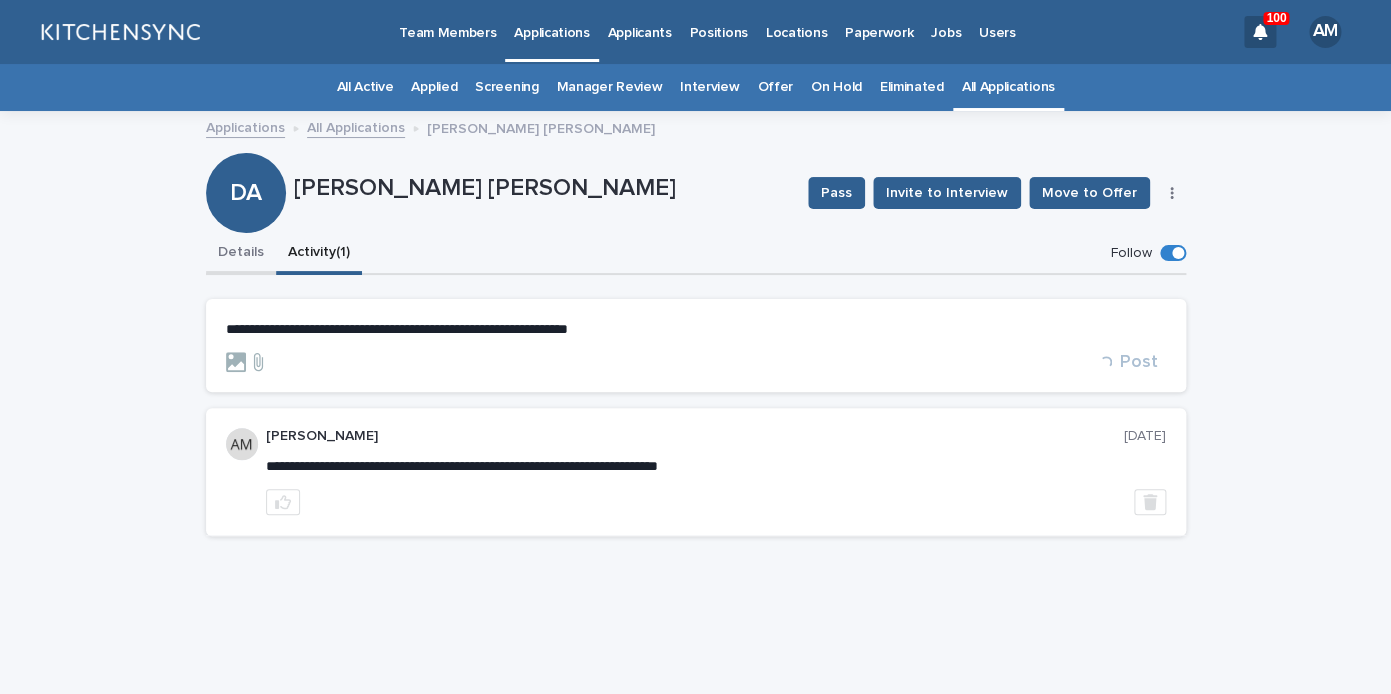 click on "Details" at bounding box center [241, 254] 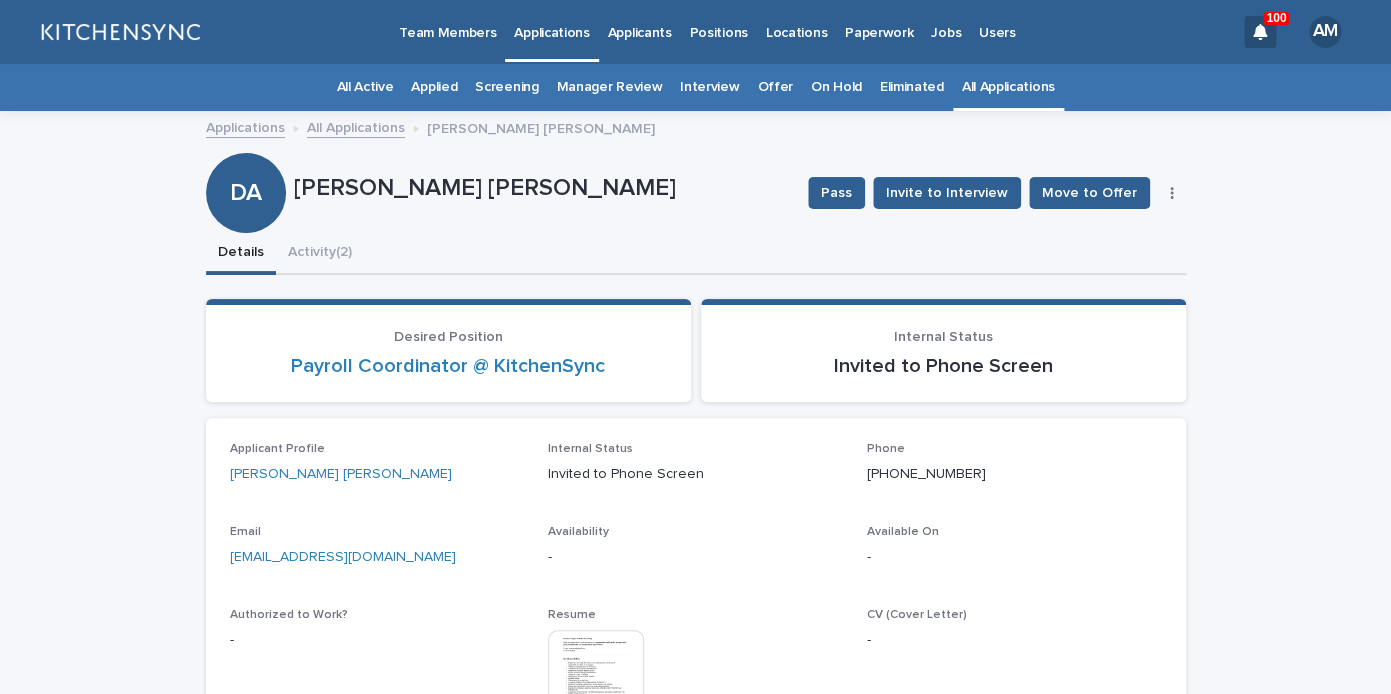 click on "All Applications" at bounding box center [1008, 87] 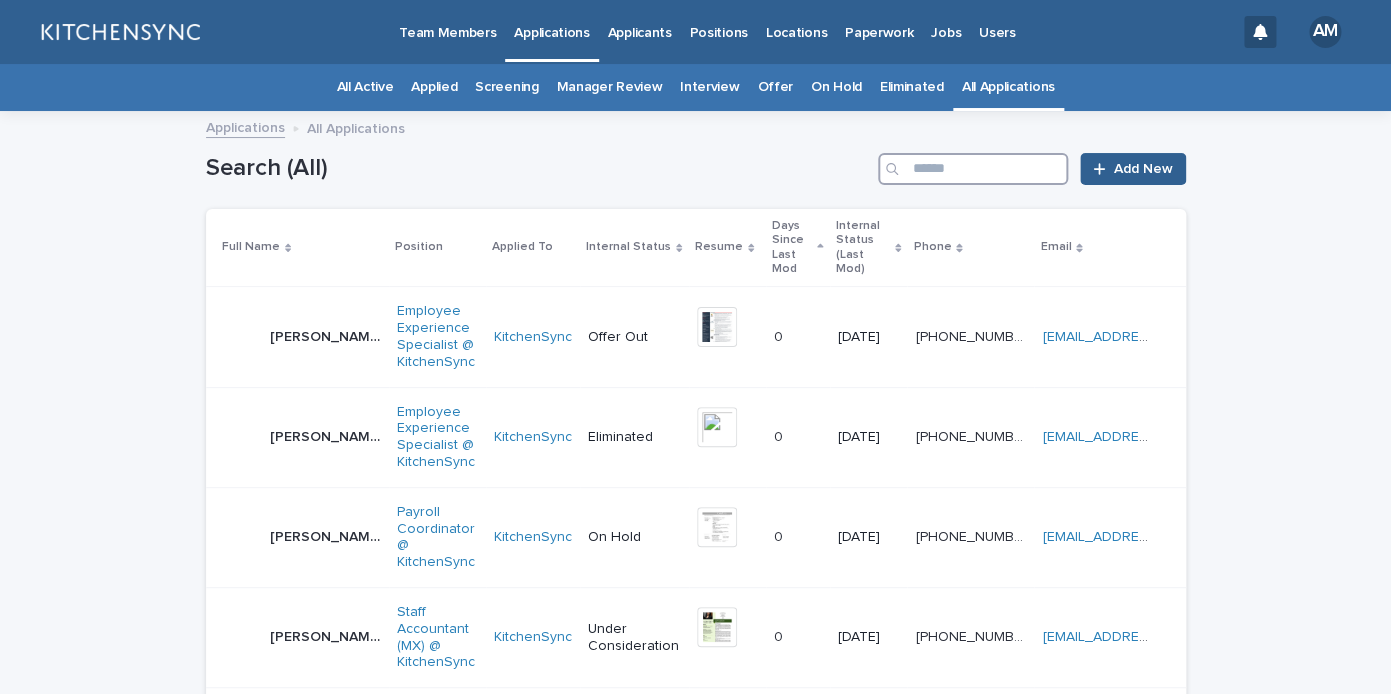 click at bounding box center [973, 169] 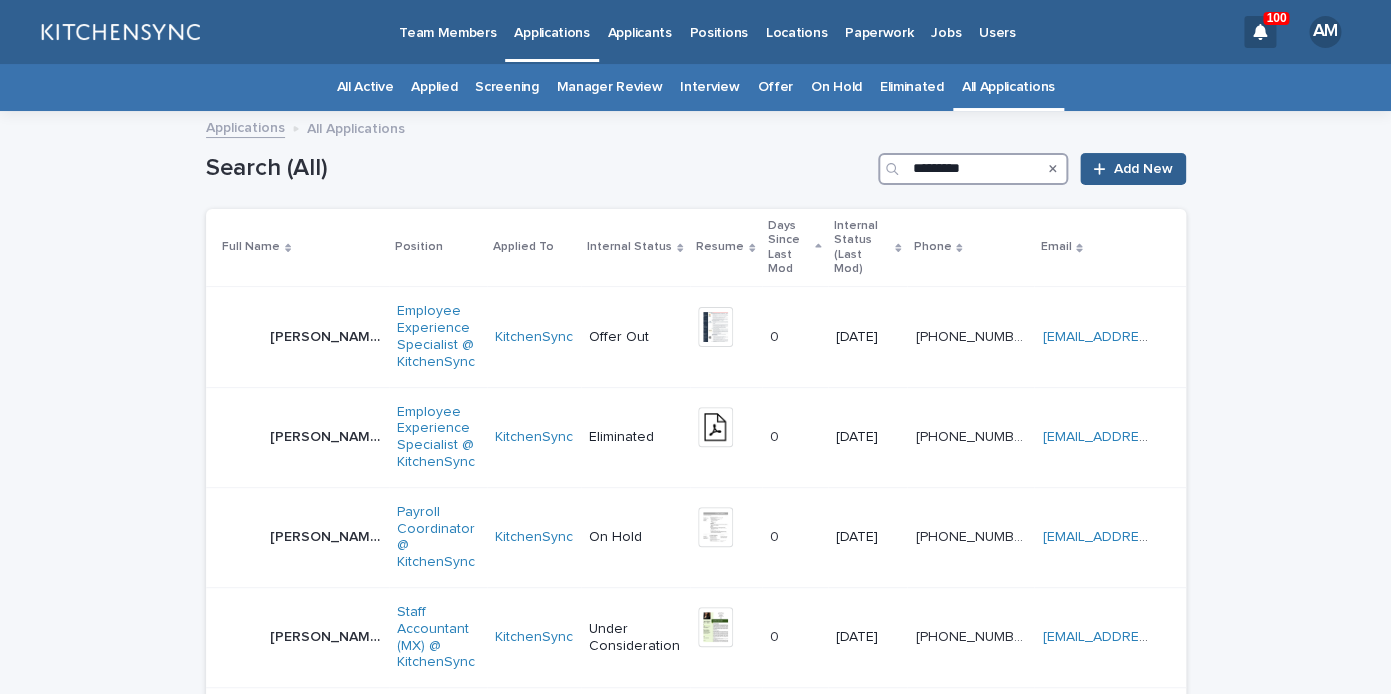 type on "*********" 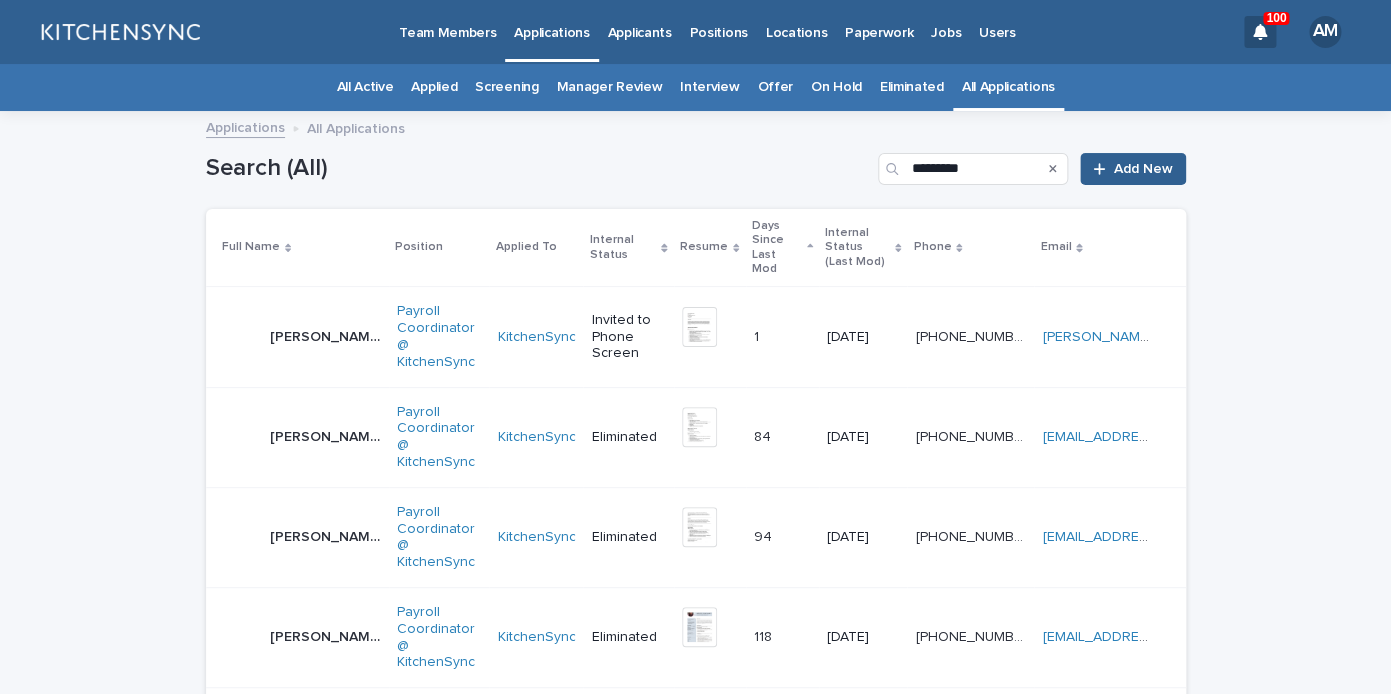 click on "Viridiana Rodriguez Ramos" at bounding box center [327, 335] 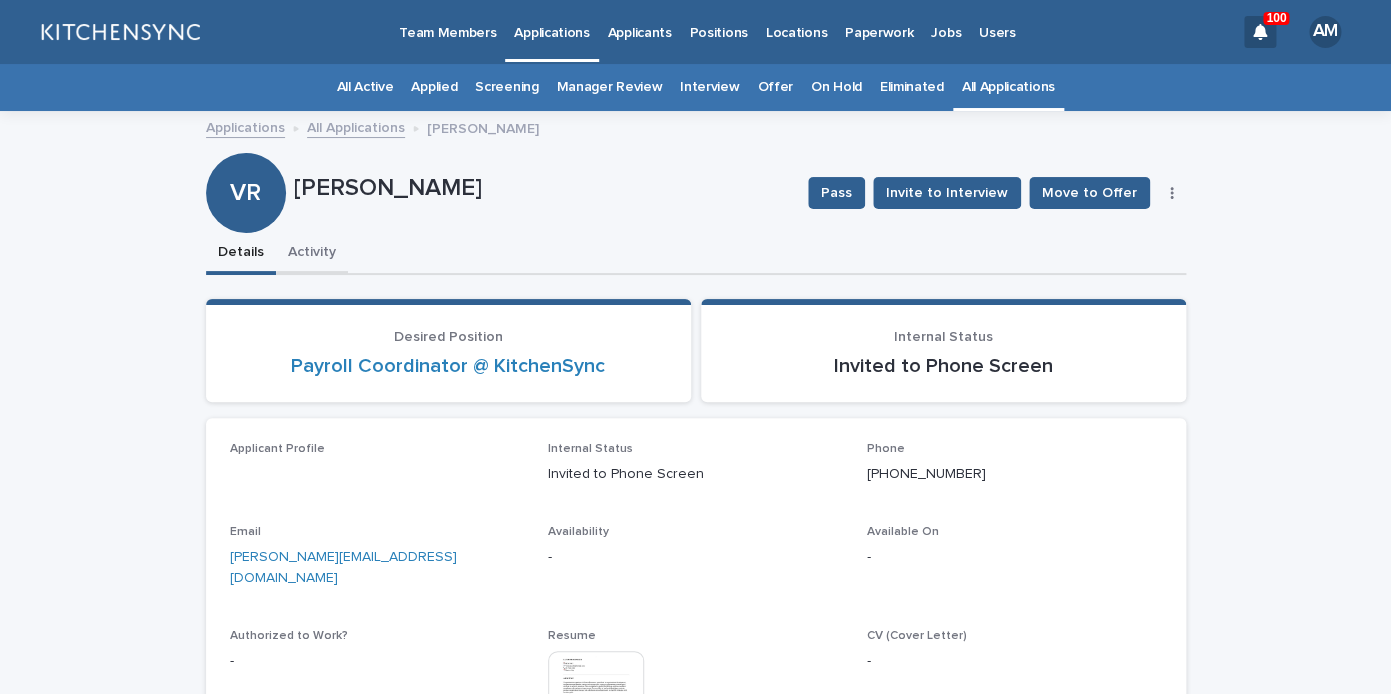 click on "Activity" at bounding box center [312, 254] 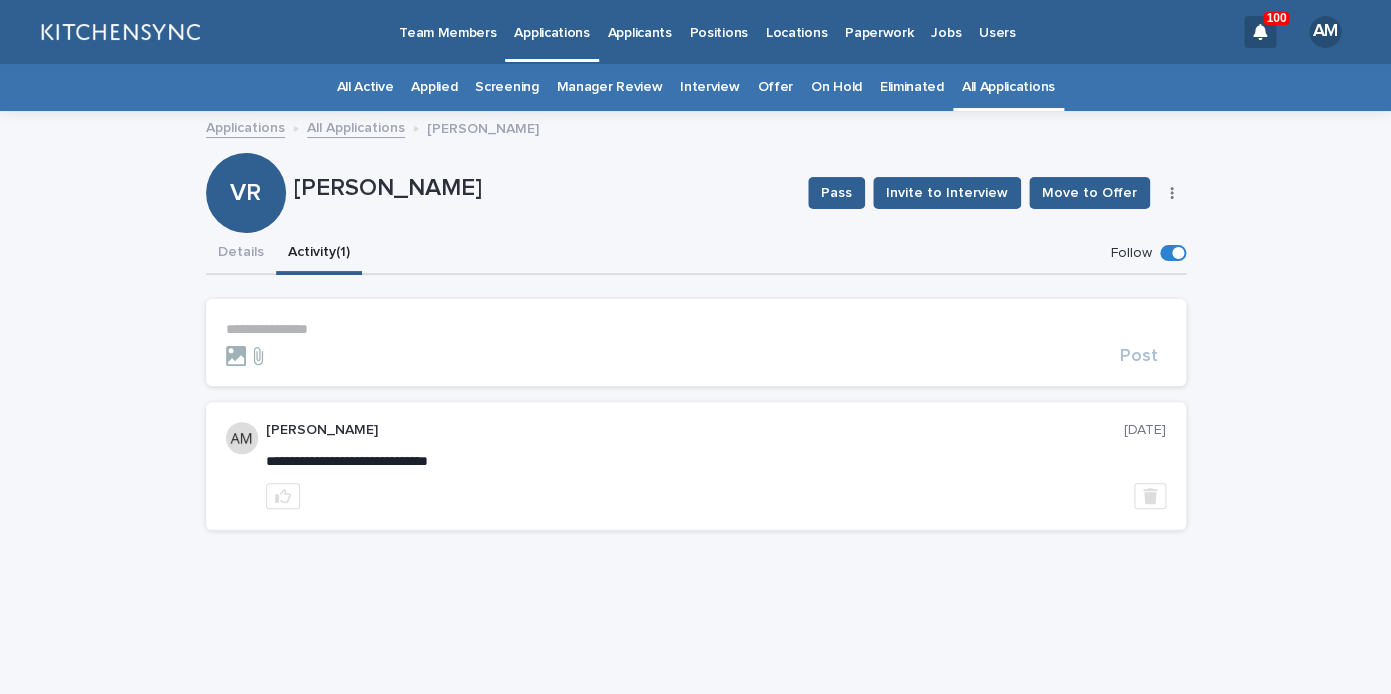 click on "**********" at bounding box center [696, 329] 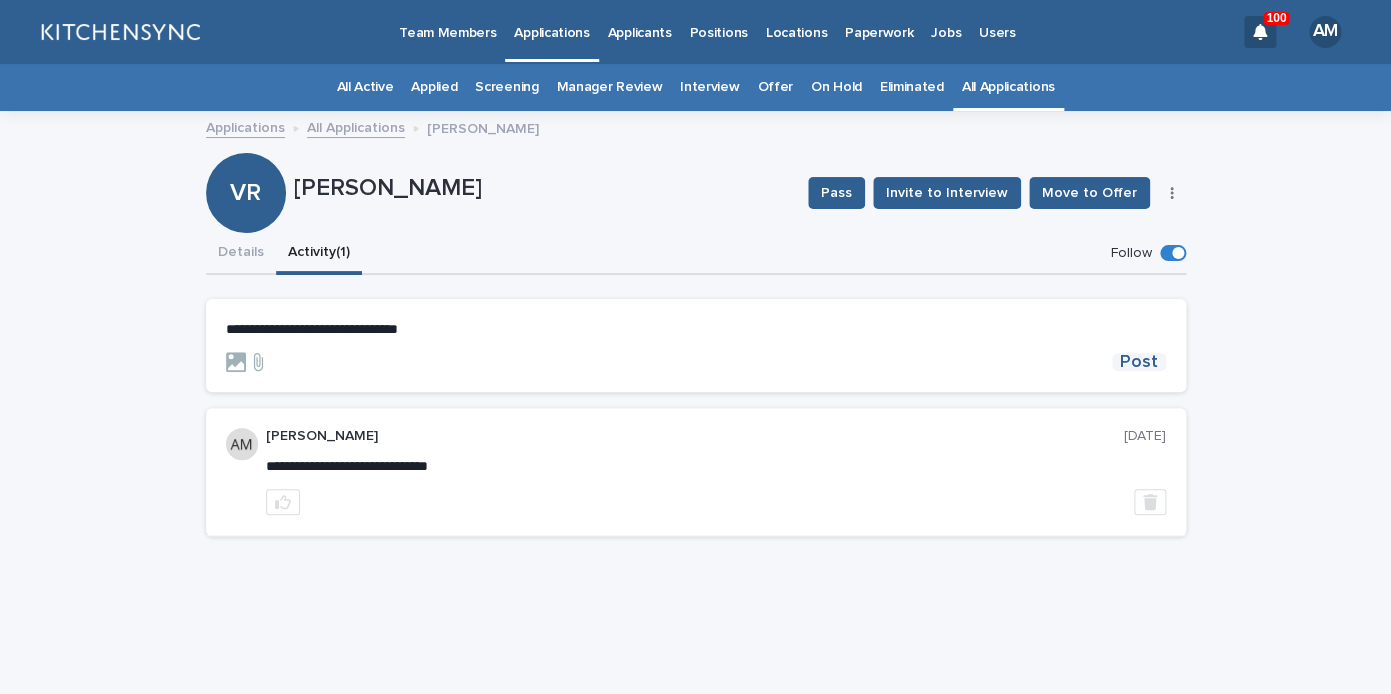 click on "Post" at bounding box center [1139, 362] 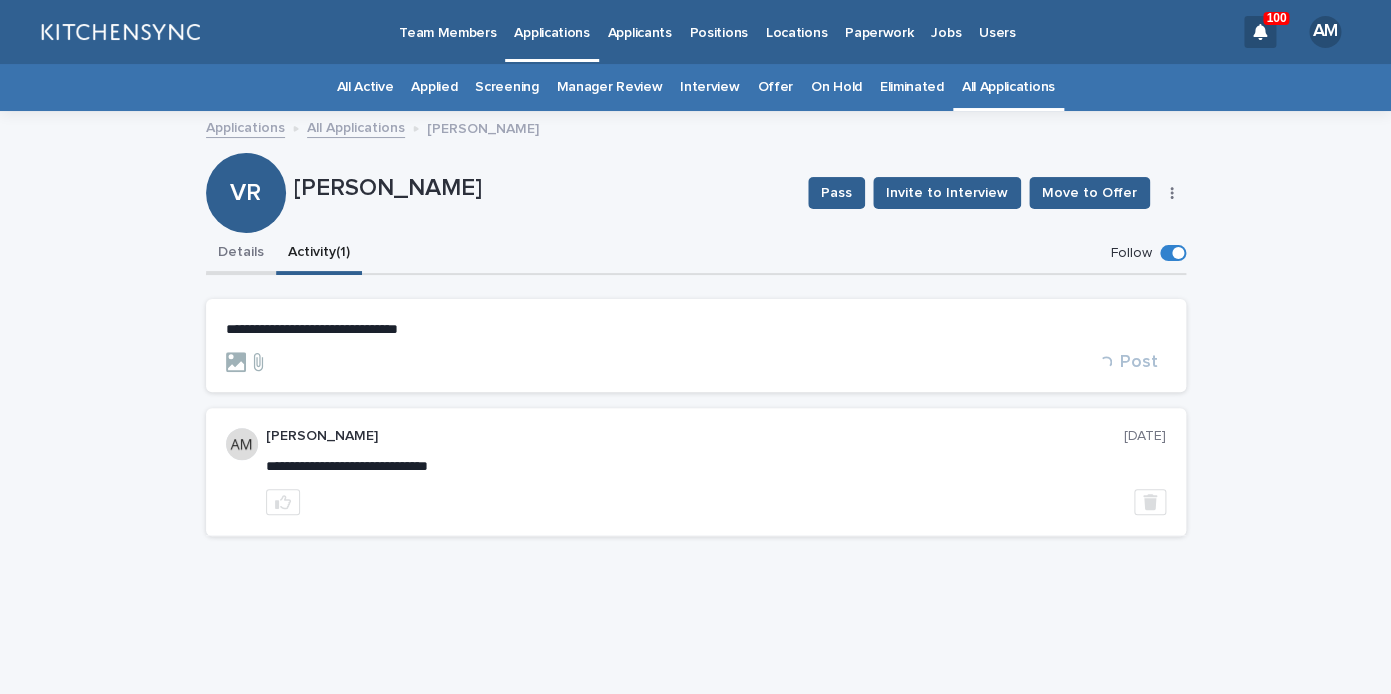 click on "Details" at bounding box center (241, 254) 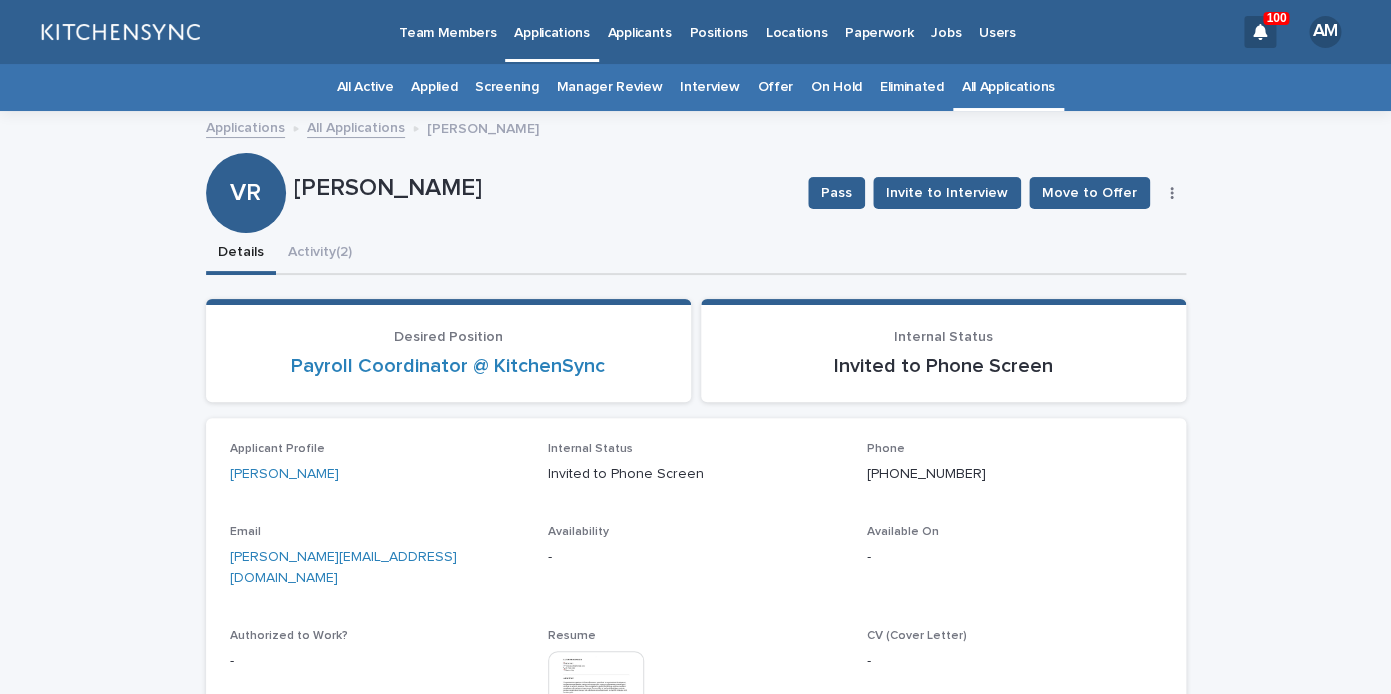 click on "All Applications" at bounding box center (1008, 87) 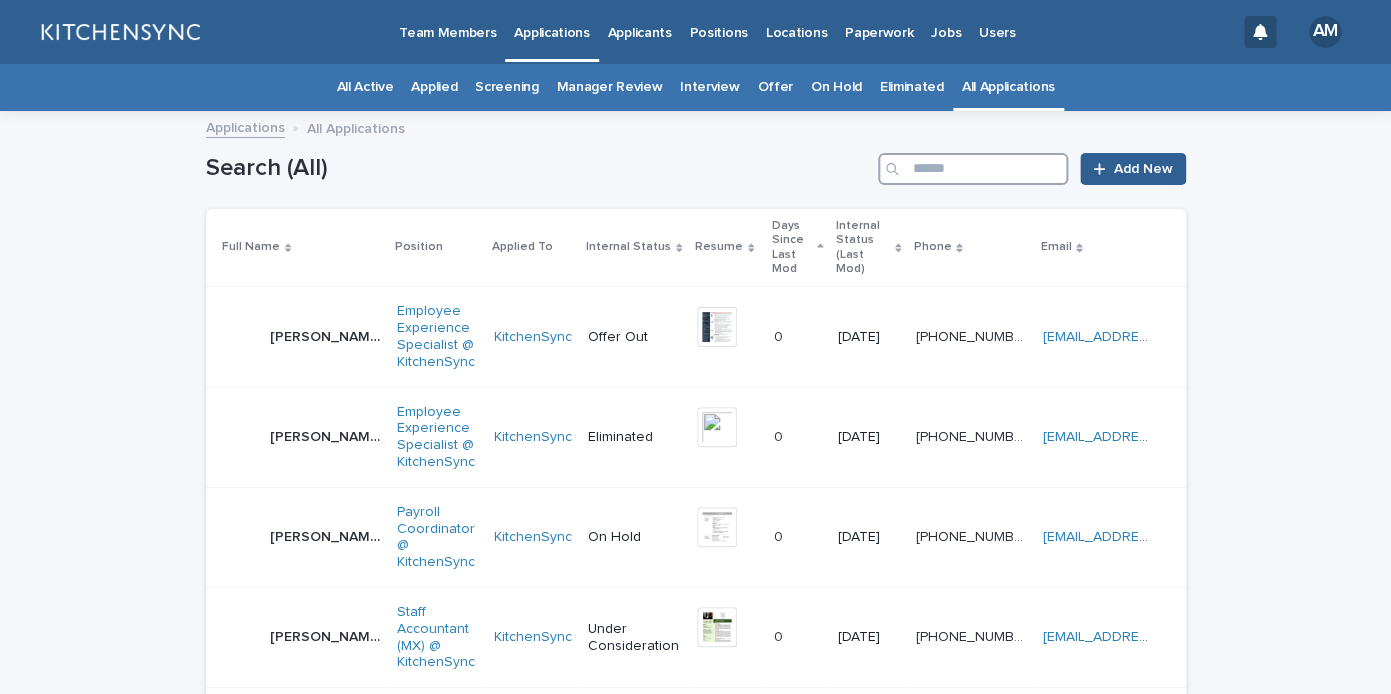 click at bounding box center [973, 169] 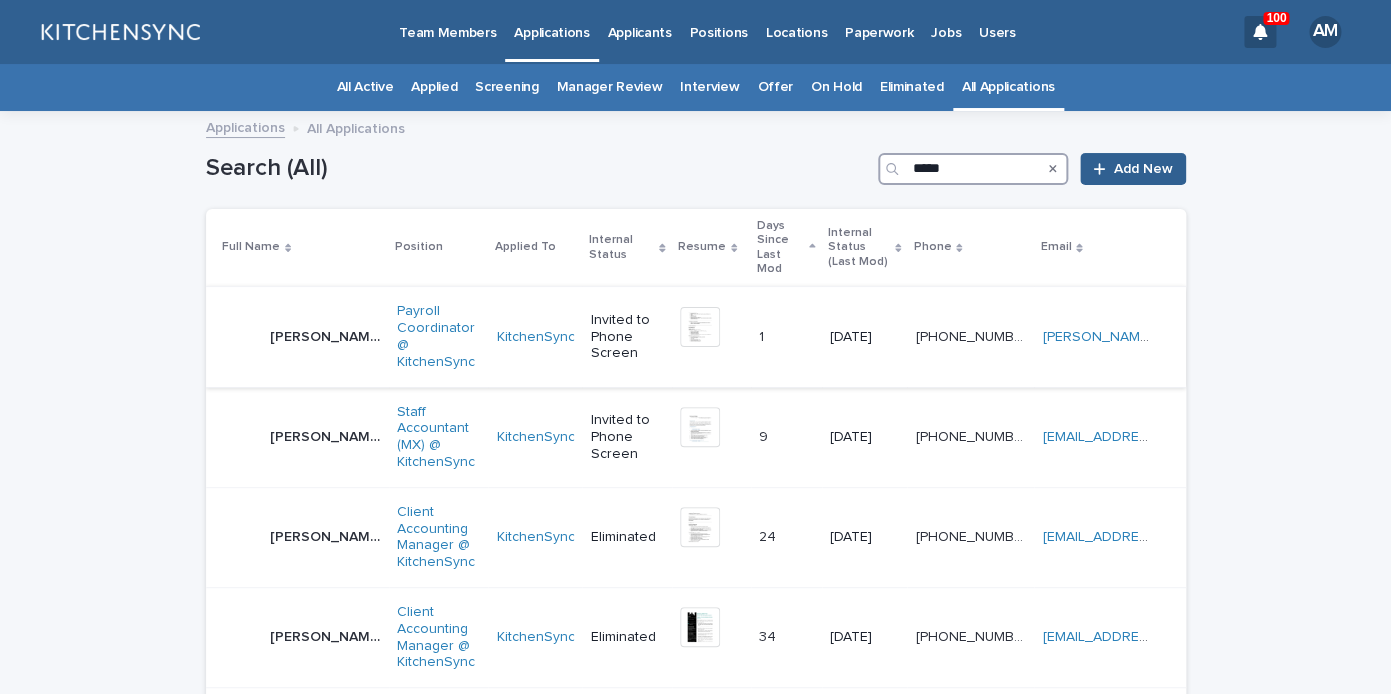 type on "*****" 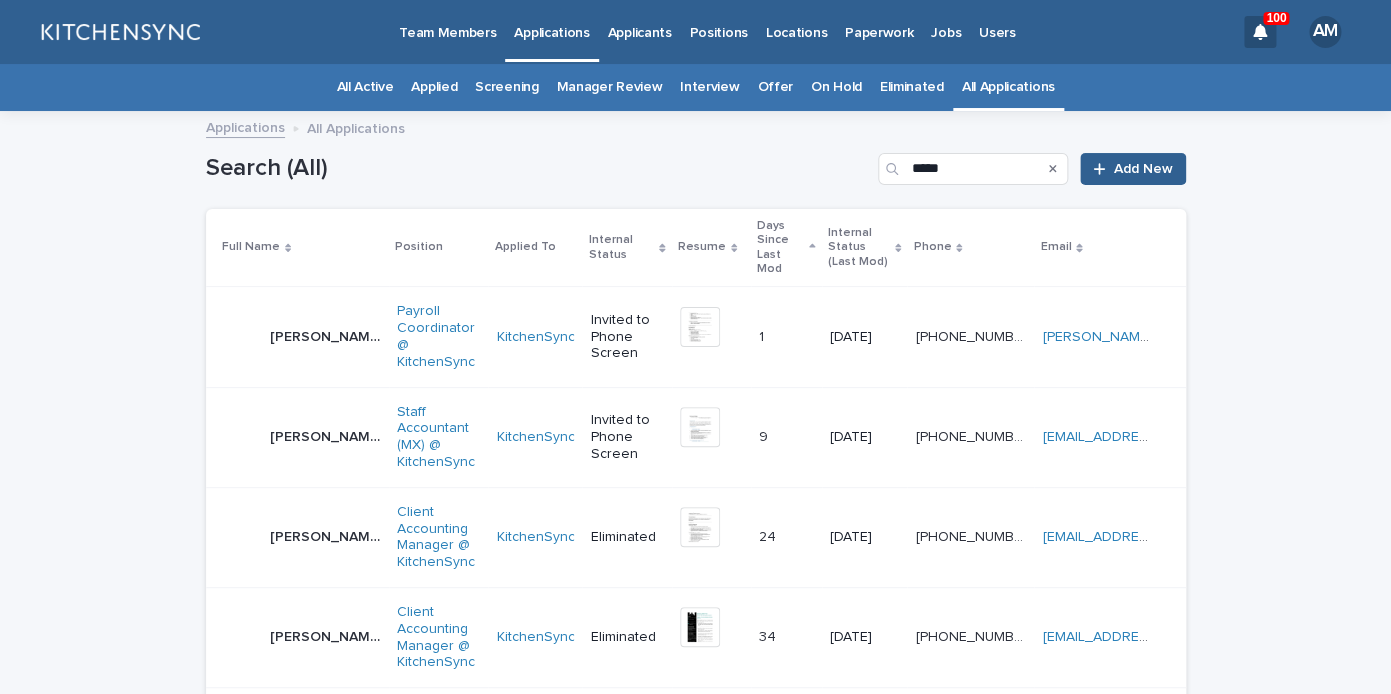 click on "Reyes Flores Rodríguez" at bounding box center (327, 335) 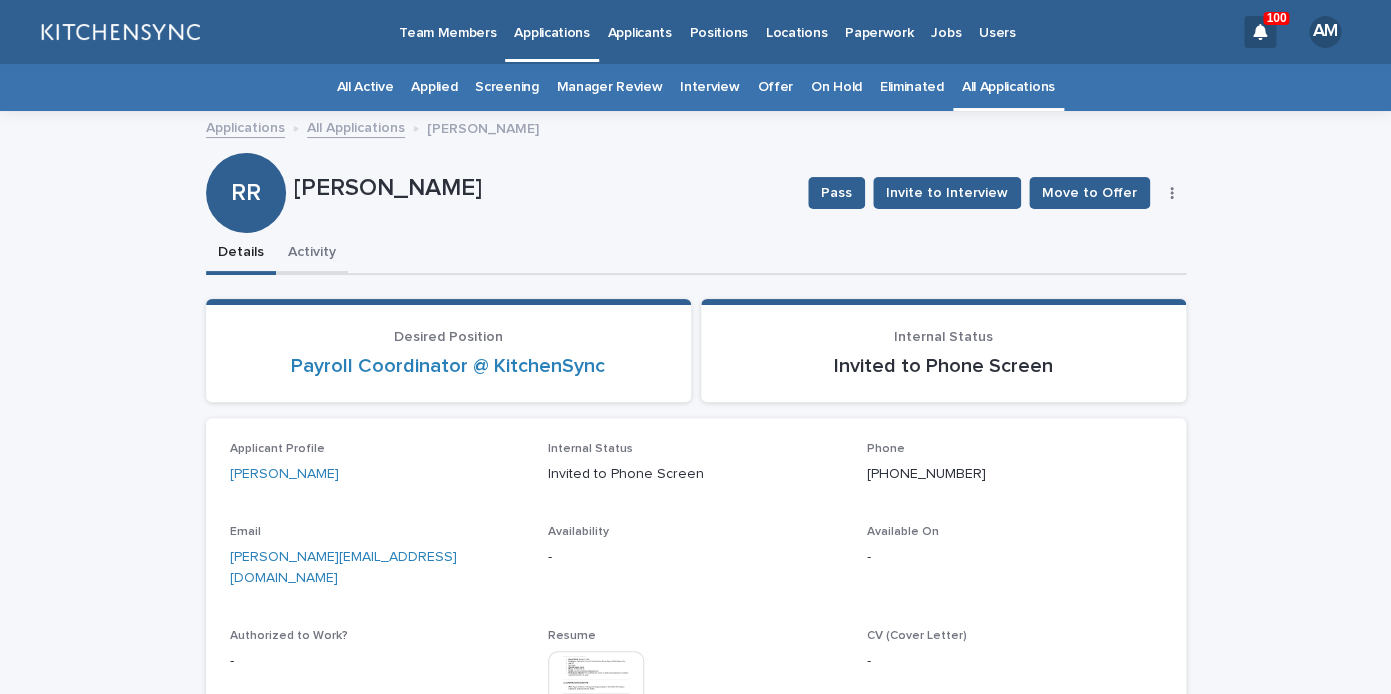 click on "Activity" at bounding box center [312, 254] 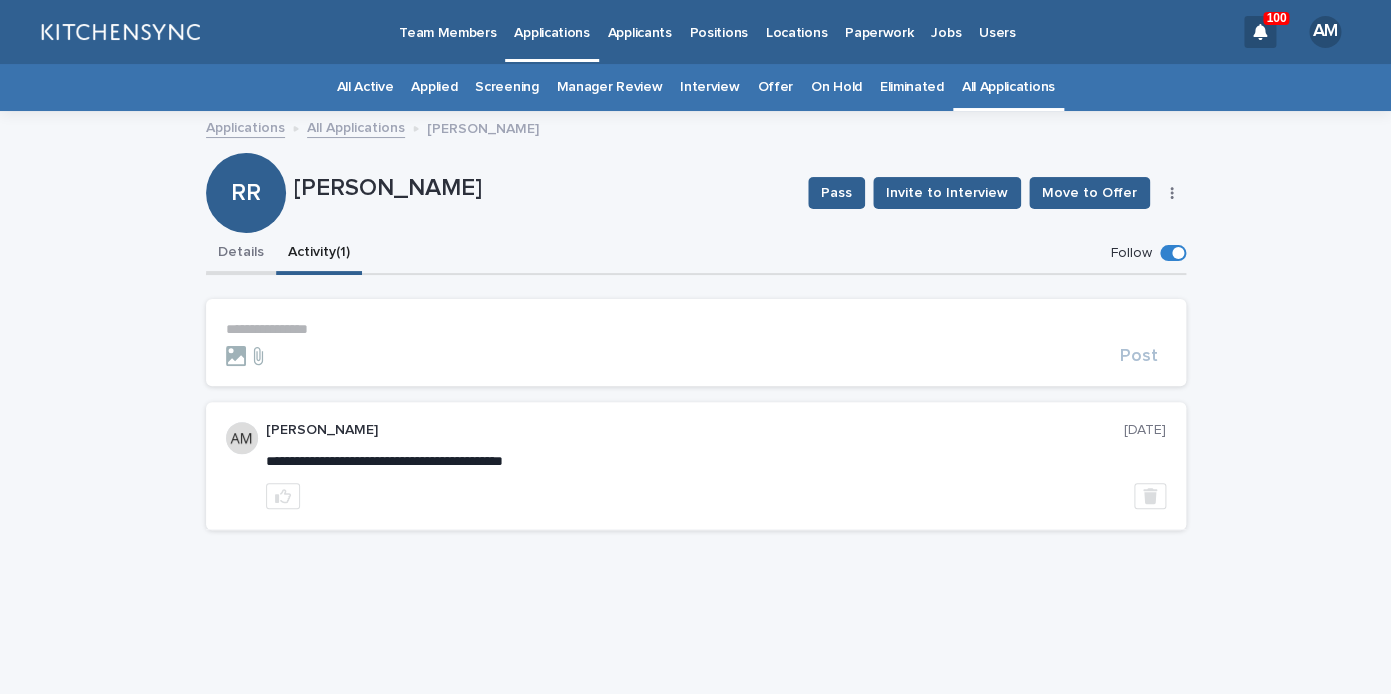 click on "Details" at bounding box center [241, 254] 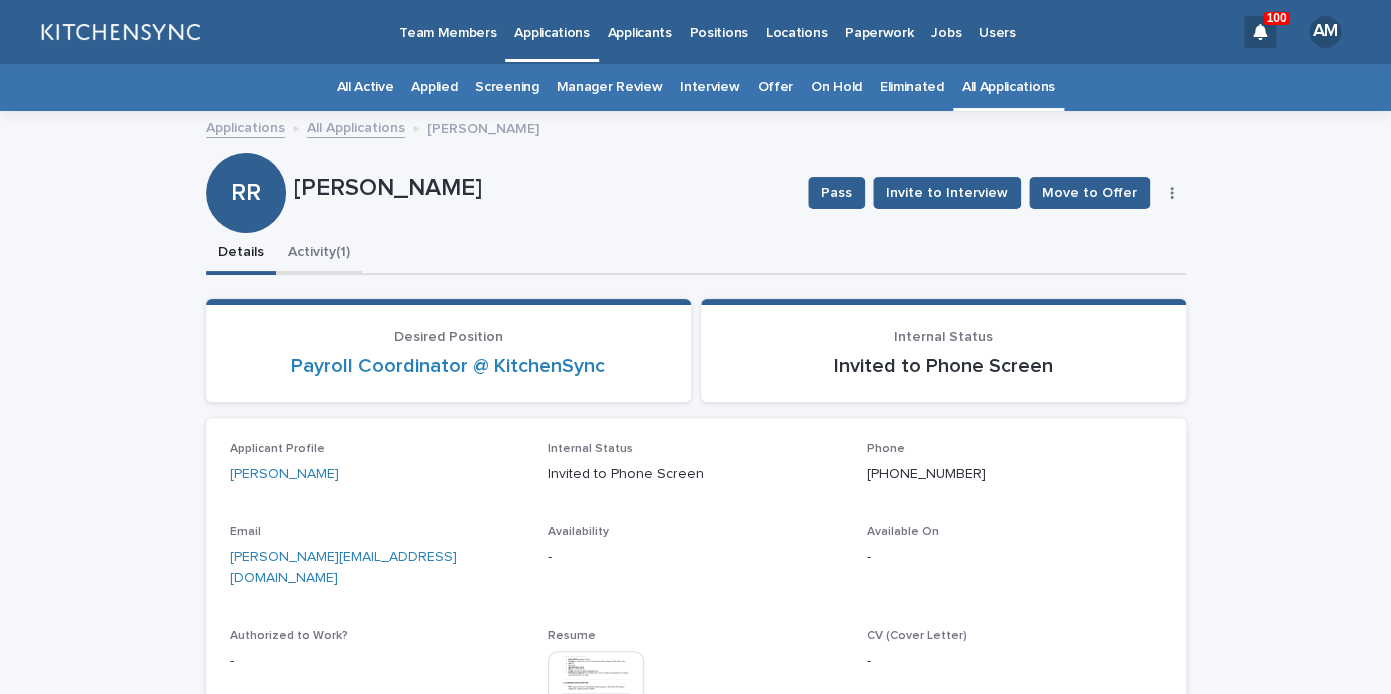 click on "Activity  (1)" at bounding box center (319, 254) 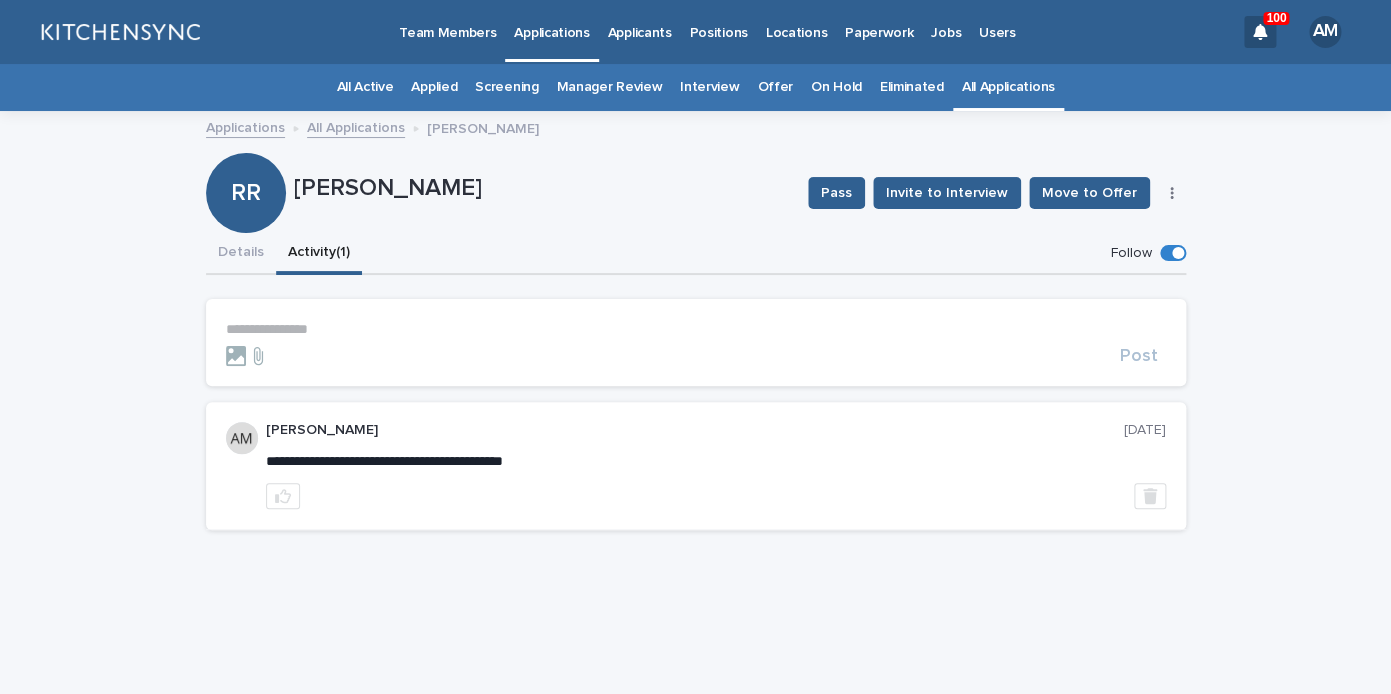 click on "**********" at bounding box center [696, 342] 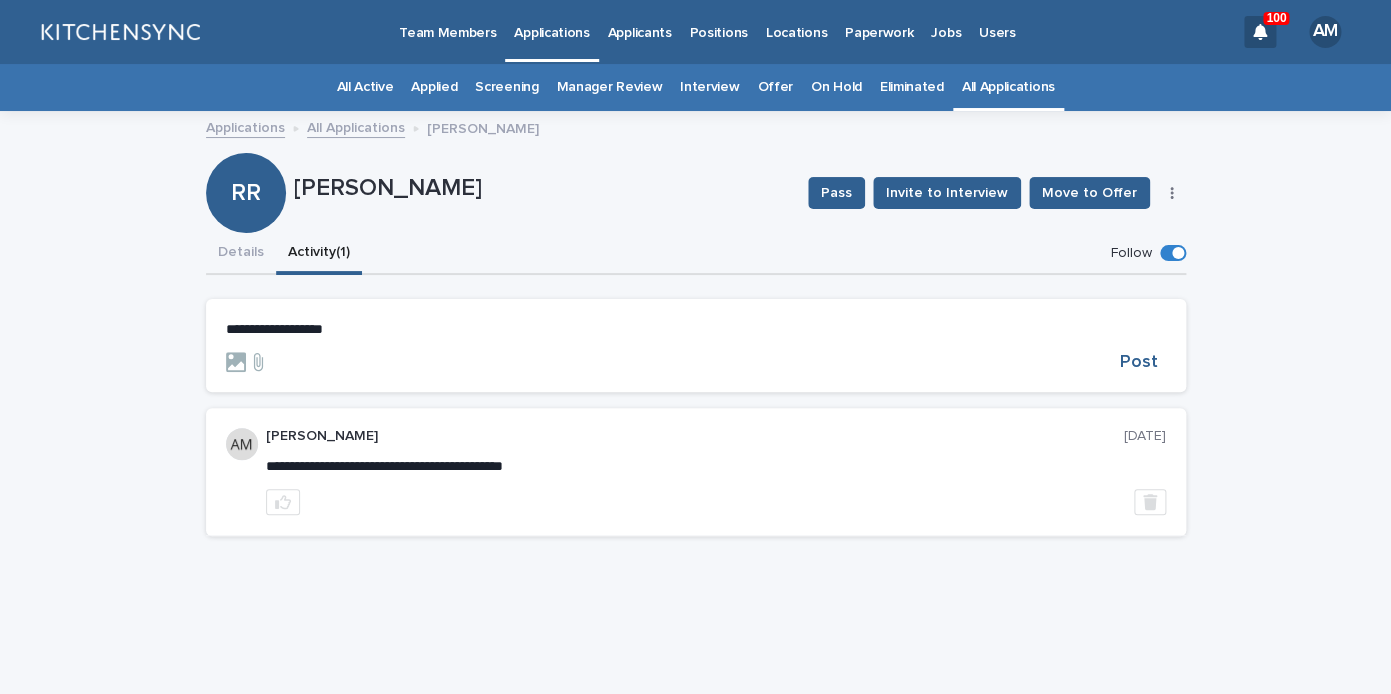 click on "**********" at bounding box center (696, 345) 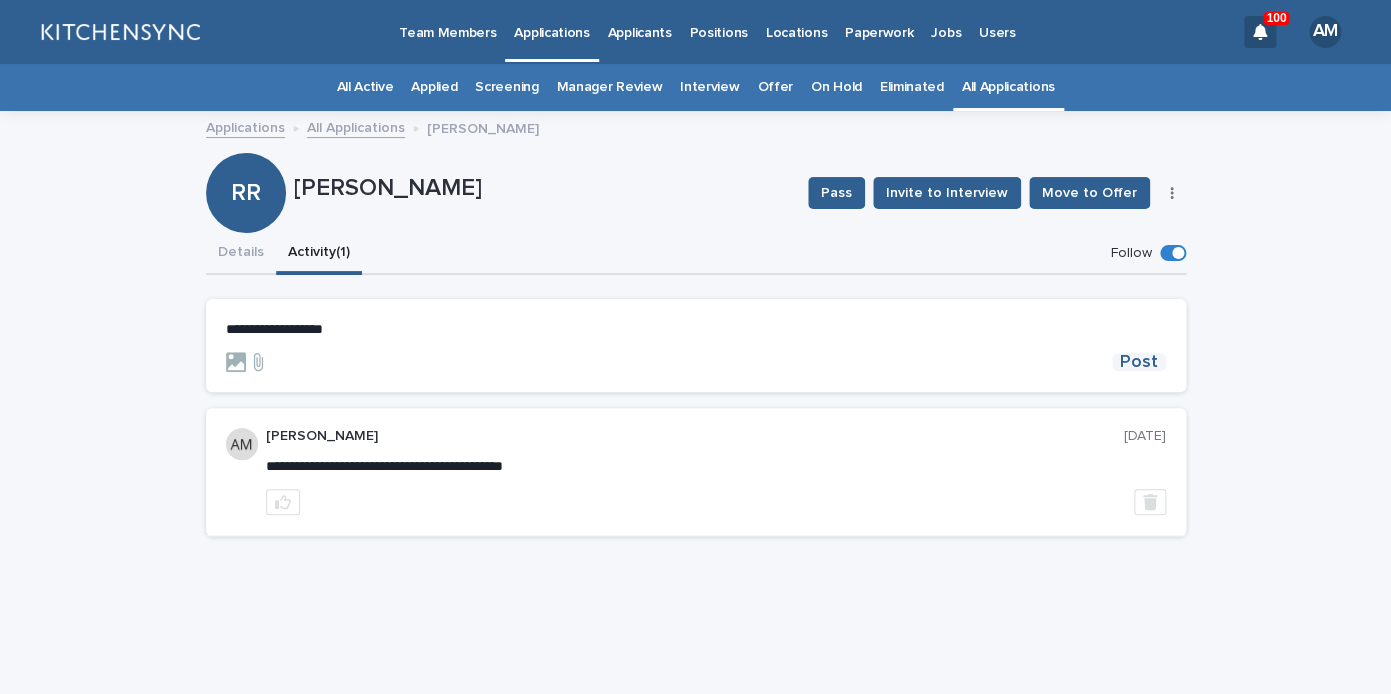 click on "Post" at bounding box center [1139, 362] 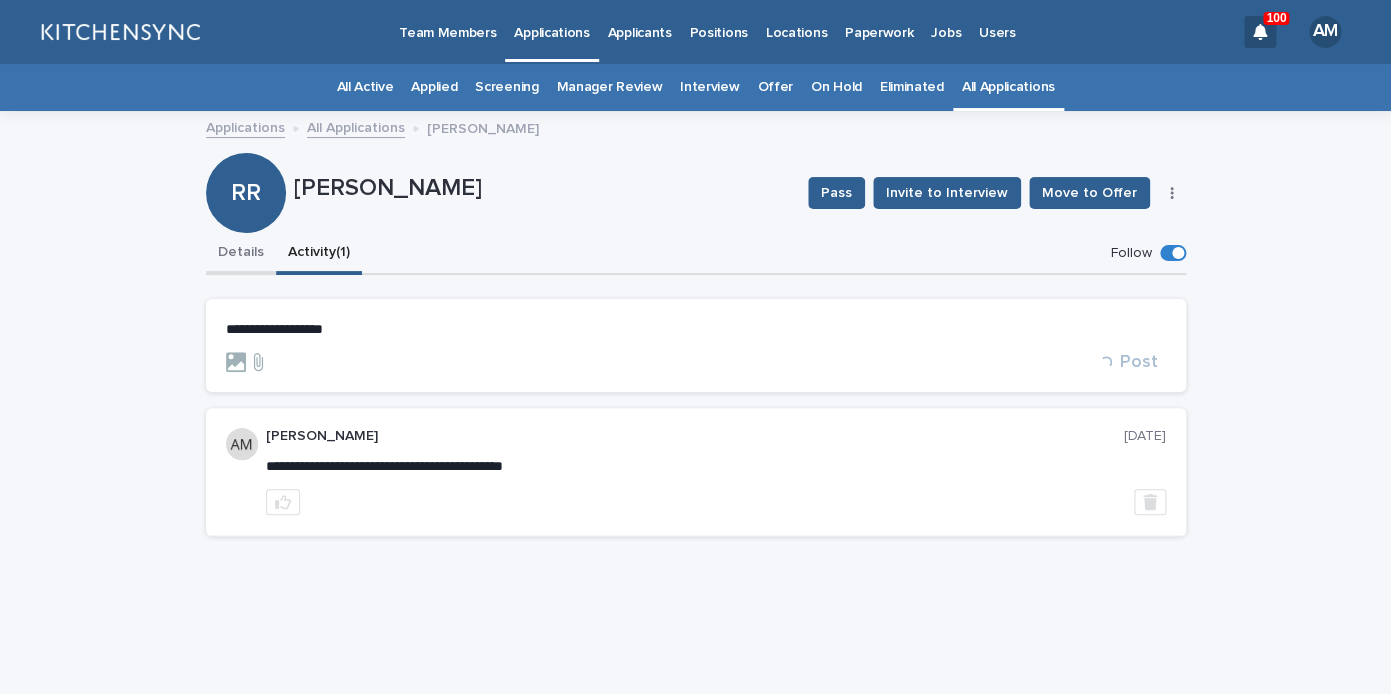 click on "Details" at bounding box center (241, 254) 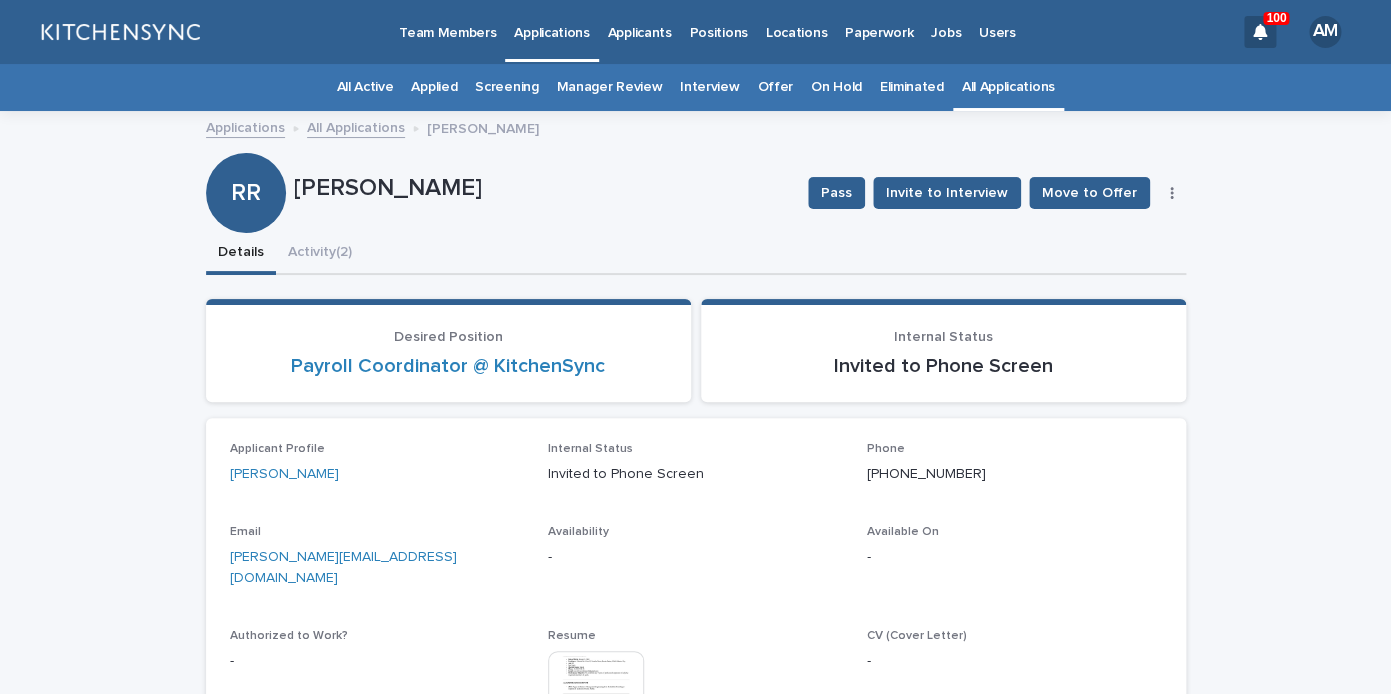 click on "All Applications" at bounding box center (1008, 87) 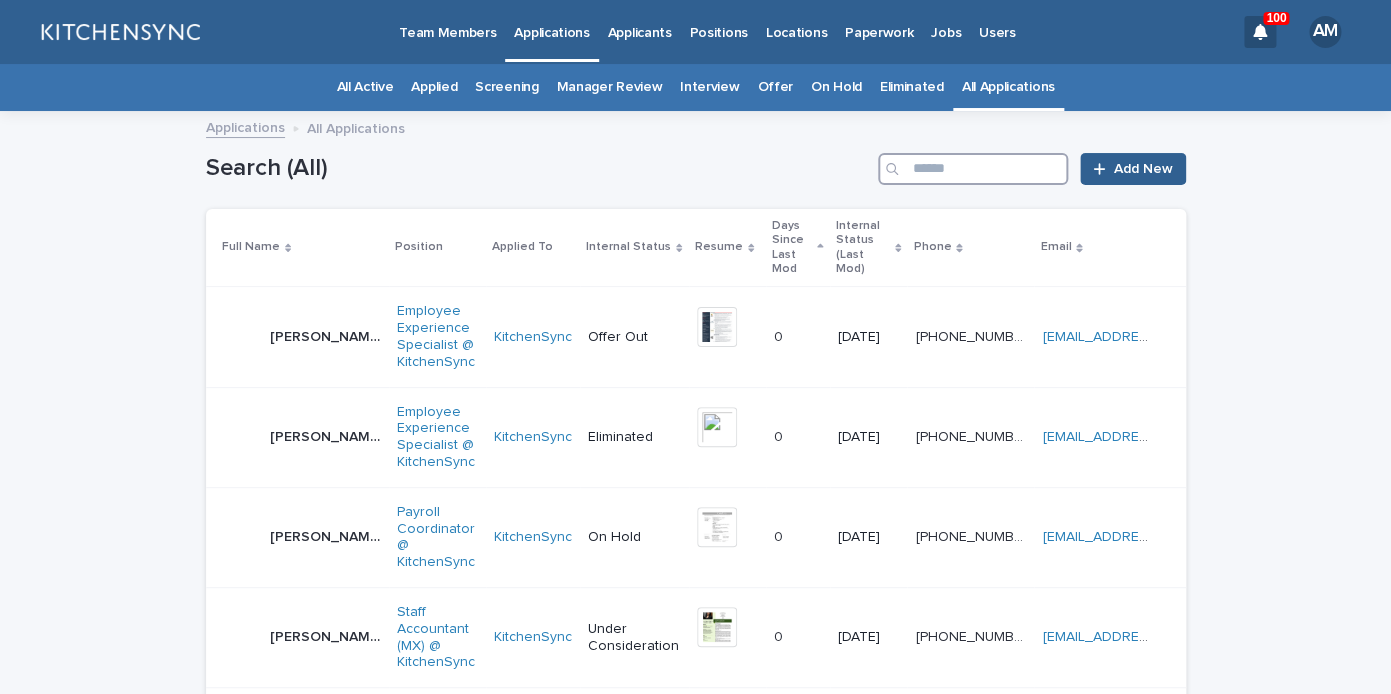 click at bounding box center [973, 169] 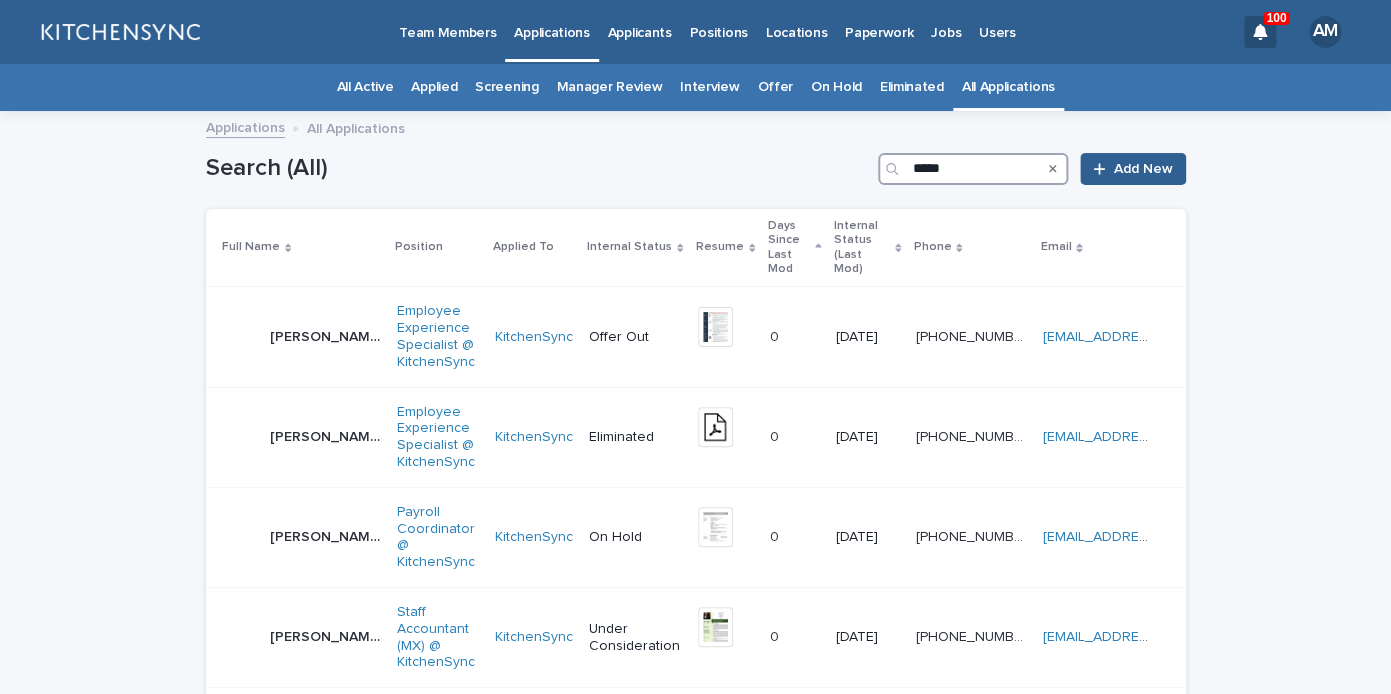 type on "*****" 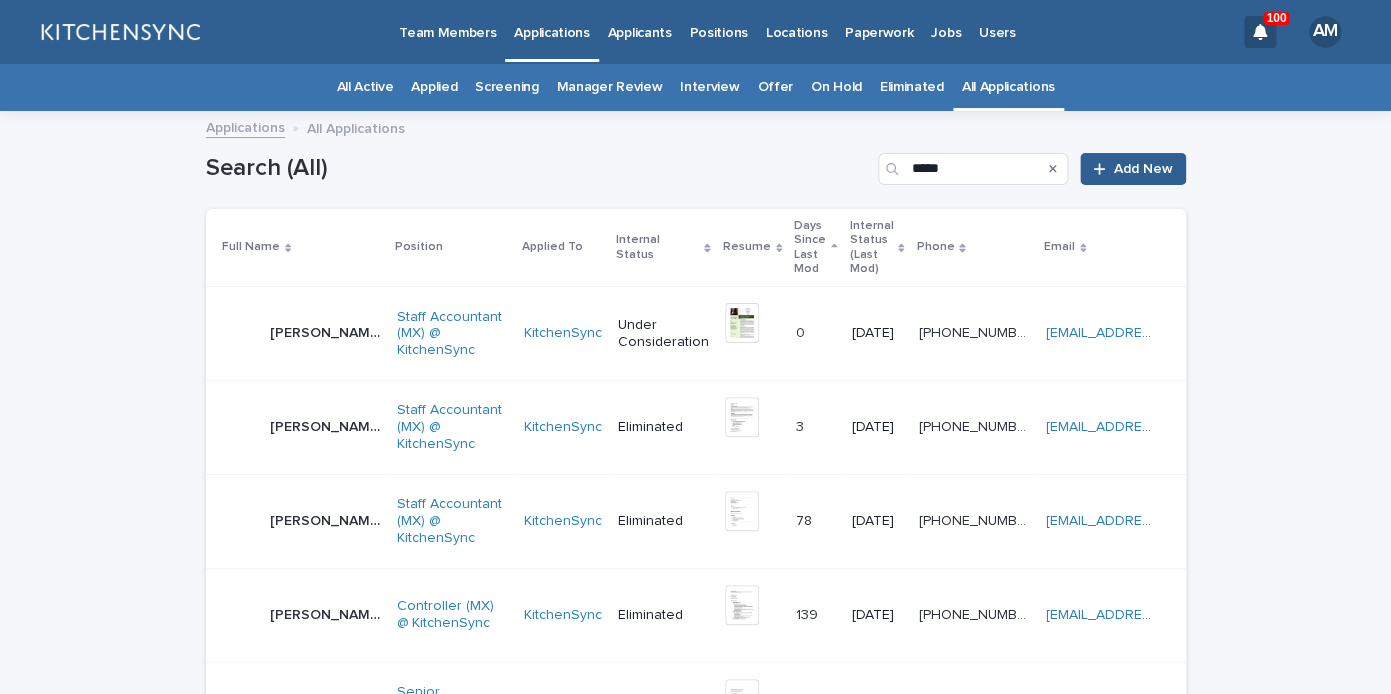 click on "Luz Perez" at bounding box center (327, 331) 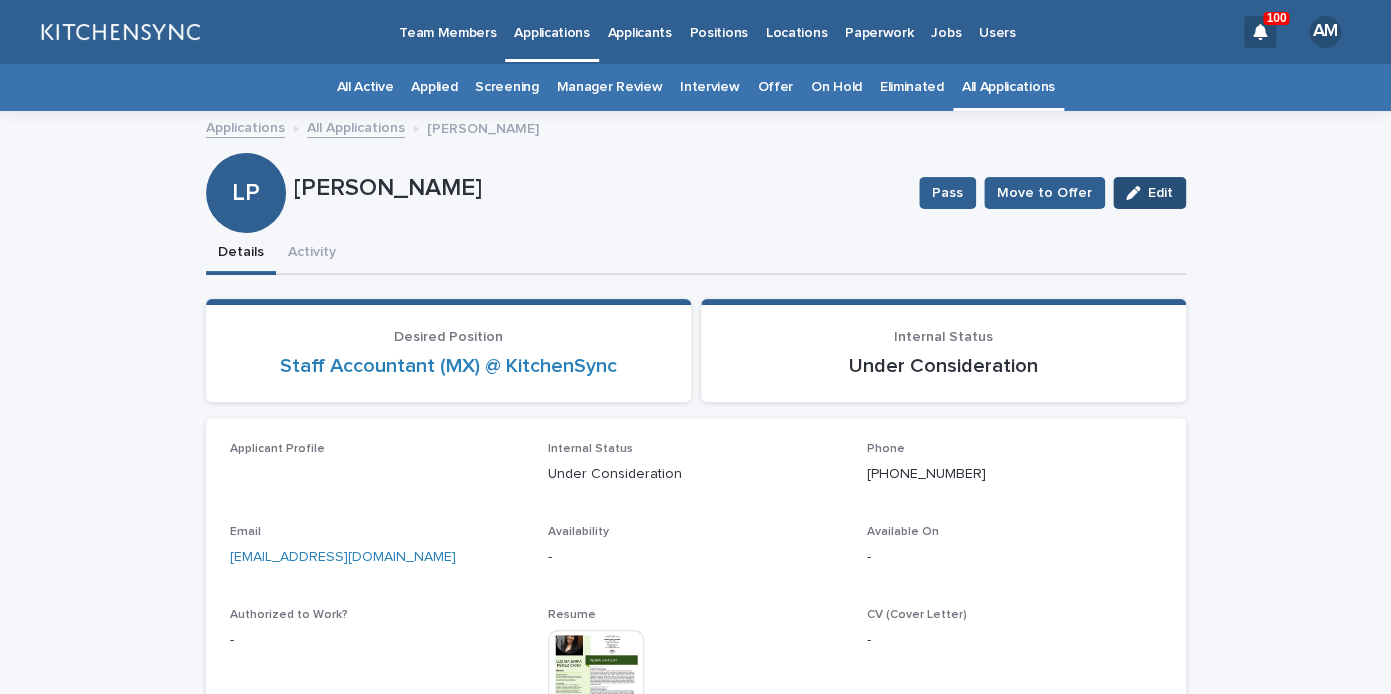 click on "Edit" at bounding box center (1149, 193) 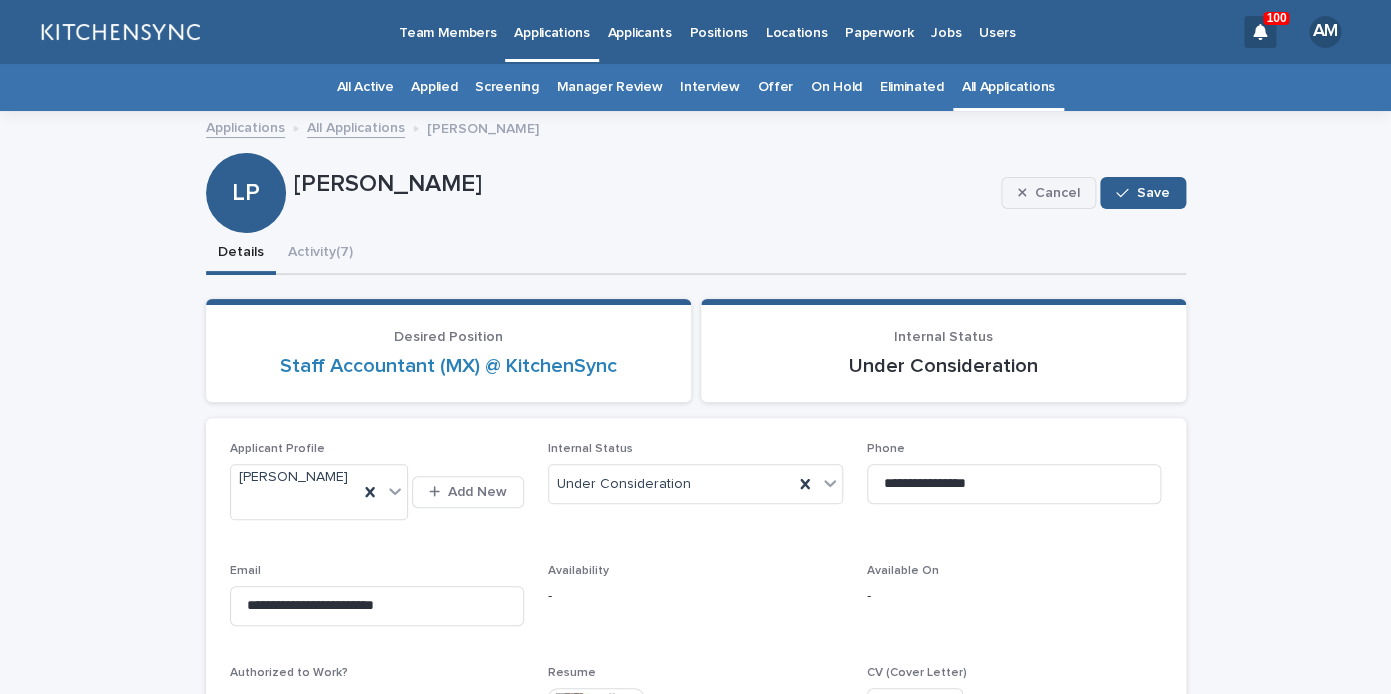 click on "Cancel" at bounding box center [1056, 193] 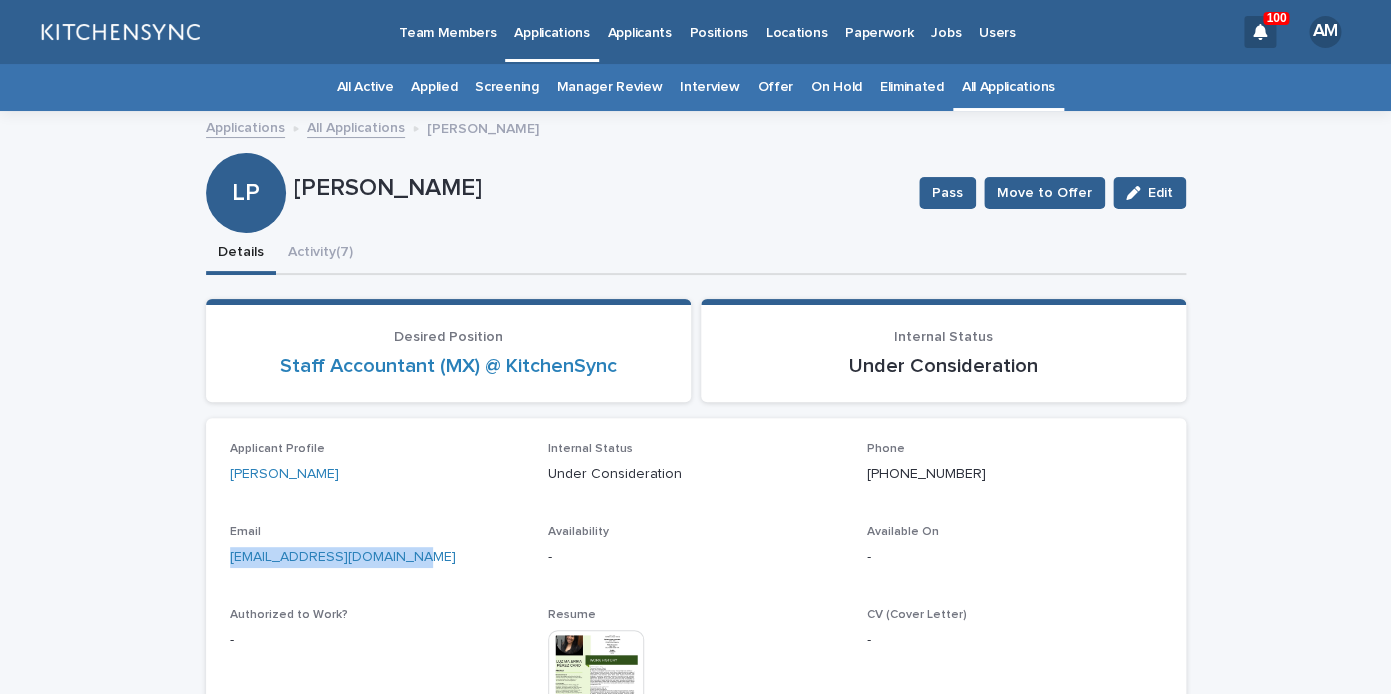 drag, startPoint x: 430, startPoint y: 566, endPoint x: 207, endPoint y: 559, distance: 223.10983 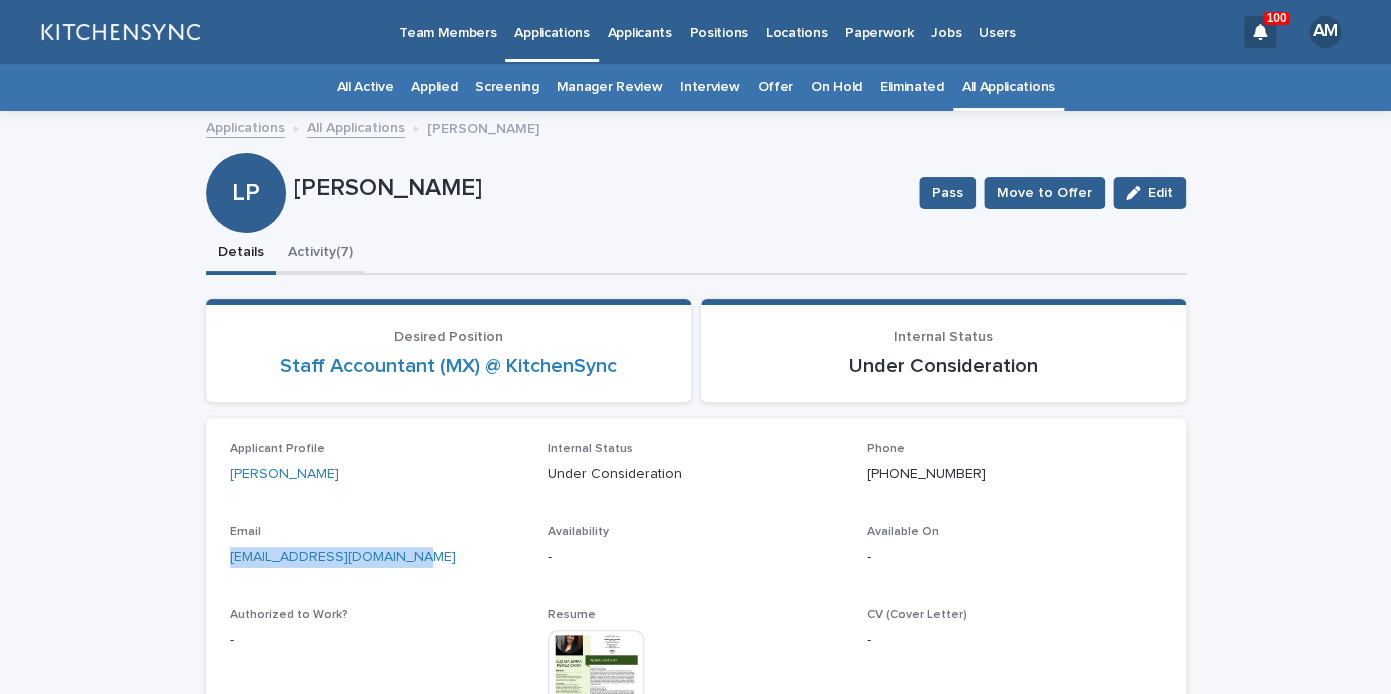 click on "Activity  (7)" at bounding box center [320, 254] 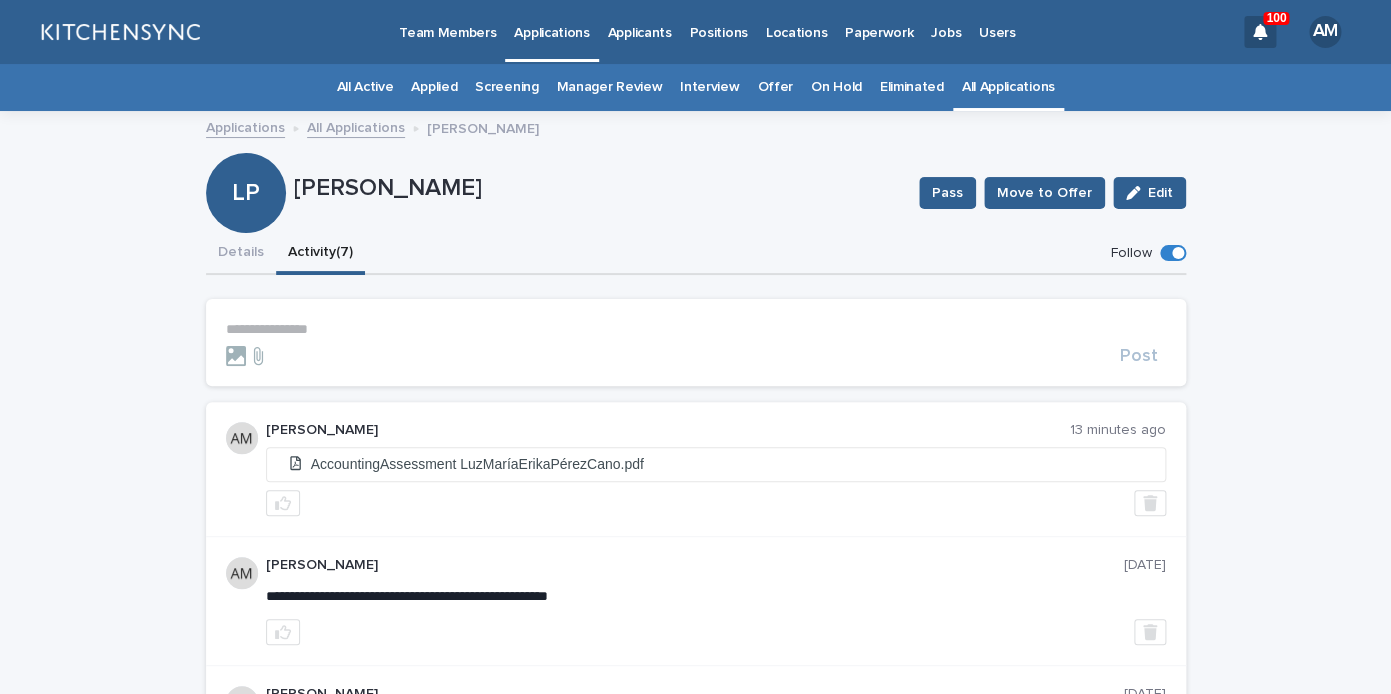 click on "**********" at bounding box center (696, 329) 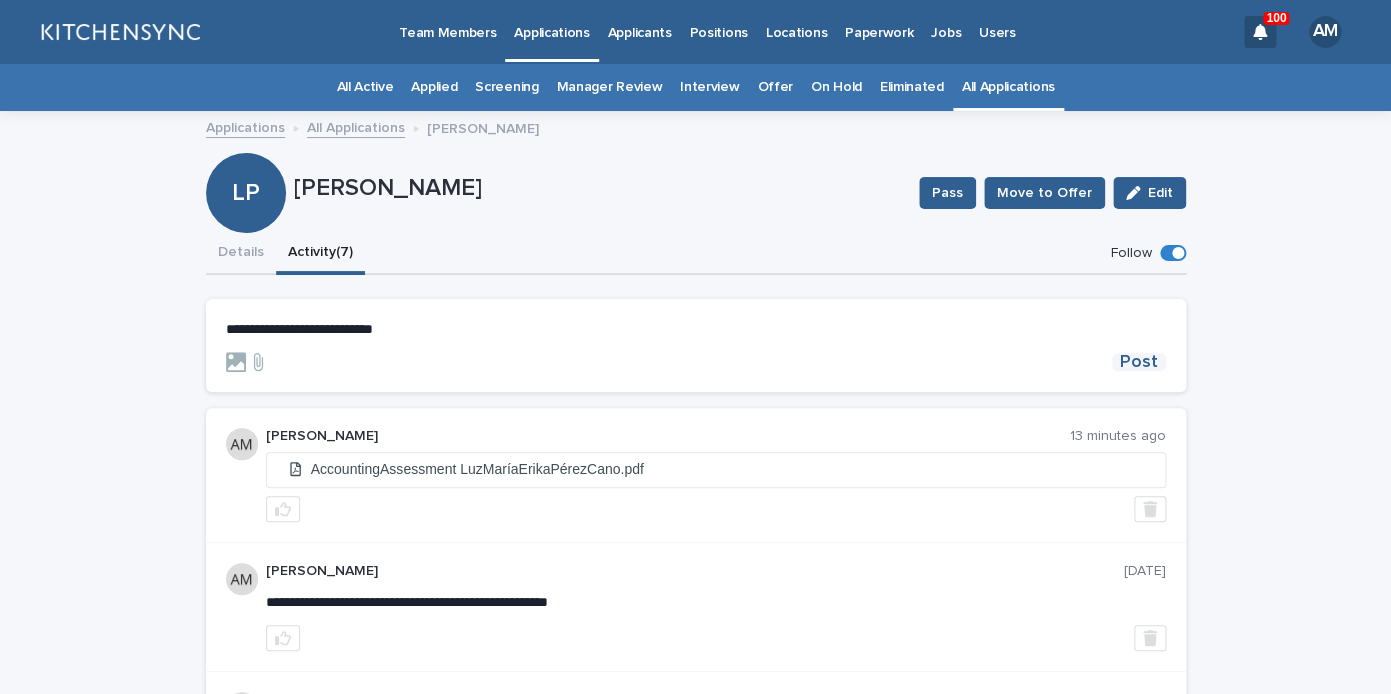 click on "Post" at bounding box center (1139, 362) 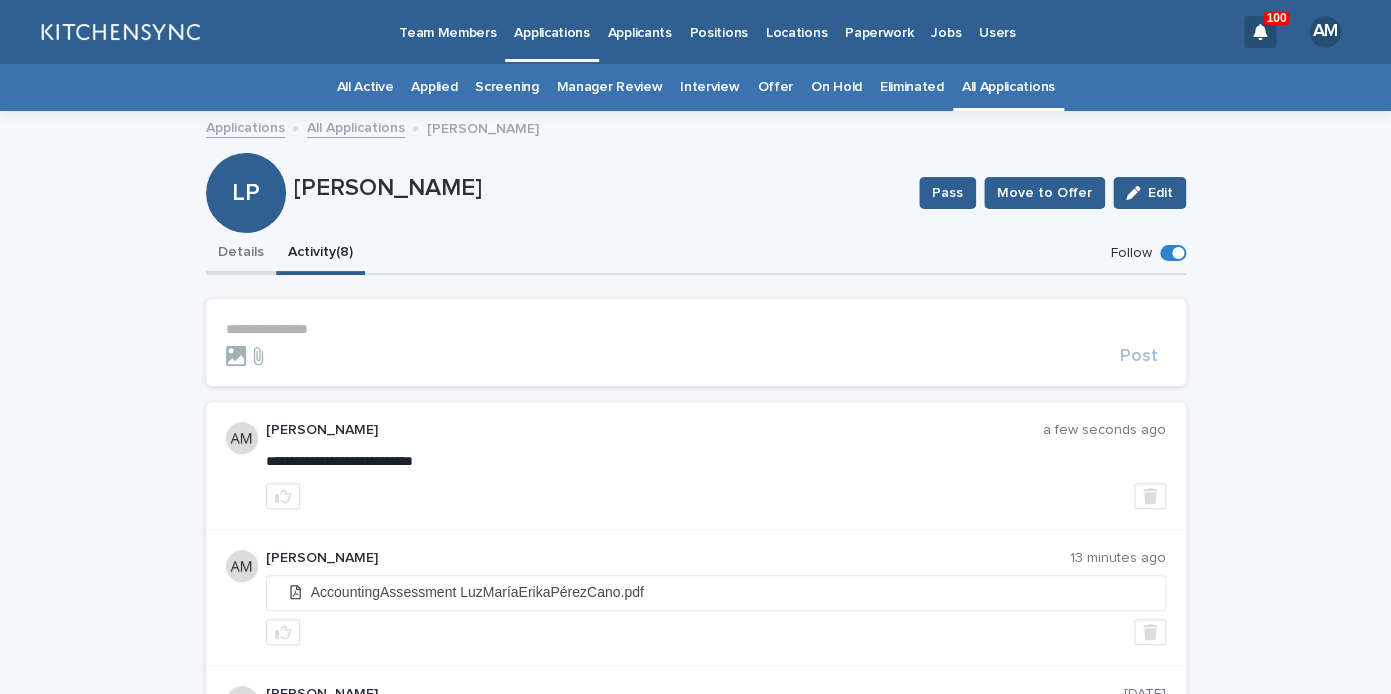 click on "Details" at bounding box center (241, 254) 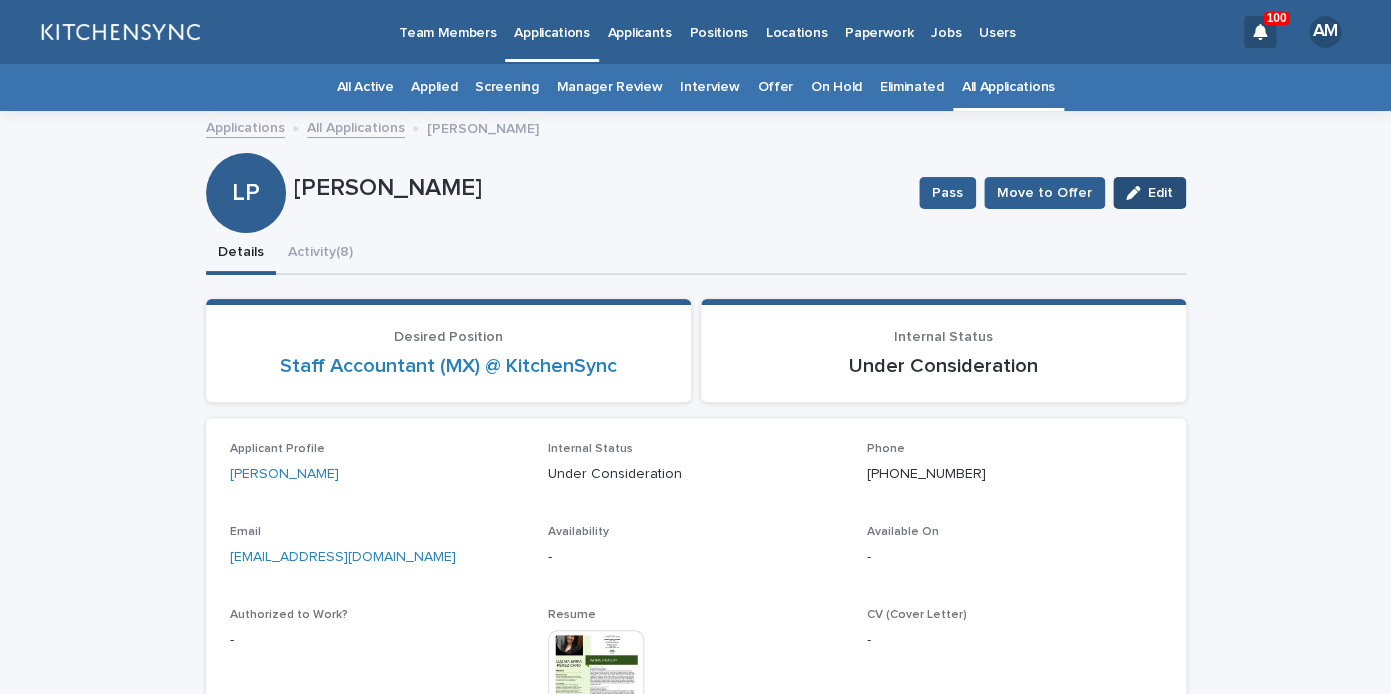 click on "Edit" at bounding box center [1160, 193] 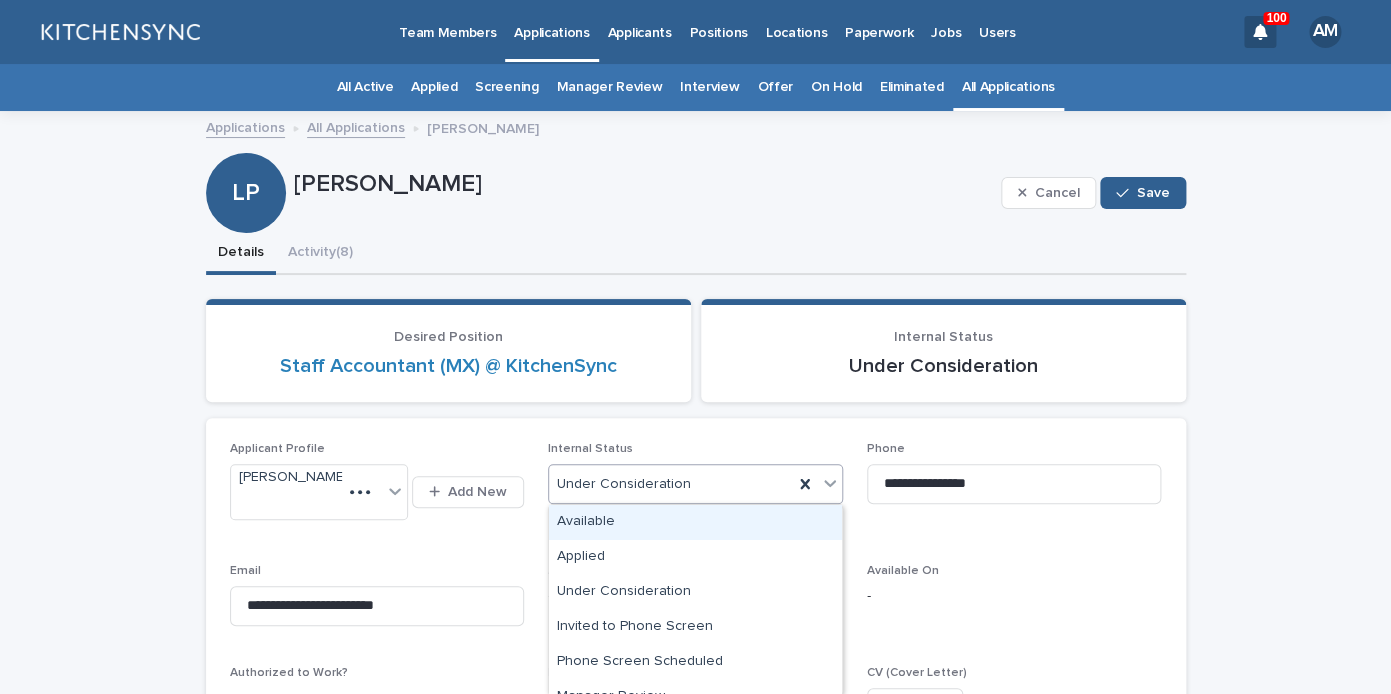click on "Under Consideration" at bounding box center [671, 484] 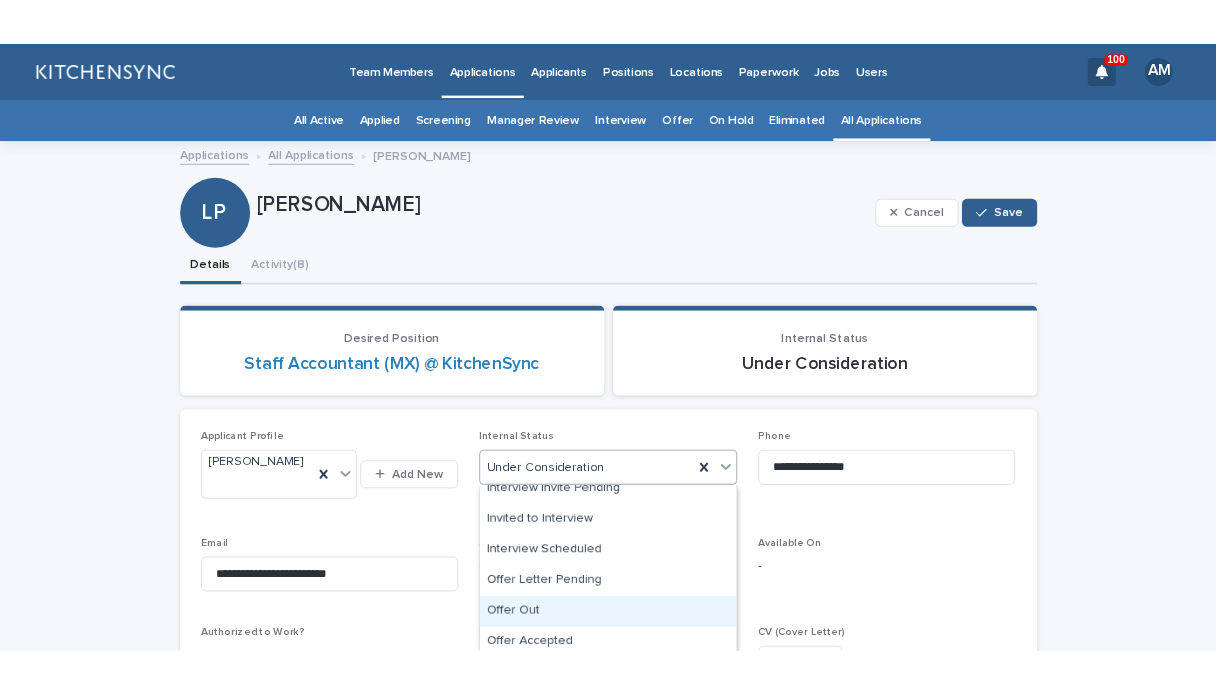 scroll, scrollTop: 202, scrollLeft: 0, axis: vertical 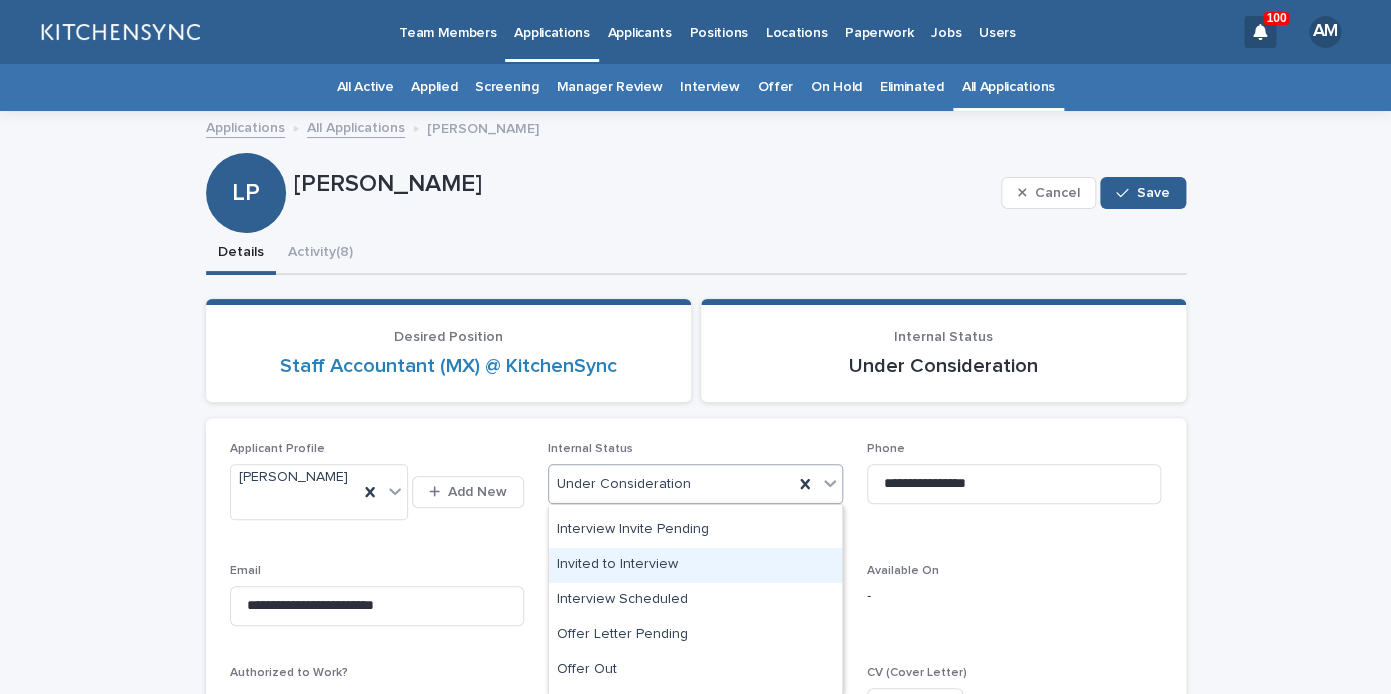 click on "Invited to Interview" at bounding box center (695, 565) 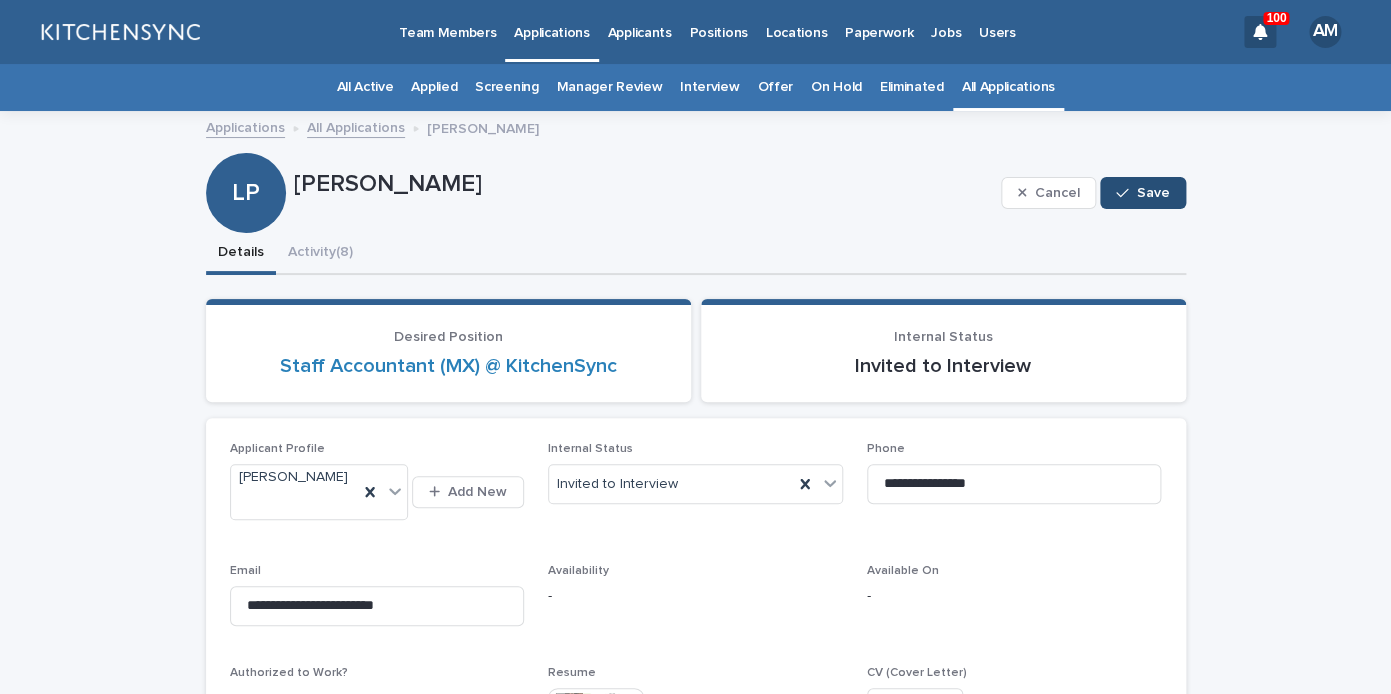click on "Save" at bounding box center (1142, 193) 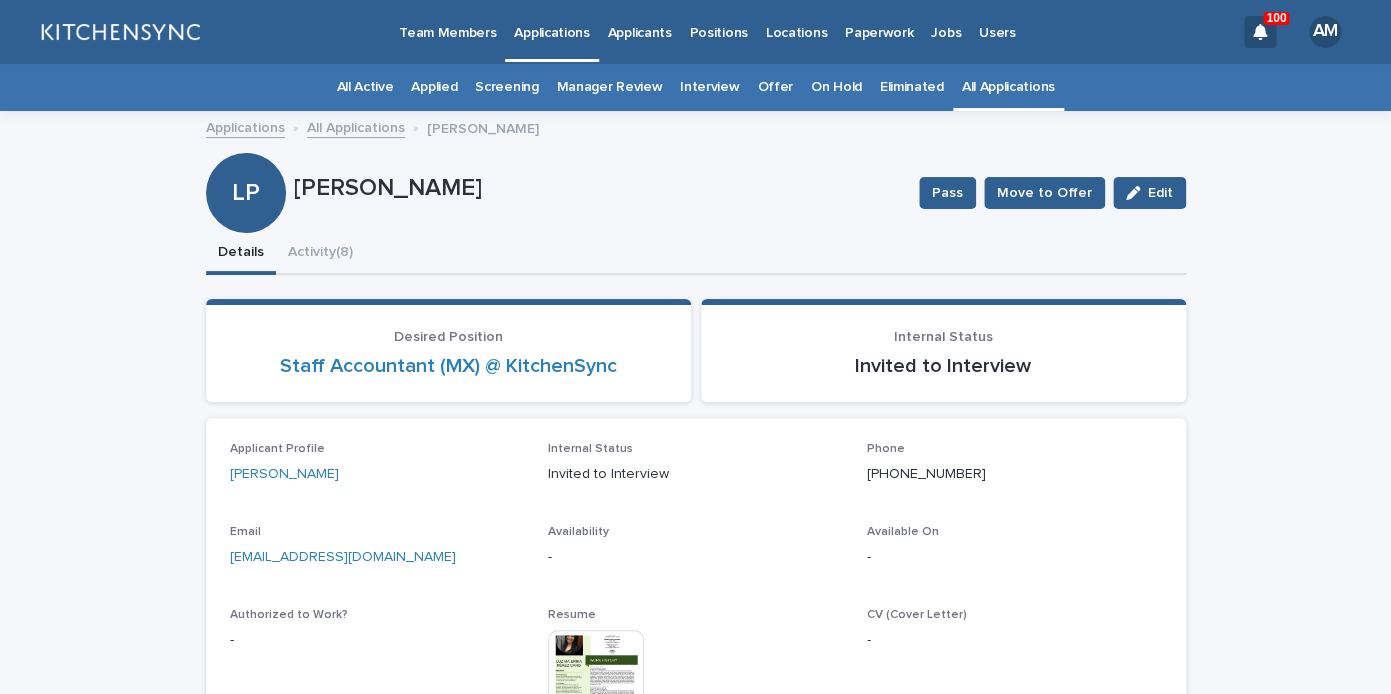 click on "All Applications" at bounding box center (1008, 87) 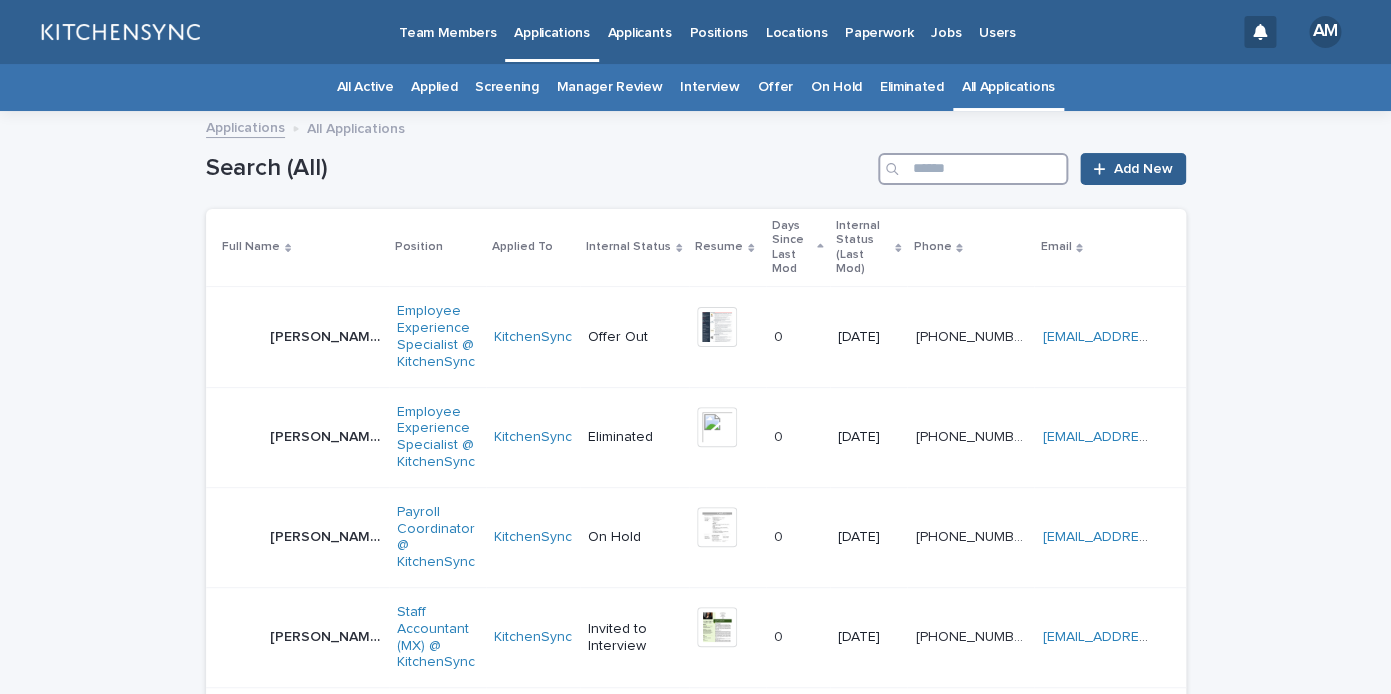 click at bounding box center (973, 169) 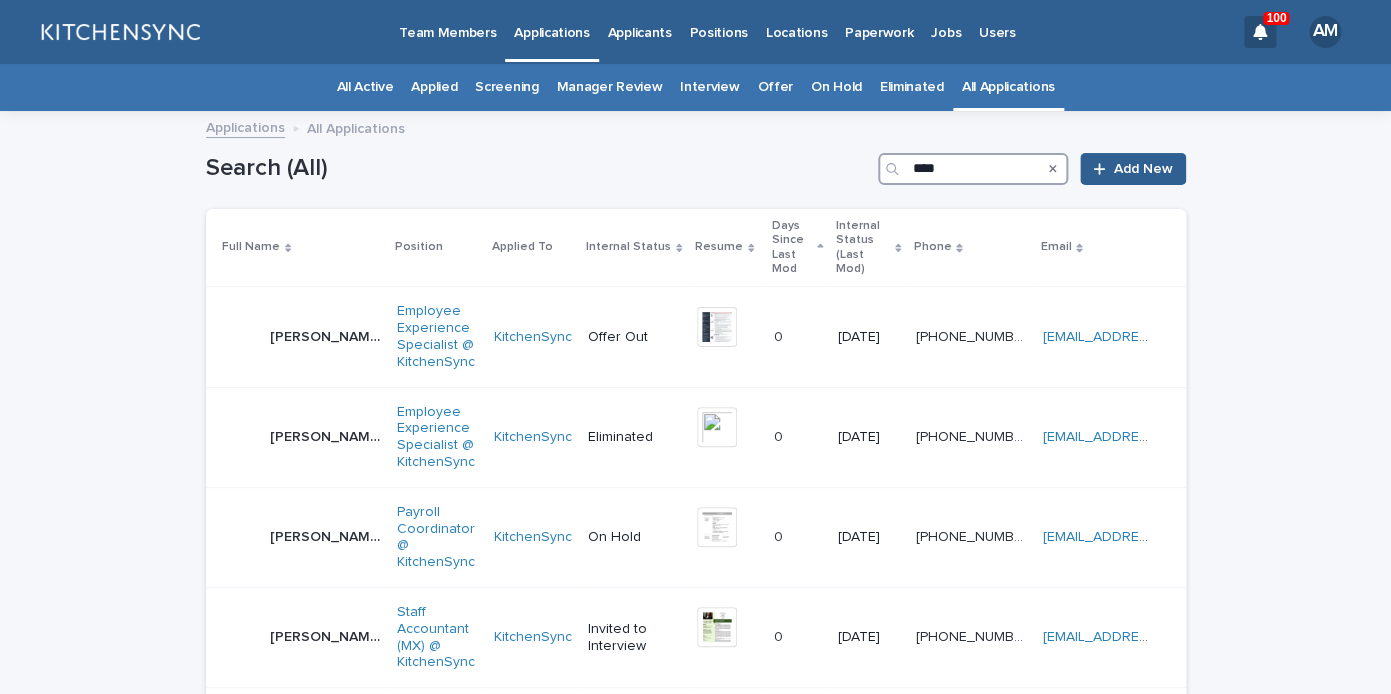 type on "****" 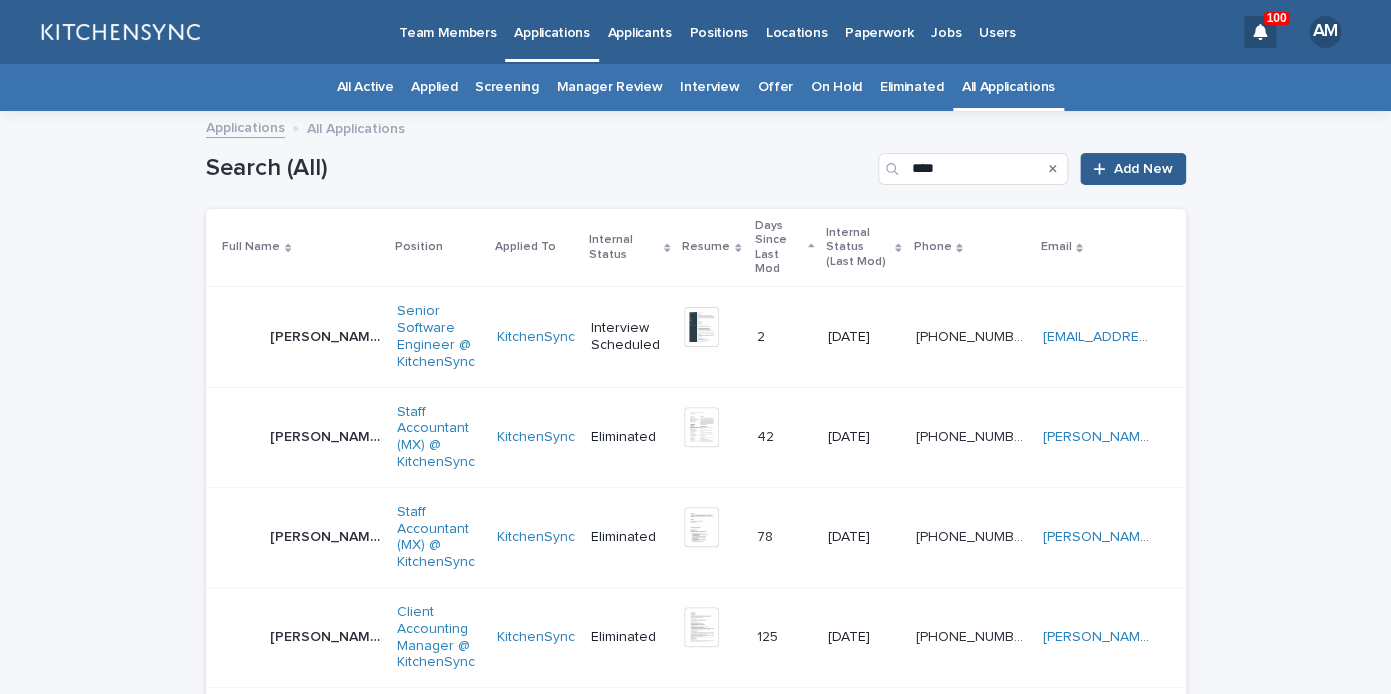 click on "Alan Sanchez Alan Sanchez" at bounding box center (325, 337) 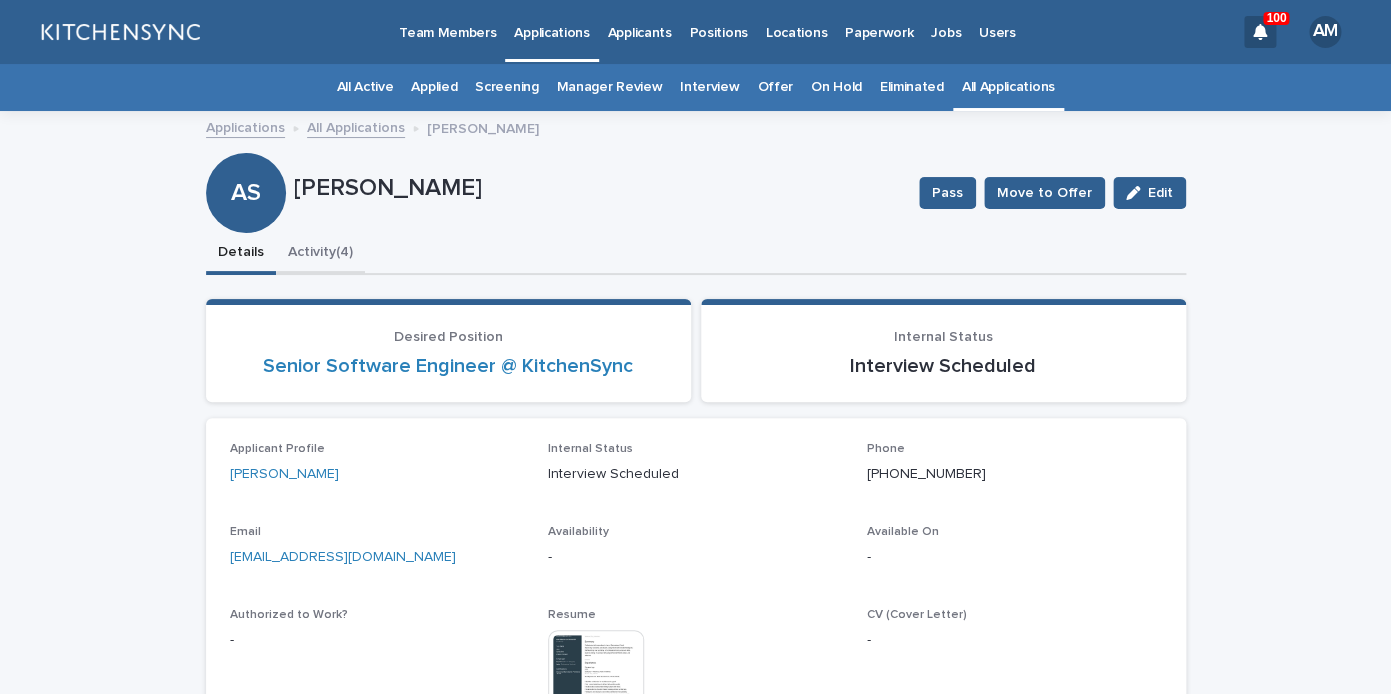 click on "Activity  (4)" at bounding box center (320, 254) 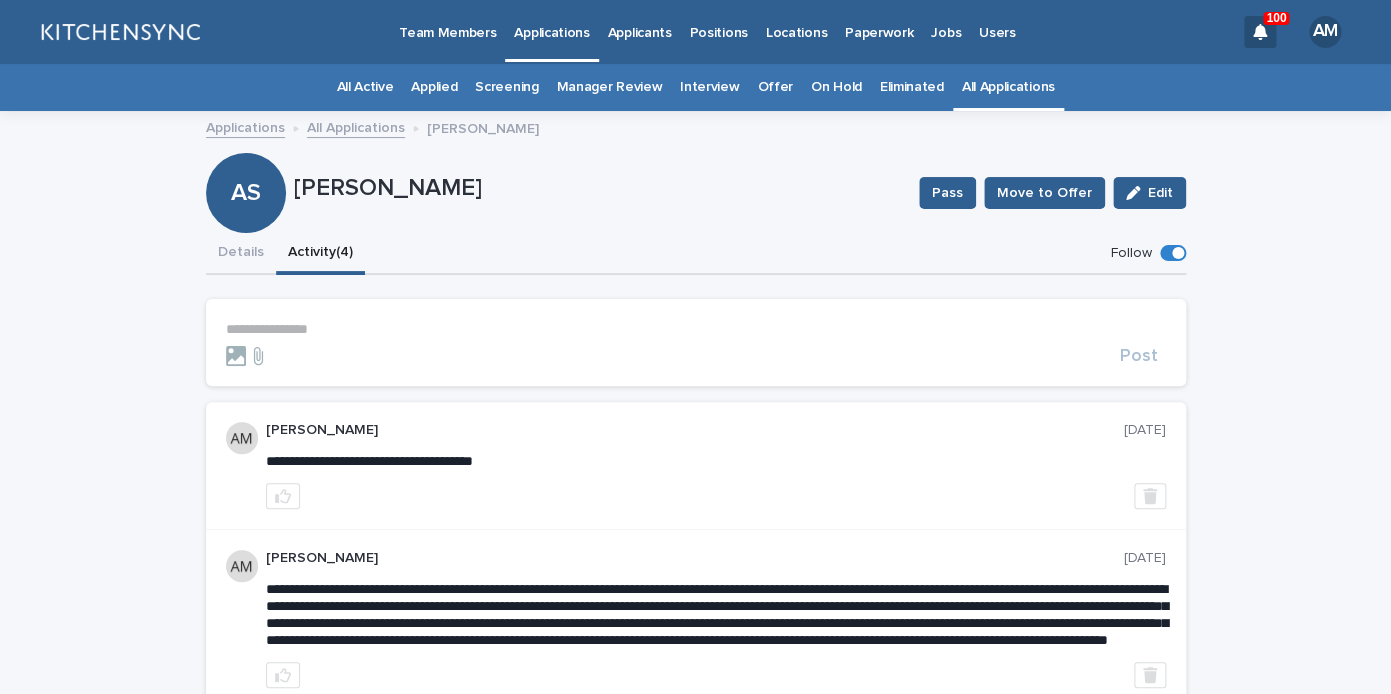 click on "**********" at bounding box center [696, 329] 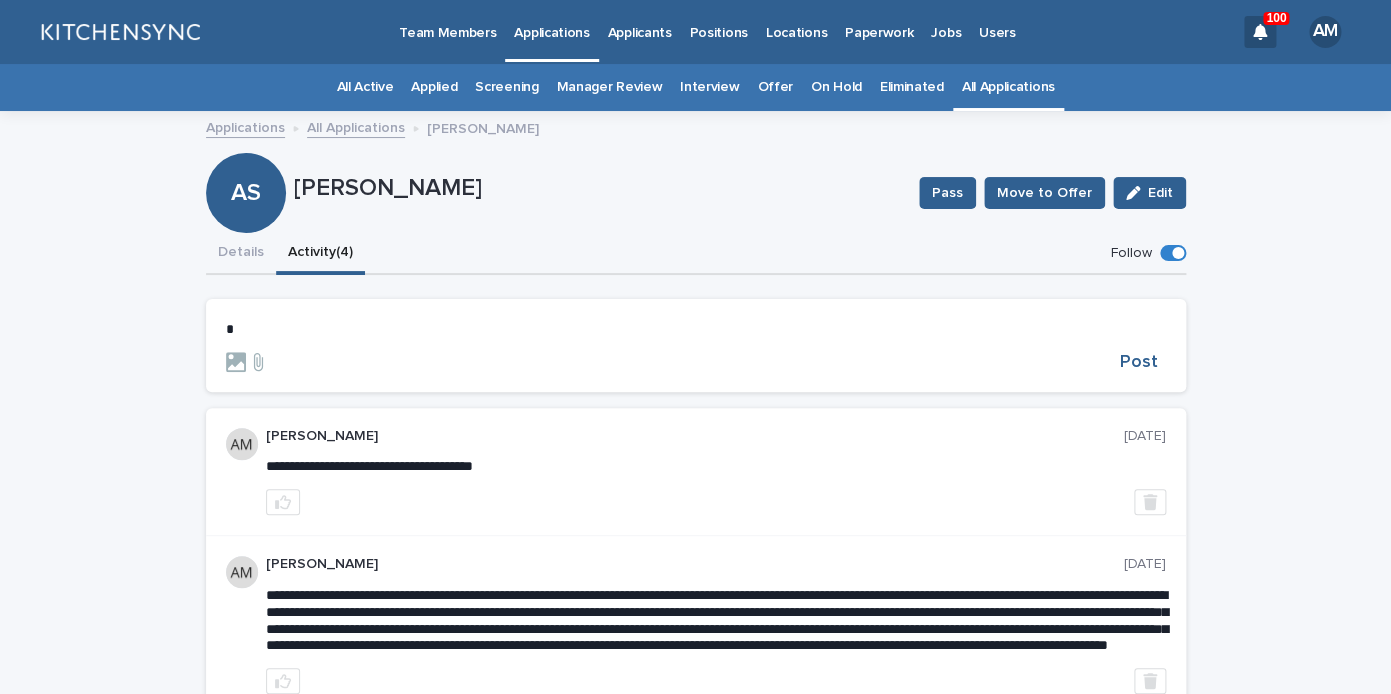 type 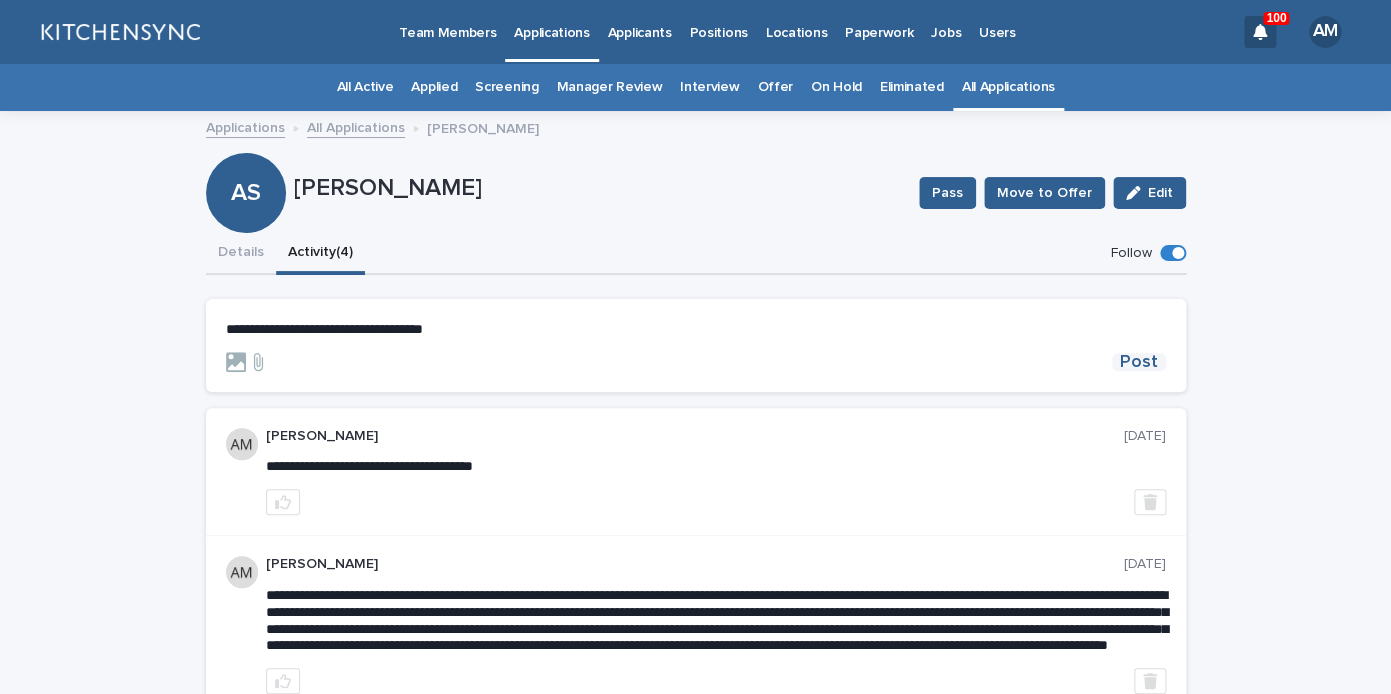 click on "Post" at bounding box center [1139, 362] 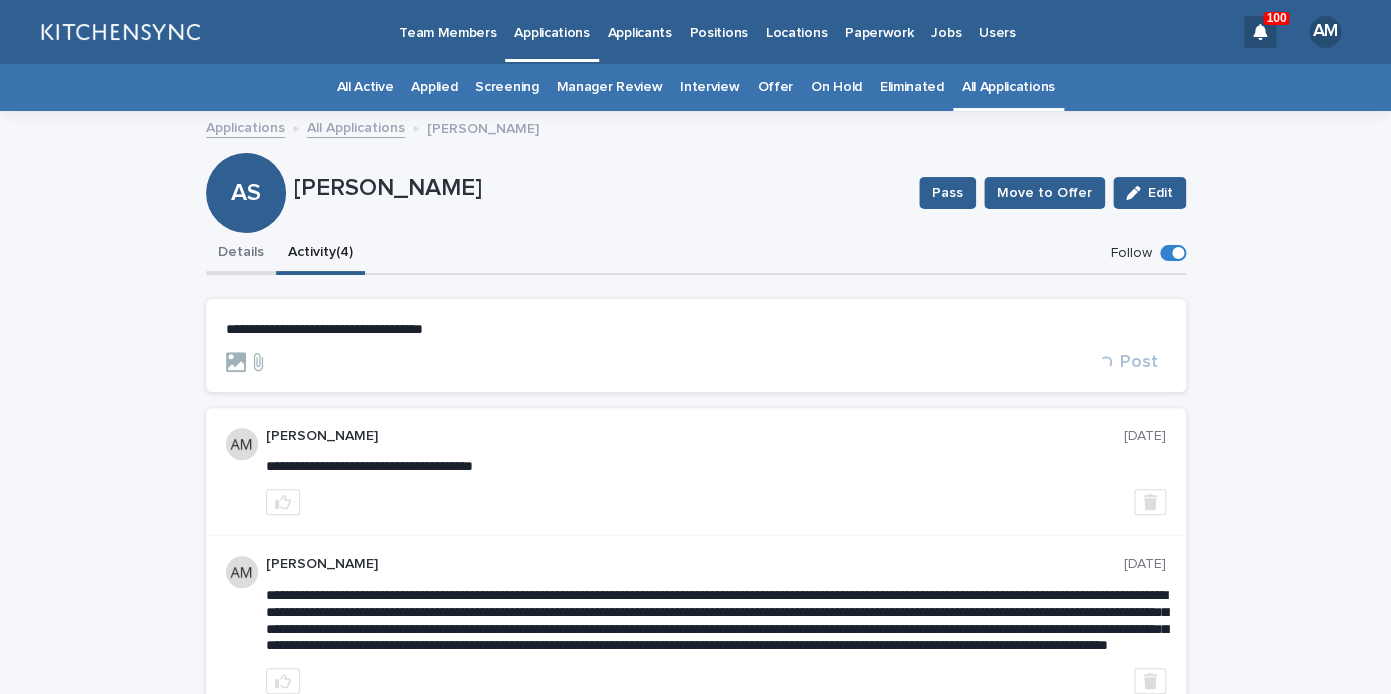 click on "Details" at bounding box center [241, 254] 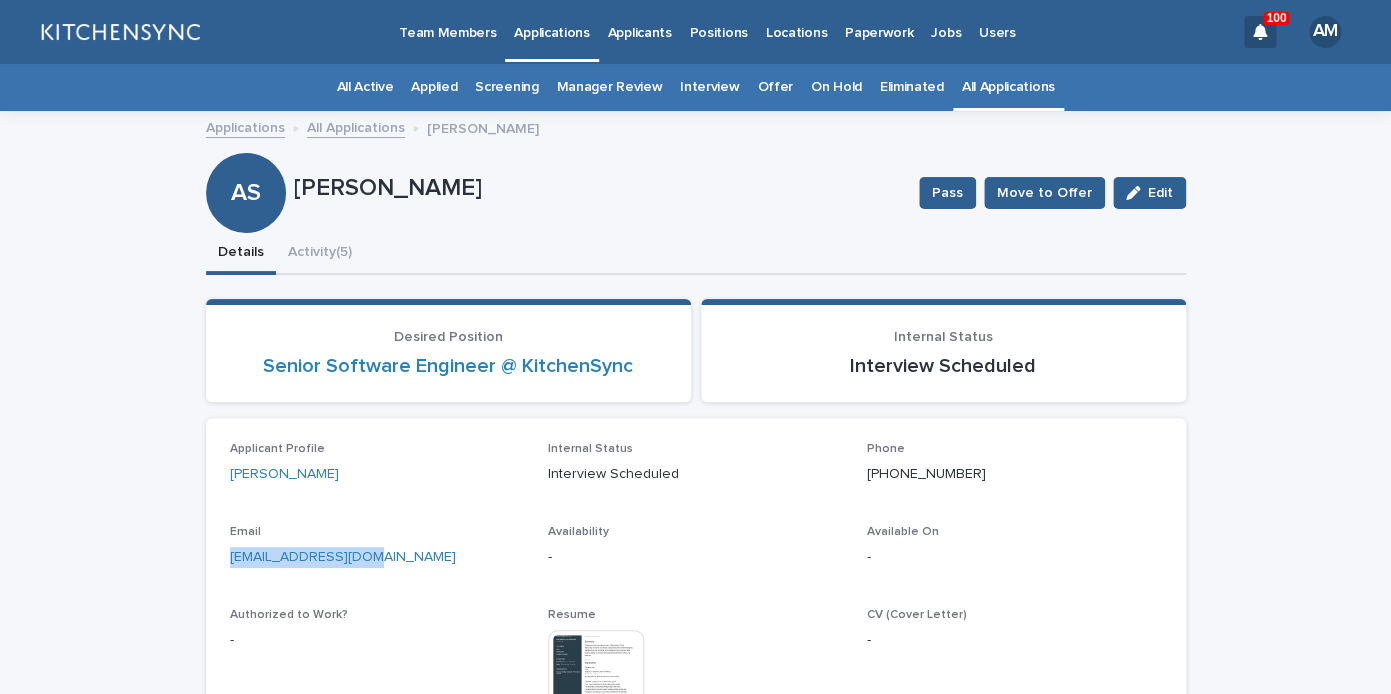 drag, startPoint x: 384, startPoint y: 561, endPoint x: 143, endPoint y: 561, distance: 241 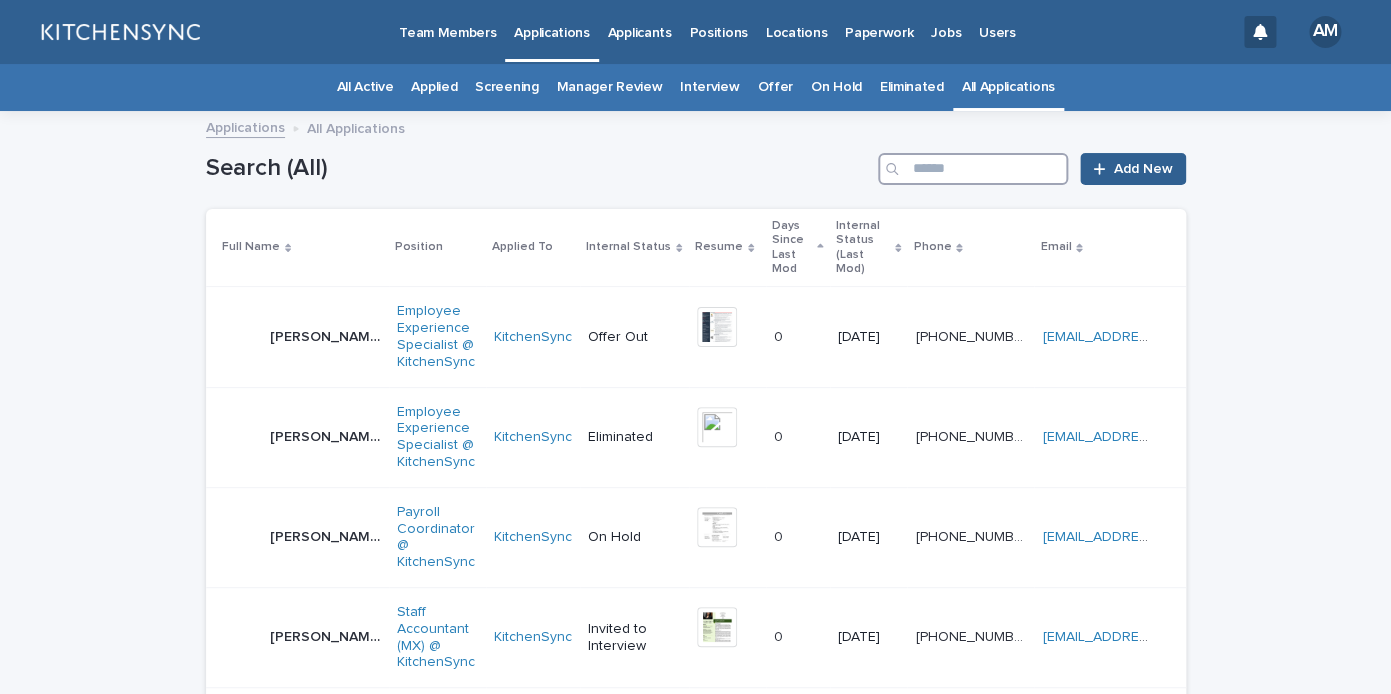click at bounding box center (973, 169) 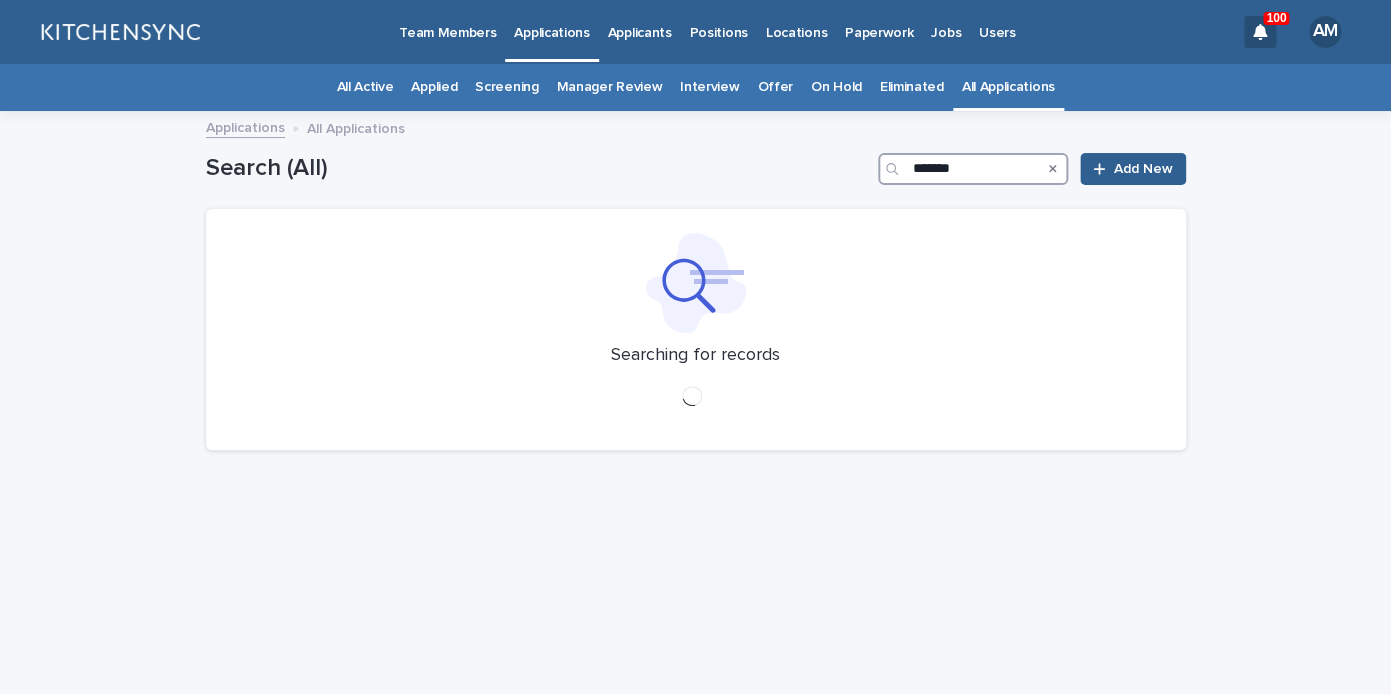 type on "*******" 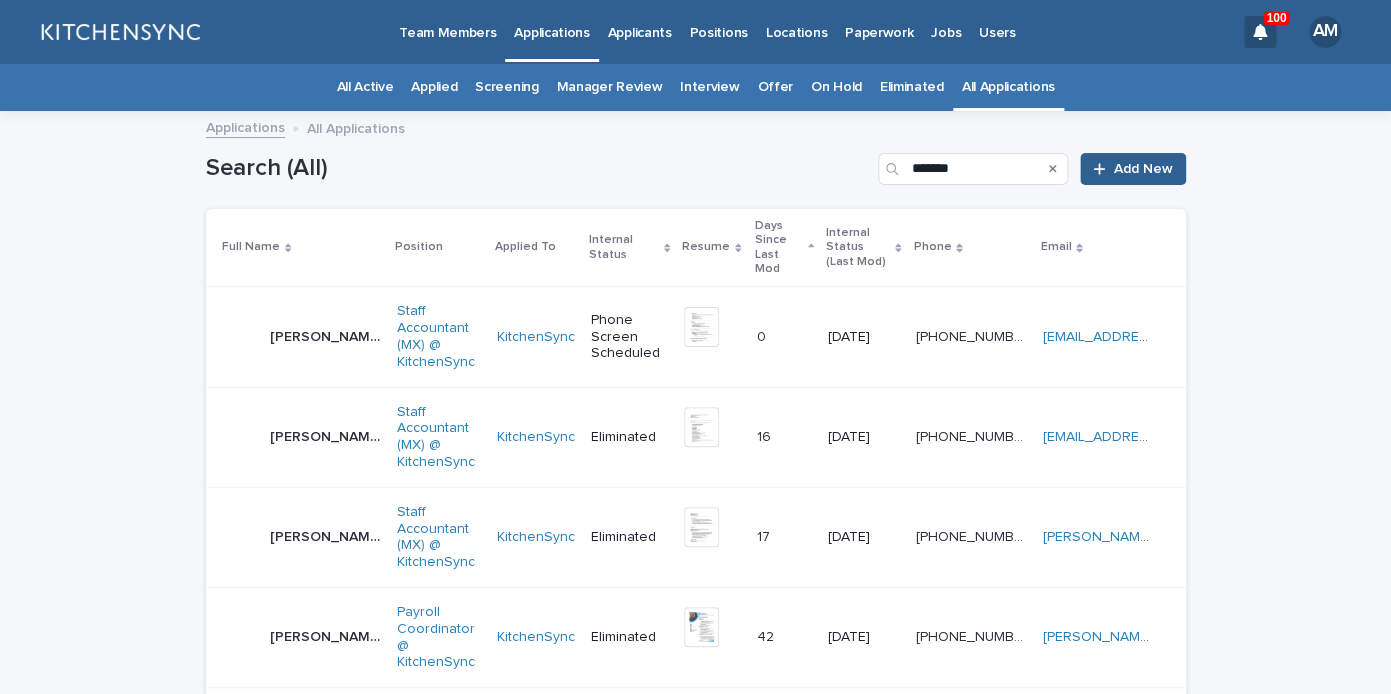 click on "Jose Antonio Alvarez Garcia Jose Antonio Alvarez Garcia" at bounding box center (301, 337) 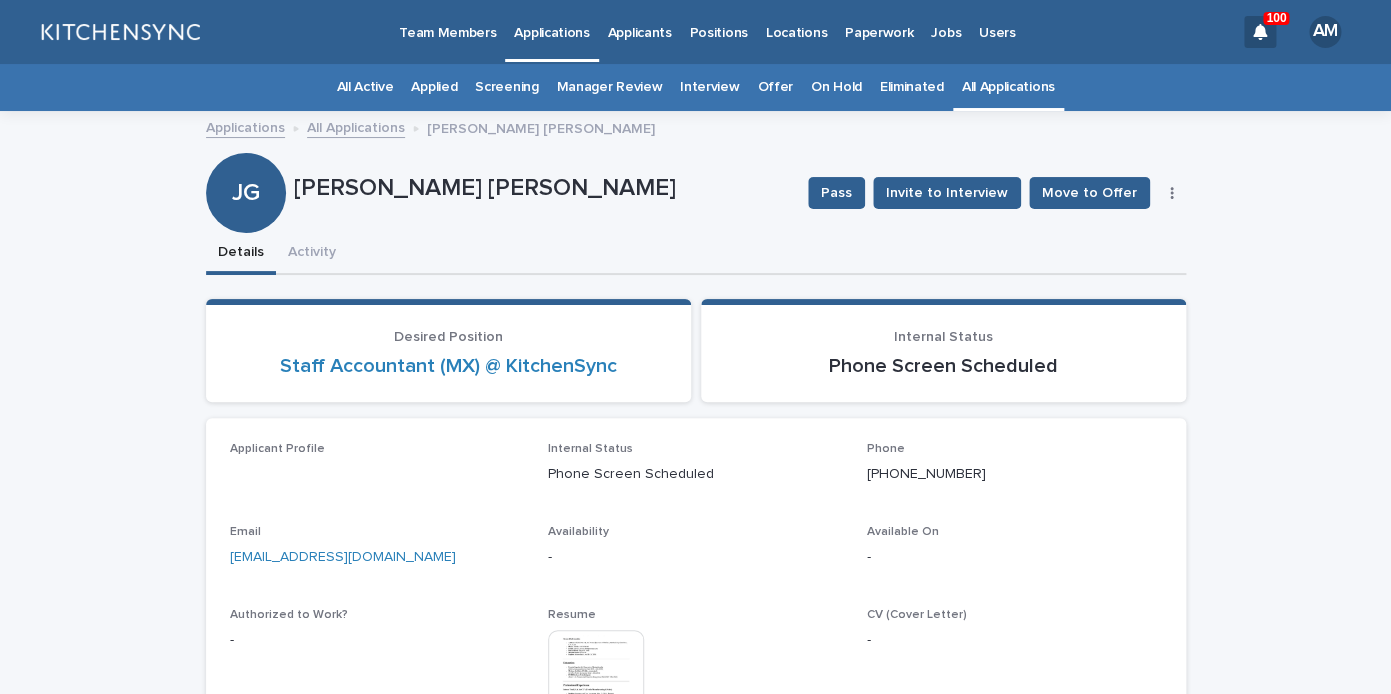 click at bounding box center (596, 678) 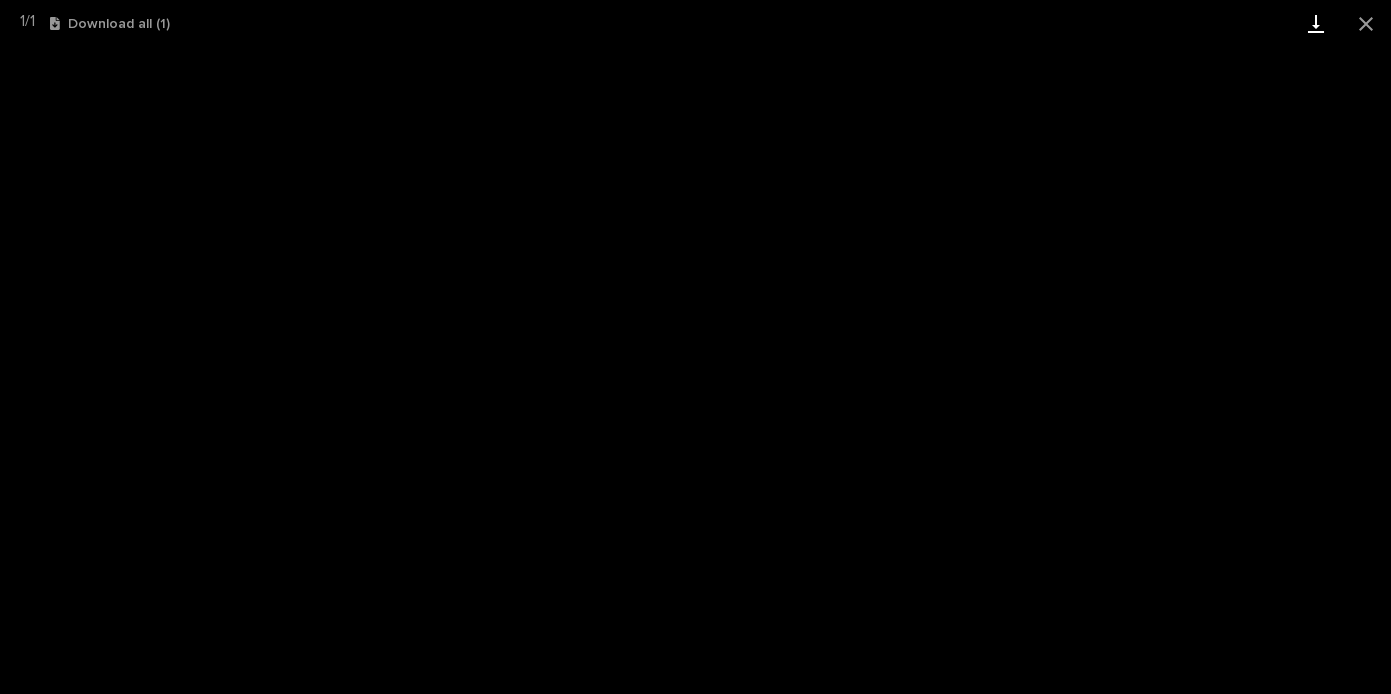 click at bounding box center (1316, 23) 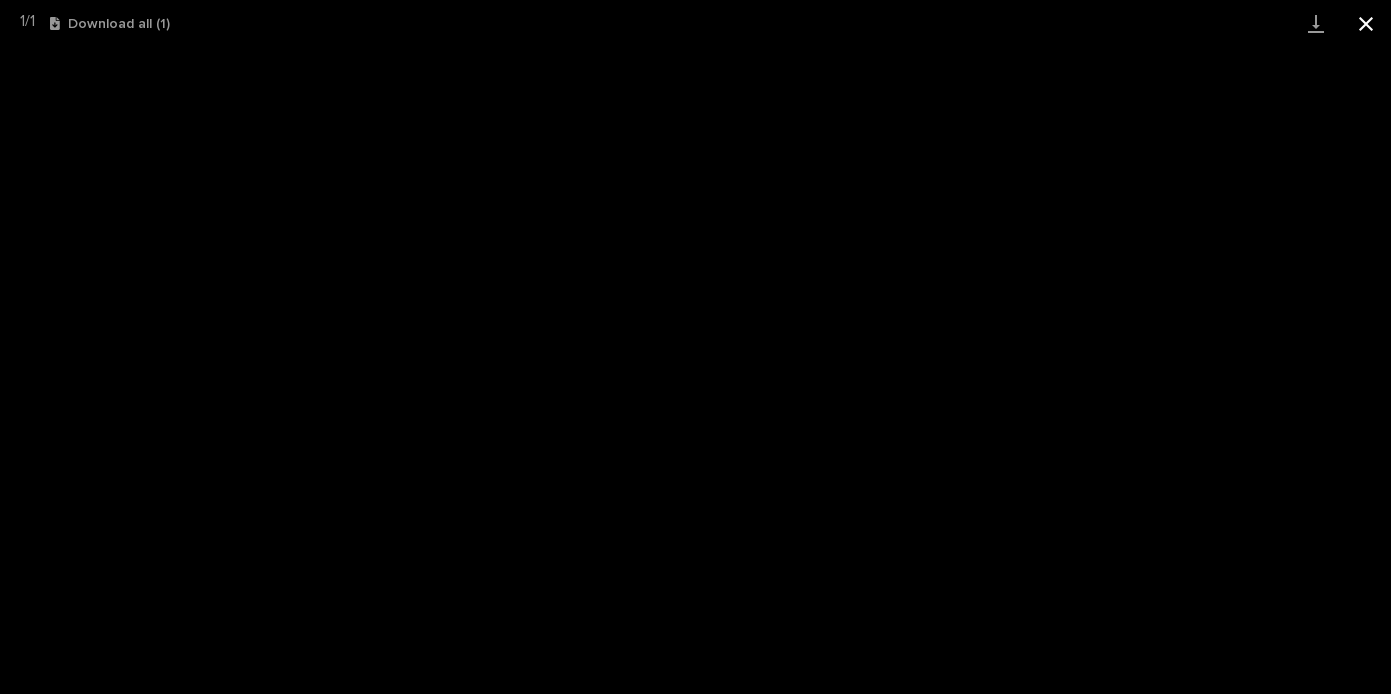click at bounding box center [1366, 23] 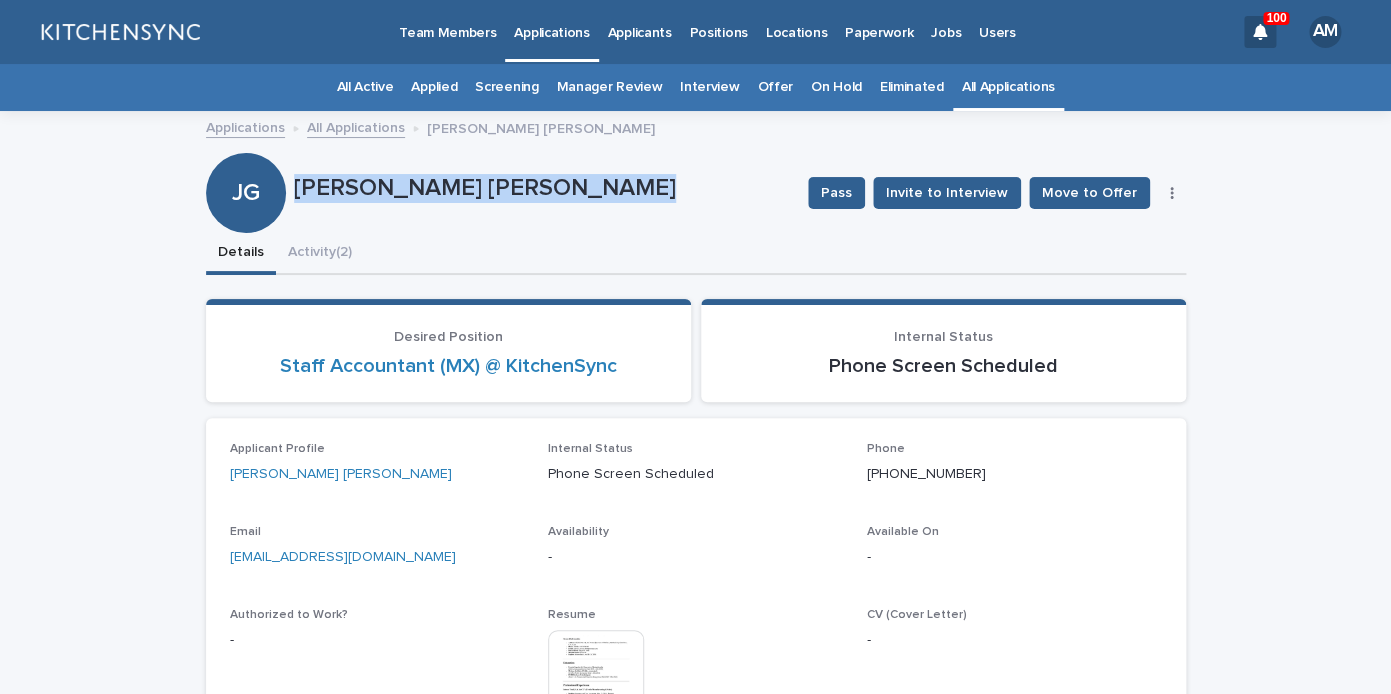 drag, startPoint x: 299, startPoint y: 187, endPoint x: 603, endPoint y: 196, distance: 304.1332 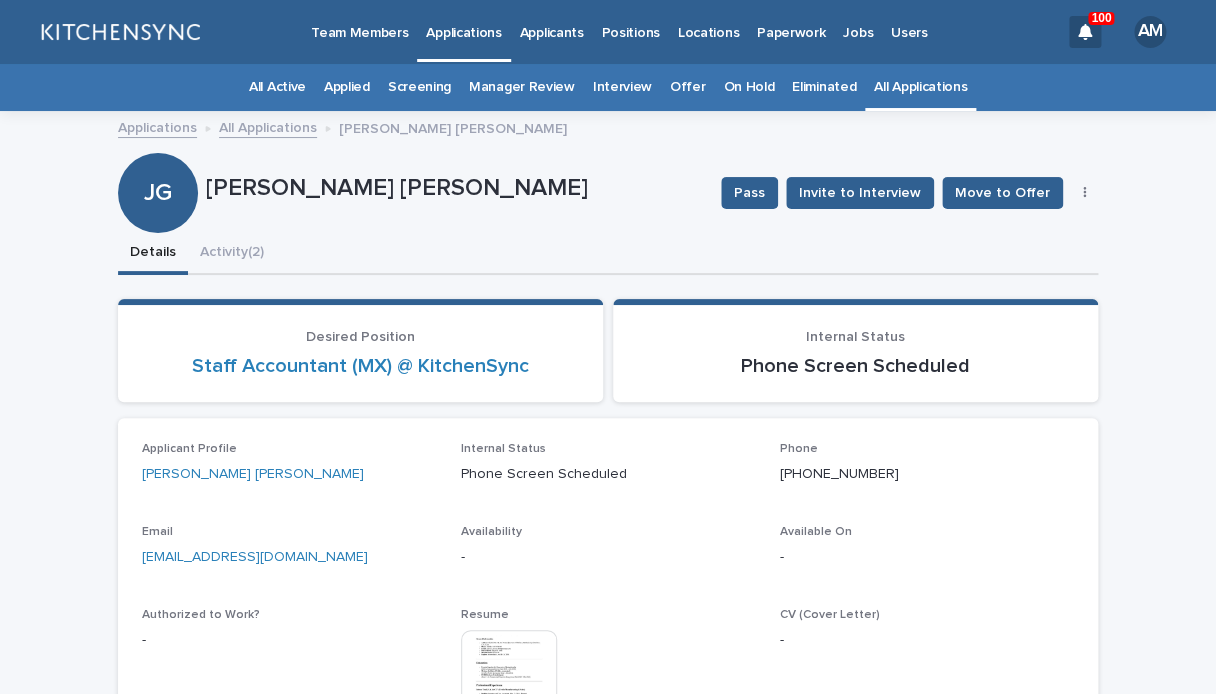 click on "Pass Invite to Interview Move to Offer Edit" at bounding box center [906, 193] 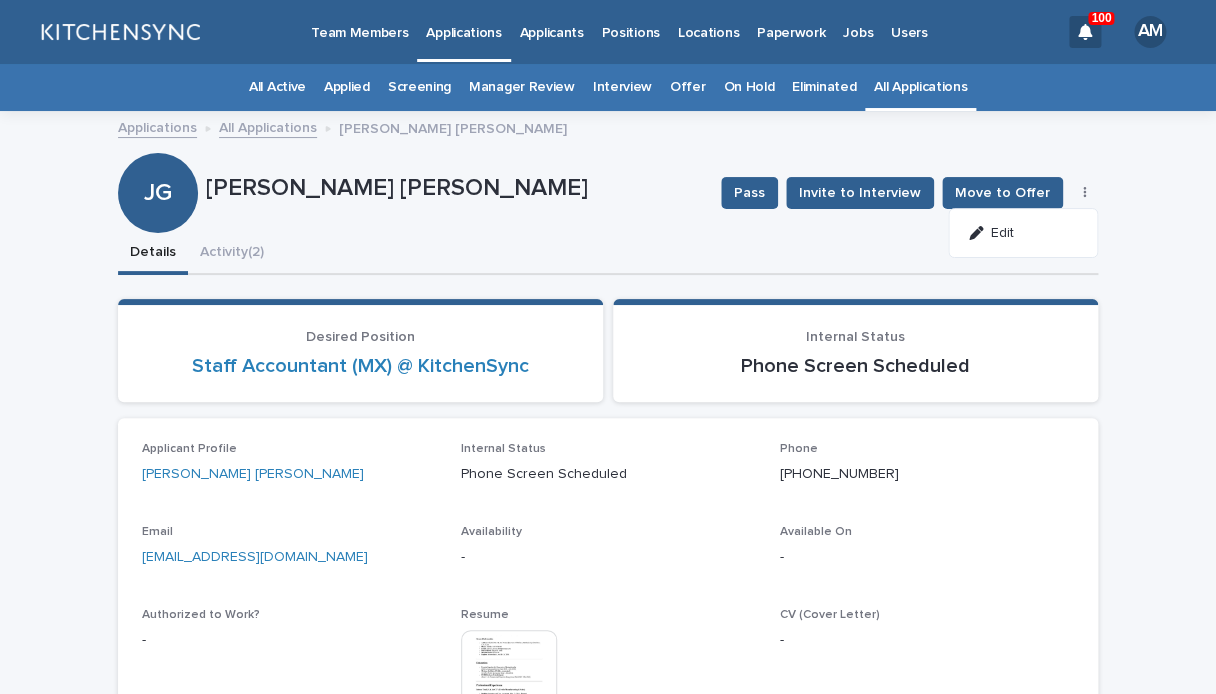 click on "Edit" at bounding box center [1023, 233] 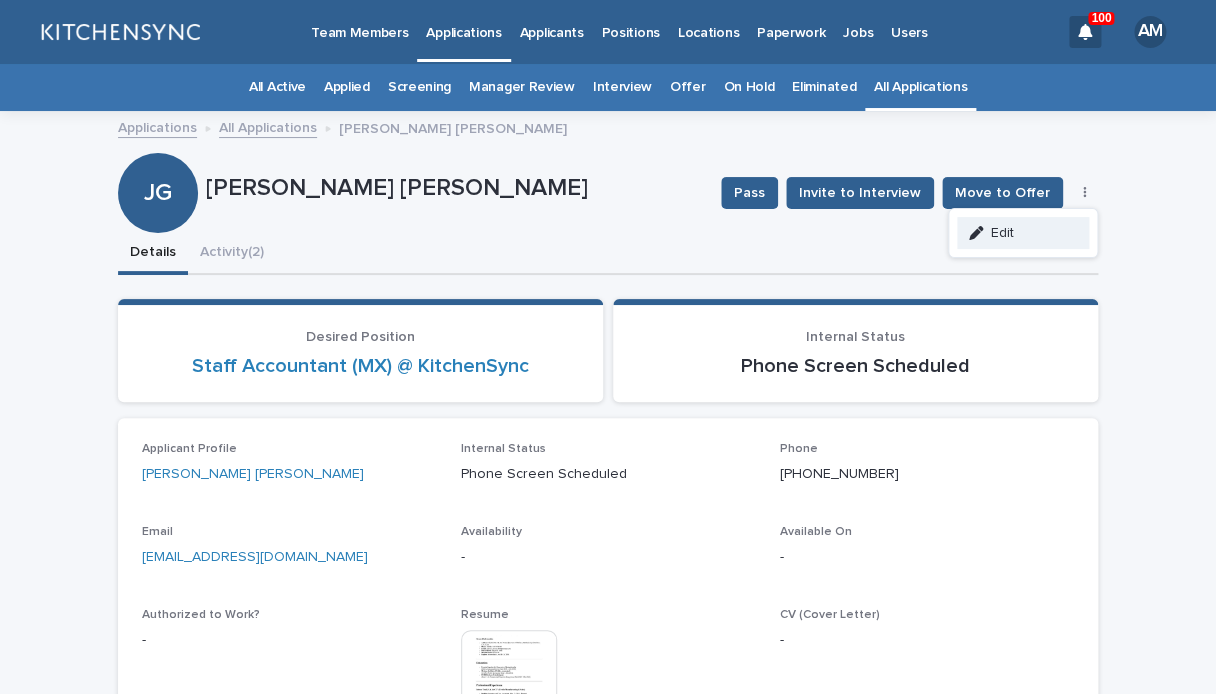 click on "Edit" at bounding box center (1023, 233) 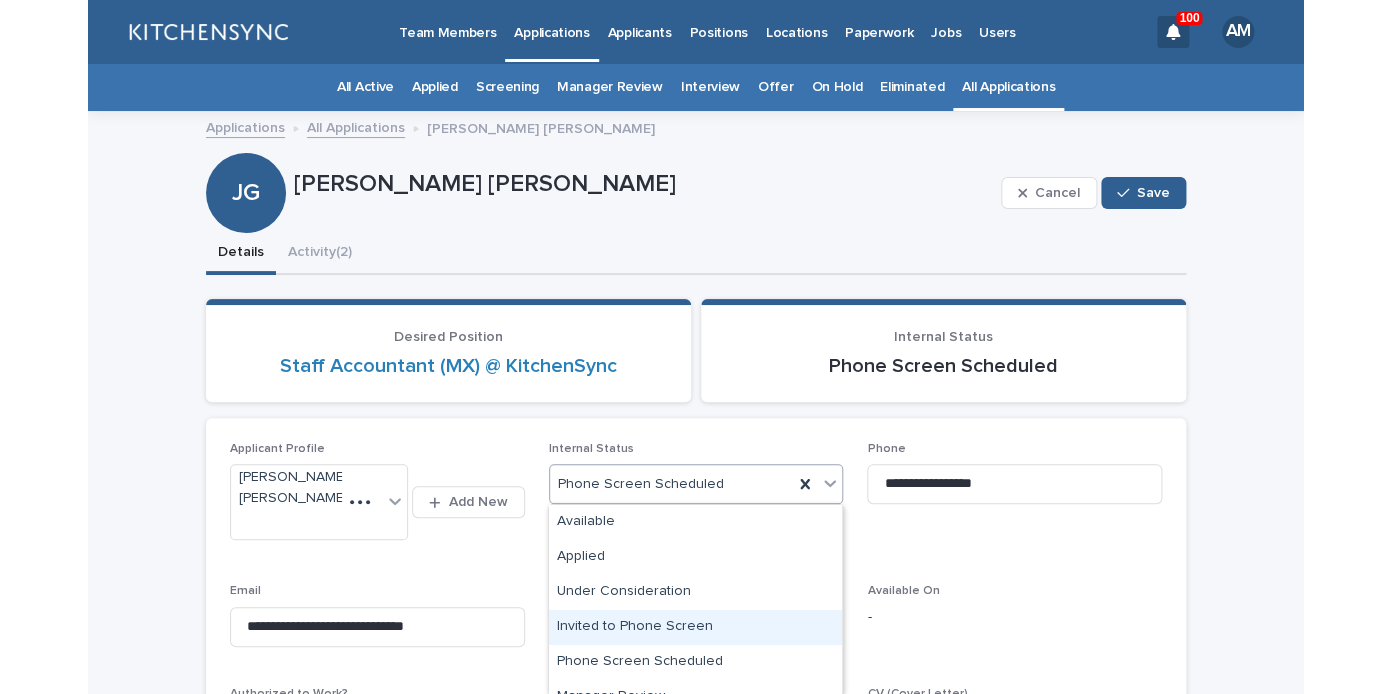 scroll, scrollTop: 406, scrollLeft: 0, axis: vertical 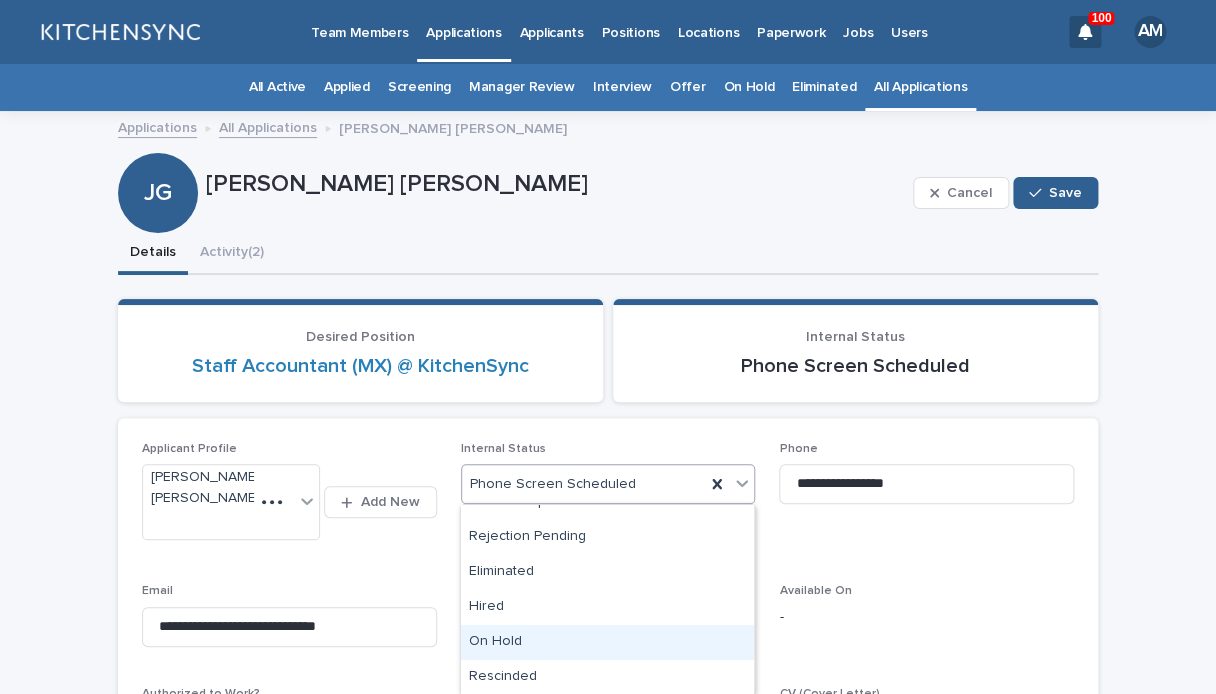 click on "On Hold" at bounding box center [607, 642] 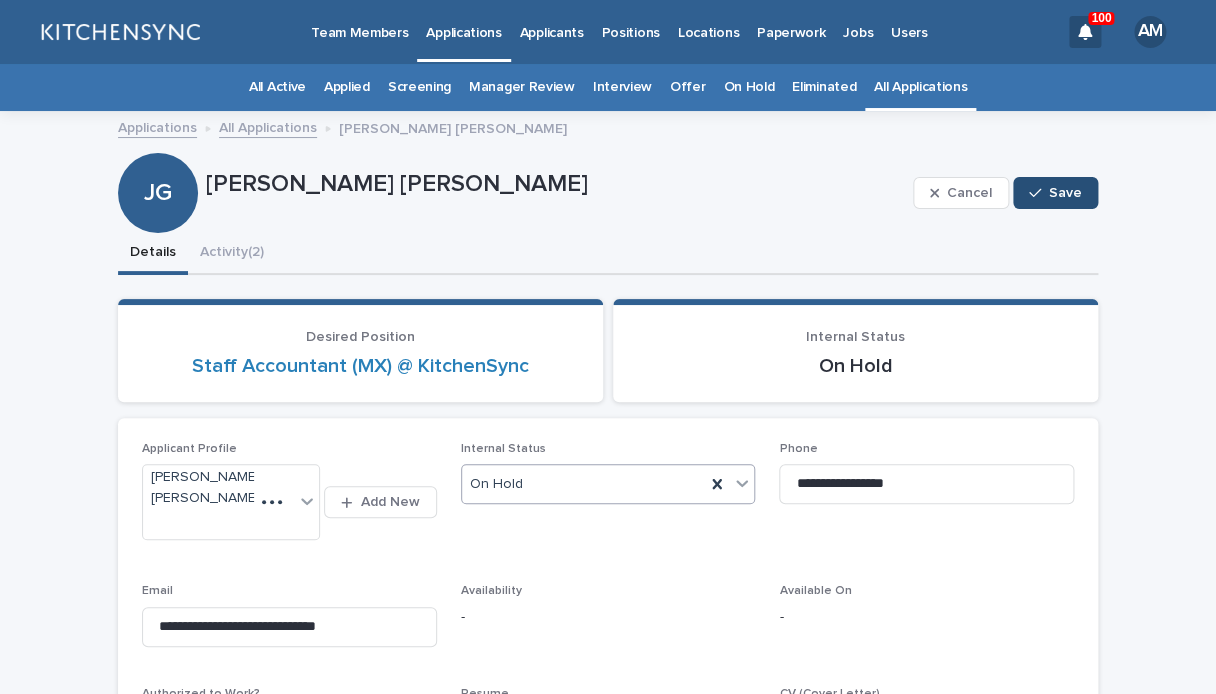 click on "Save" at bounding box center [1065, 193] 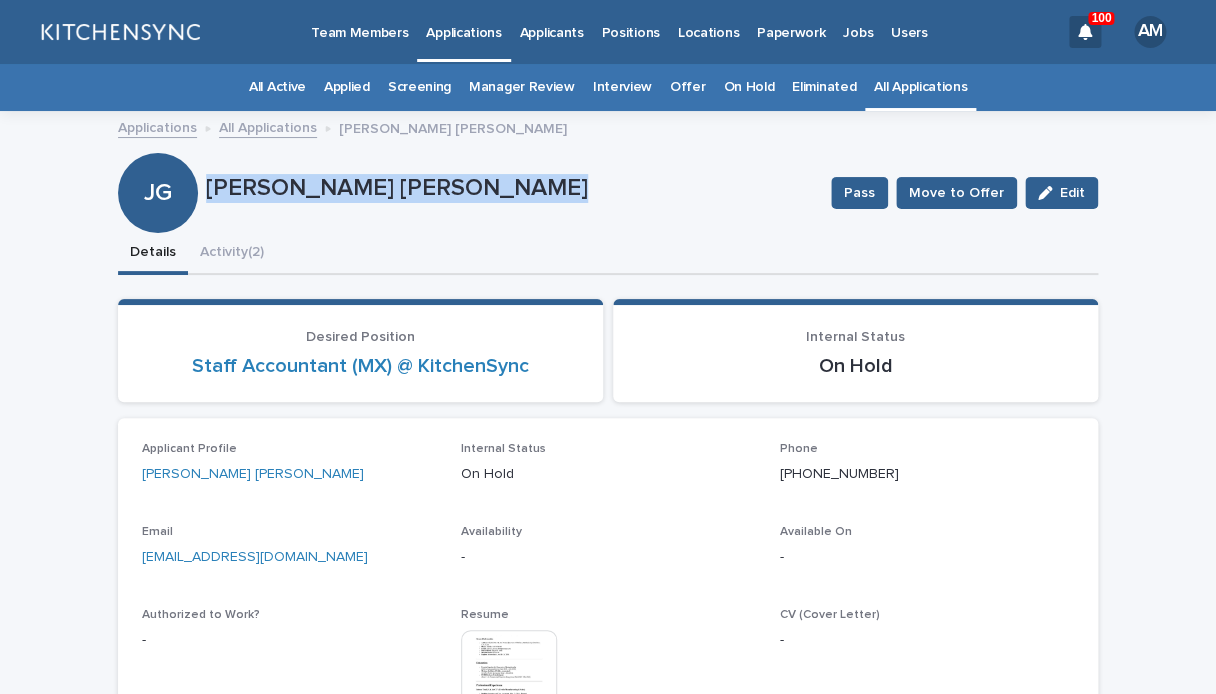drag, startPoint x: 208, startPoint y: 190, endPoint x: 630, endPoint y: 209, distance: 422.42752 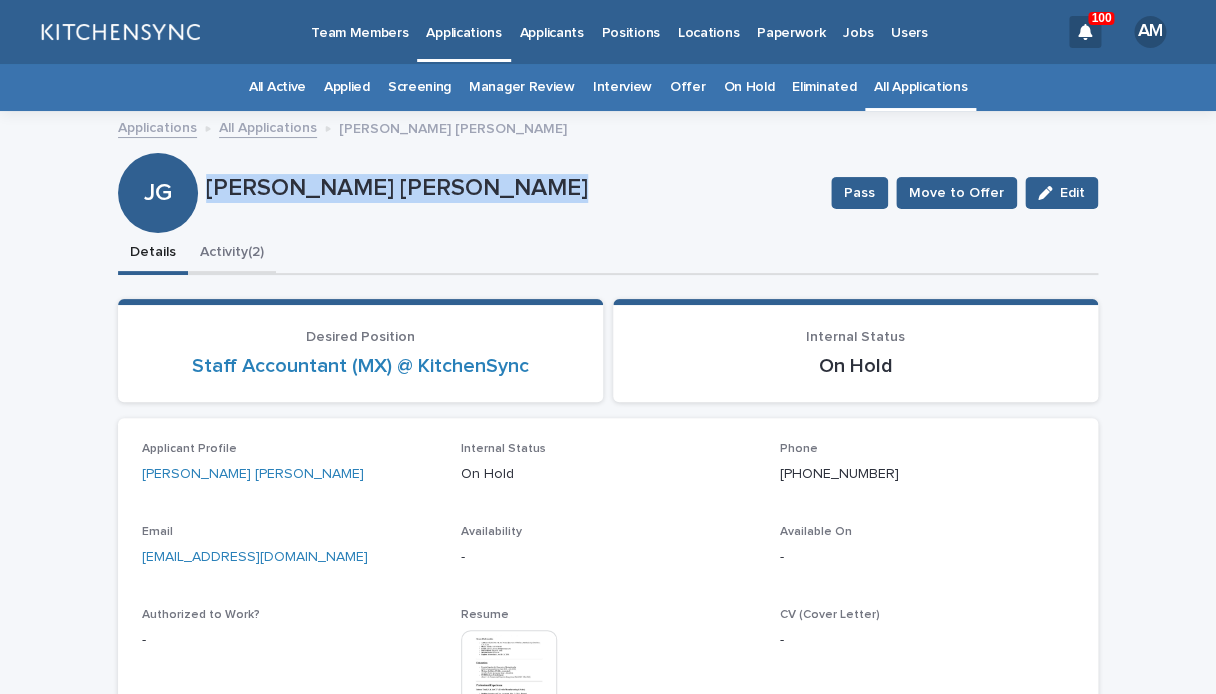 click on "Activity  (2)" at bounding box center (232, 254) 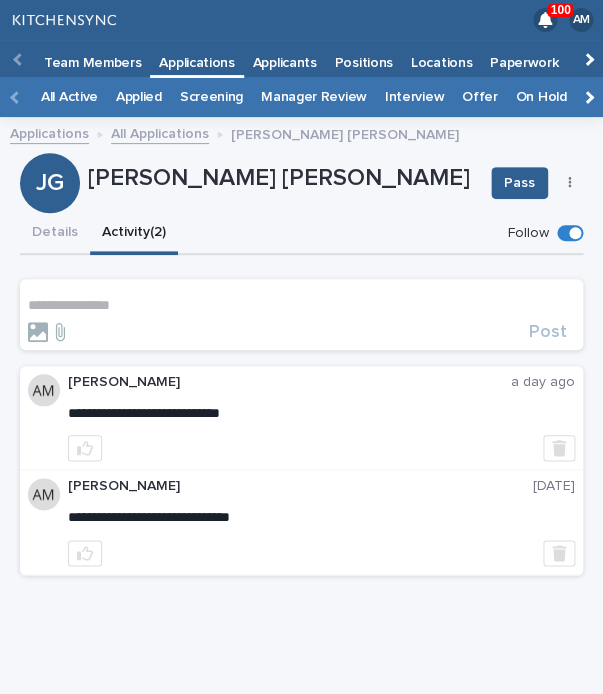 click on "**********" at bounding box center (301, 314) 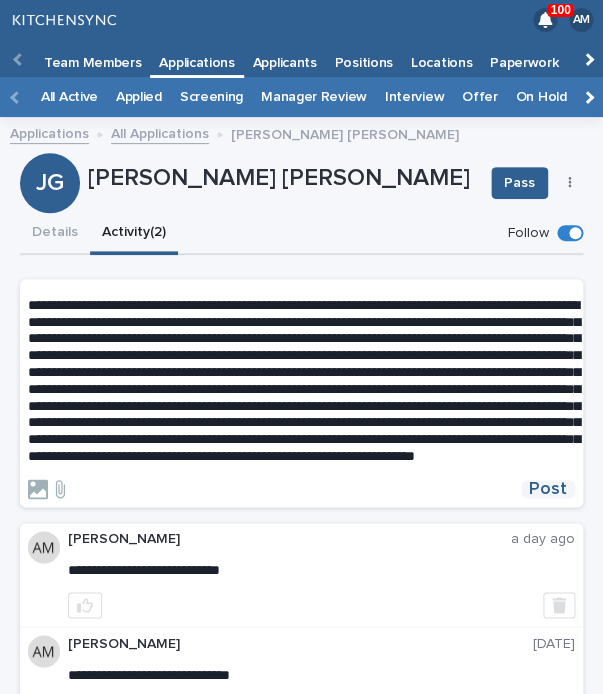 click on "Post" at bounding box center [548, 489] 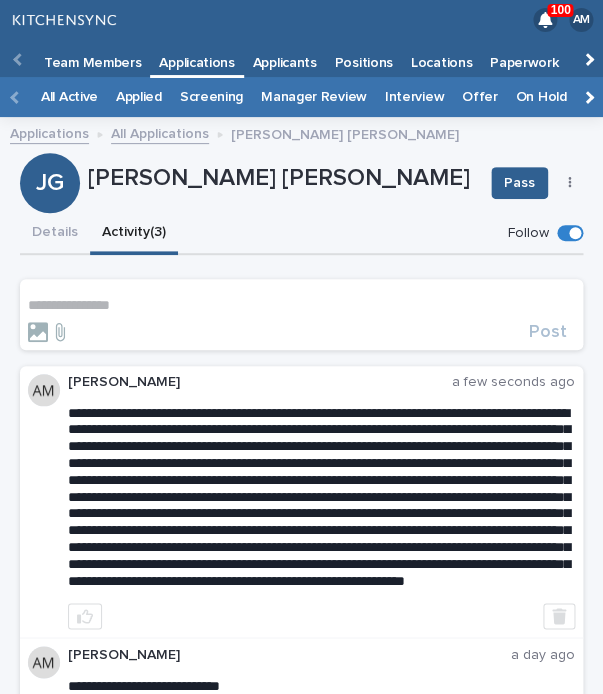 click on "**********" at bounding box center (301, 305) 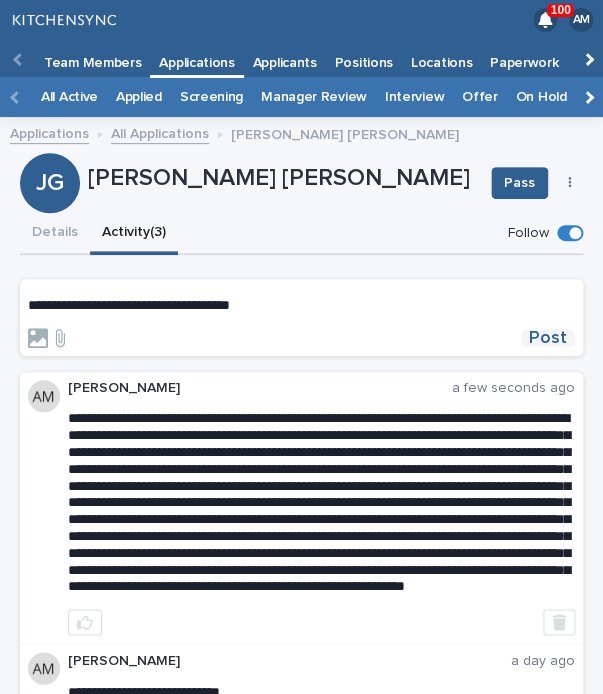 click on "Post" at bounding box center [548, 338] 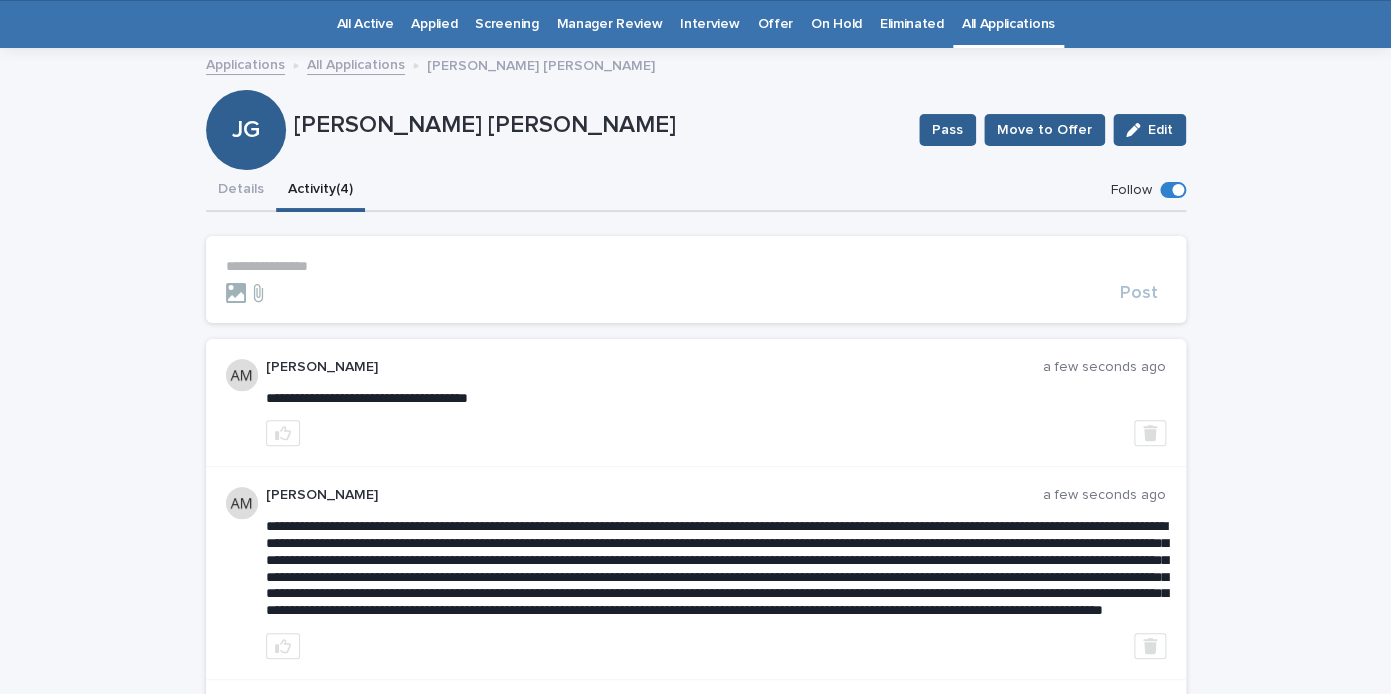 scroll, scrollTop: 64, scrollLeft: 0, axis: vertical 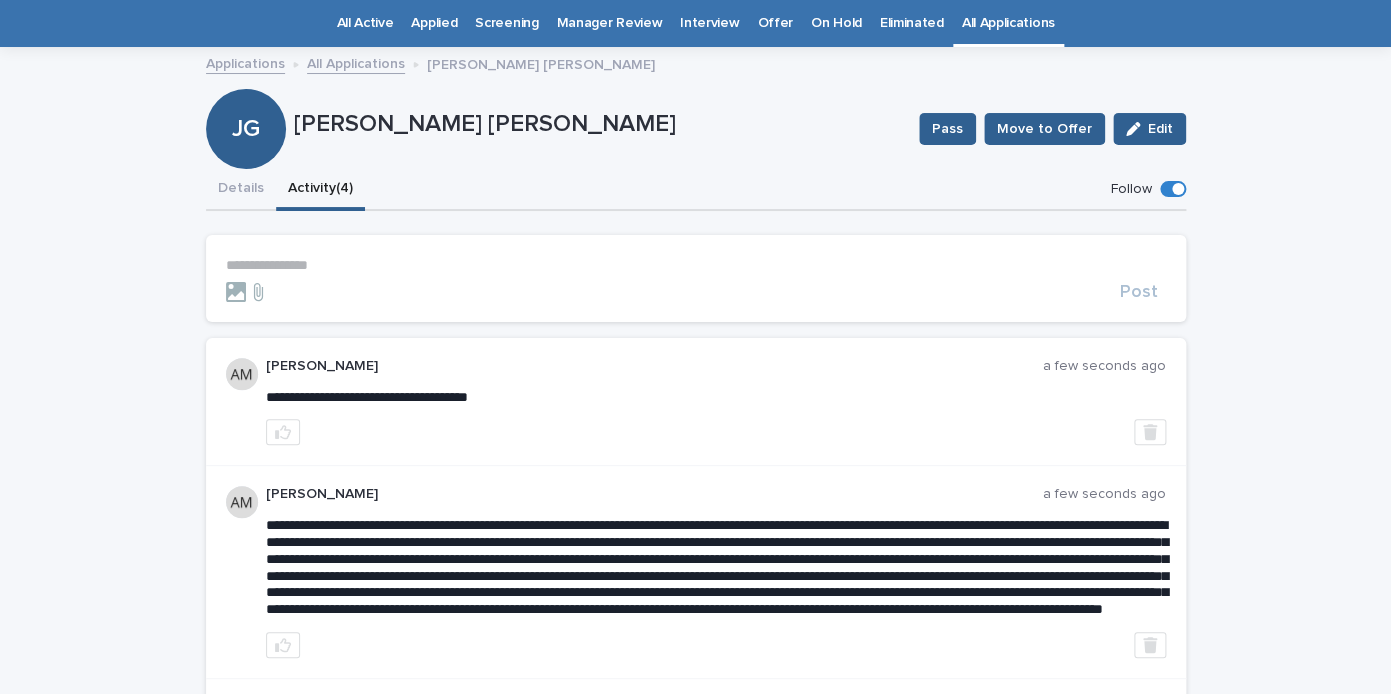 click on "All Applications" at bounding box center (1008, 23) 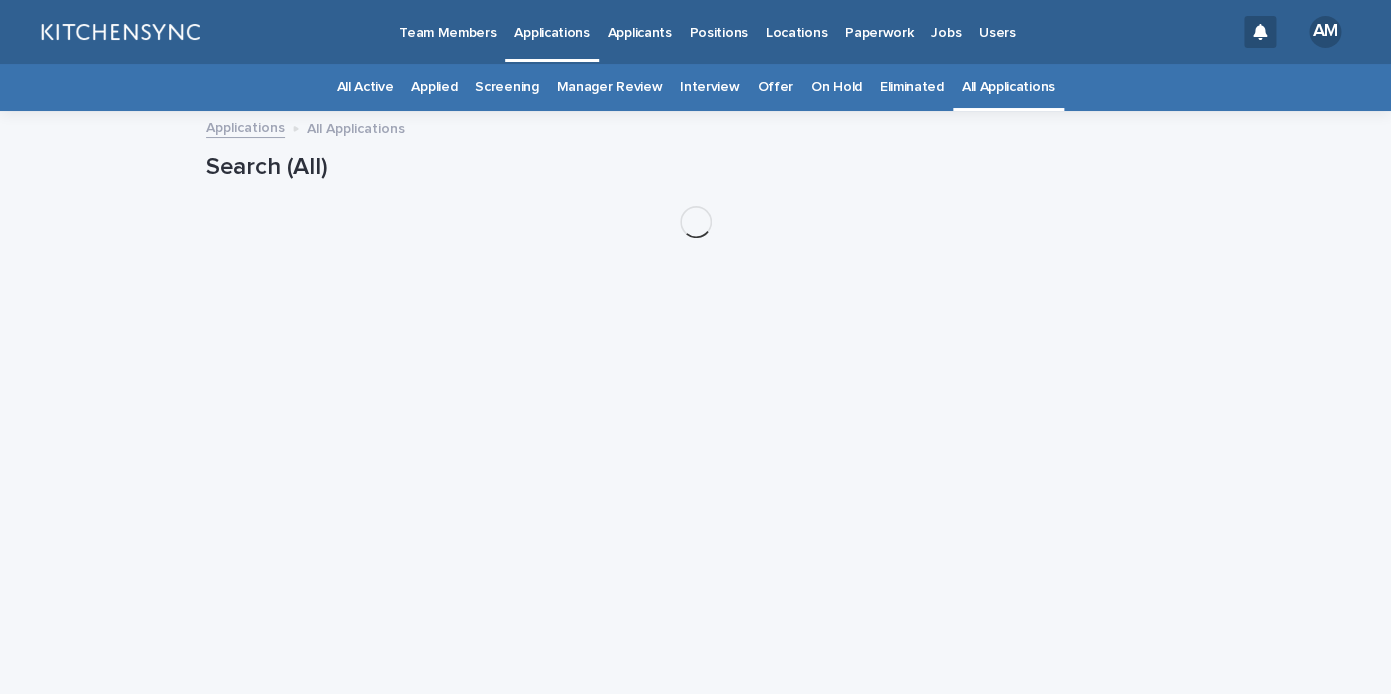 scroll, scrollTop: 0, scrollLeft: 0, axis: both 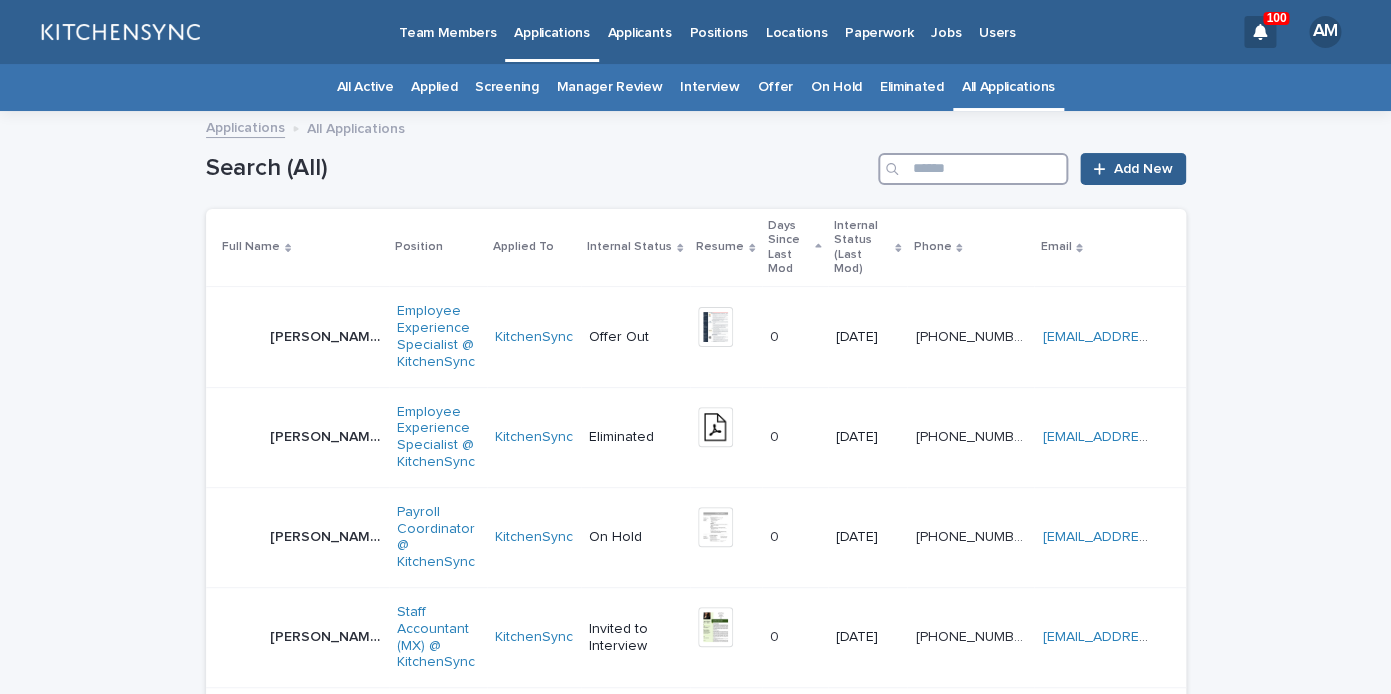 click at bounding box center (973, 169) 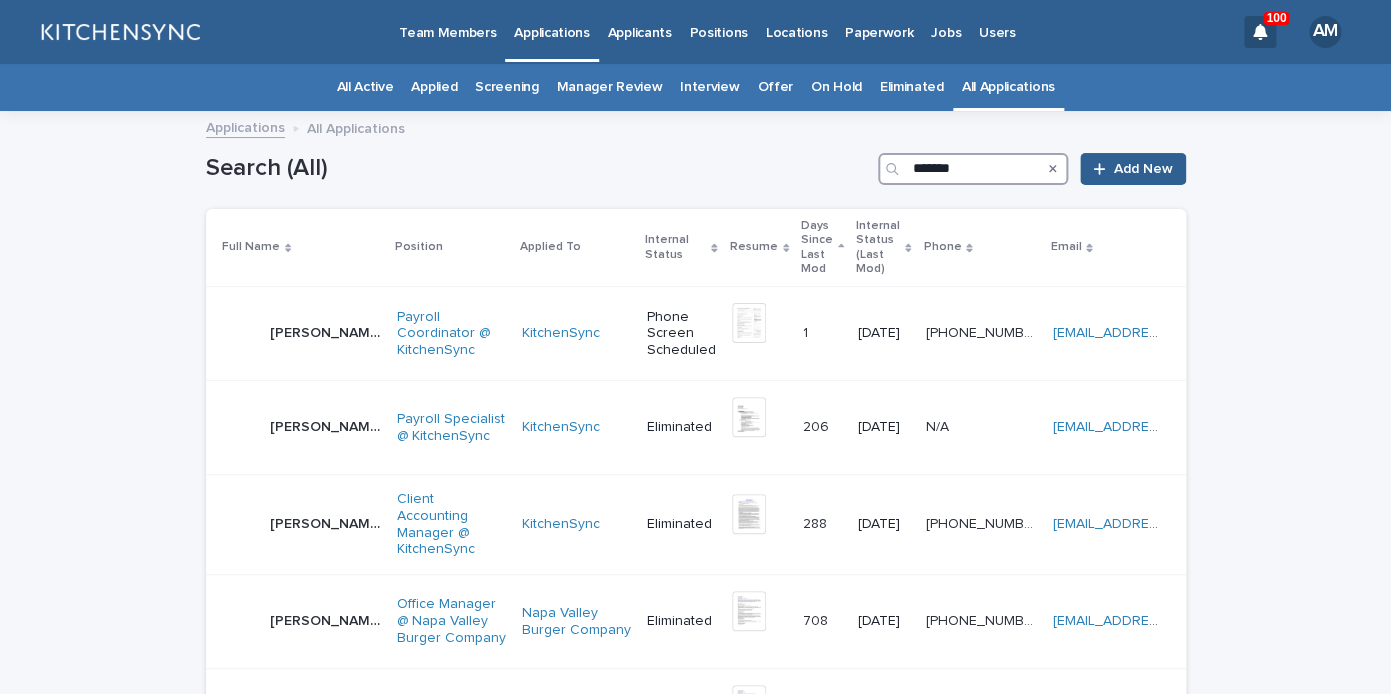 drag, startPoint x: 1002, startPoint y: 175, endPoint x: 882, endPoint y: 175, distance: 120 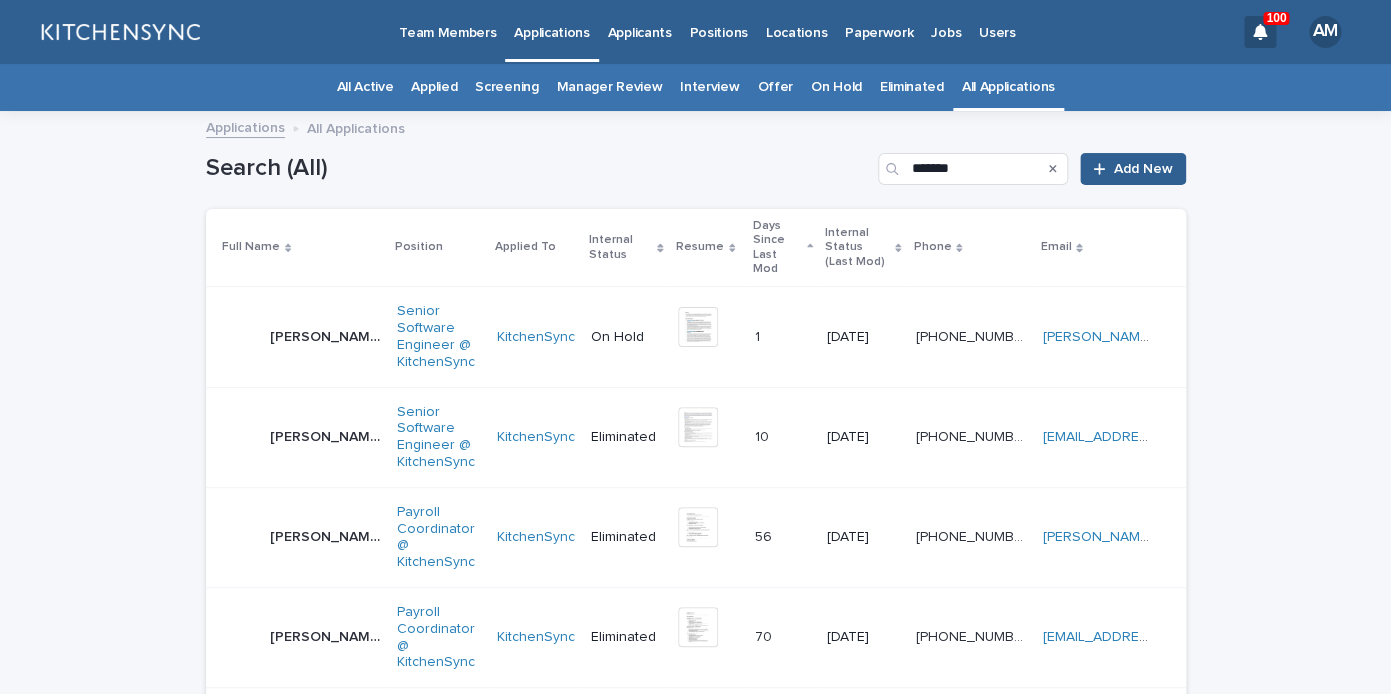 click on "Ricardo Hernandez" at bounding box center [327, 335] 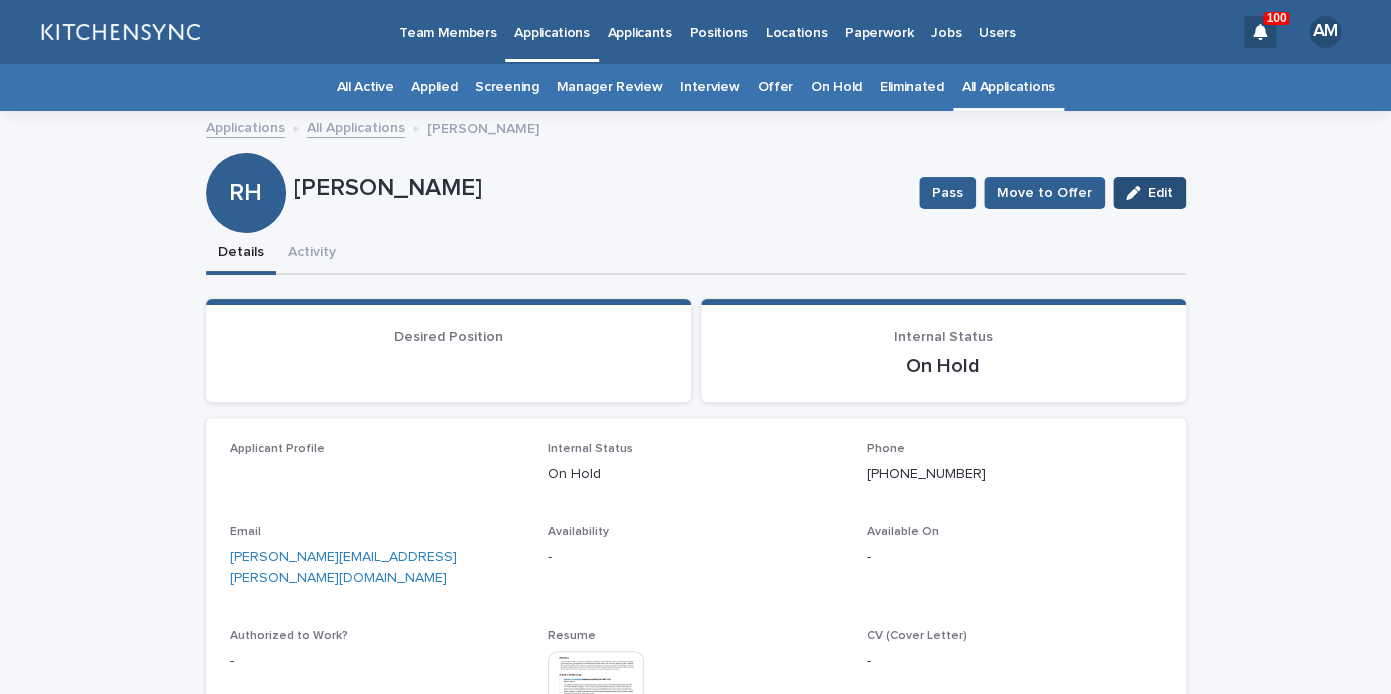 click 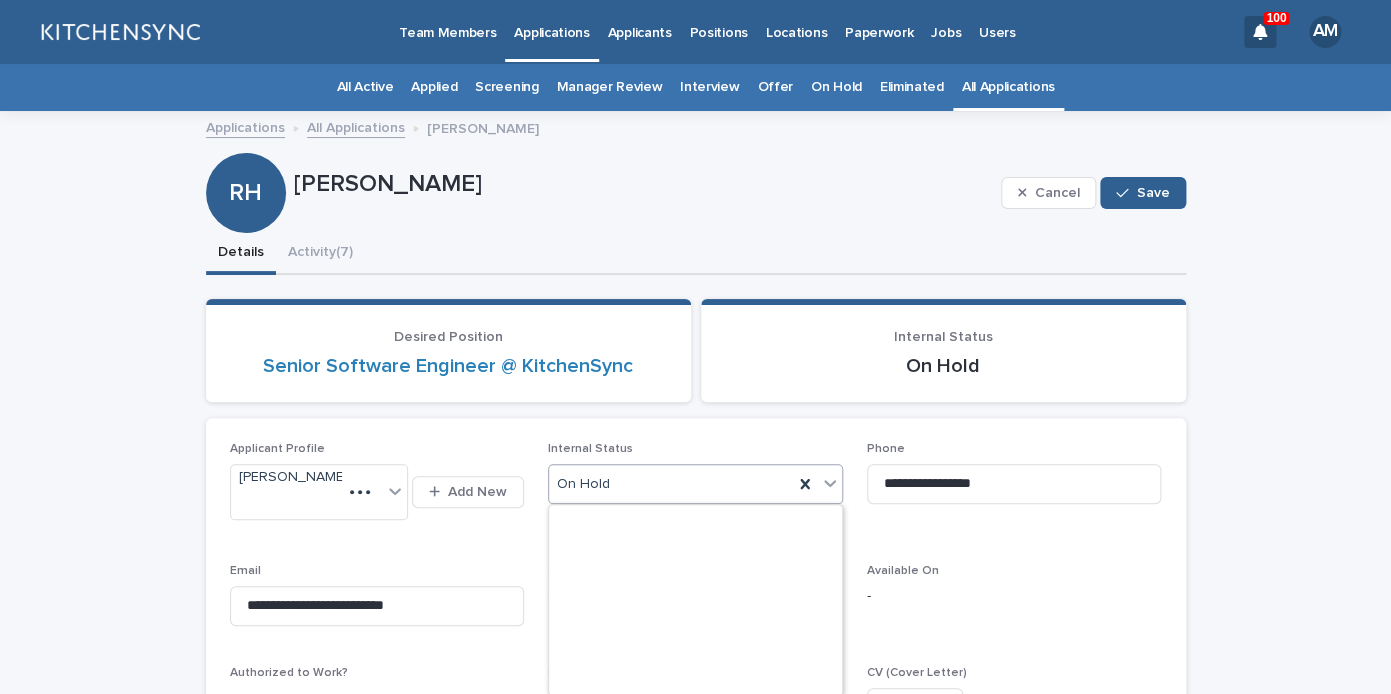 click on "On Hold" at bounding box center (671, 484) 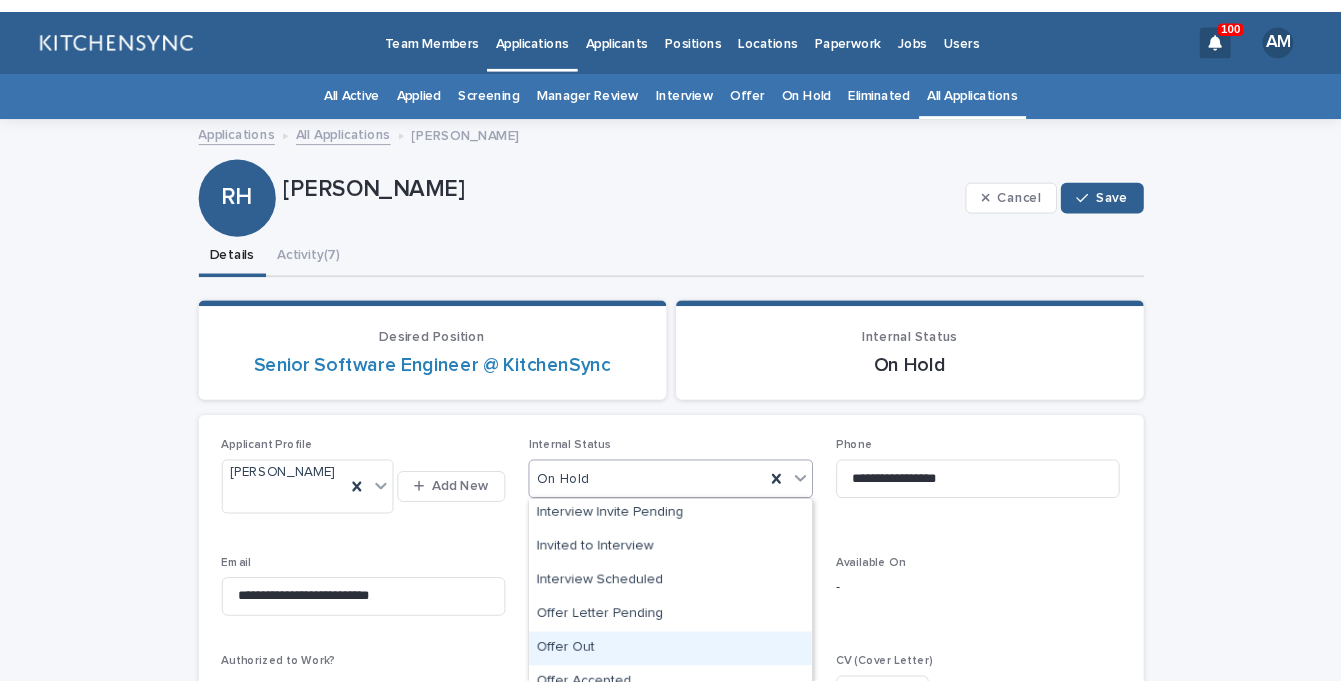 scroll, scrollTop: 211, scrollLeft: 0, axis: vertical 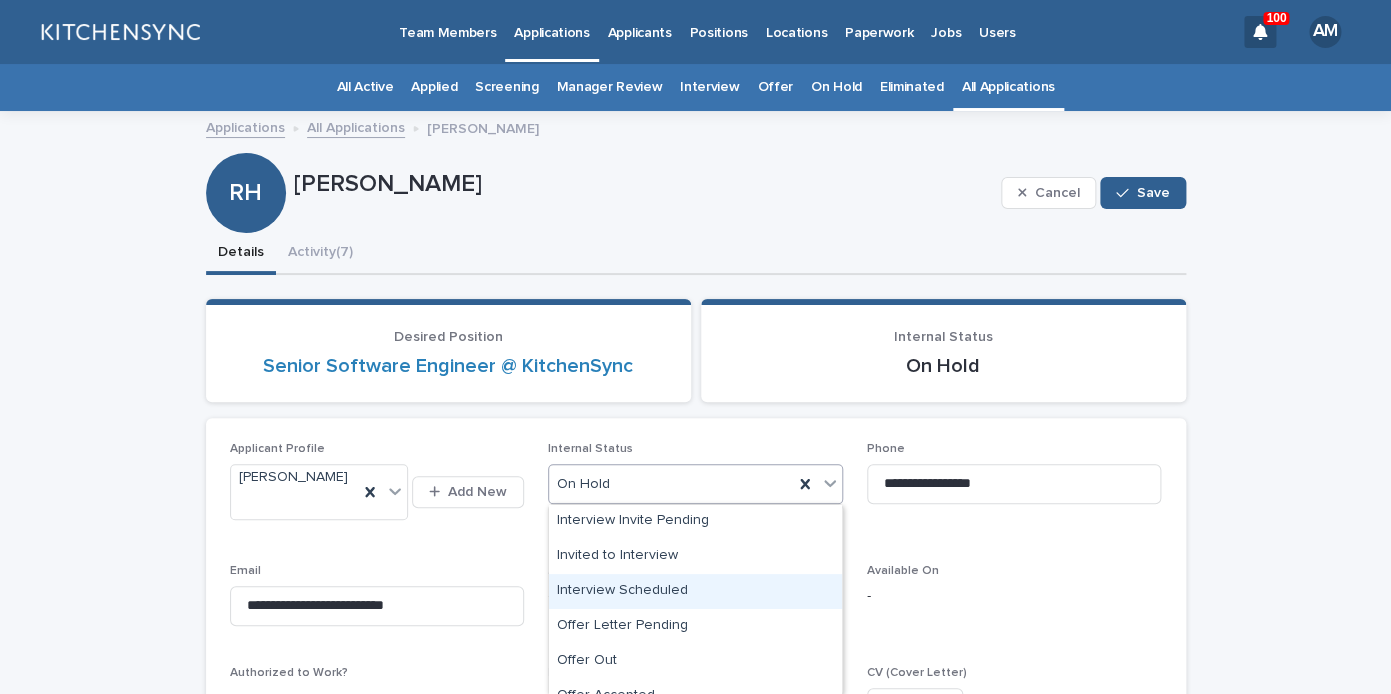 click on "Interview Scheduled" at bounding box center (695, 591) 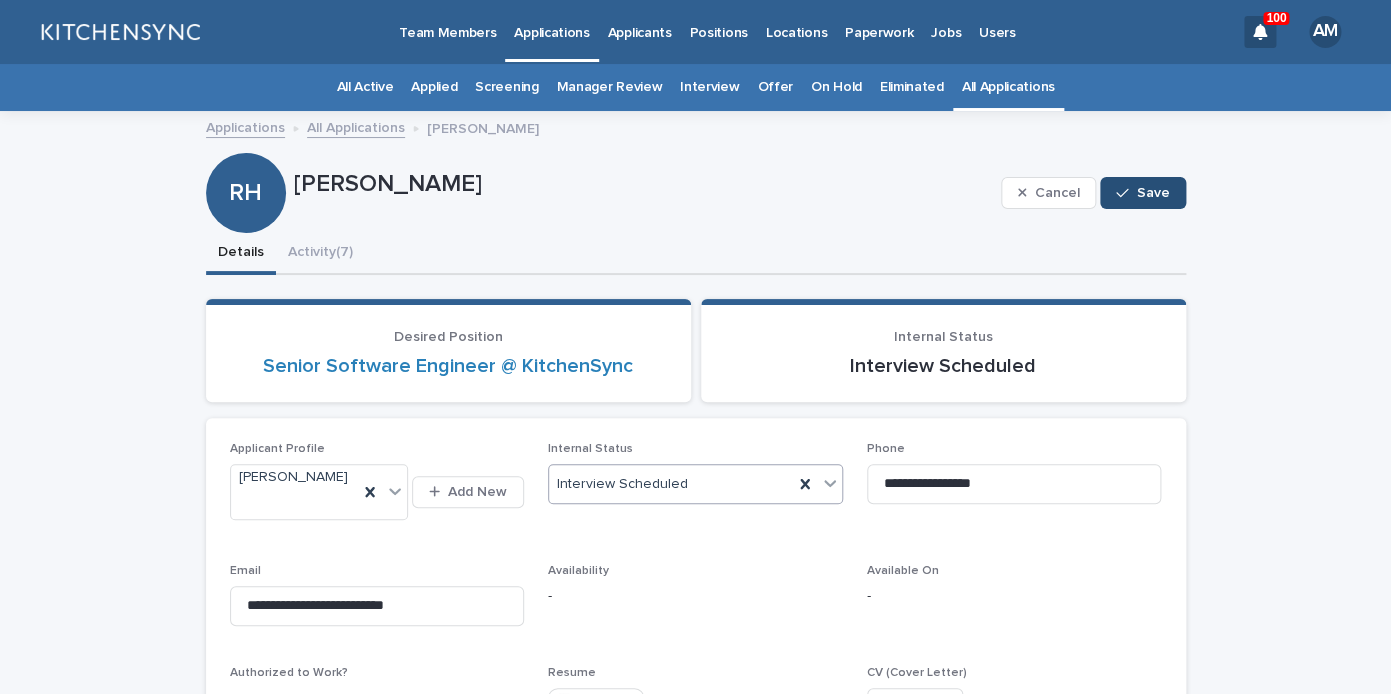 click on "Save" at bounding box center [1153, 193] 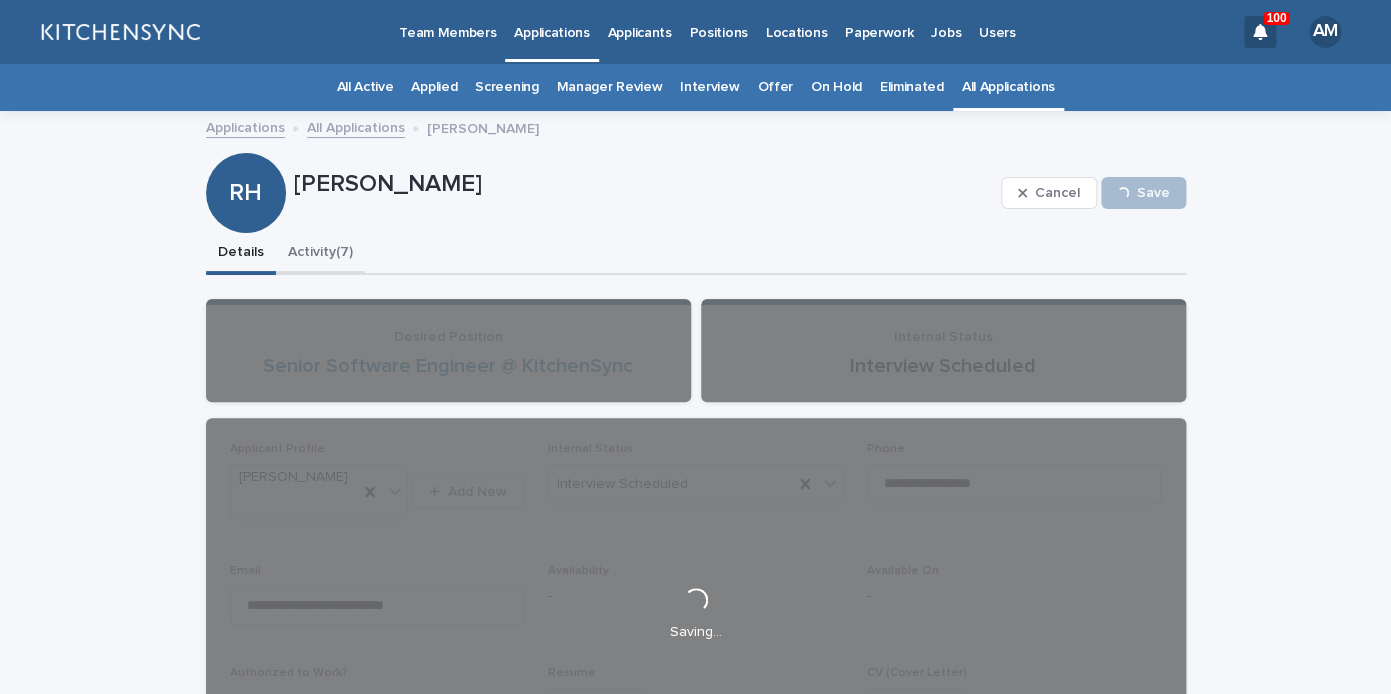 click on "Activity  (7)" at bounding box center [320, 254] 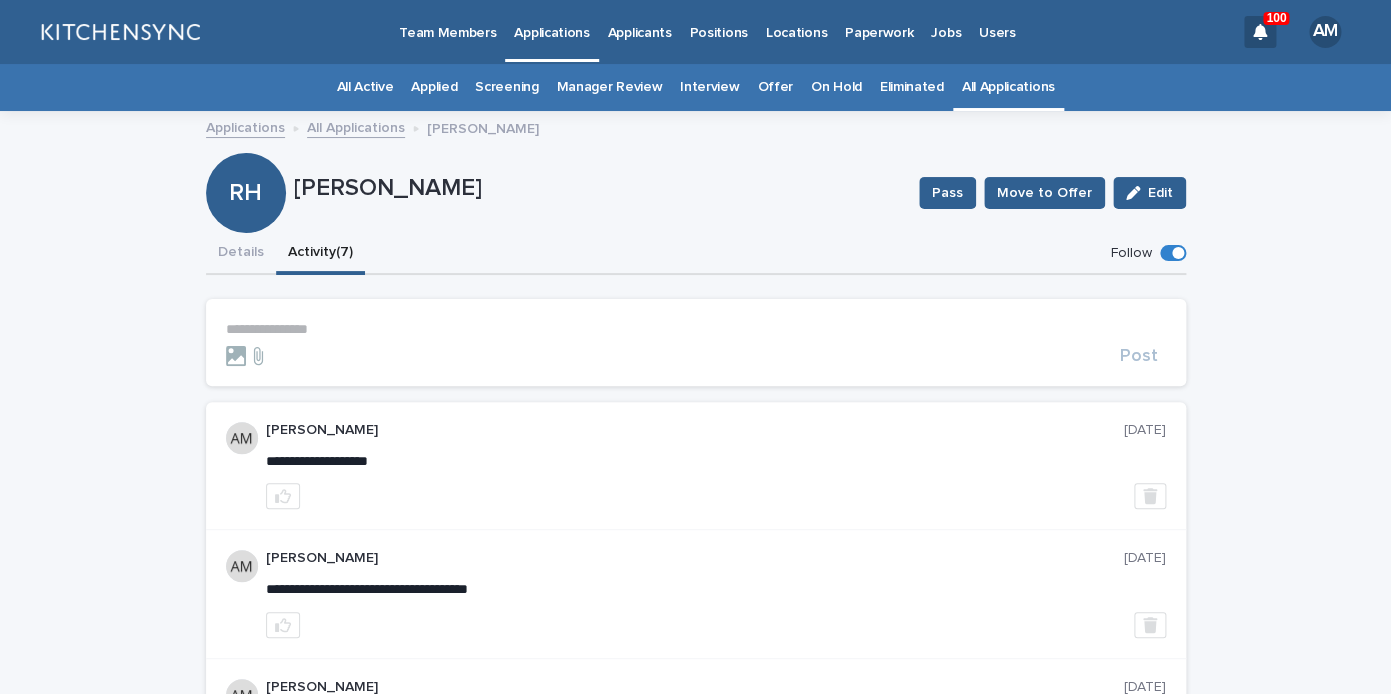 click on "**********" at bounding box center [696, 329] 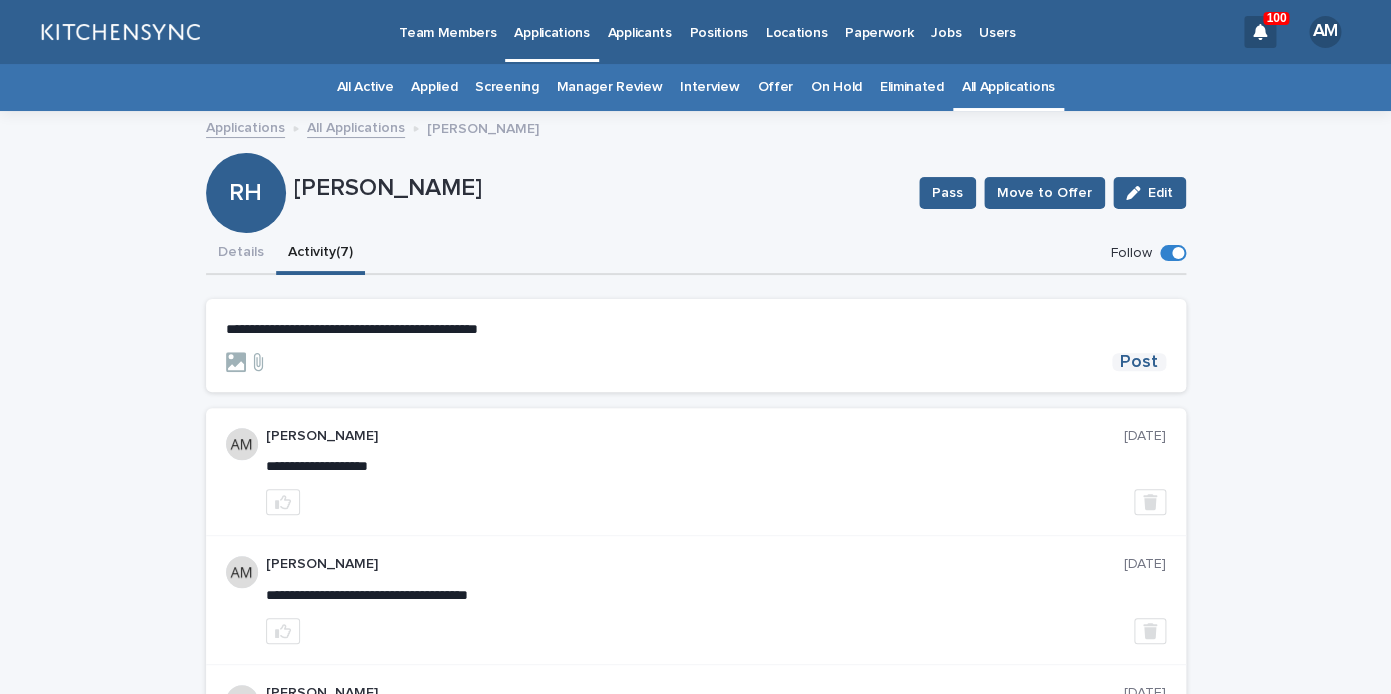 click on "Post" at bounding box center [1139, 362] 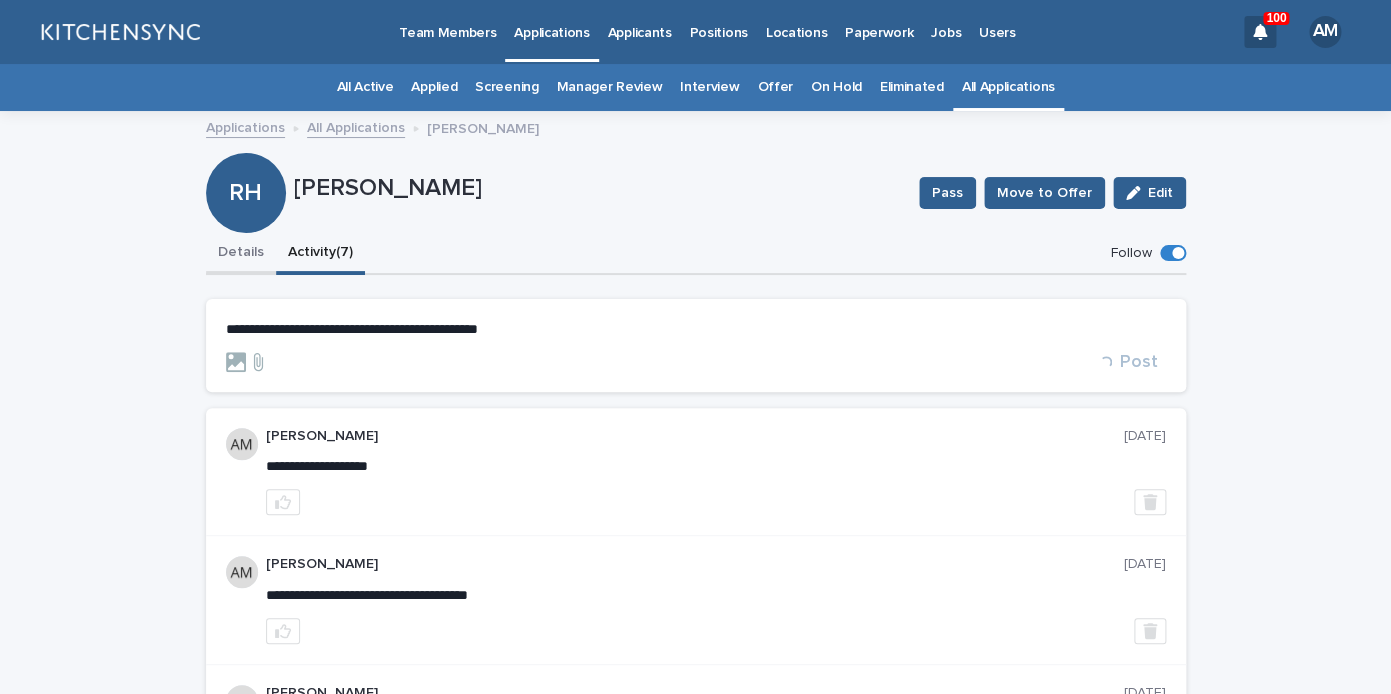 click on "Details" at bounding box center (241, 254) 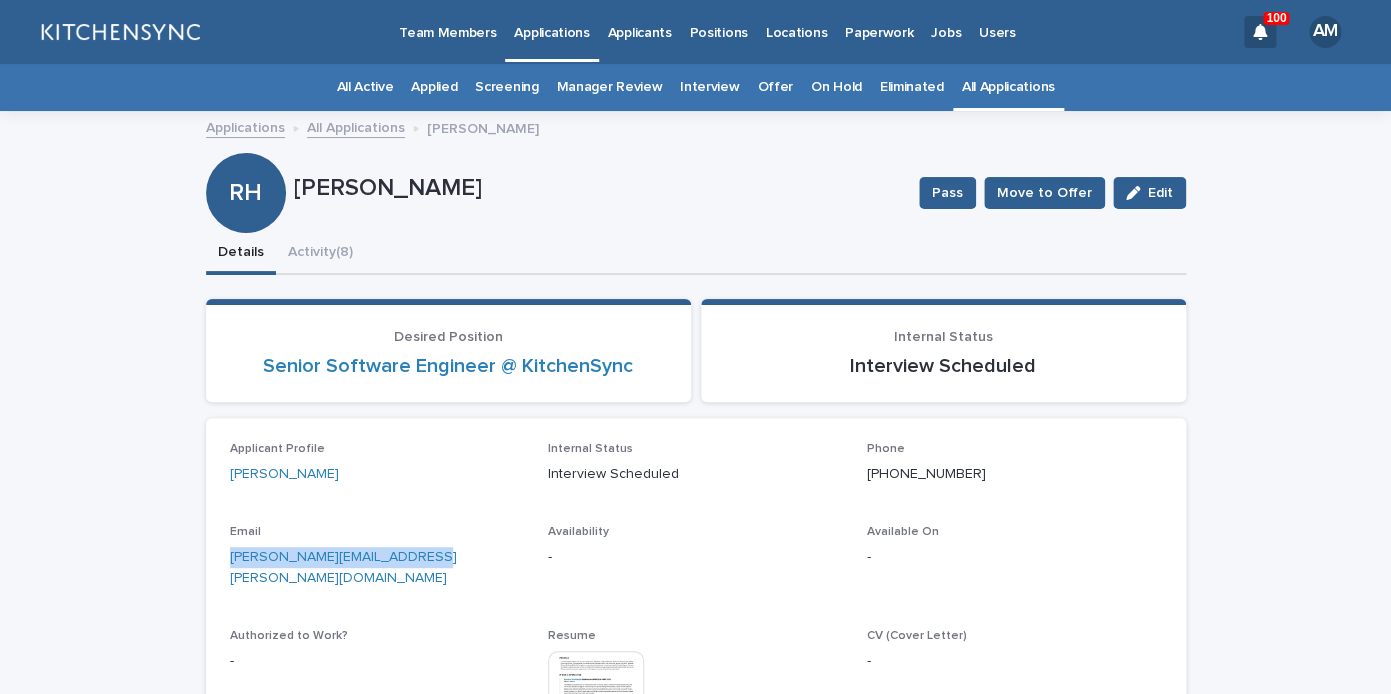 drag, startPoint x: 454, startPoint y: 559, endPoint x: 174, endPoint y: 561, distance: 280.00714 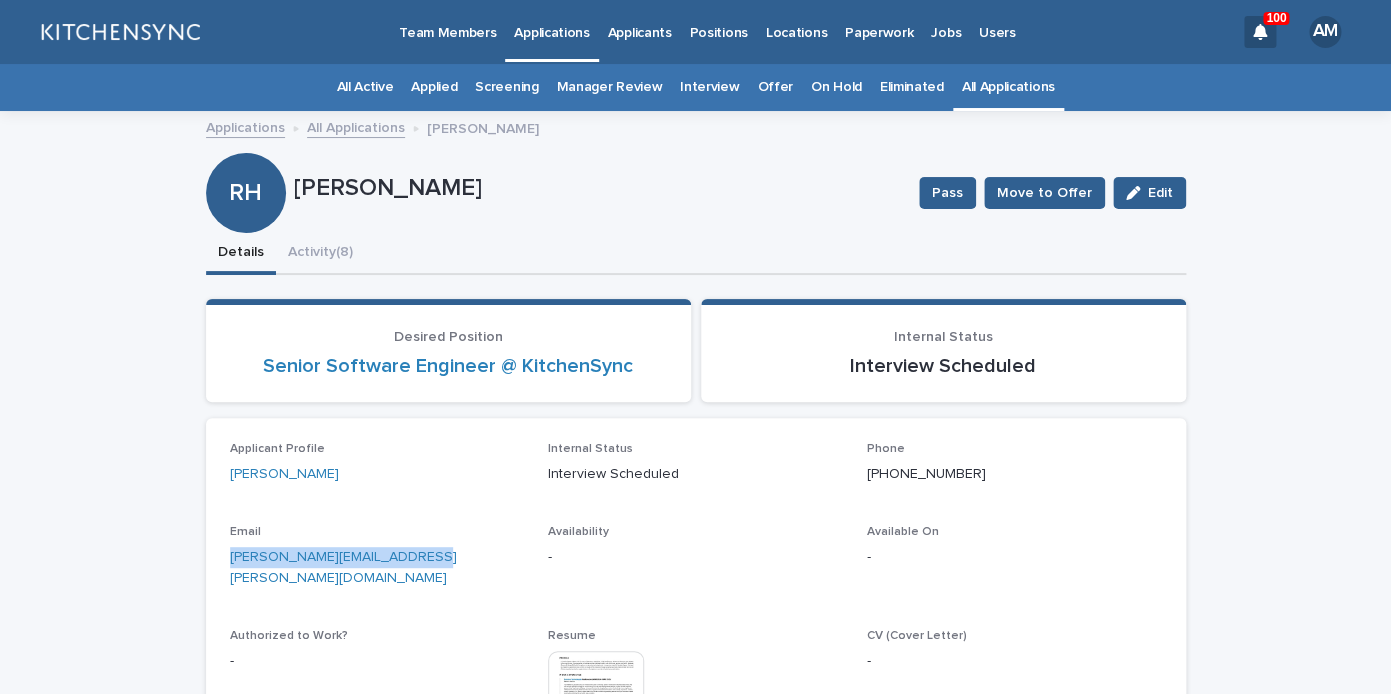 drag, startPoint x: 1017, startPoint y: 483, endPoint x: 861, endPoint y: 479, distance: 156.05127 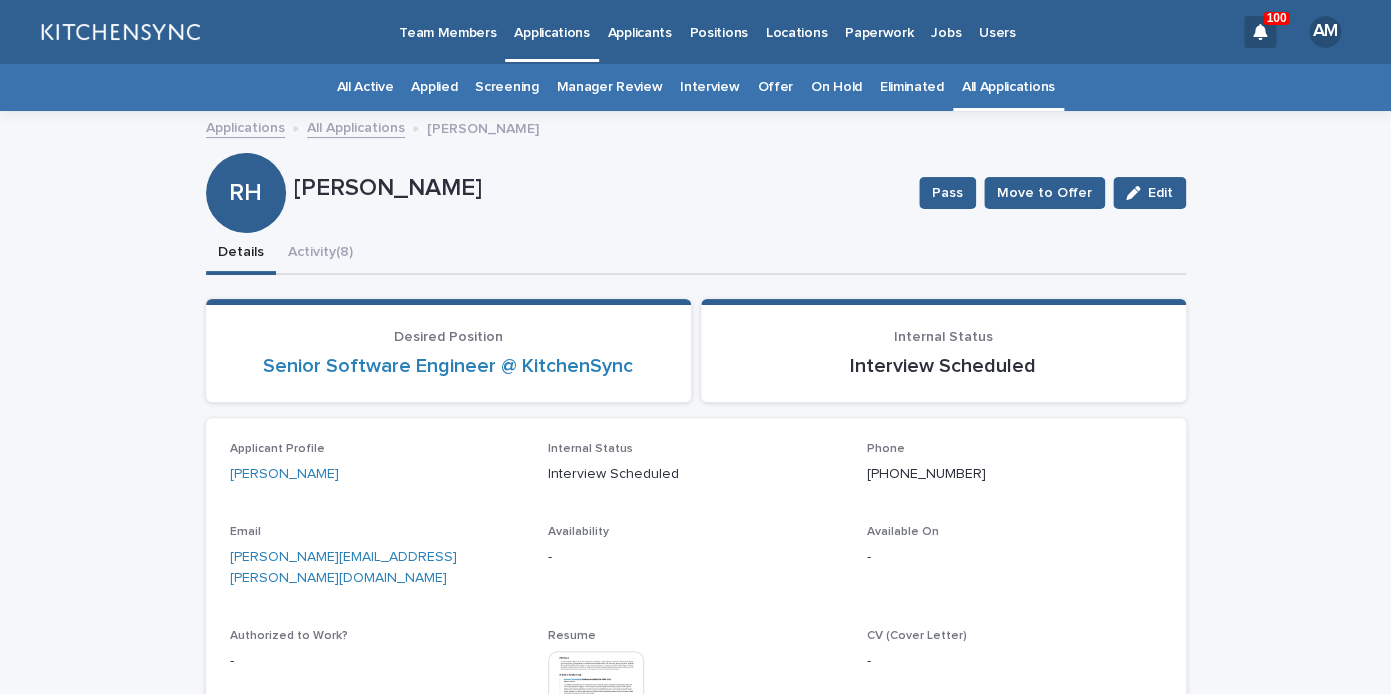 click on "Ricardo Hernandez" at bounding box center [598, 186] 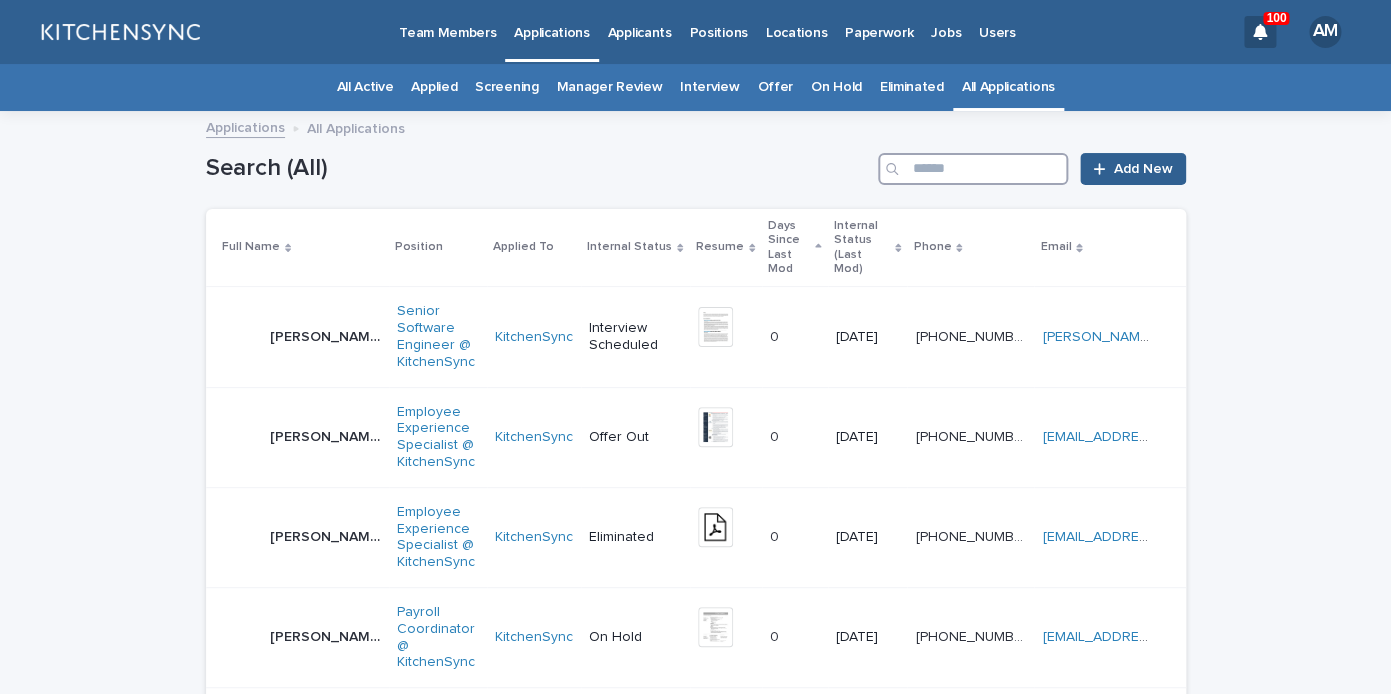 click at bounding box center [973, 169] 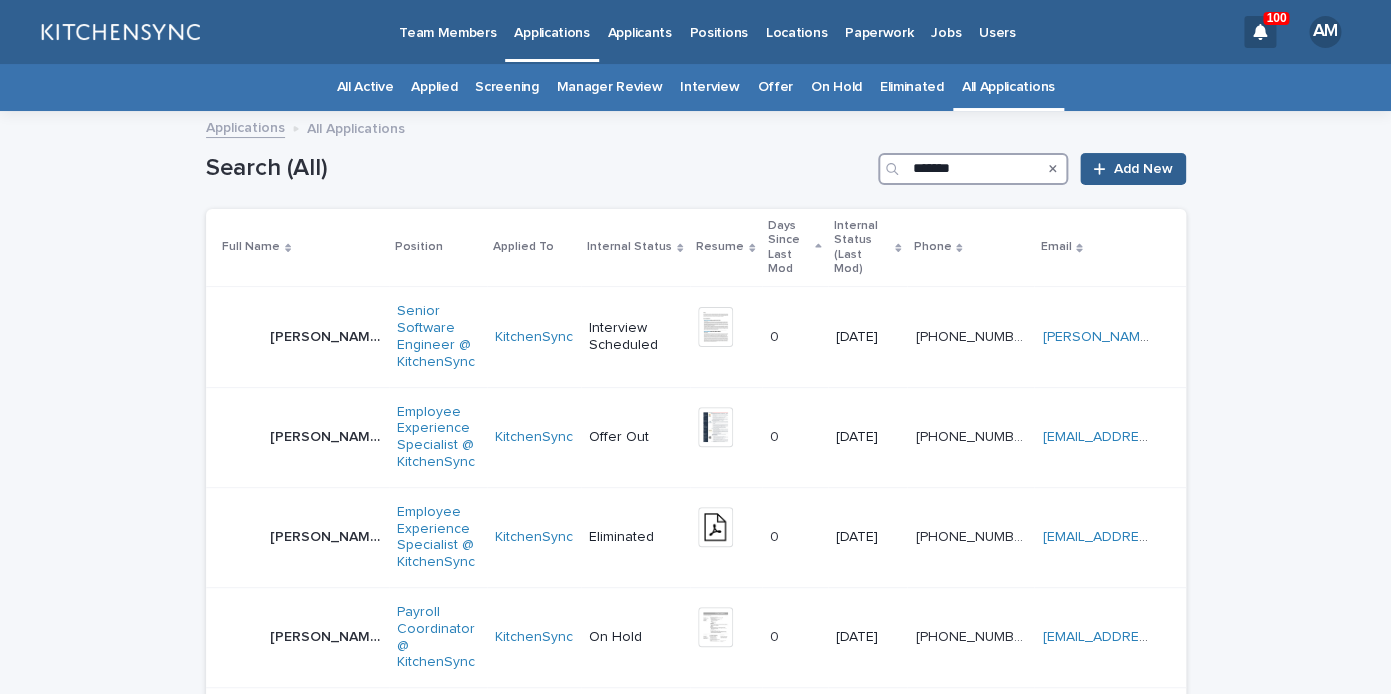 type on "*******" 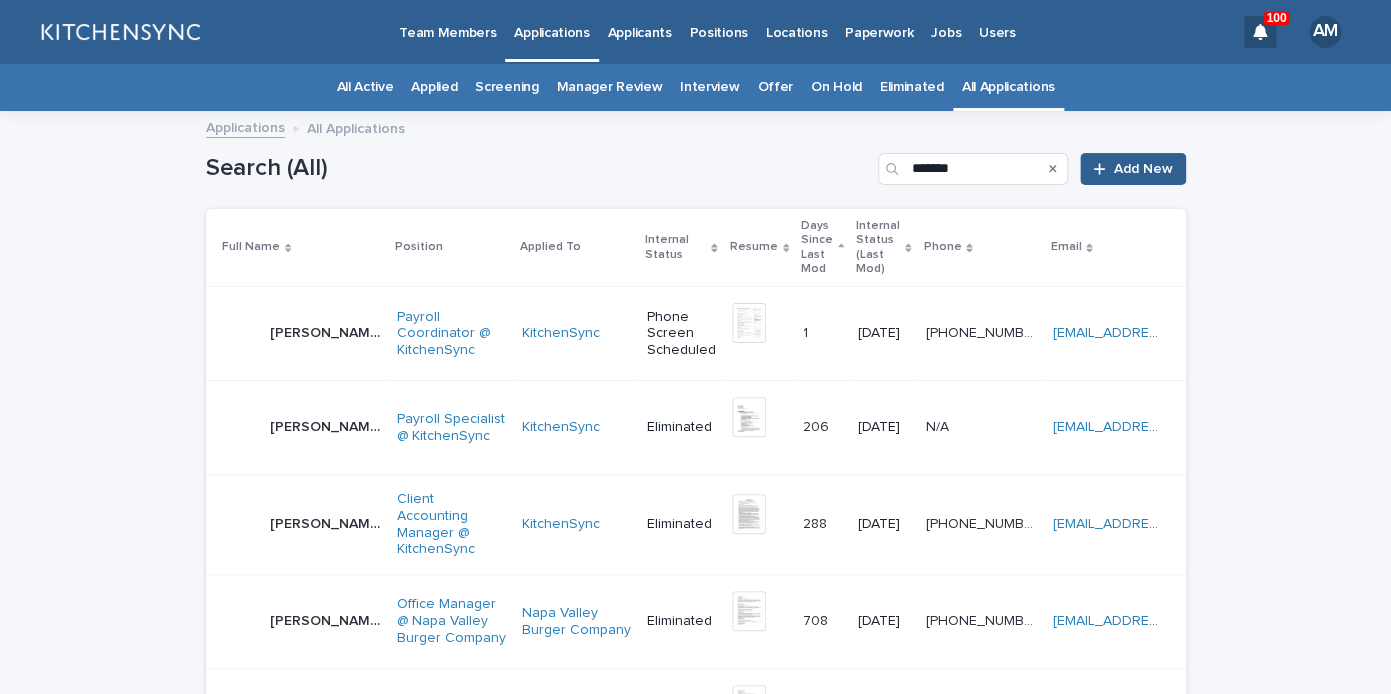 click on "Leticia Meritxell Medina Oregel" at bounding box center (327, 331) 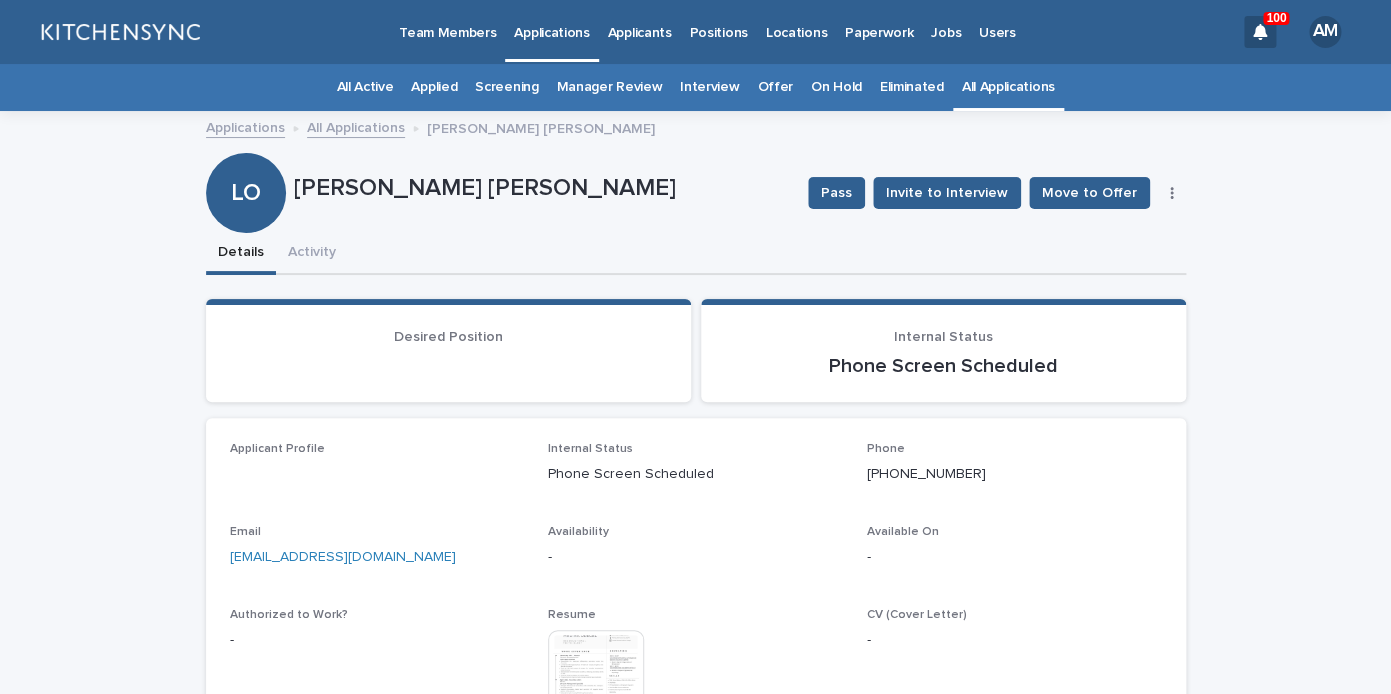 click at bounding box center [596, 678] 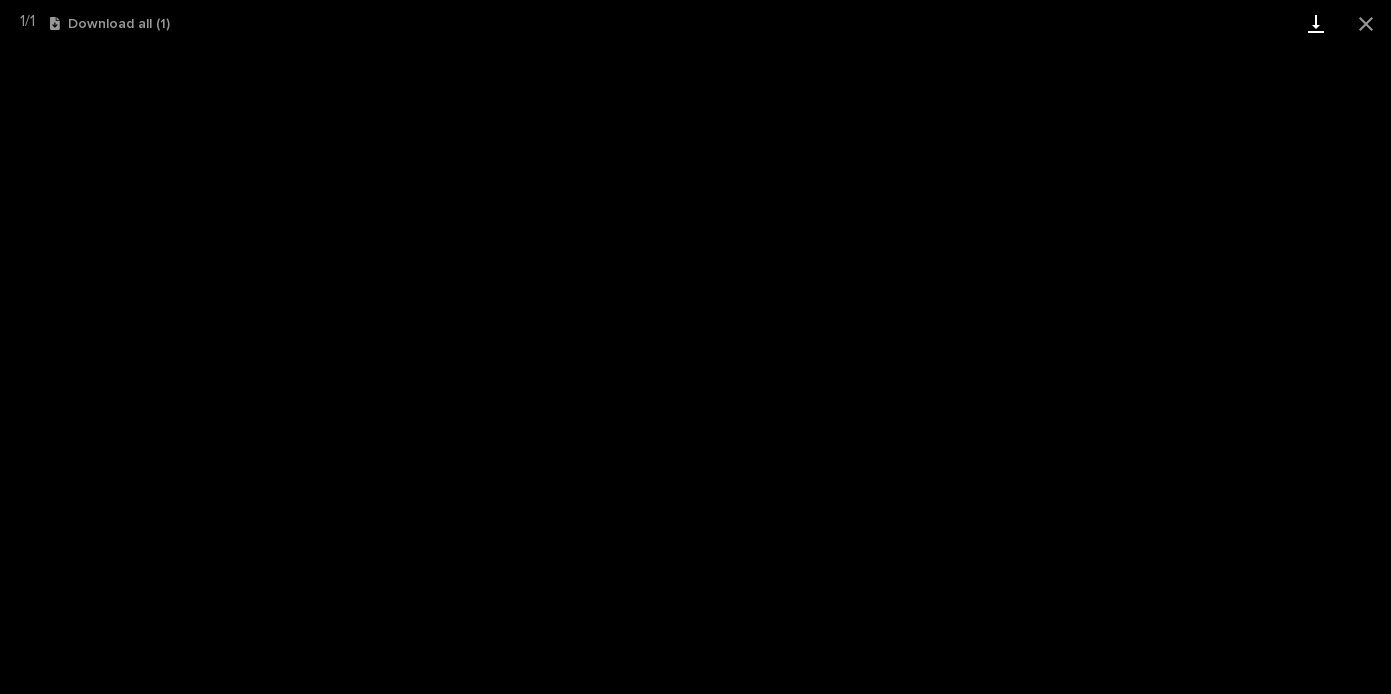click at bounding box center (1316, 23) 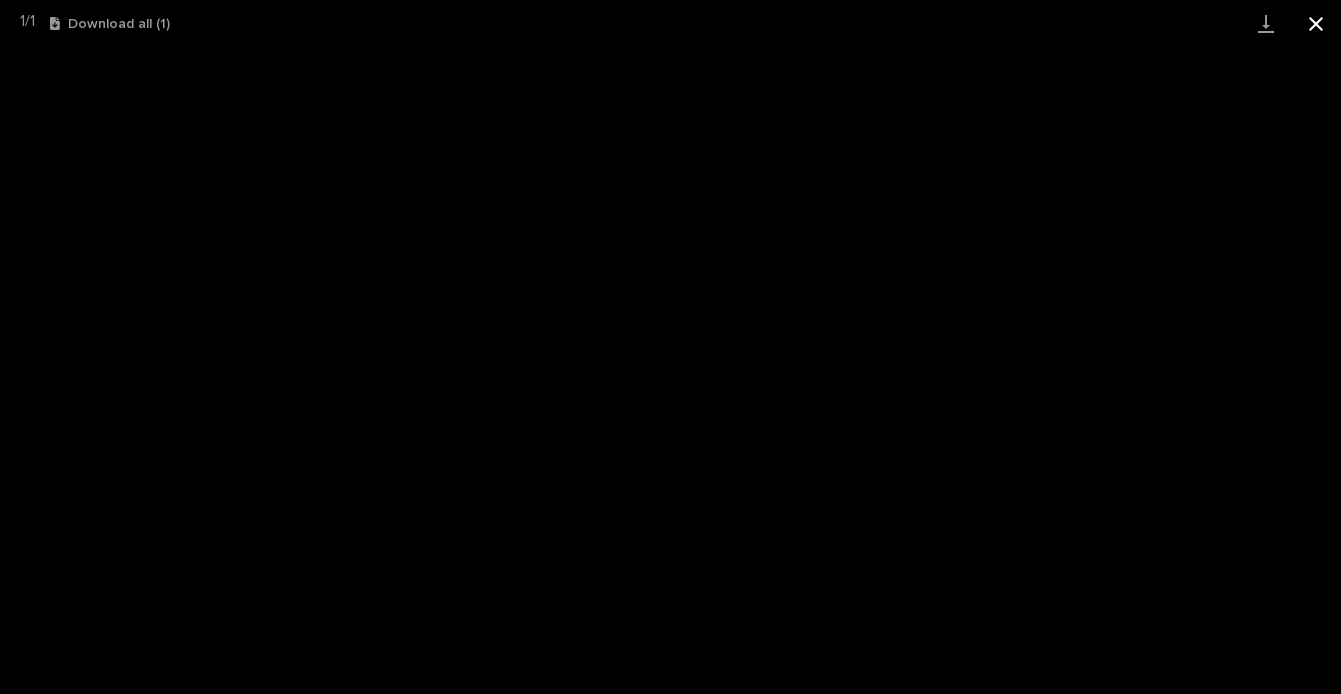 click at bounding box center [1316, 23] 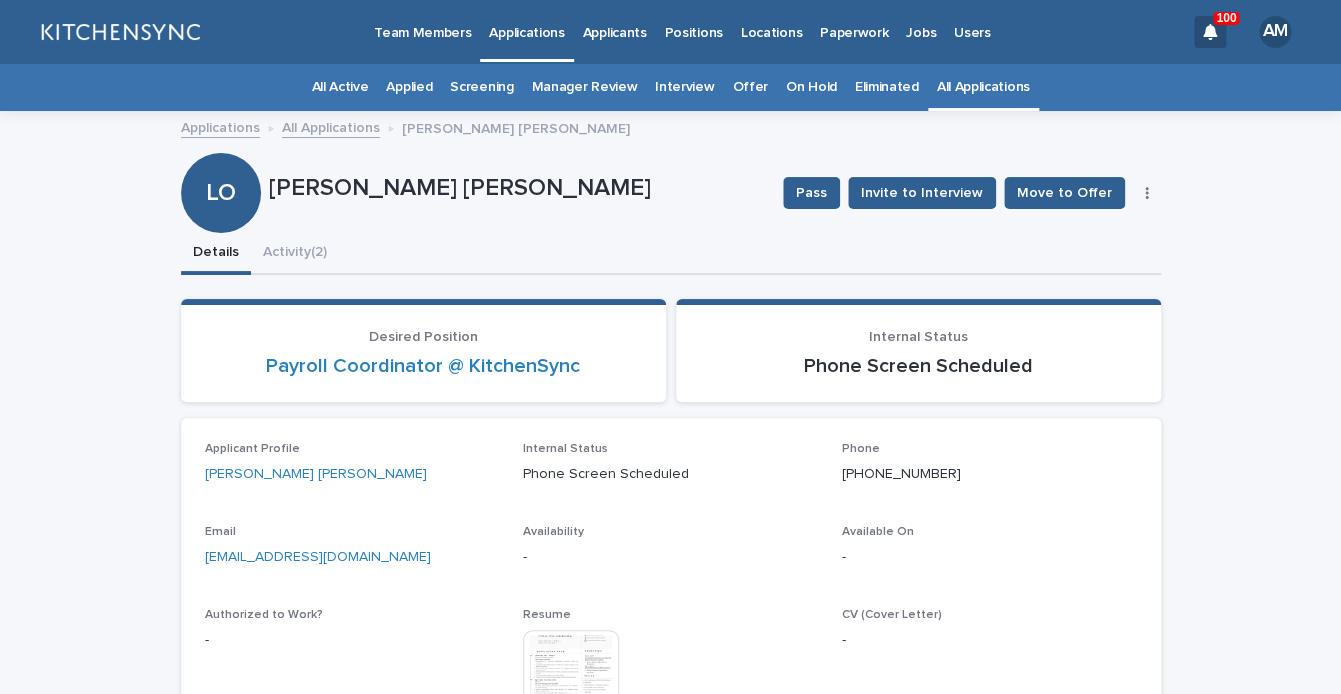 click on "All Applications" at bounding box center [983, 87] 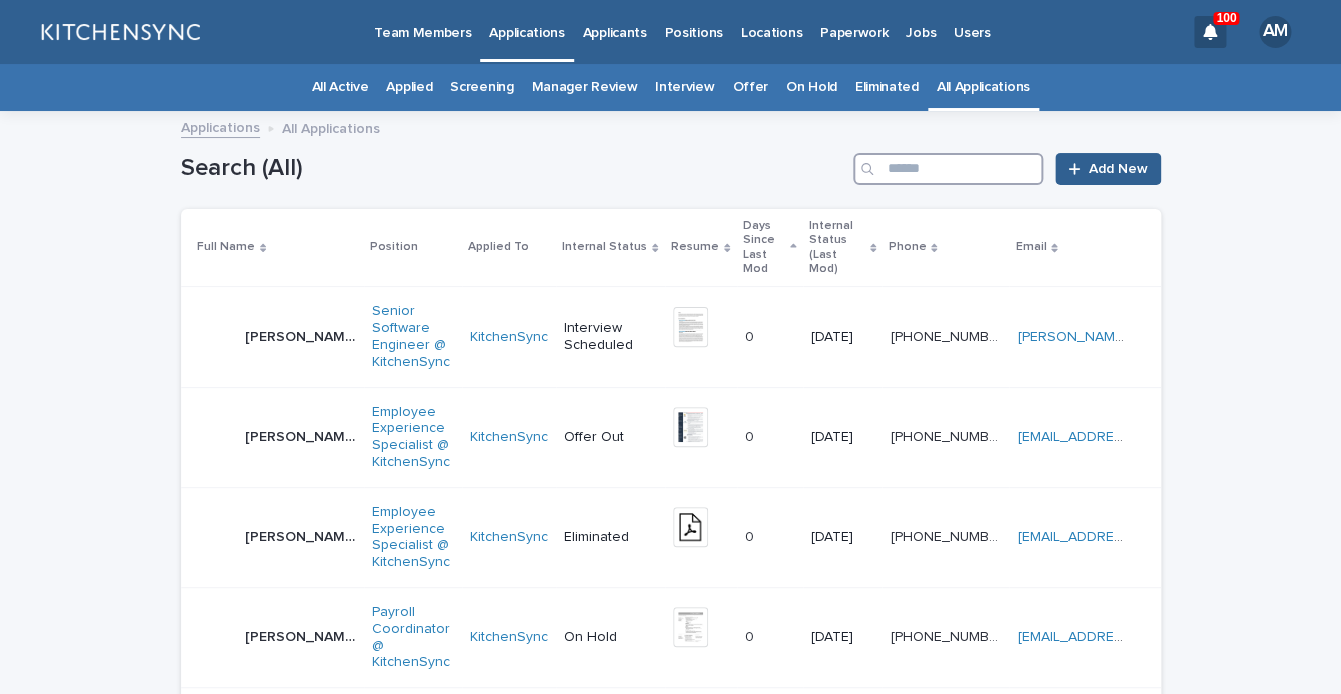 click at bounding box center (948, 169) 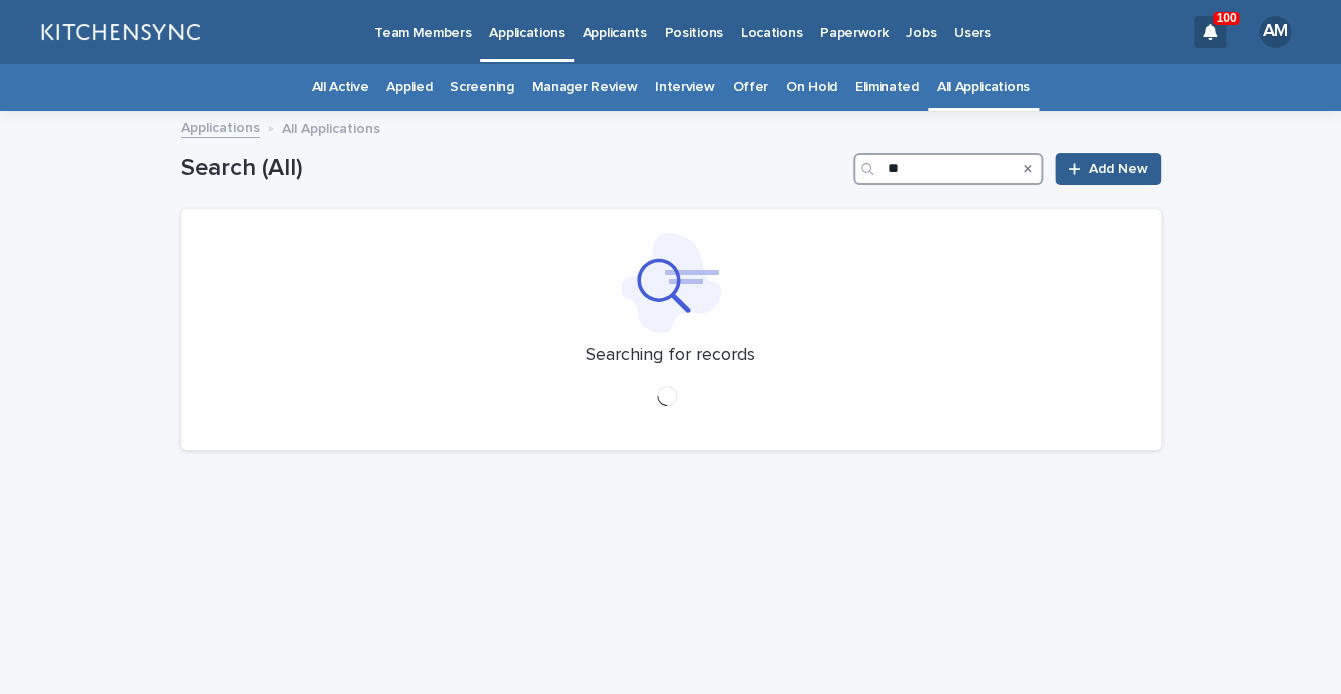 type on "*" 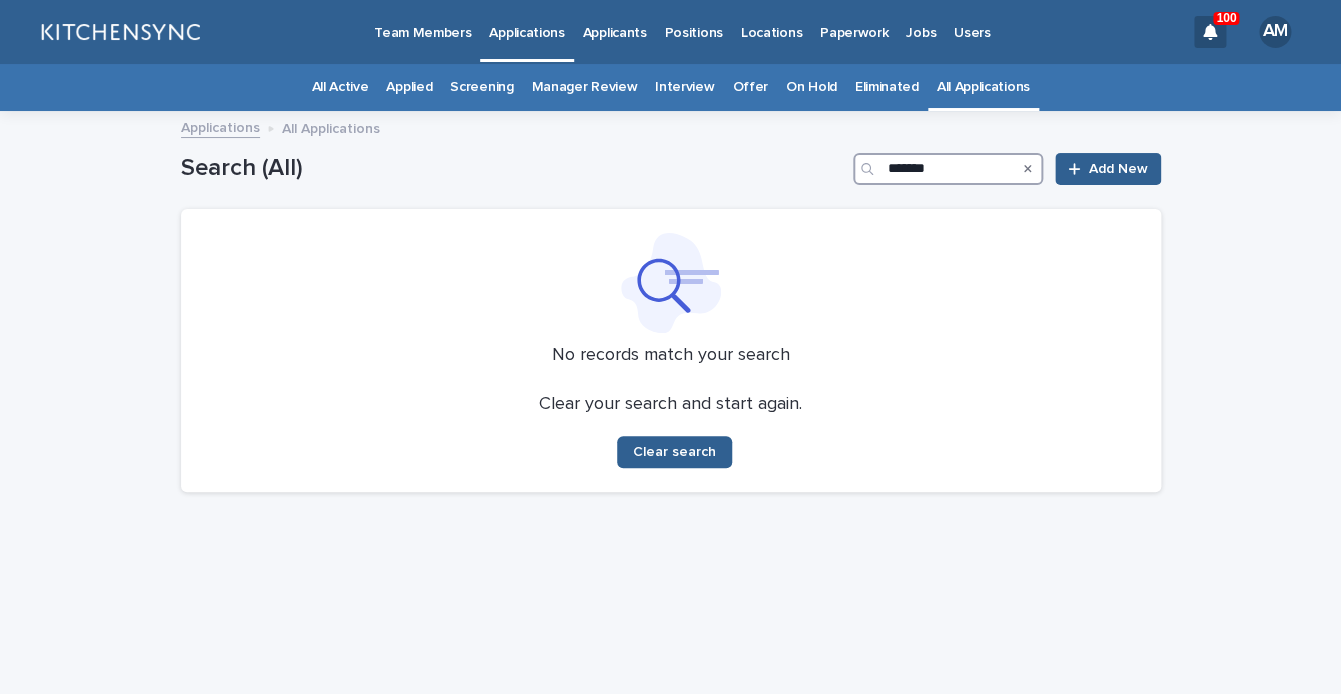 type on "*******" 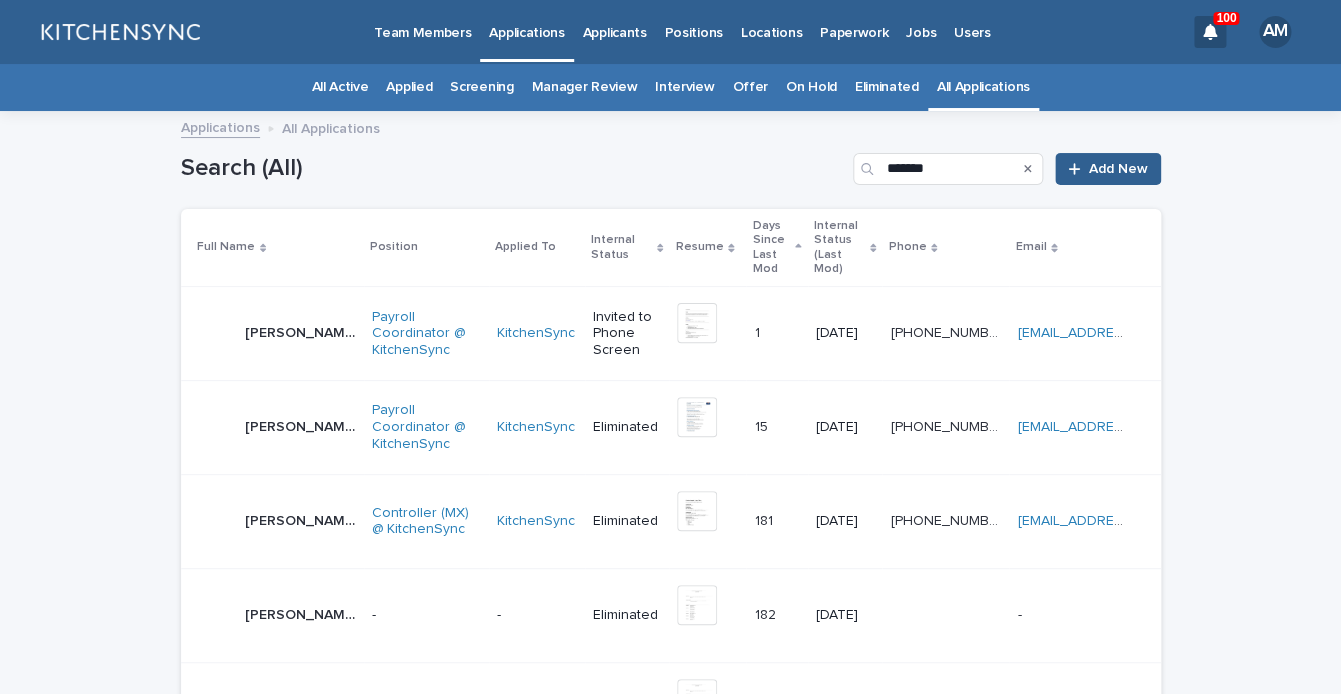 click on "Gustavo Bello" at bounding box center [302, 331] 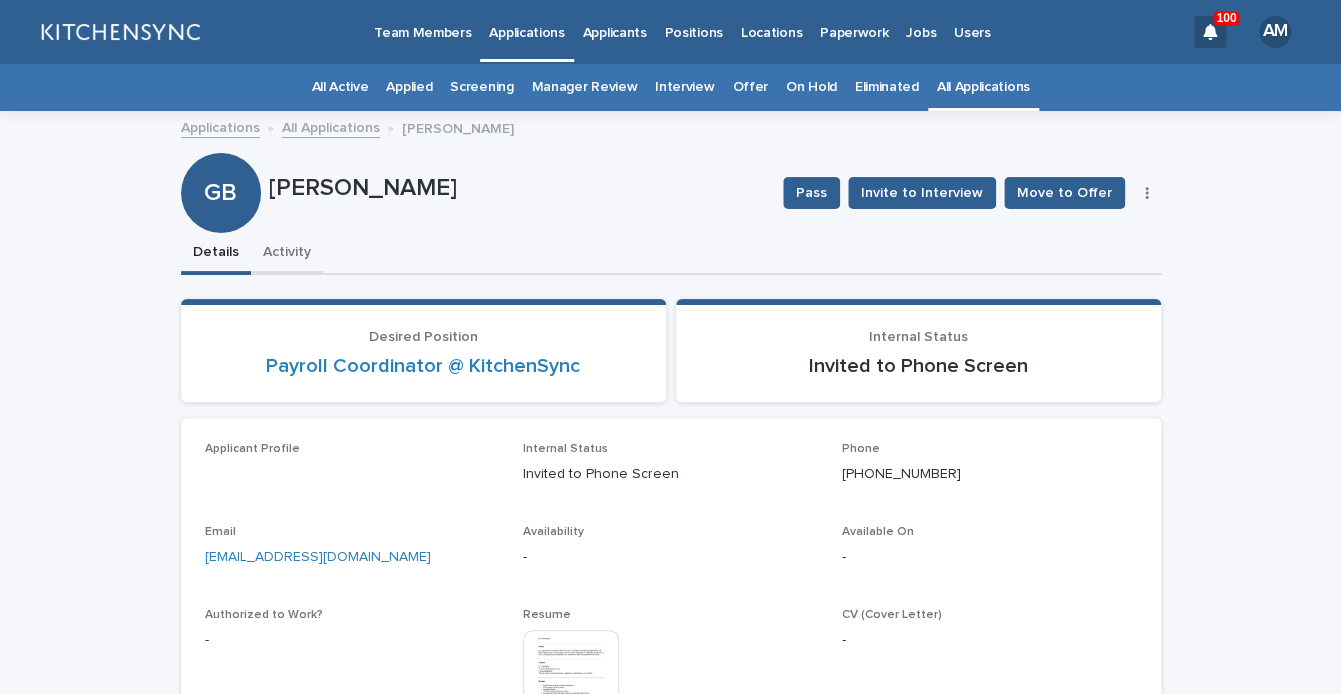click on "Activity" at bounding box center (287, 254) 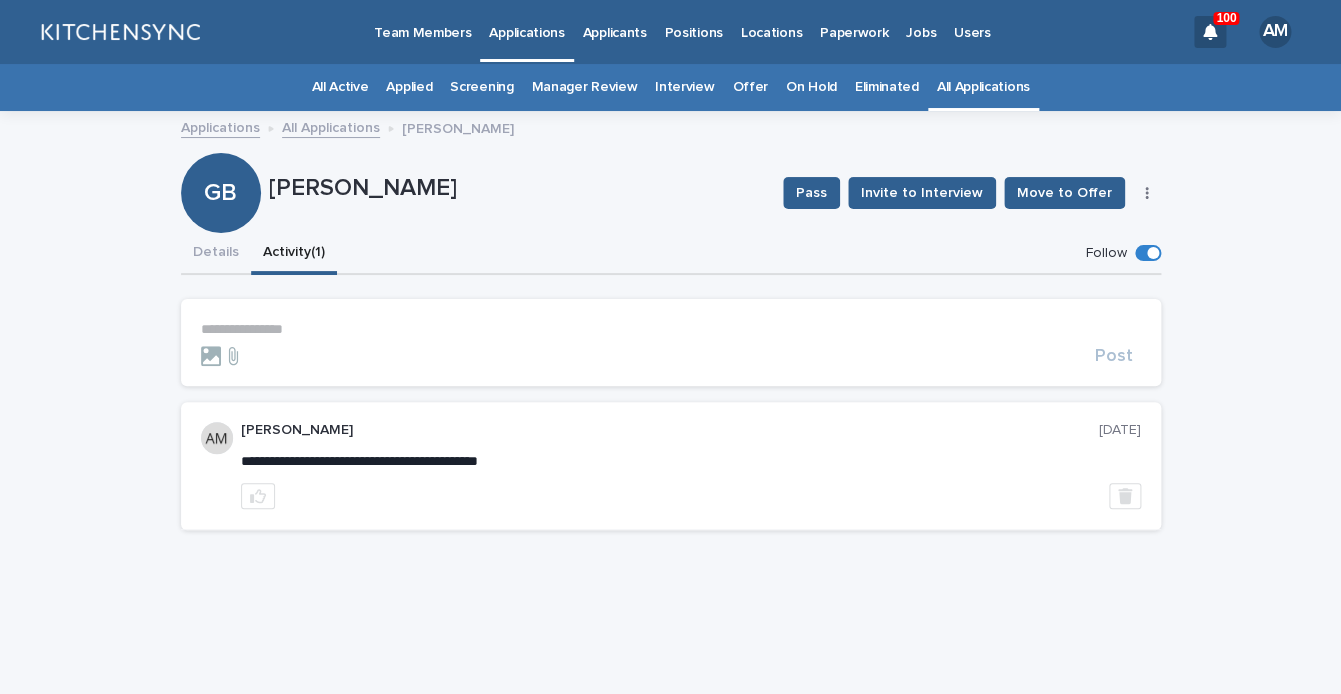 click on "**********" at bounding box center (671, 329) 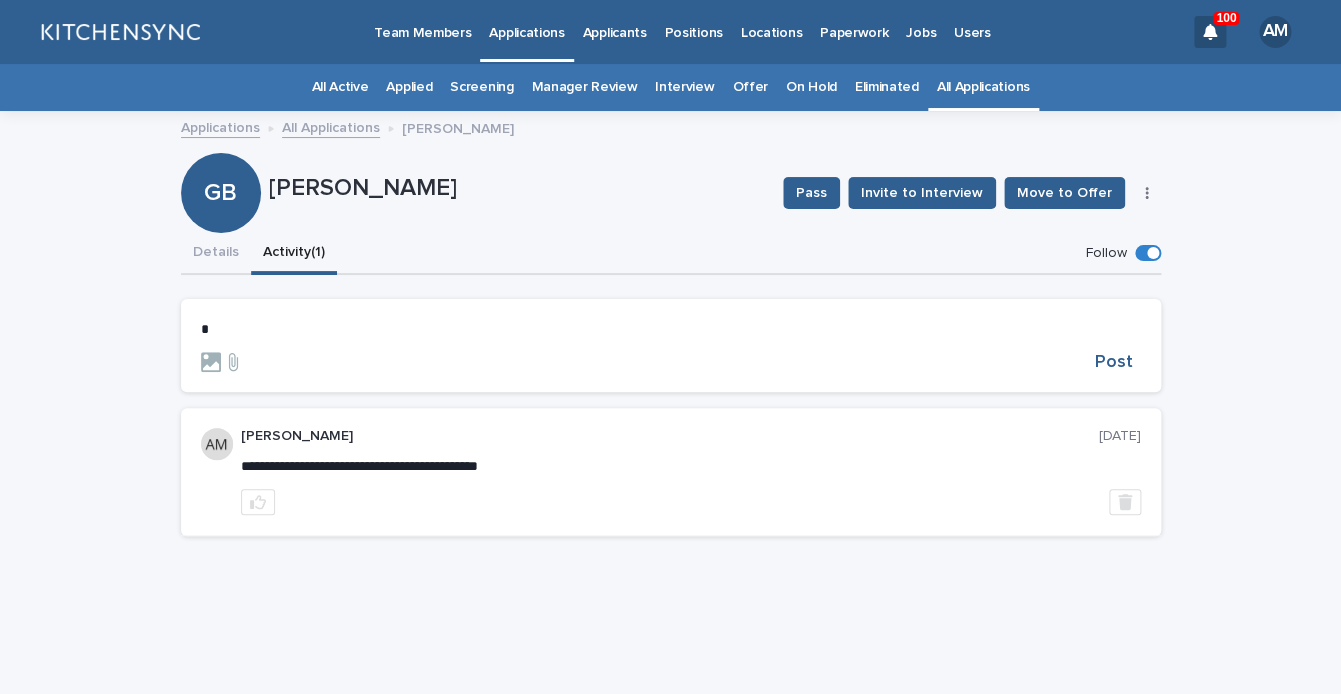 type 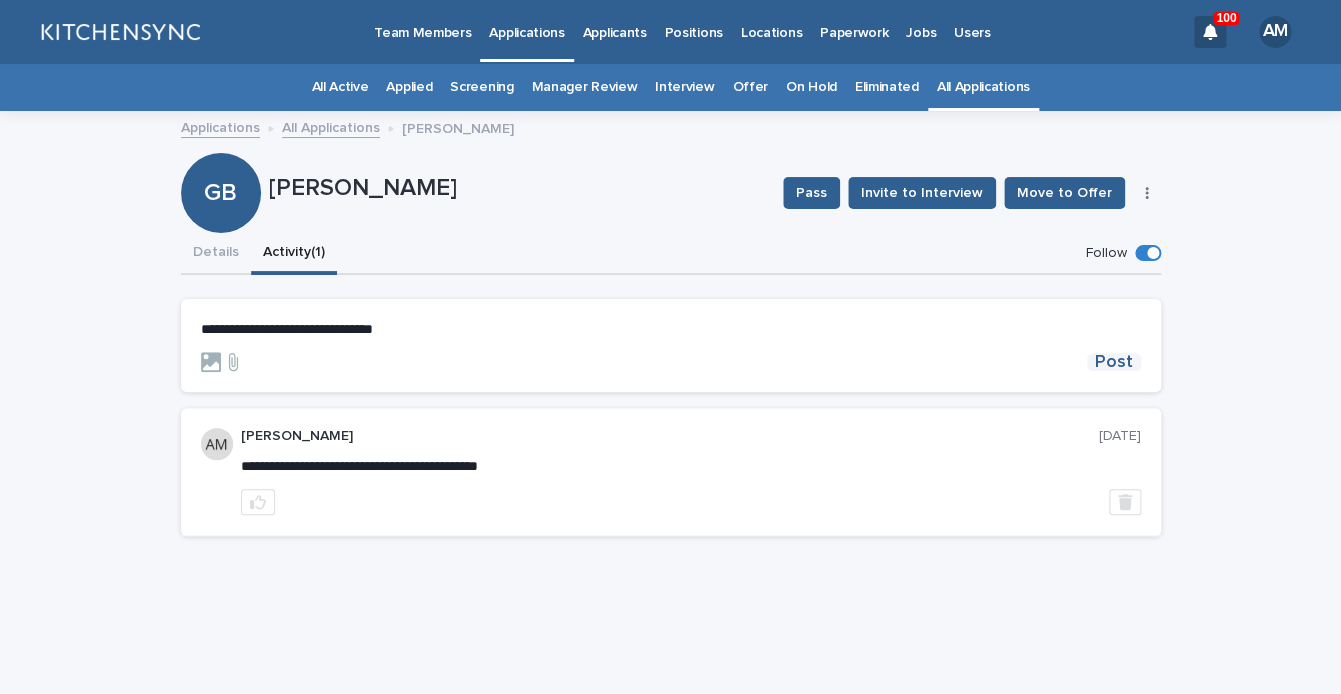 click on "Post" at bounding box center (1114, 362) 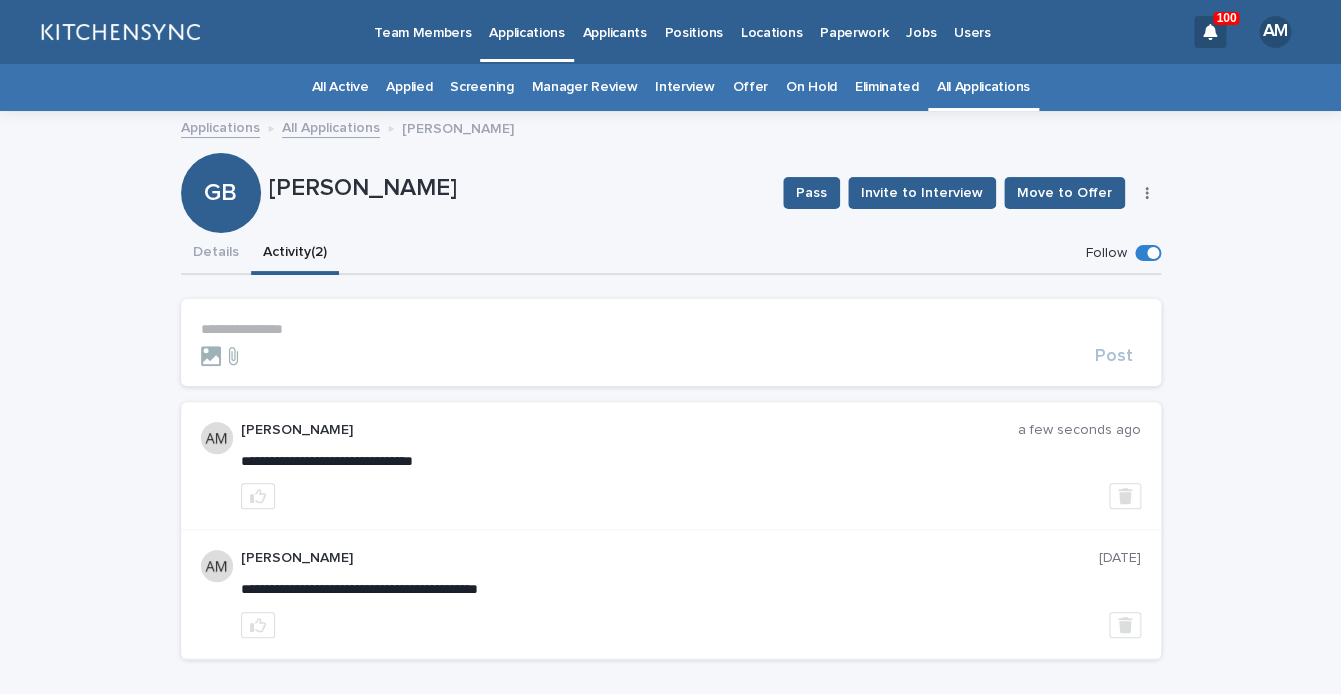 click on "**********" at bounding box center [671, 329] 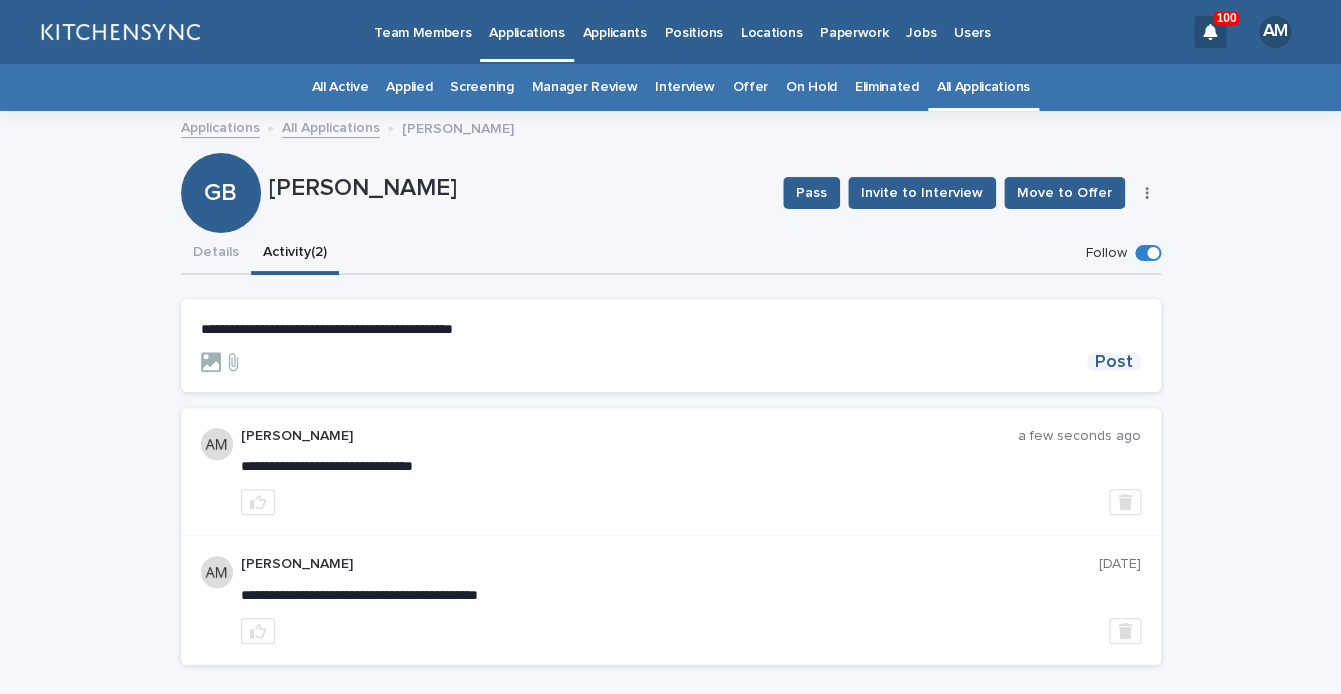 click on "Post" at bounding box center [1114, 362] 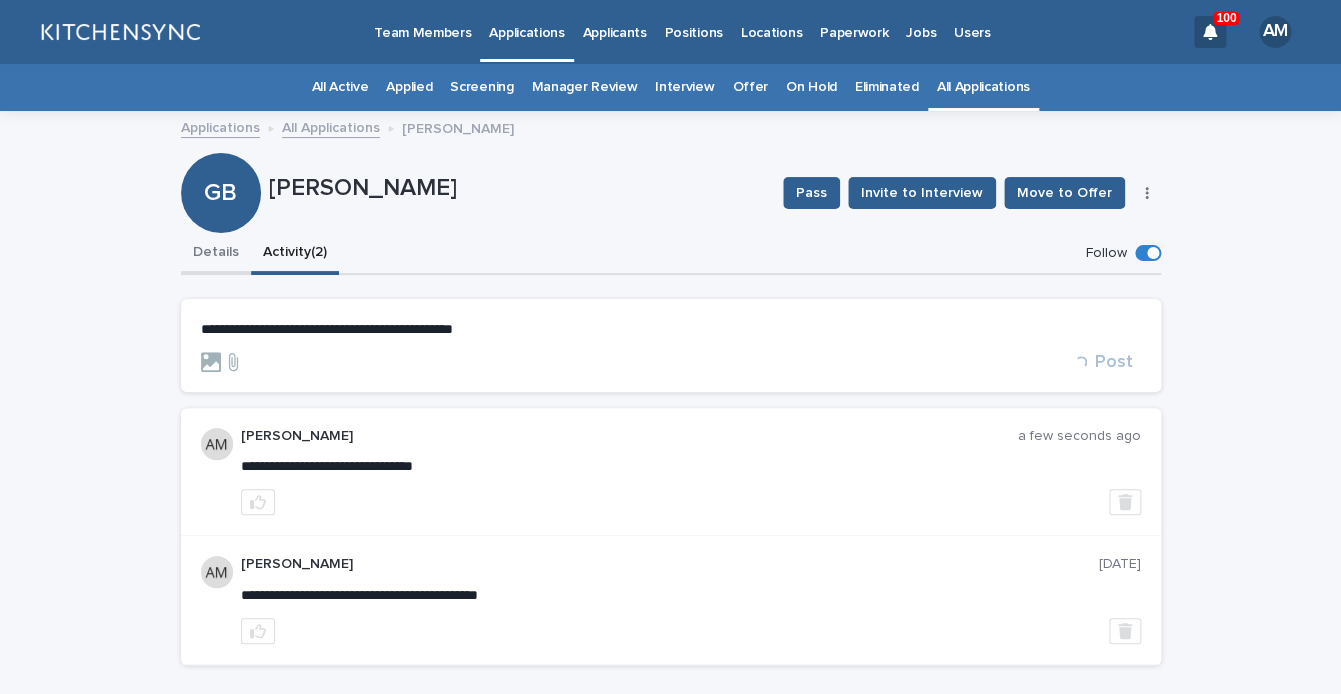 click on "Details" at bounding box center (216, 254) 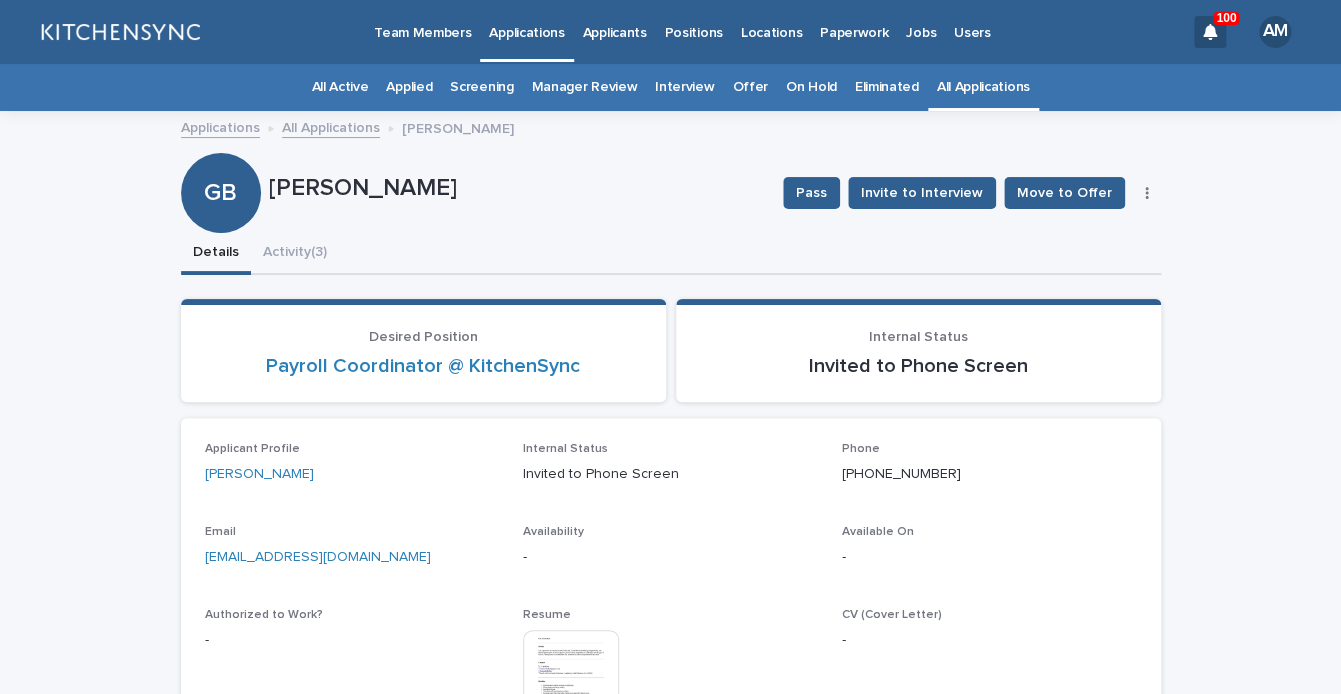 click 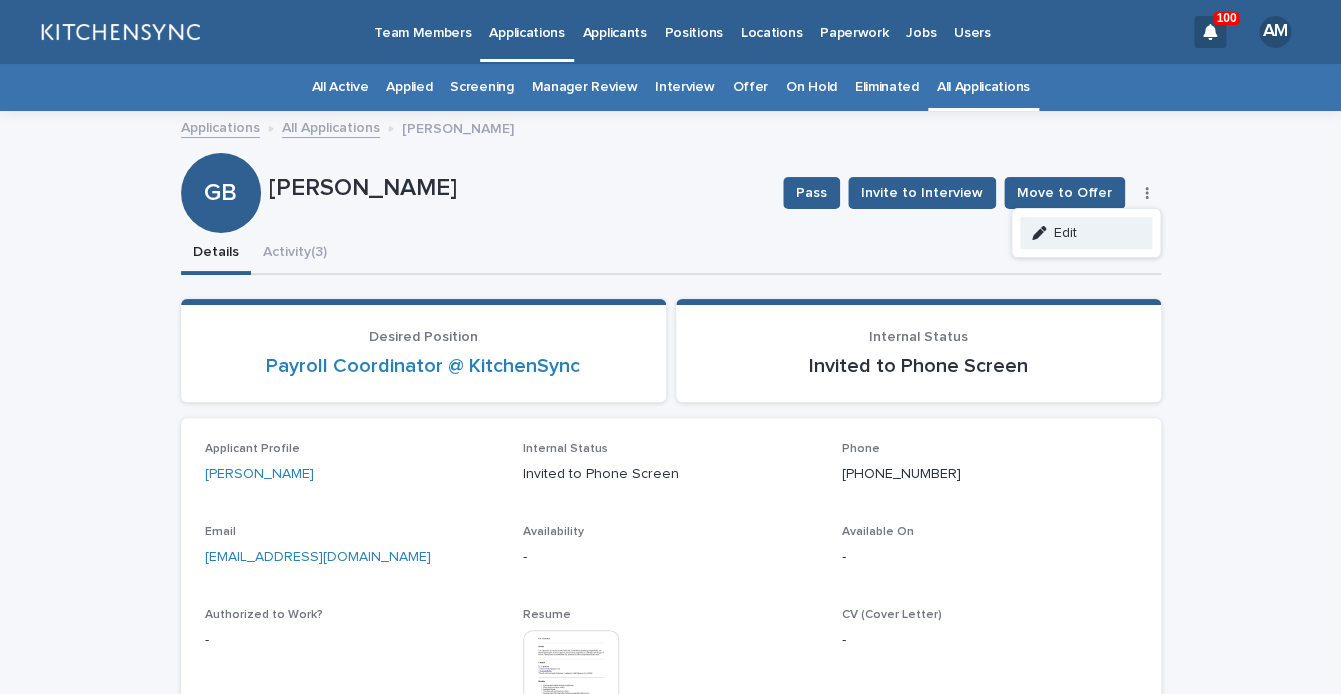 click on "Edit" at bounding box center [1086, 233] 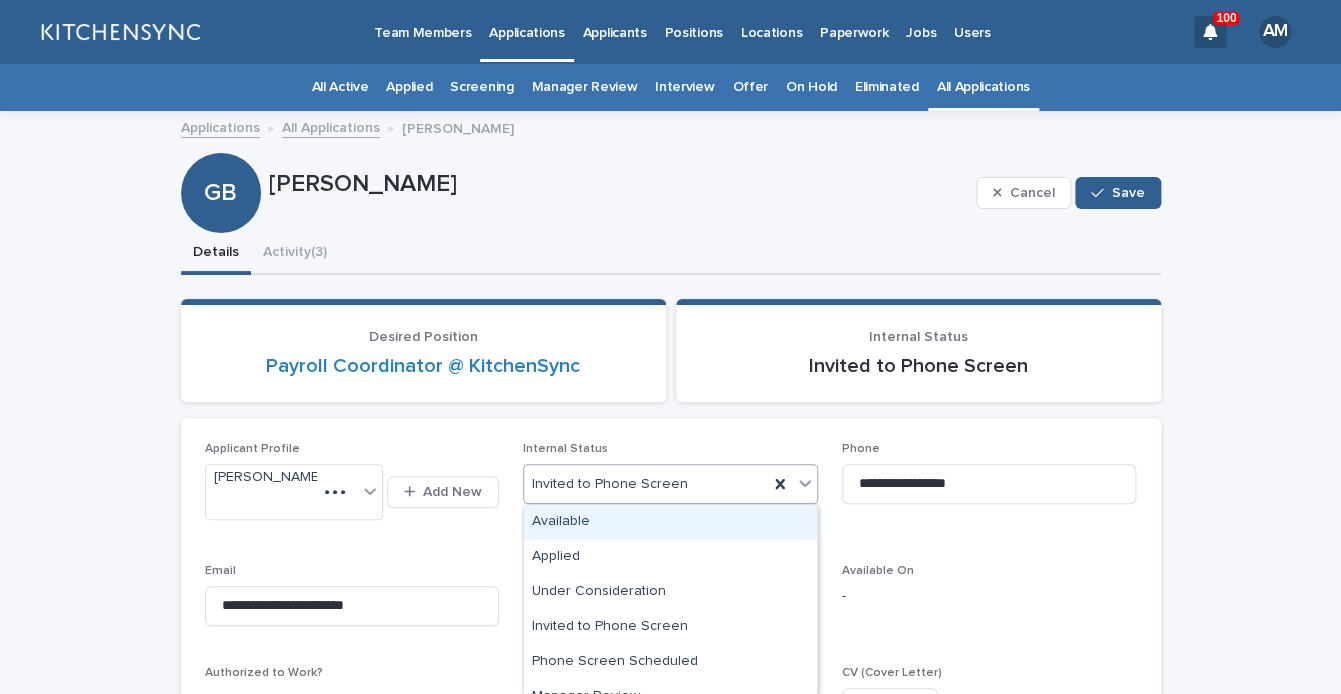 click on "Invited to Phone Screen" at bounding box center [646, 484] 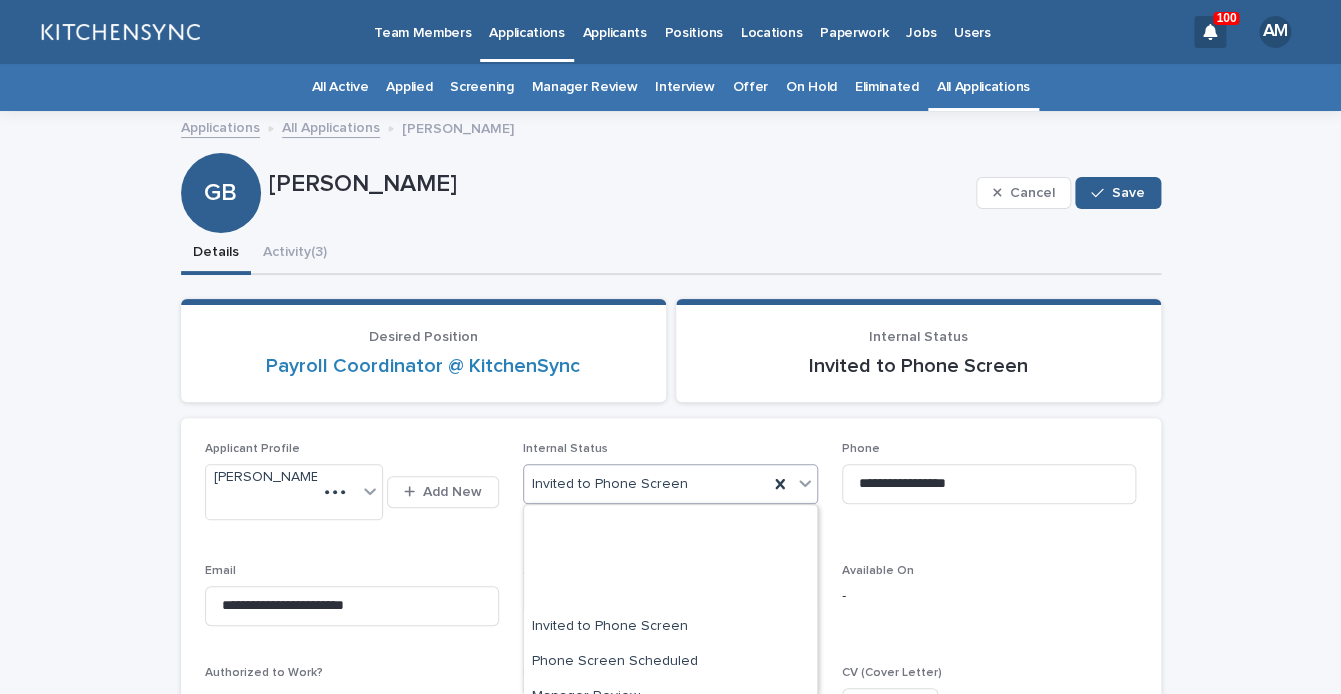 scroll, scrollTop: 406, scrollLeft: 0, axis: vertical 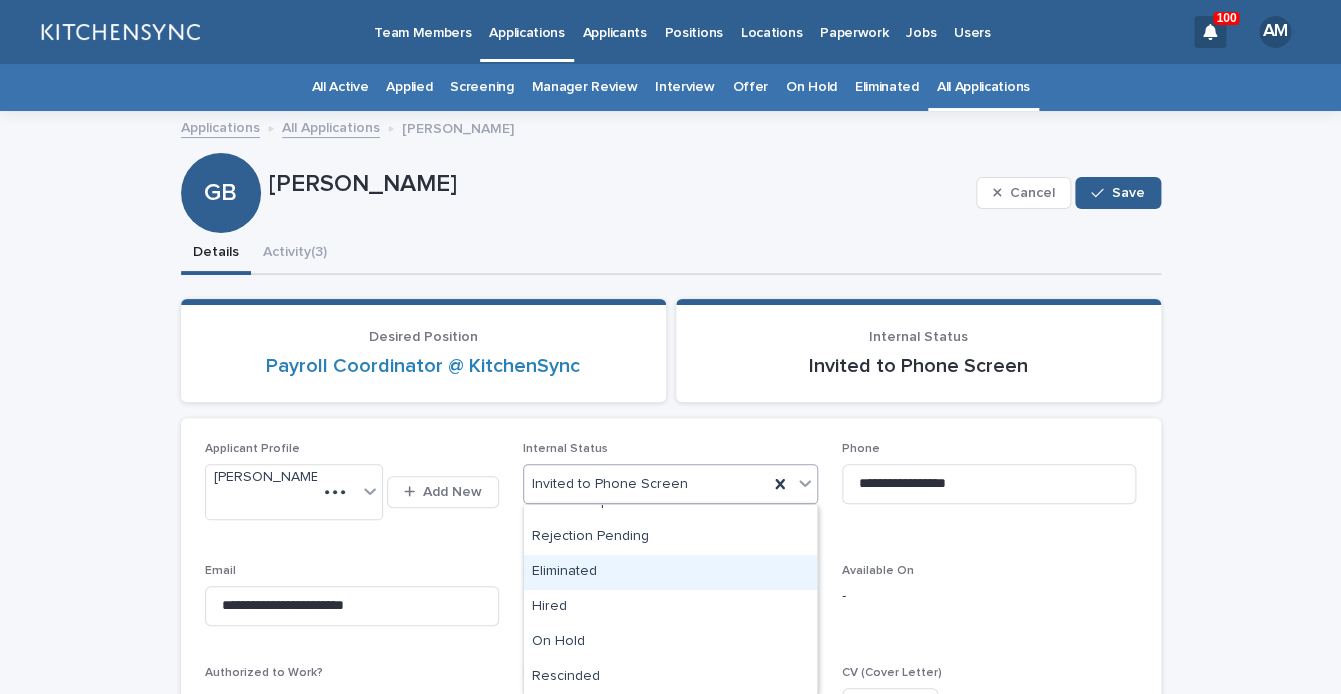 click on "Eliminated" at bounding box center (670, 572) 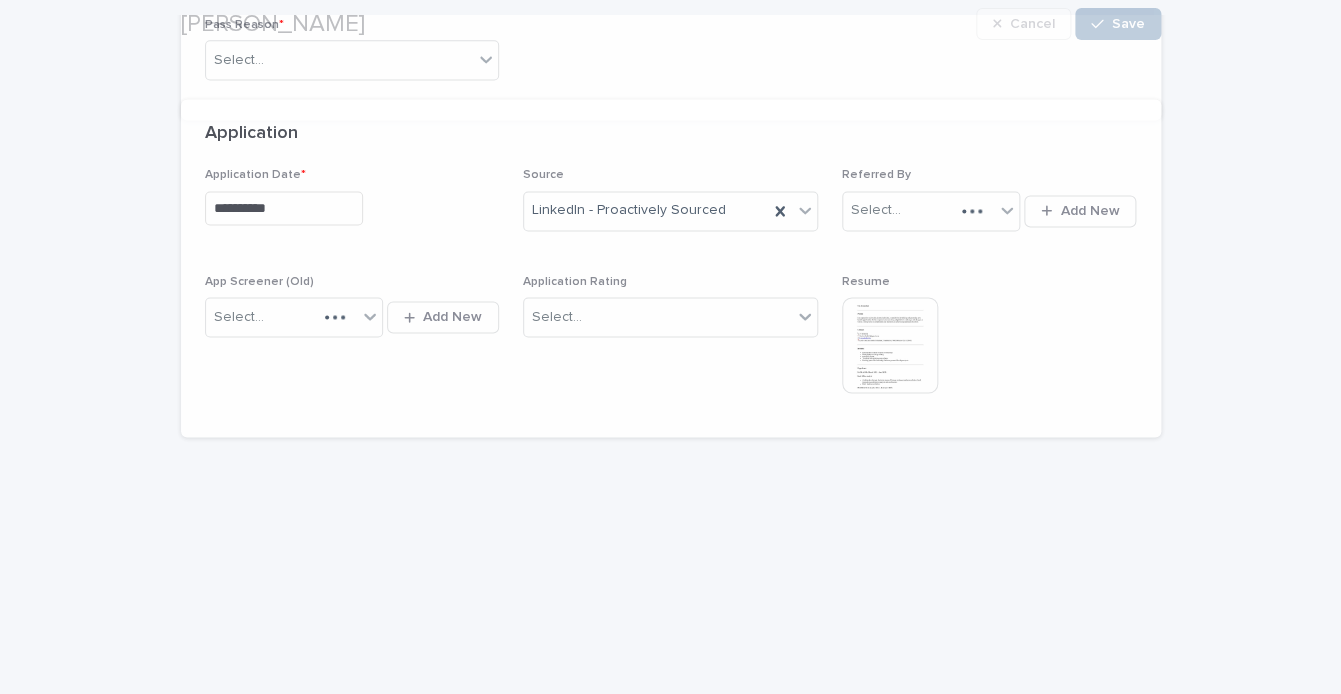 scroll, scrollTop: 655, scrollLeft: 0, axis: vertical 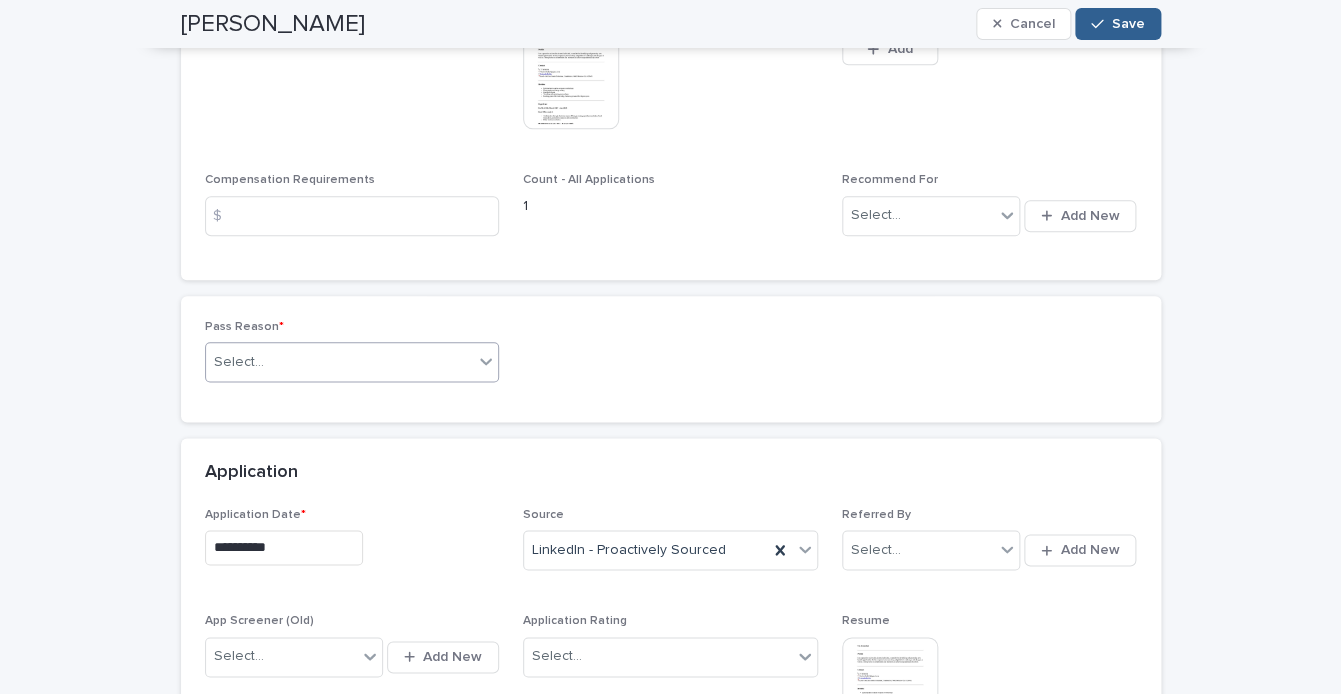 click on "Select..." at bounding box center (340, 362) 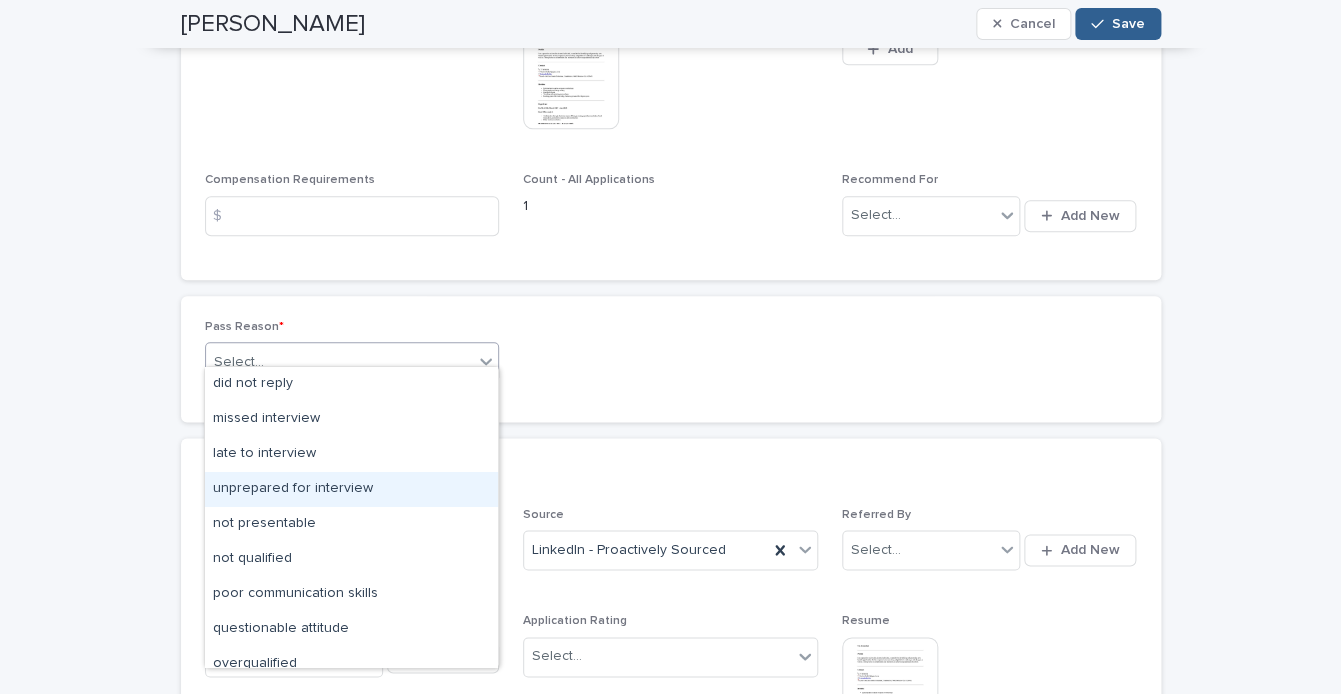 scroll, scrollTop: 155, scrollLeft: 0, axis: vertical 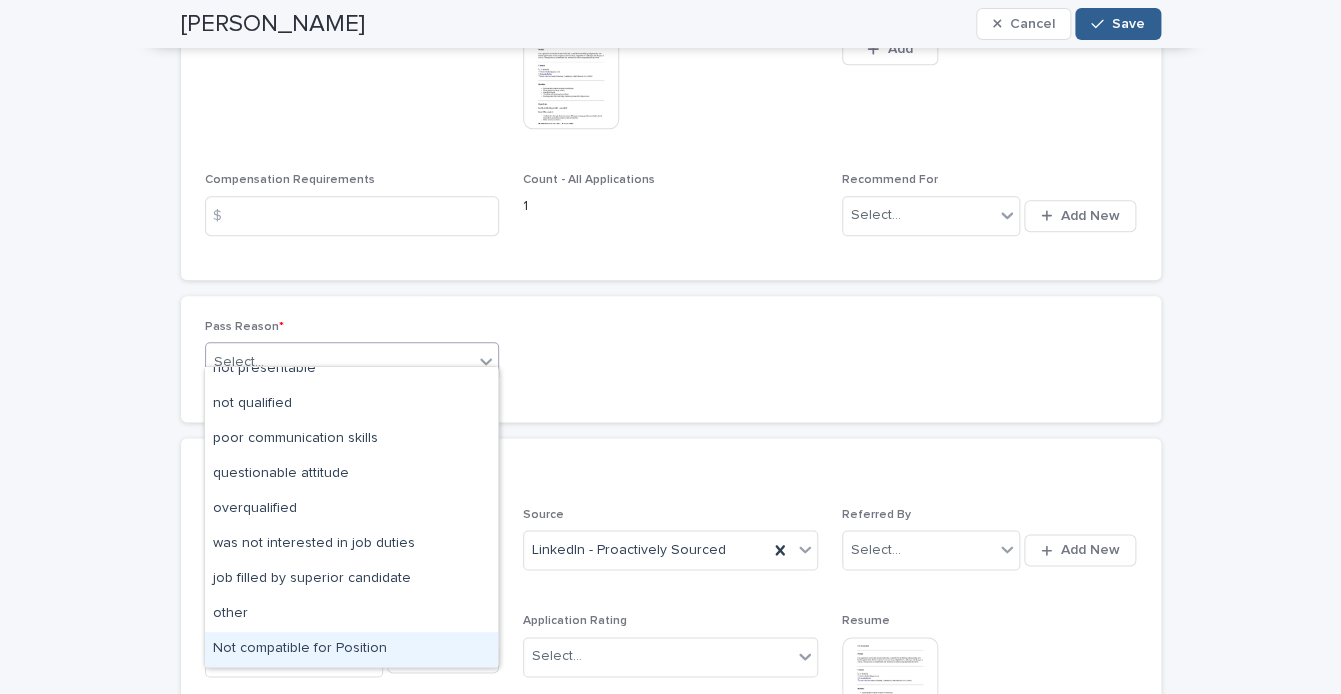 click on "Not compatible for Position" at bounding box center [351, 649] 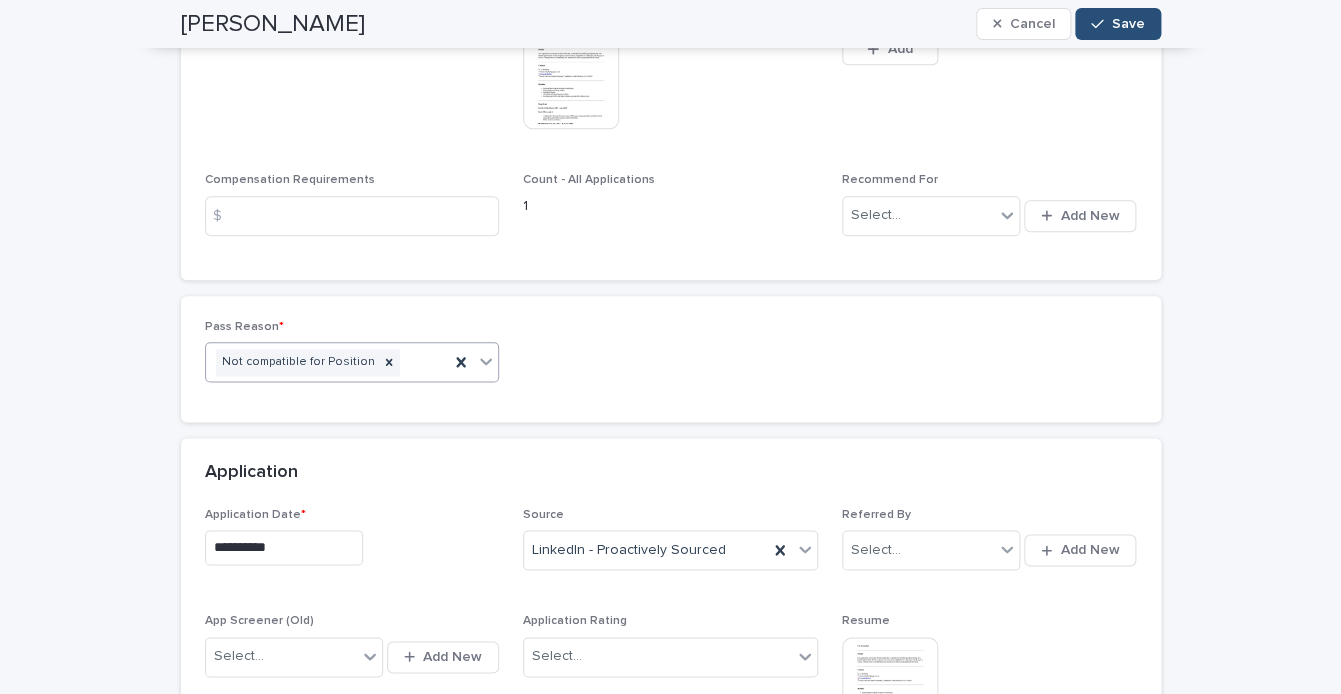 click on "Save" at bounding box center (1117, 24) 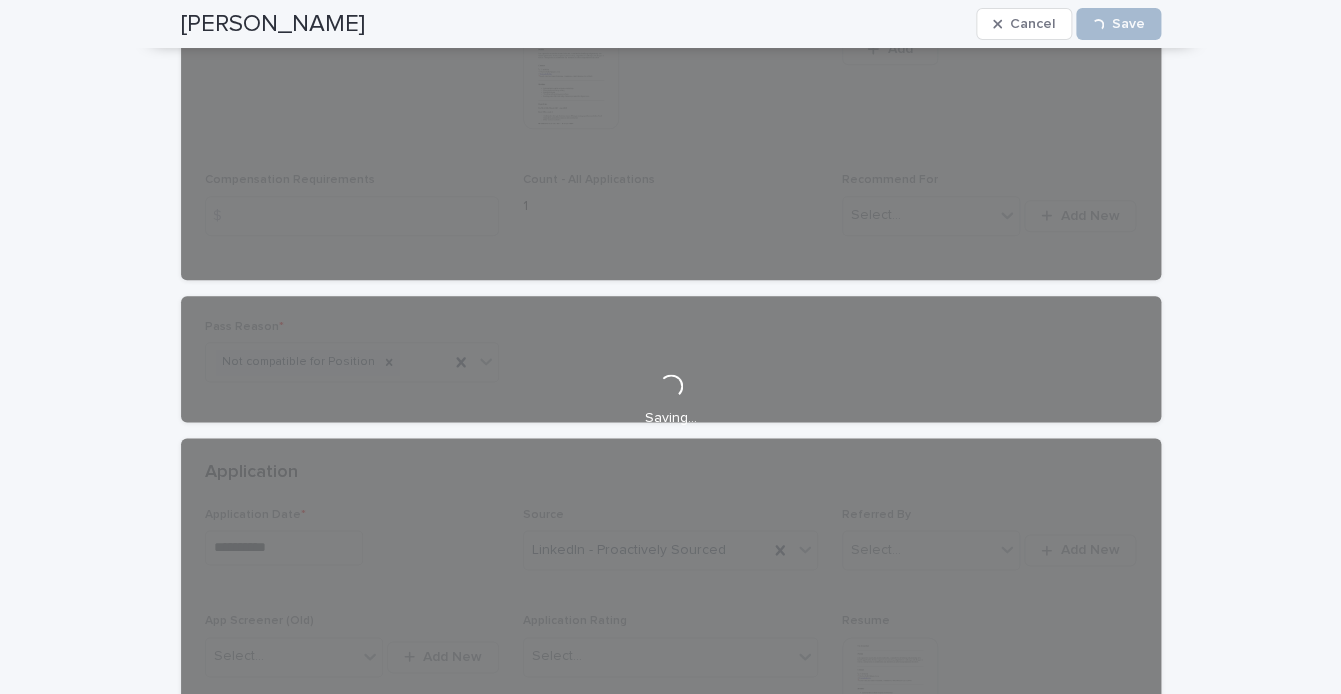 scroll, scrollTop: 0, scrollLeft: 0, axis: both 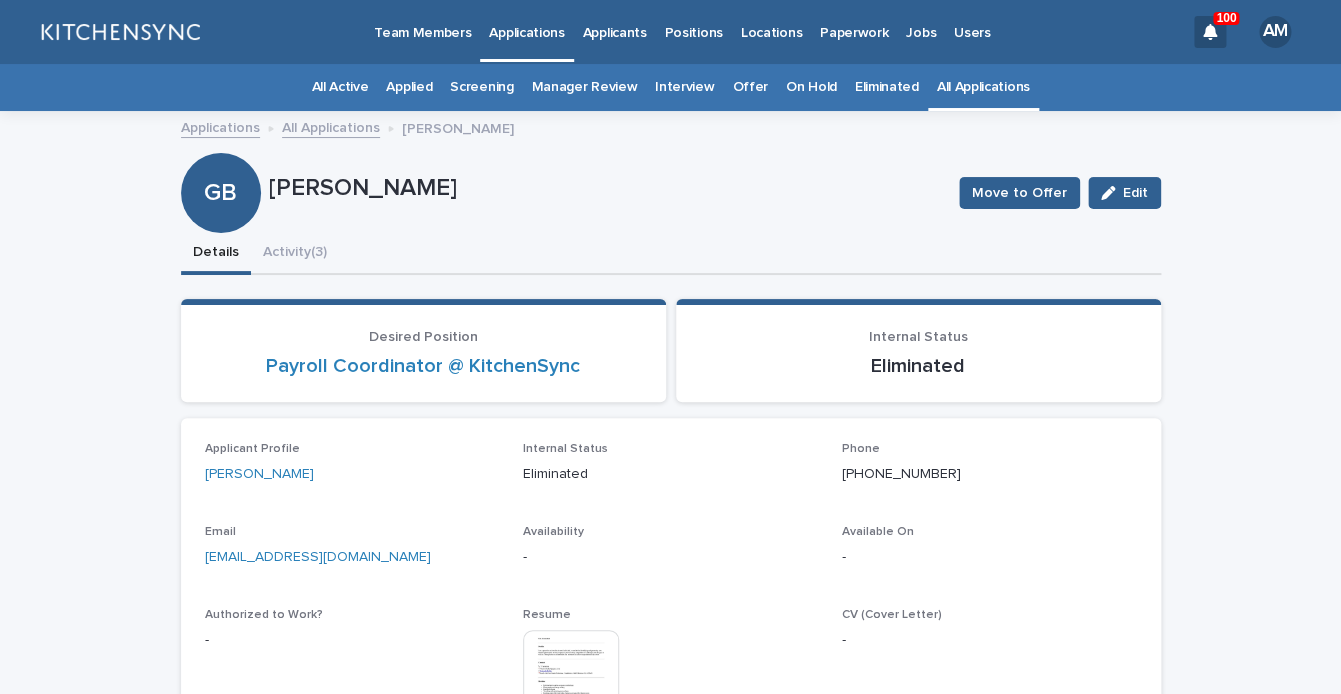 click on "All Applications" at bounding box center [983, 87] 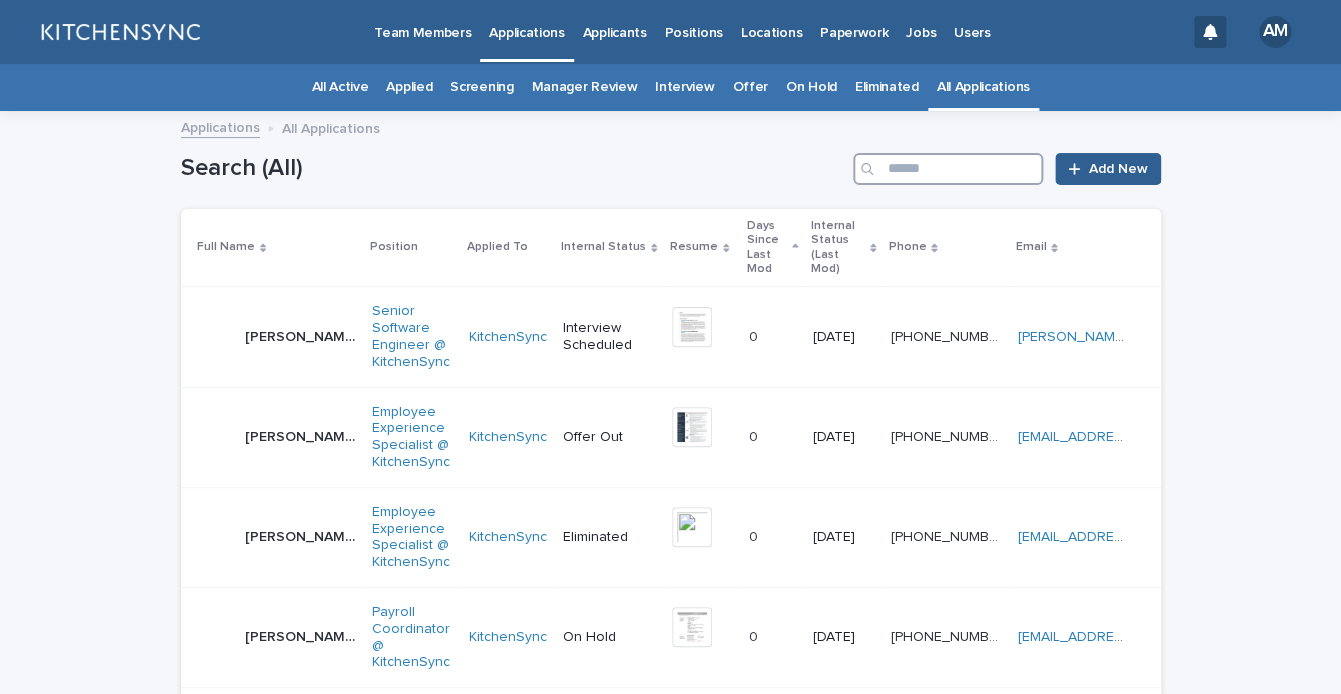click at bounding box center (948, 169) 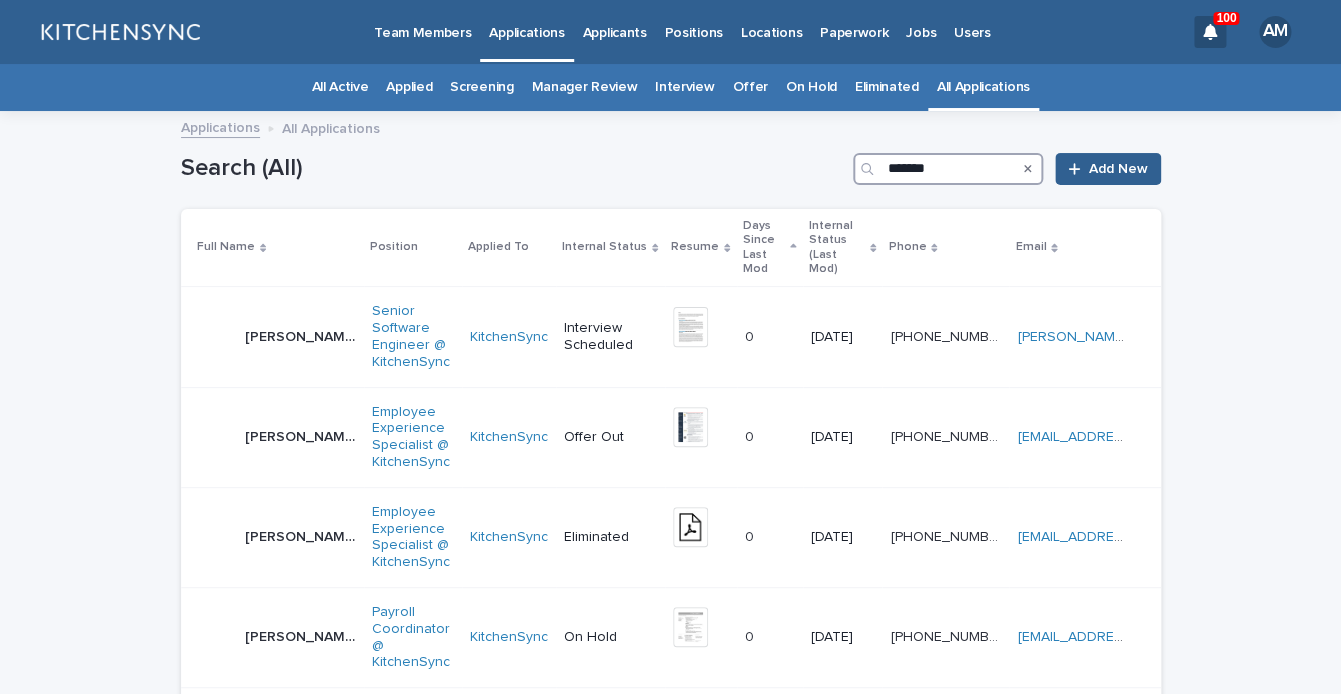 type on "*******" 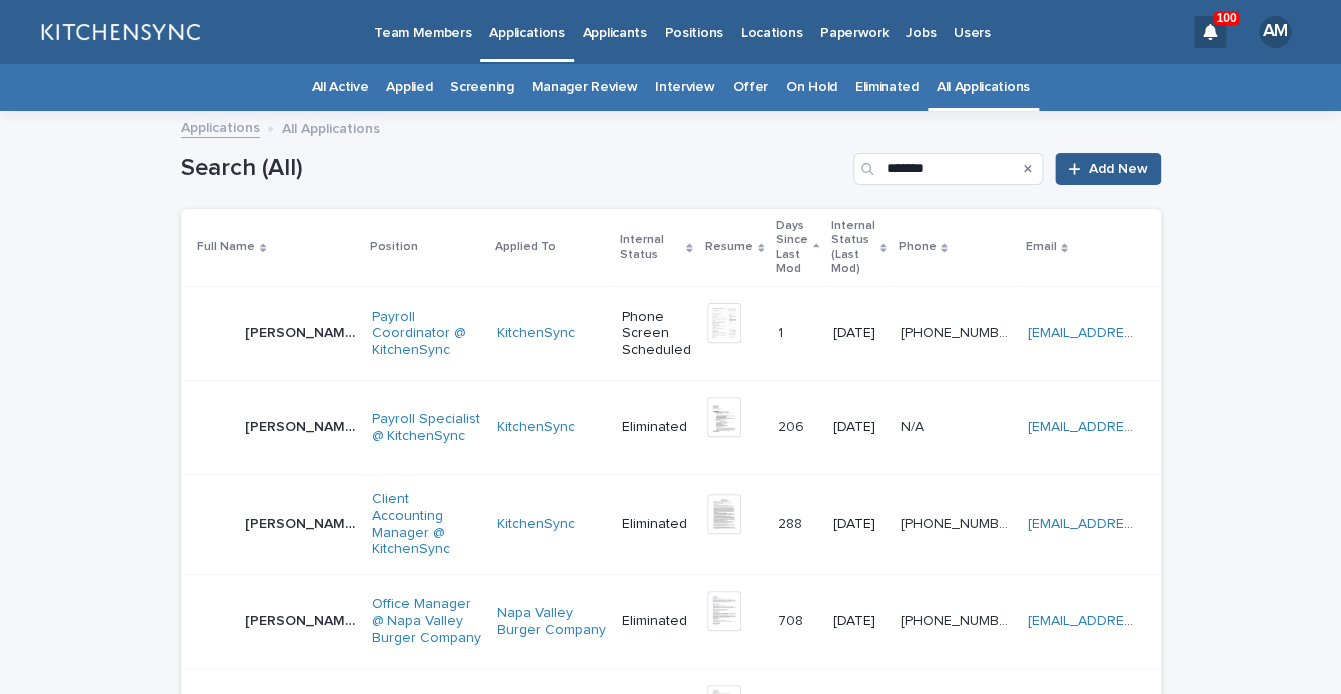 click on "Leticia Meritxell Medina Oregel Leticia Meritxell Medina Oregel" at bounding box center (276, 334) 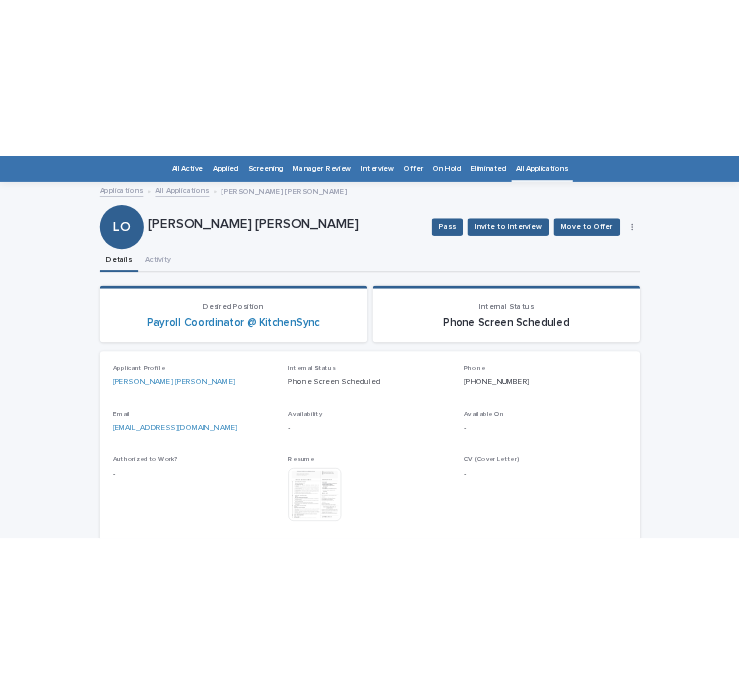 scroll, scrollTop: 64, scrollLeft: 0, axis: vertical 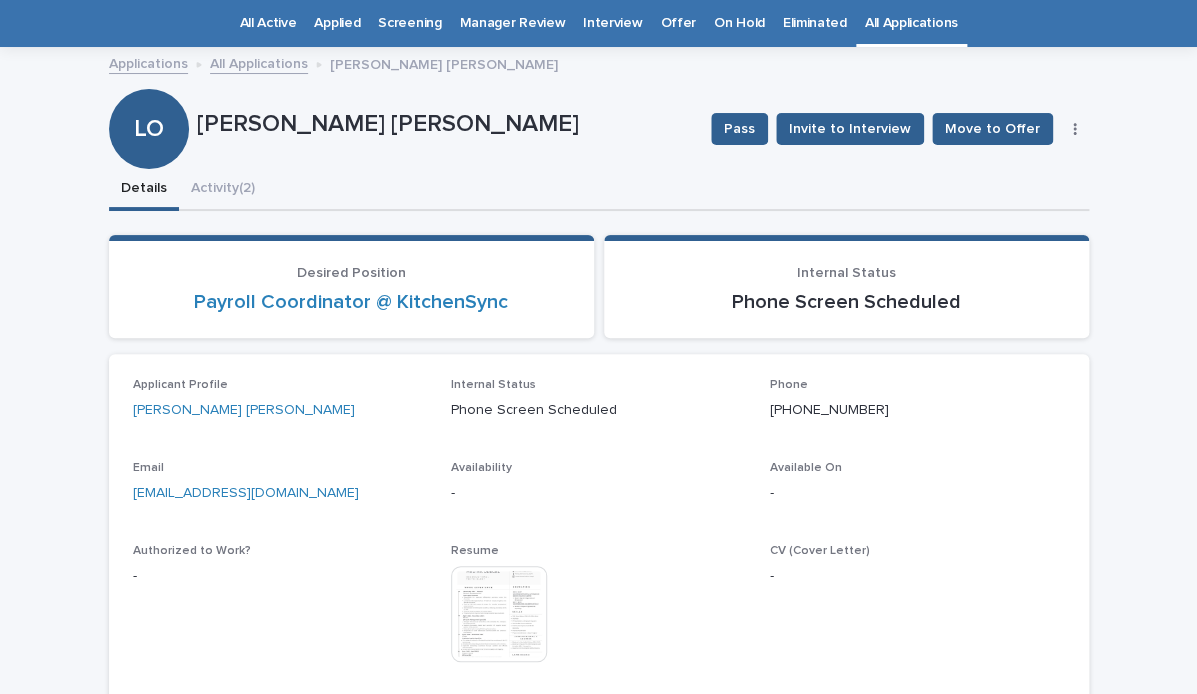 drag, startPoint x: 199, startPoint y: 124, endPoint x: 549, endPoint y: 148, distance: 350.8219 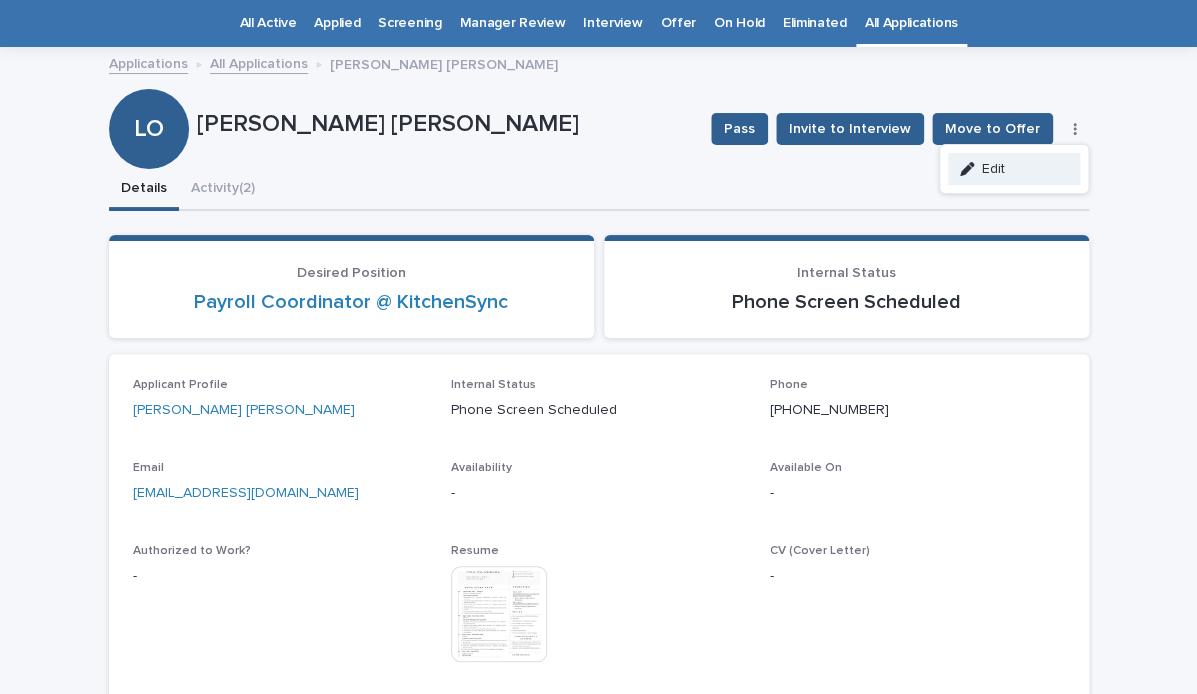 click on "Edit" at bounding box center [1014, 169] 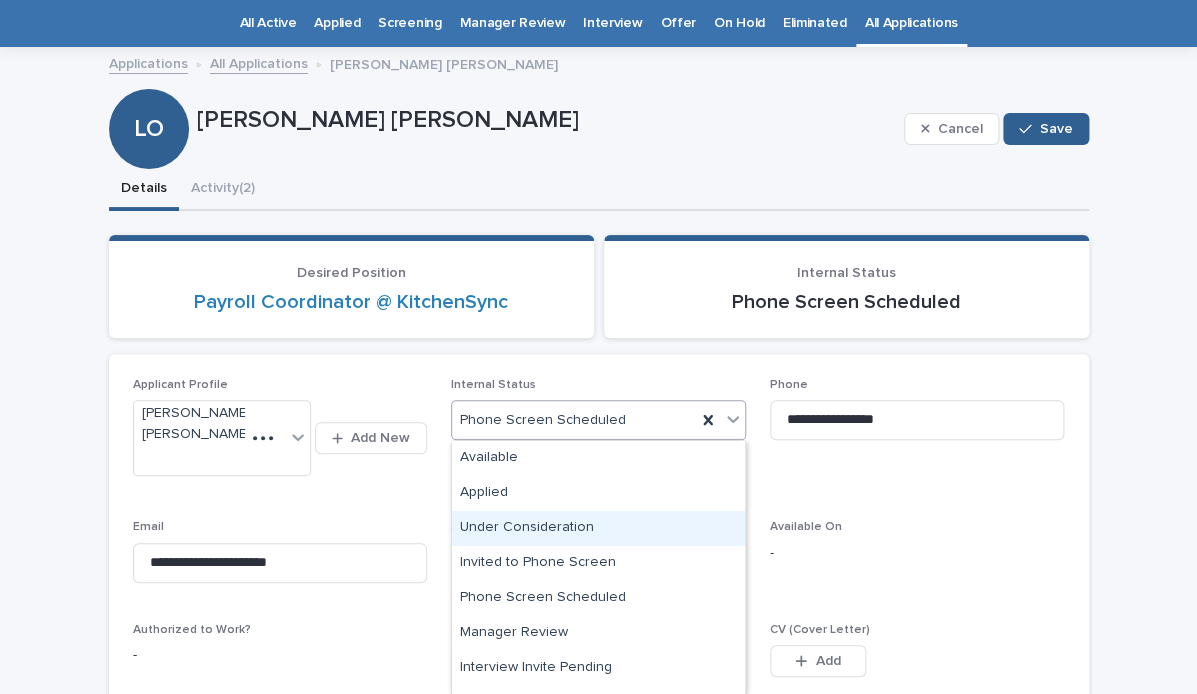 click on "Under Consideration" at bounding box center [598, 528] 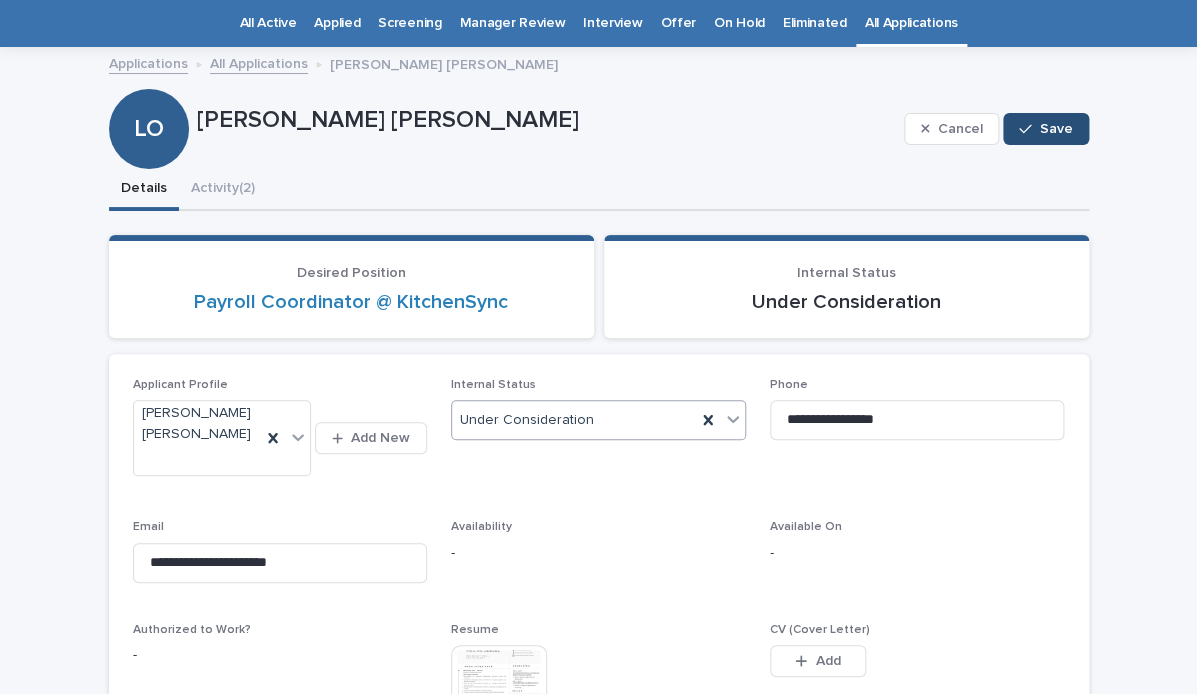 click on "Save" at bounding box center [1056, 129] 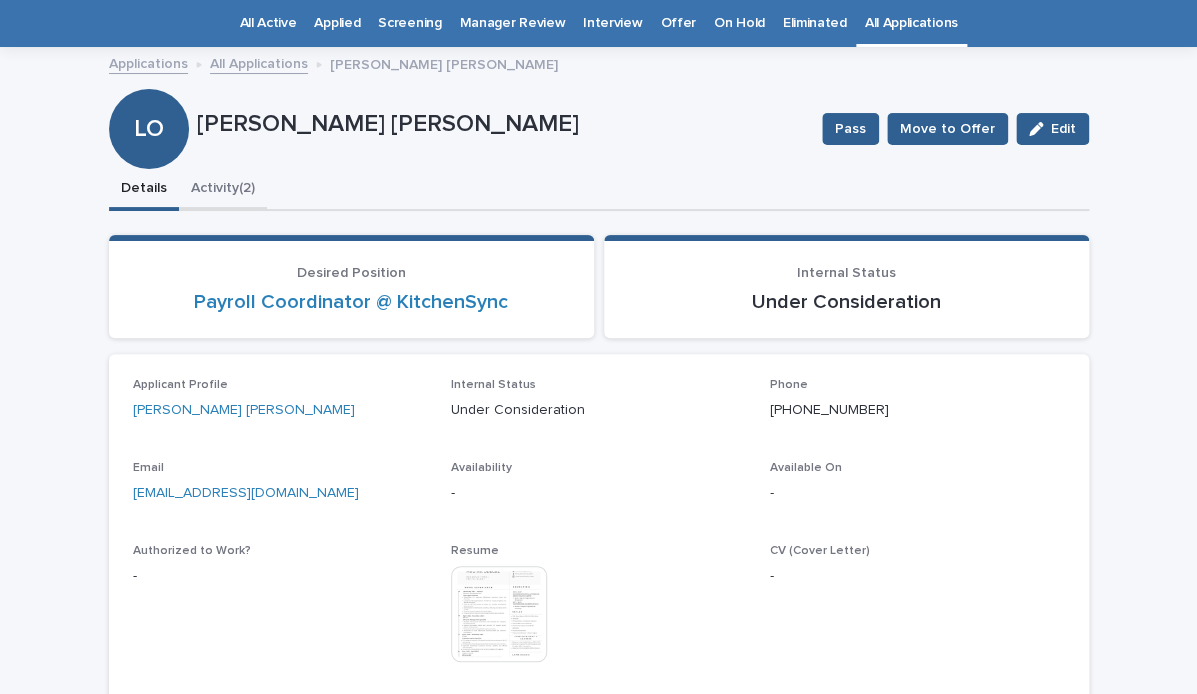 click on "Activity  (2)" at bounding box center [223, 190] 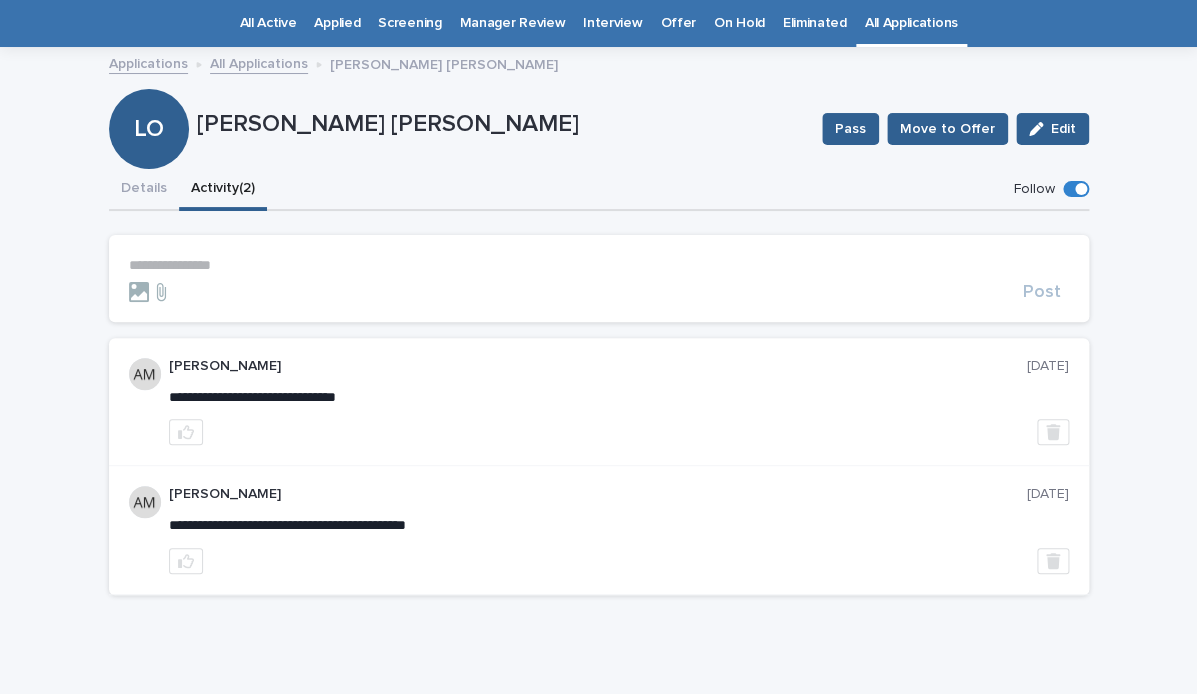 click on "**********" at bounding box center [599, 265] 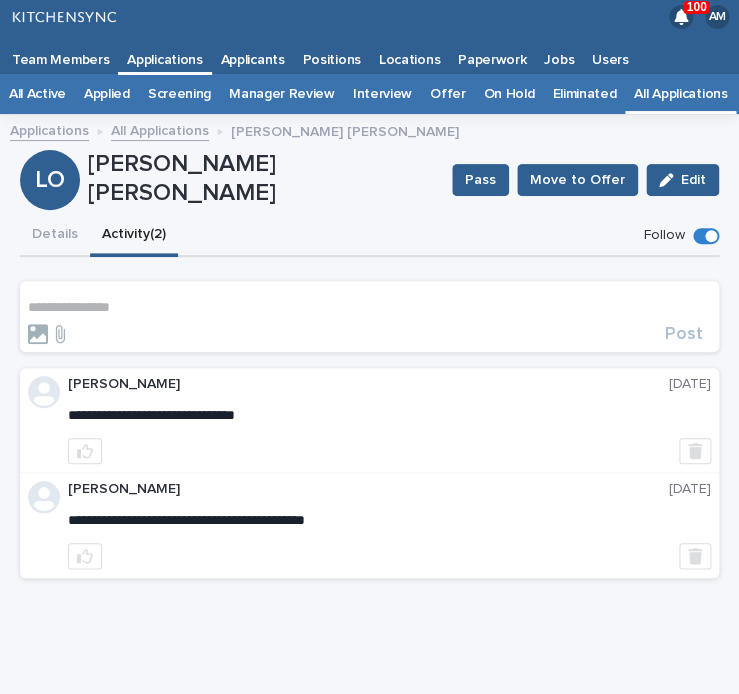 scroll, scrollTop: 0, scrollLeft: 0, axis: both 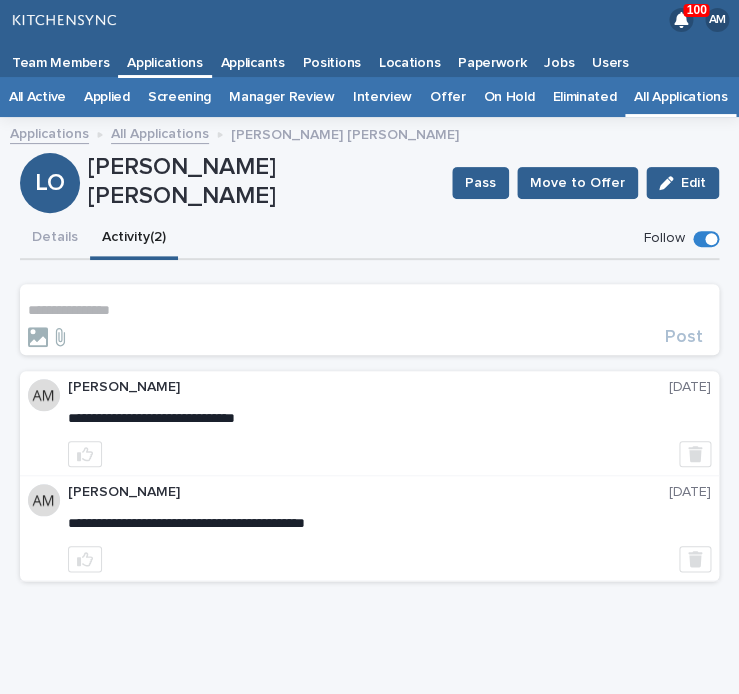 click on "**********" at bounding box center (369, 432) 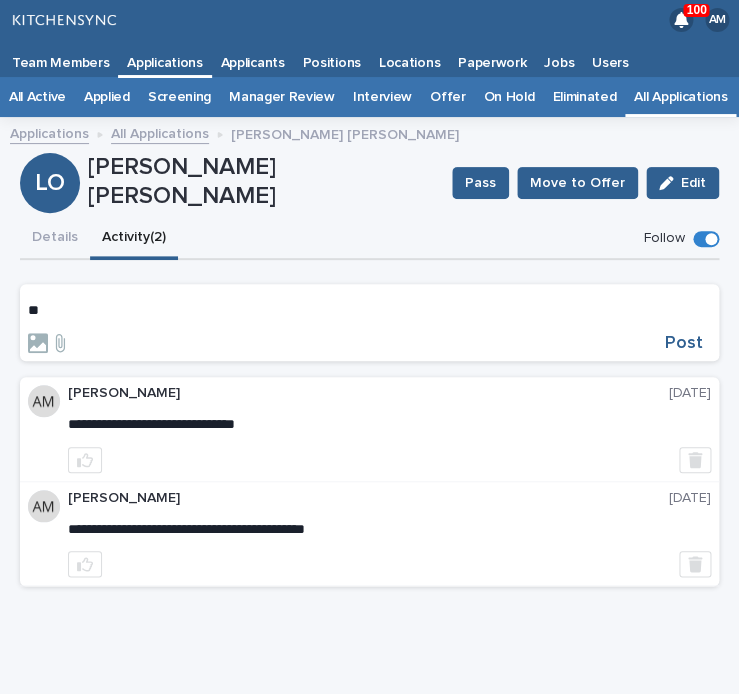 type 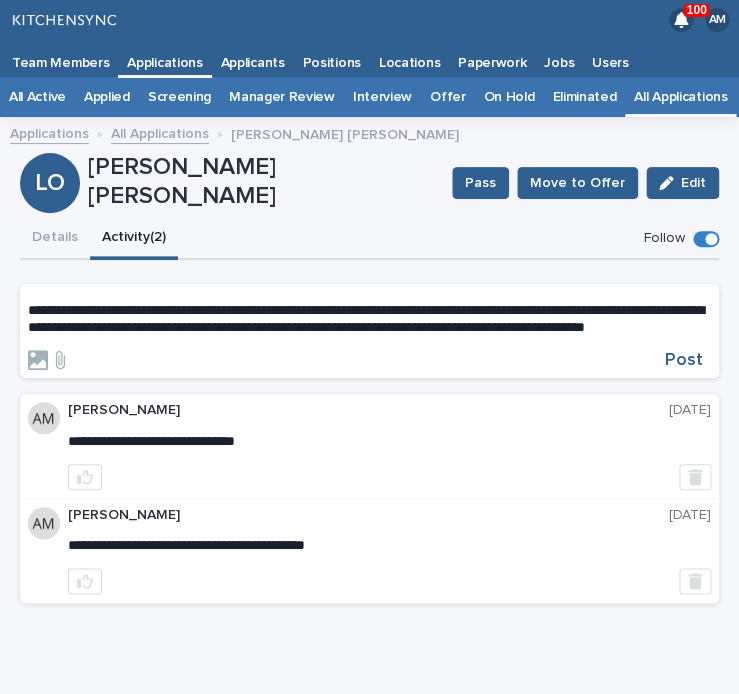 click on "**********" at bounding box center (366, 318) 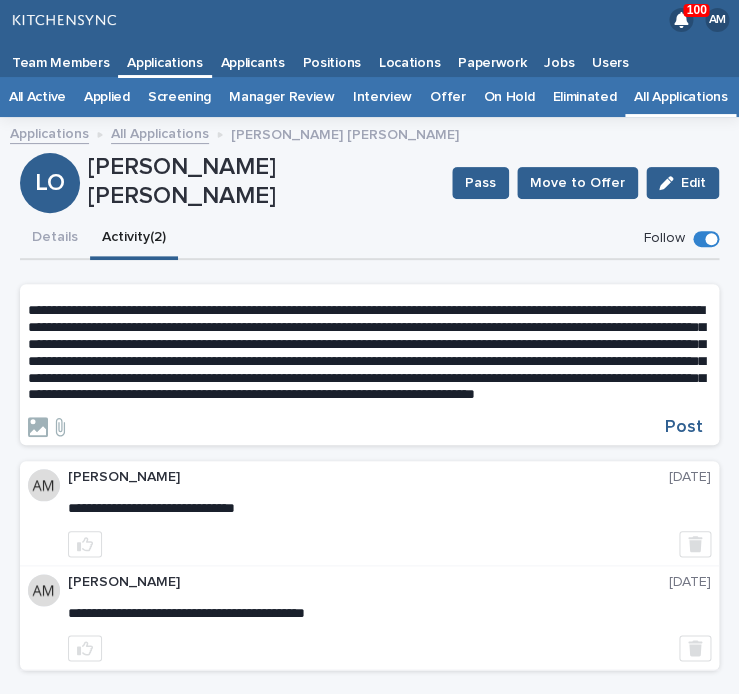 click on "**********" at bounding box center (366, 352) 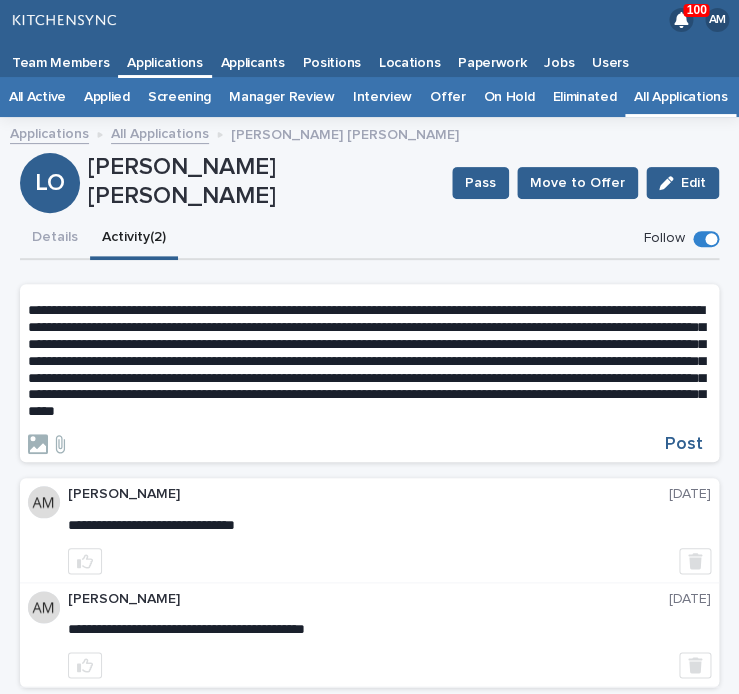 click on "**********" at bounding box center (369, 361) 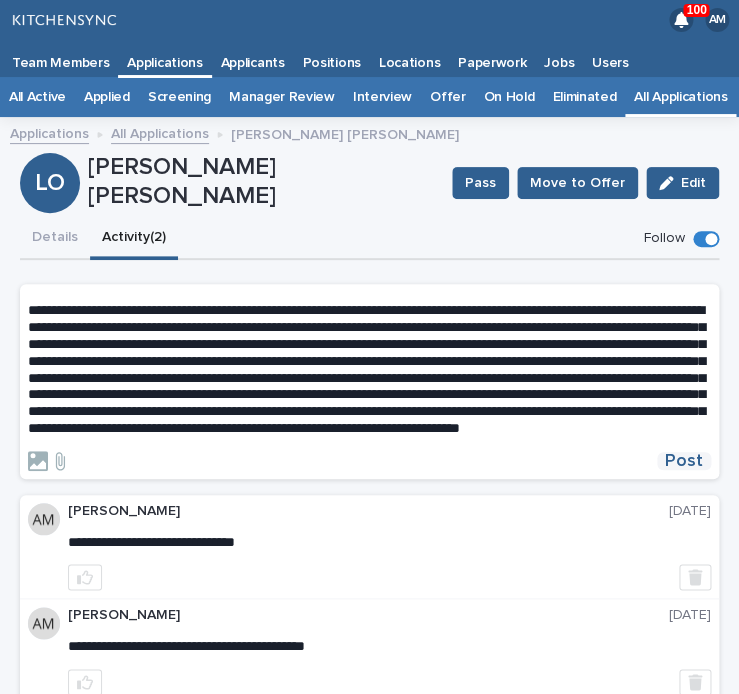 click on "Post" at bounding box center [684, 461] 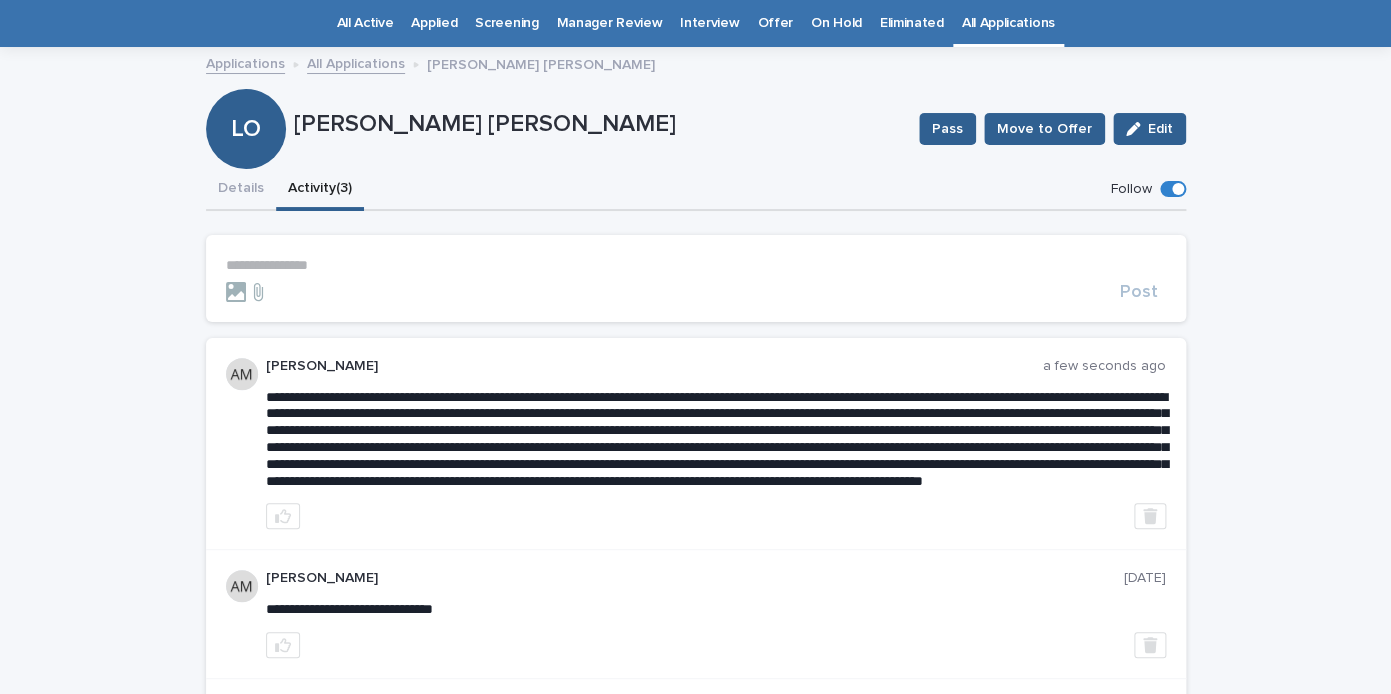 scroll, scrollTop: 0, scrollLeft: 0, axis: both 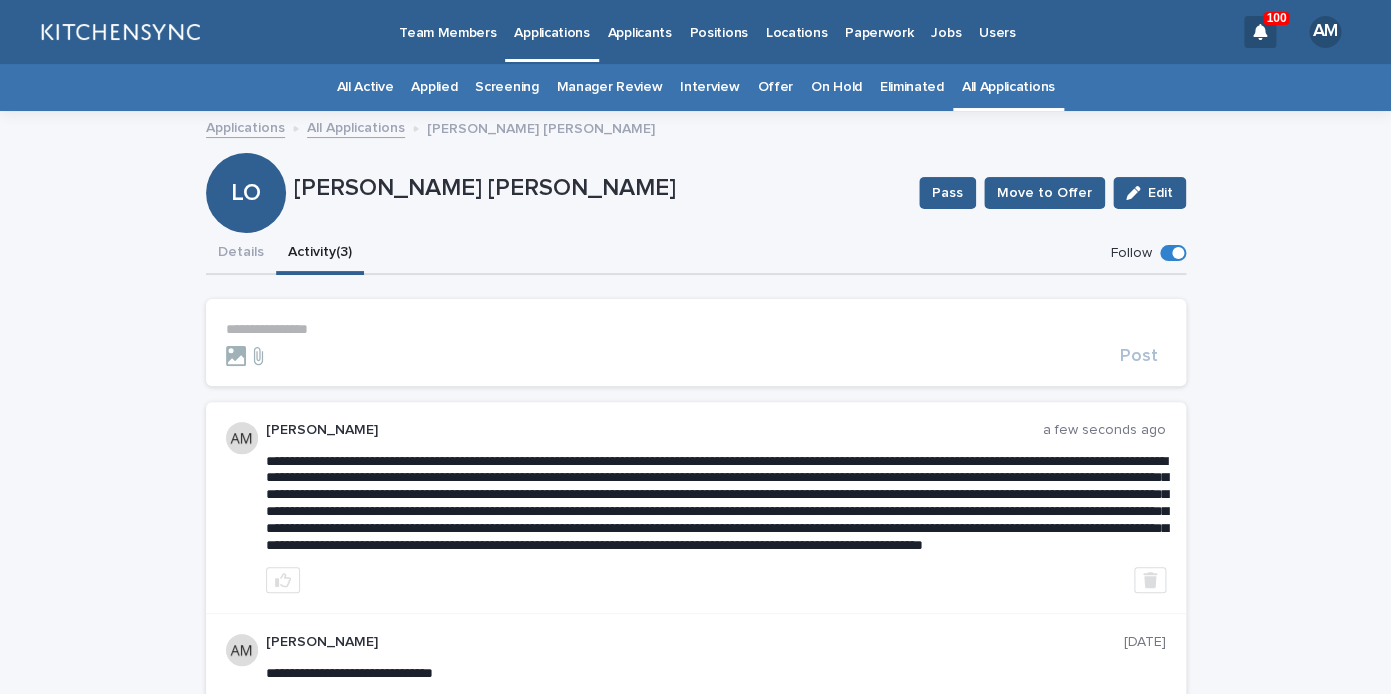 click on "All Applications" at bounding box center (1008, 87) 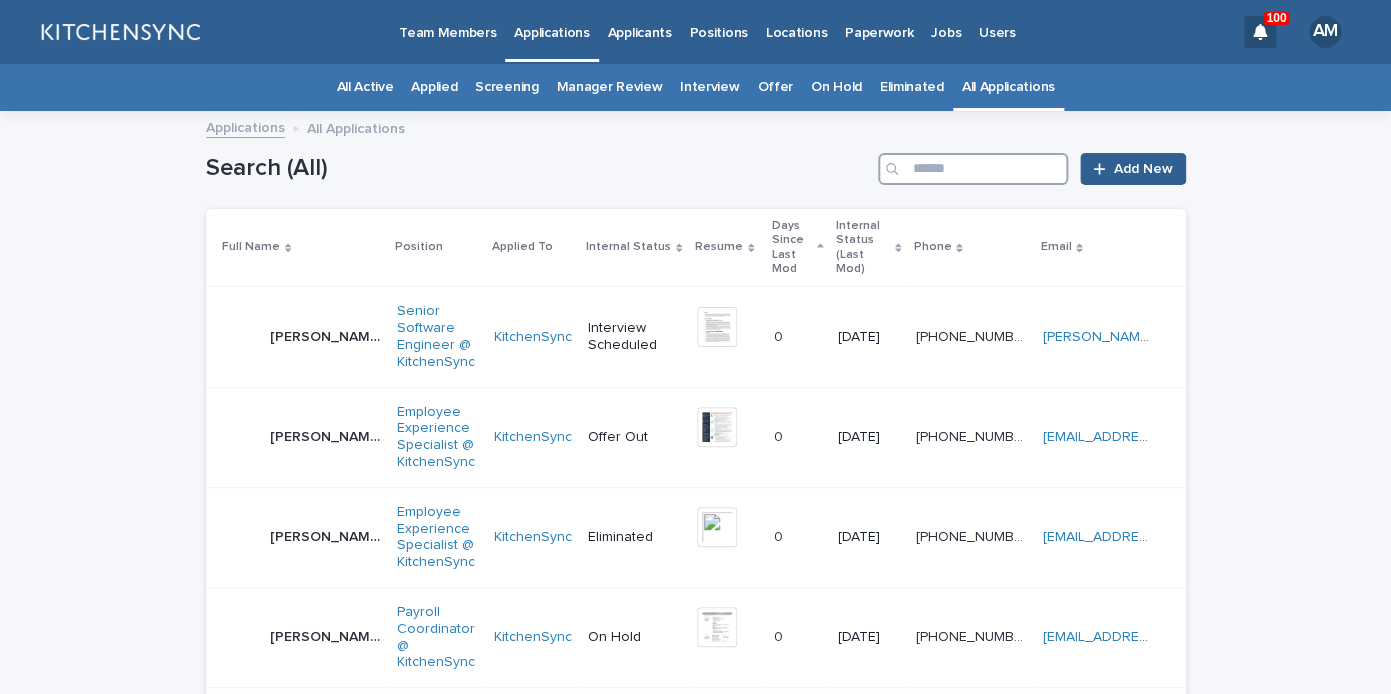 click at bounding box center (973, 169) 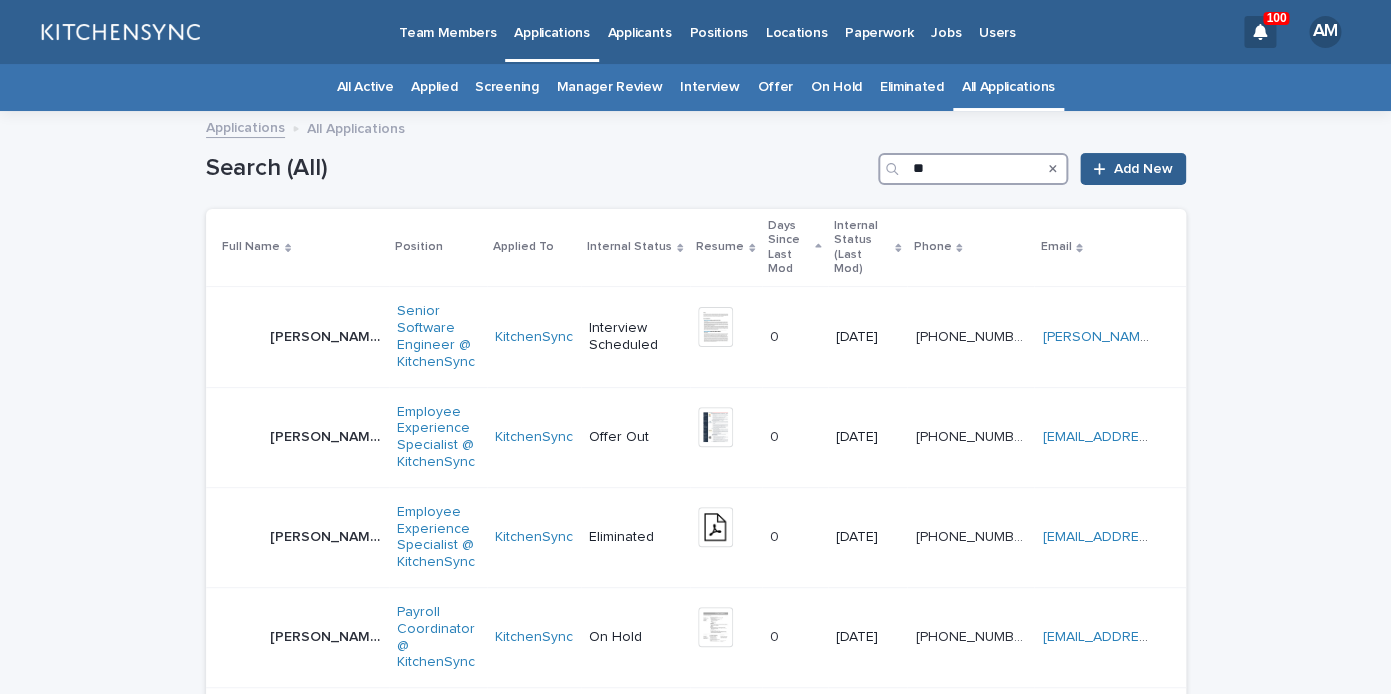 type on "*" 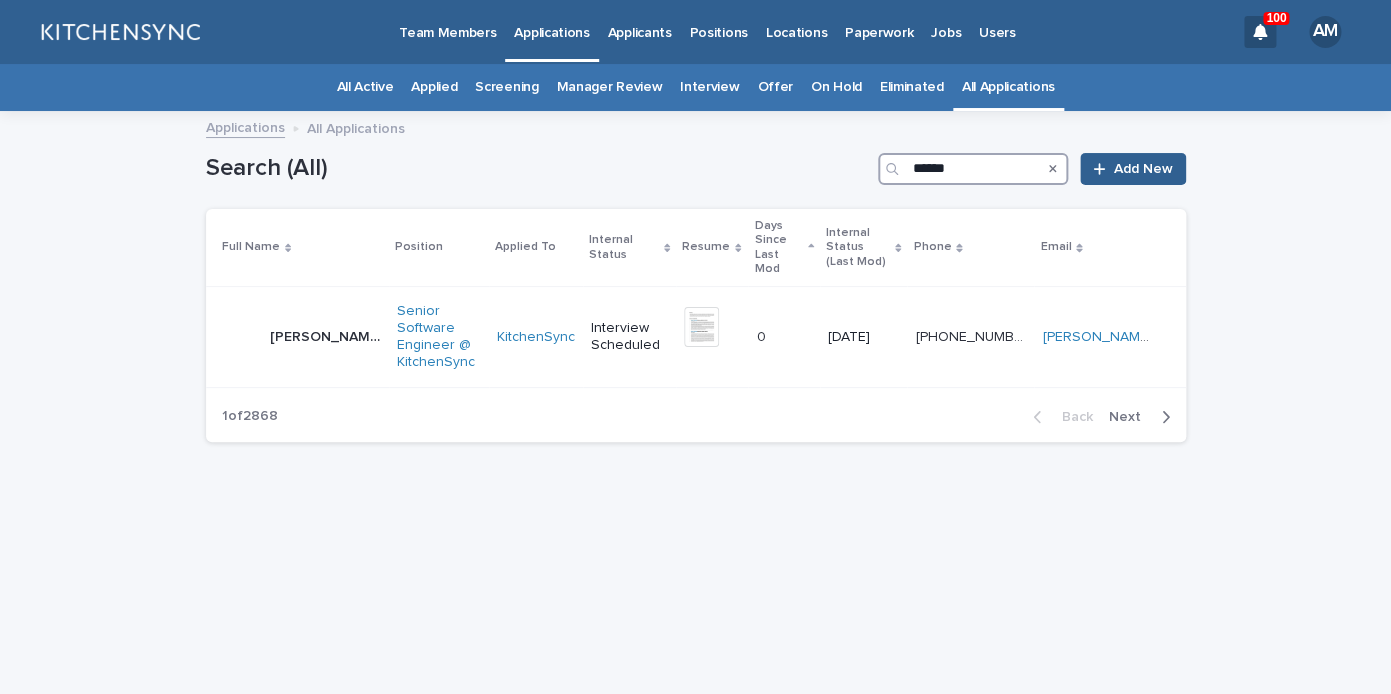 type on "******" 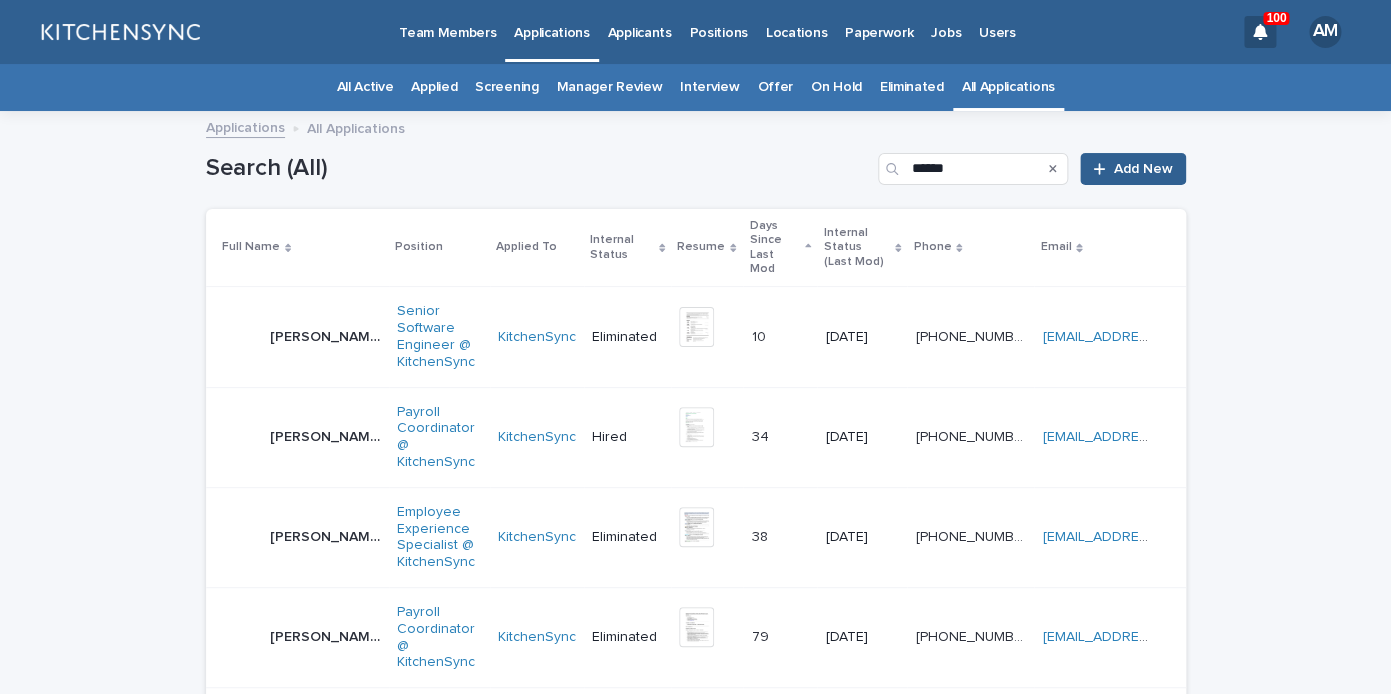 click on "Victor Hugo Cruz Pedraza" at bounding box center (327, 435) 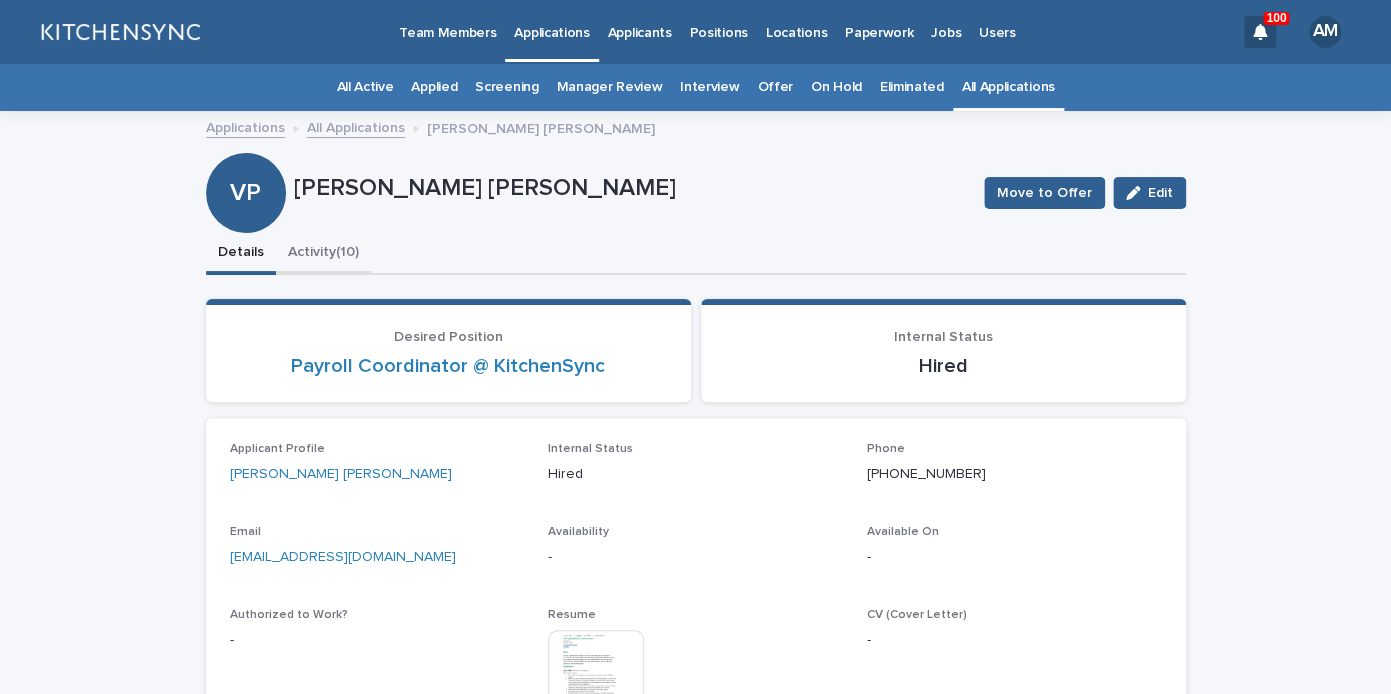 click on "Activity  (10)" at bounding box center [323, 254] 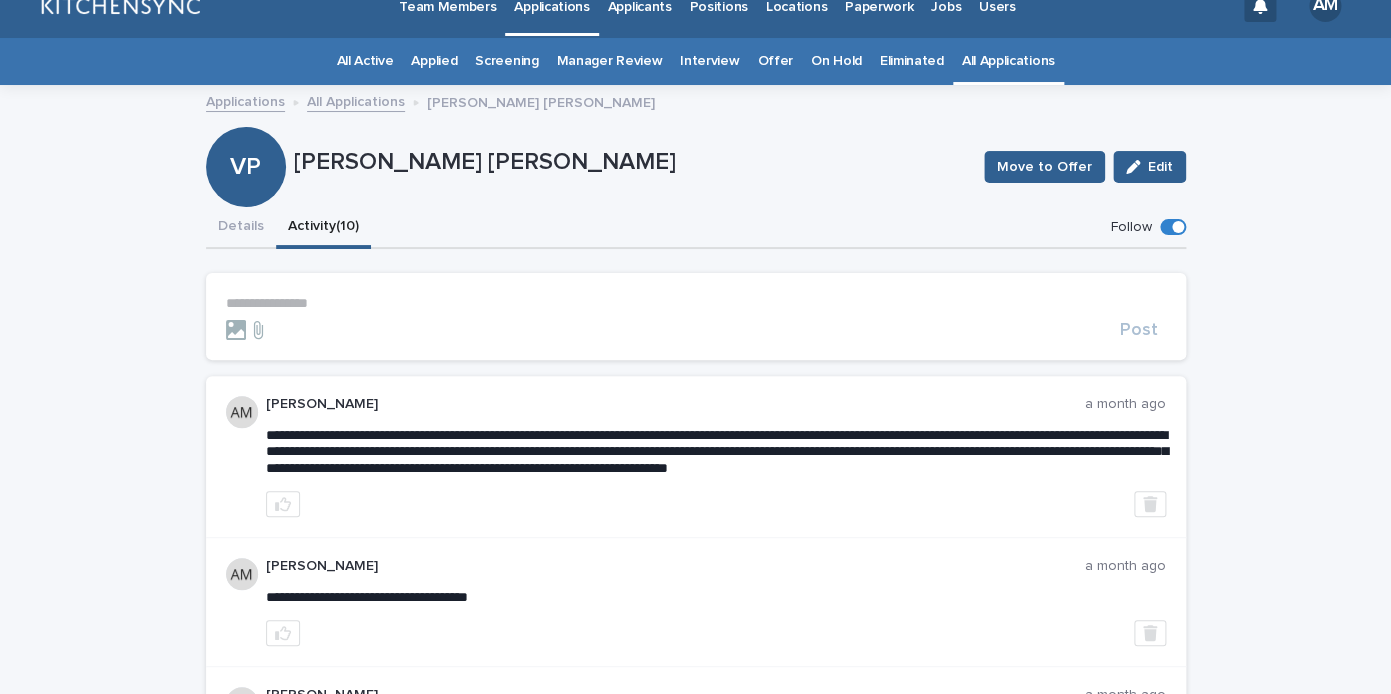 scroll, scrollTop: 28, scrollLeft: 0, axis: vertical 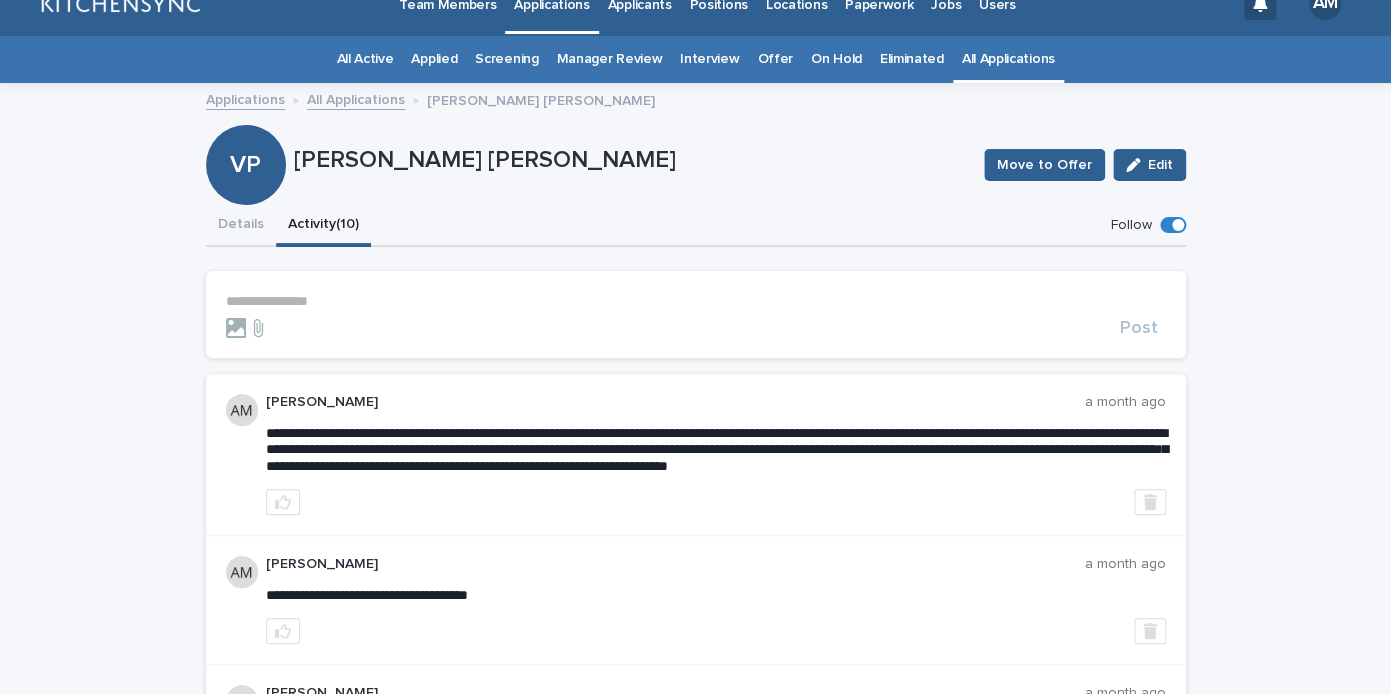 click on "**********" at bounding box center (696, 301) 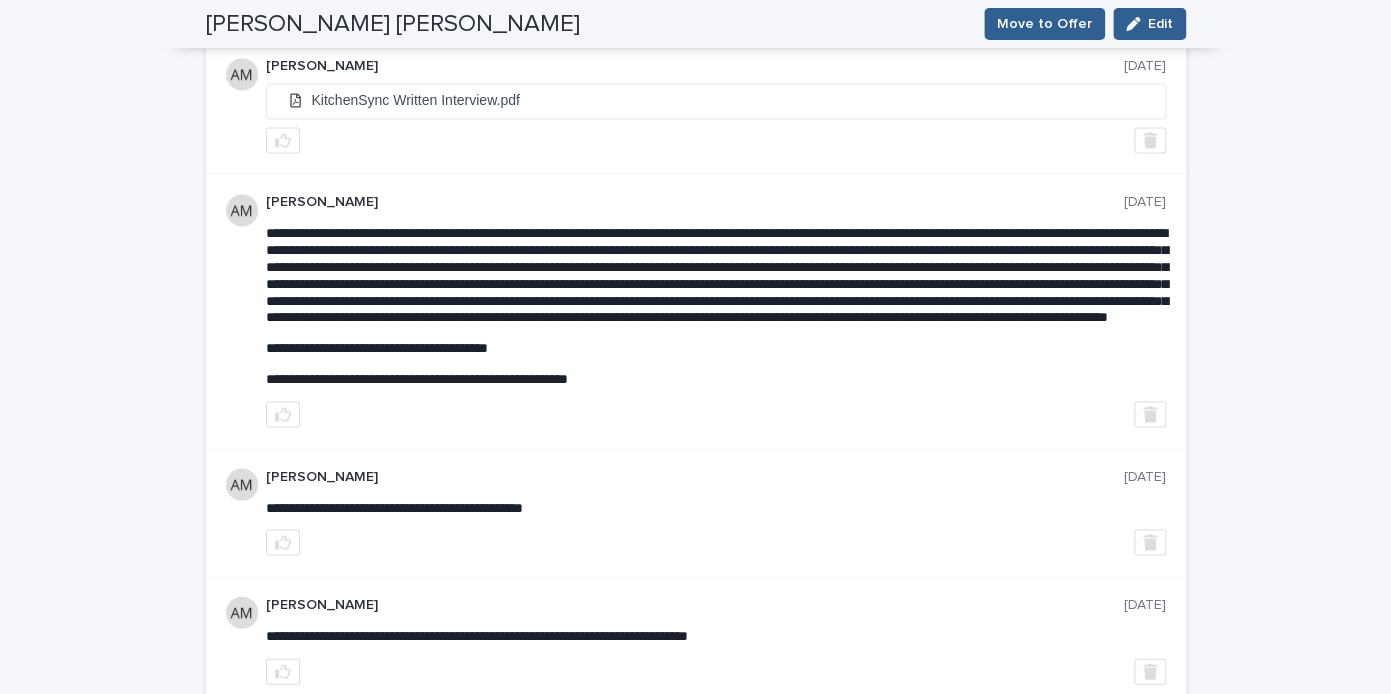 scroll, scrollTop: 1253, scrollLeft: 0, axis: vertical 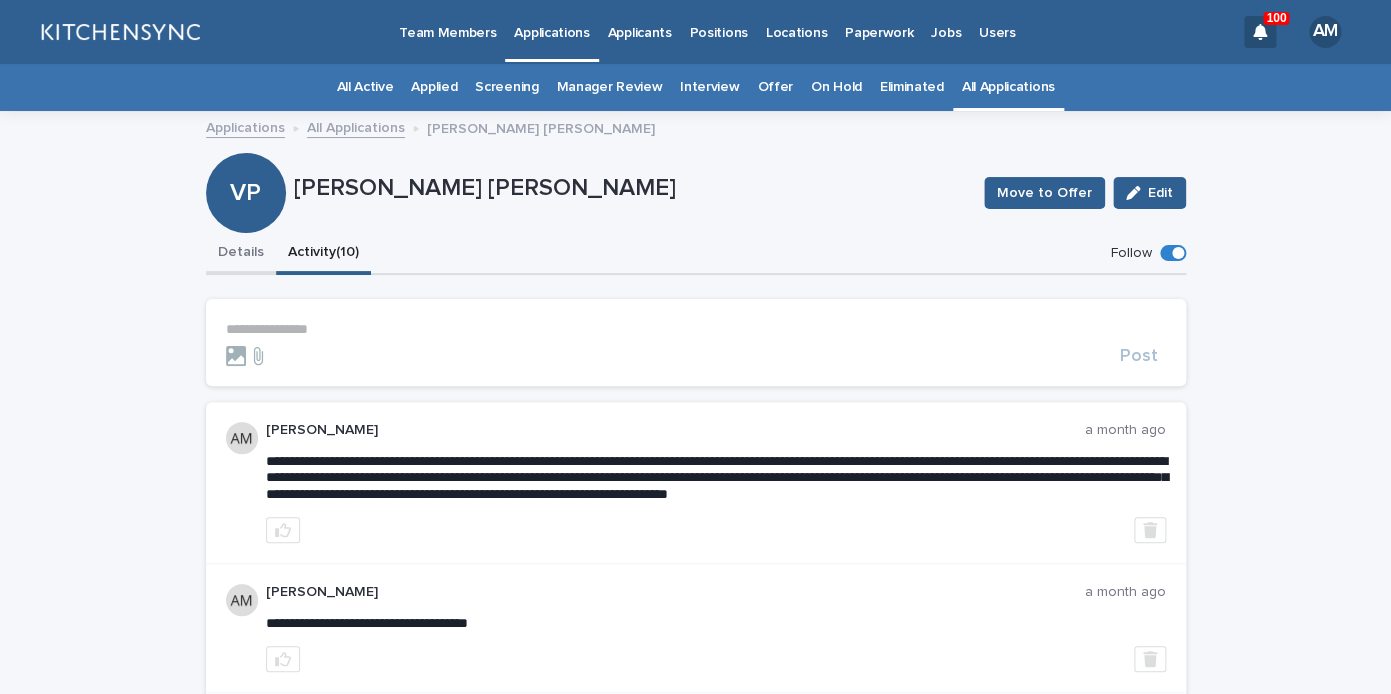 click on "Details" at bounding box center [241, 254] 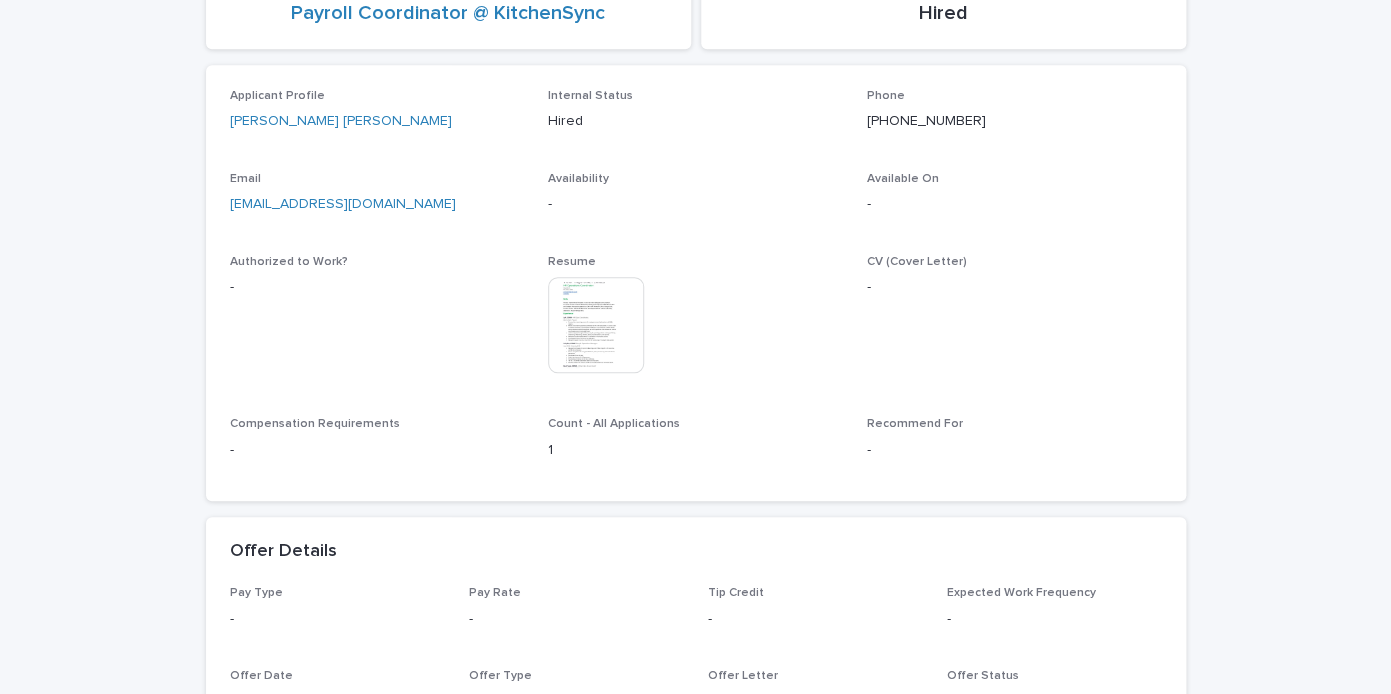 scroll, scrollTop: 352, scrollLeft: 0, axis: vertical 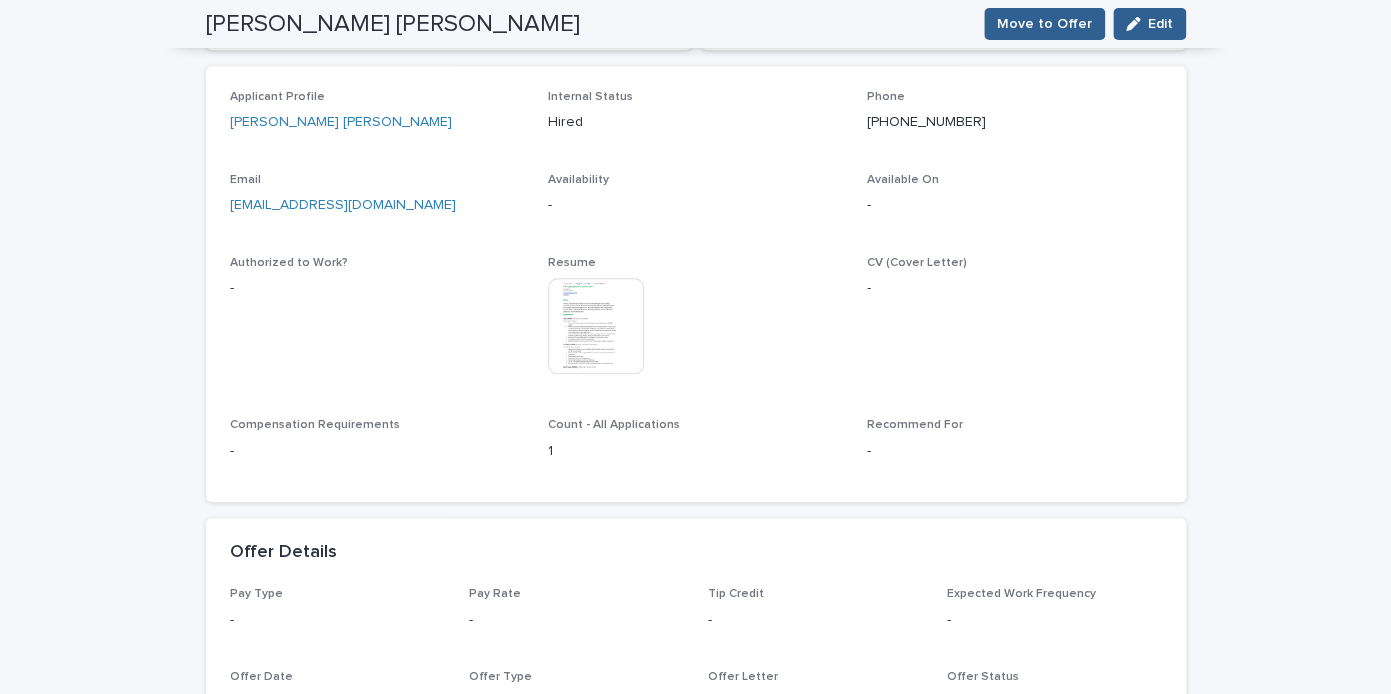 click at bounding box center [596, 326] 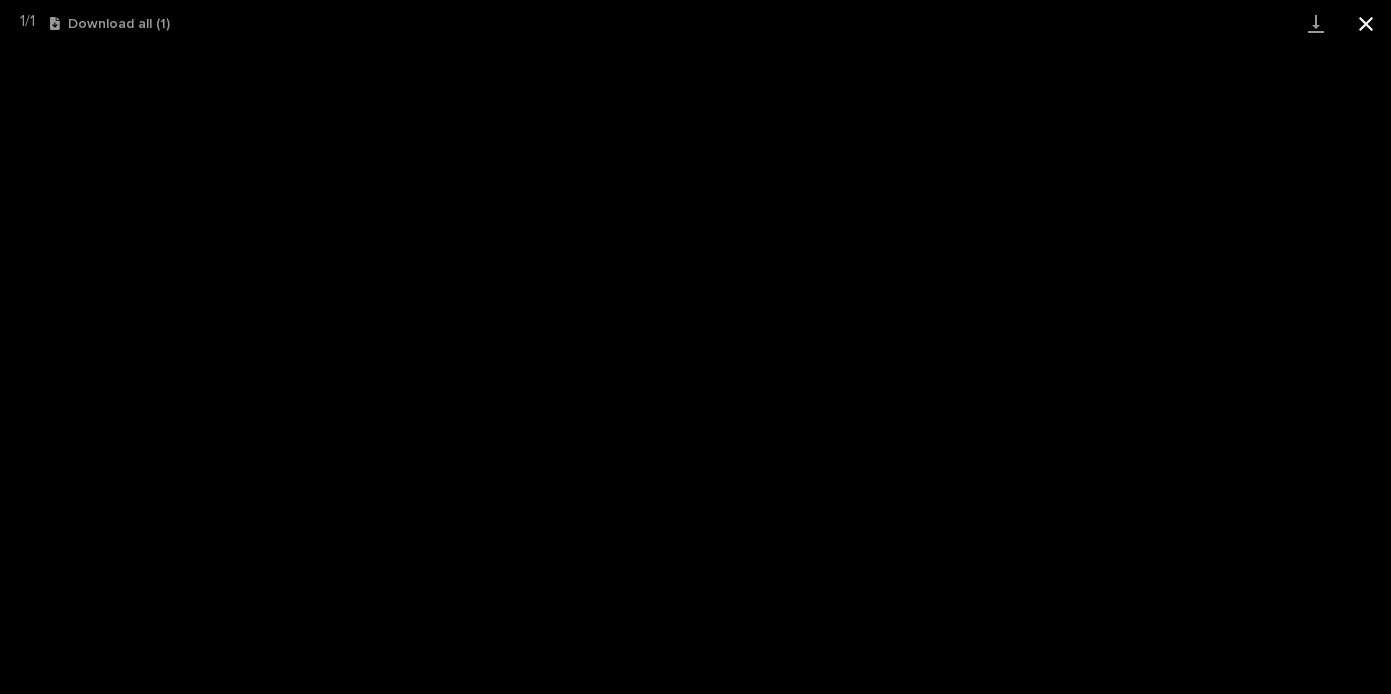 click at bounding box center (1366, 23) 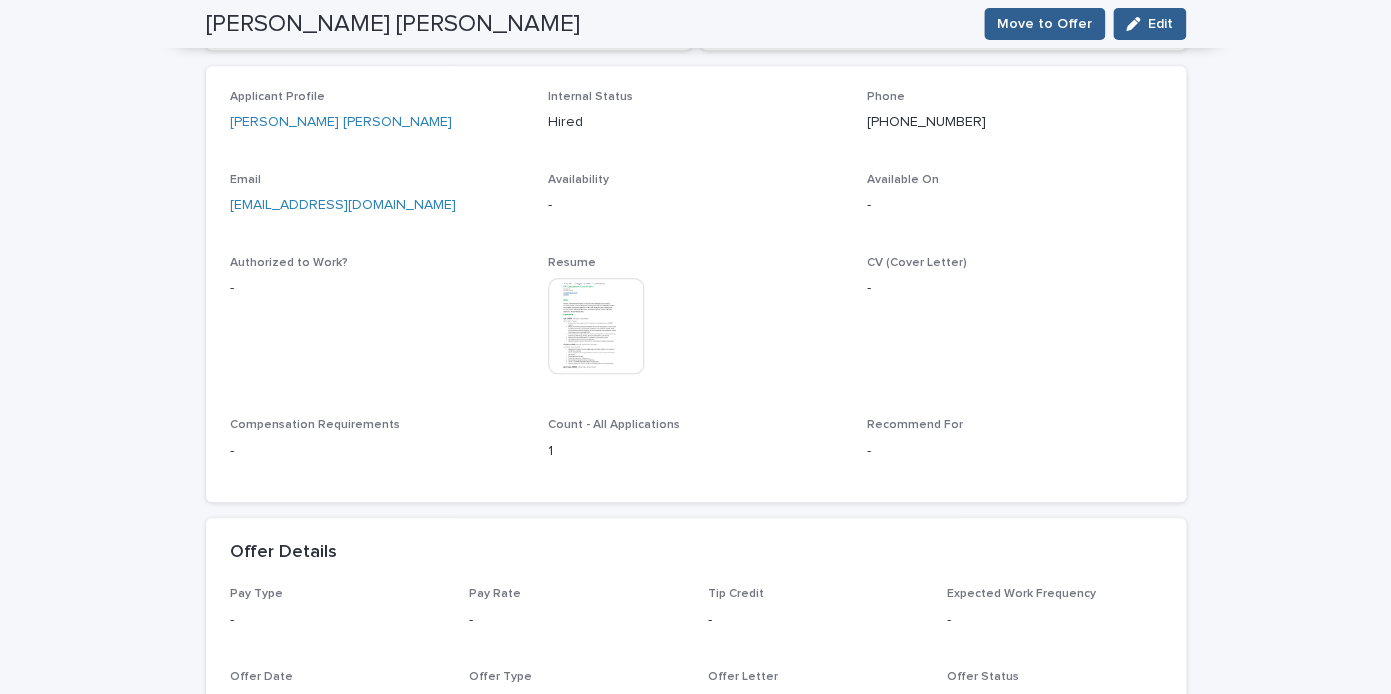 scroll, scrollTop: 0, scrollLeft: 0, axis: both 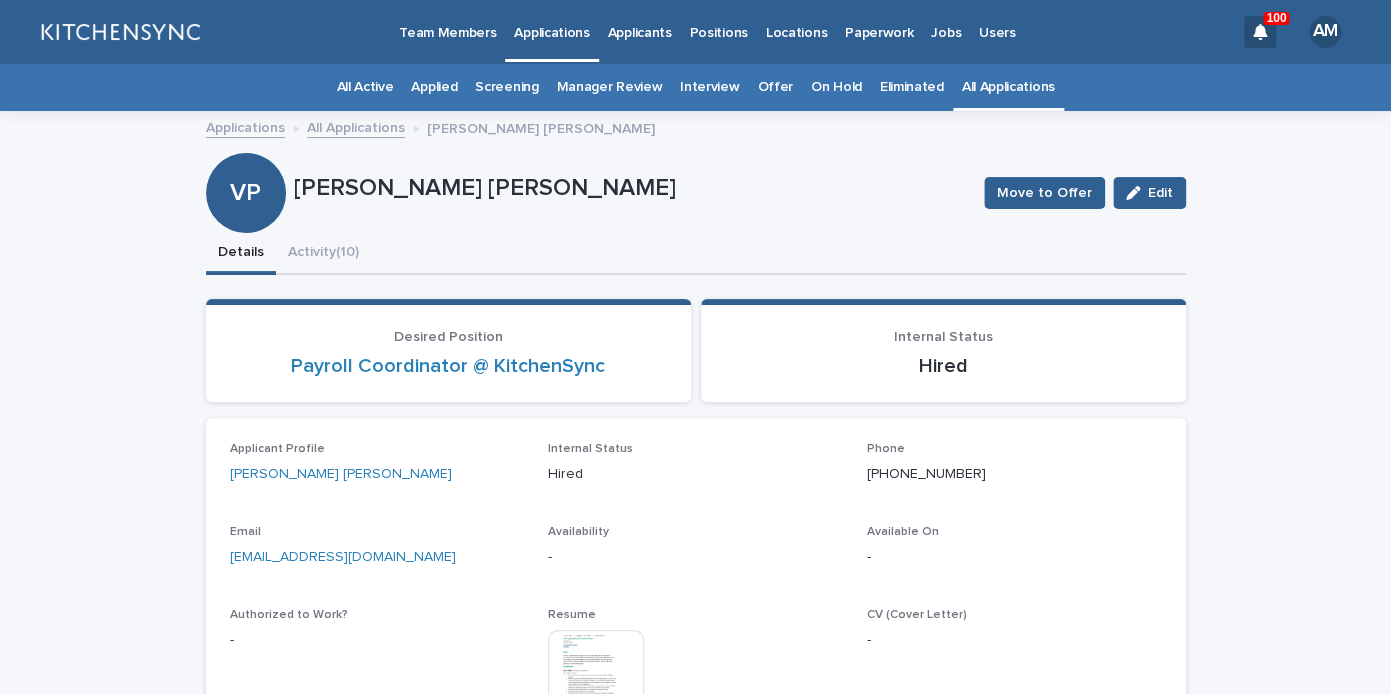 click on "All Applications" at bounding box center [1008, 87] 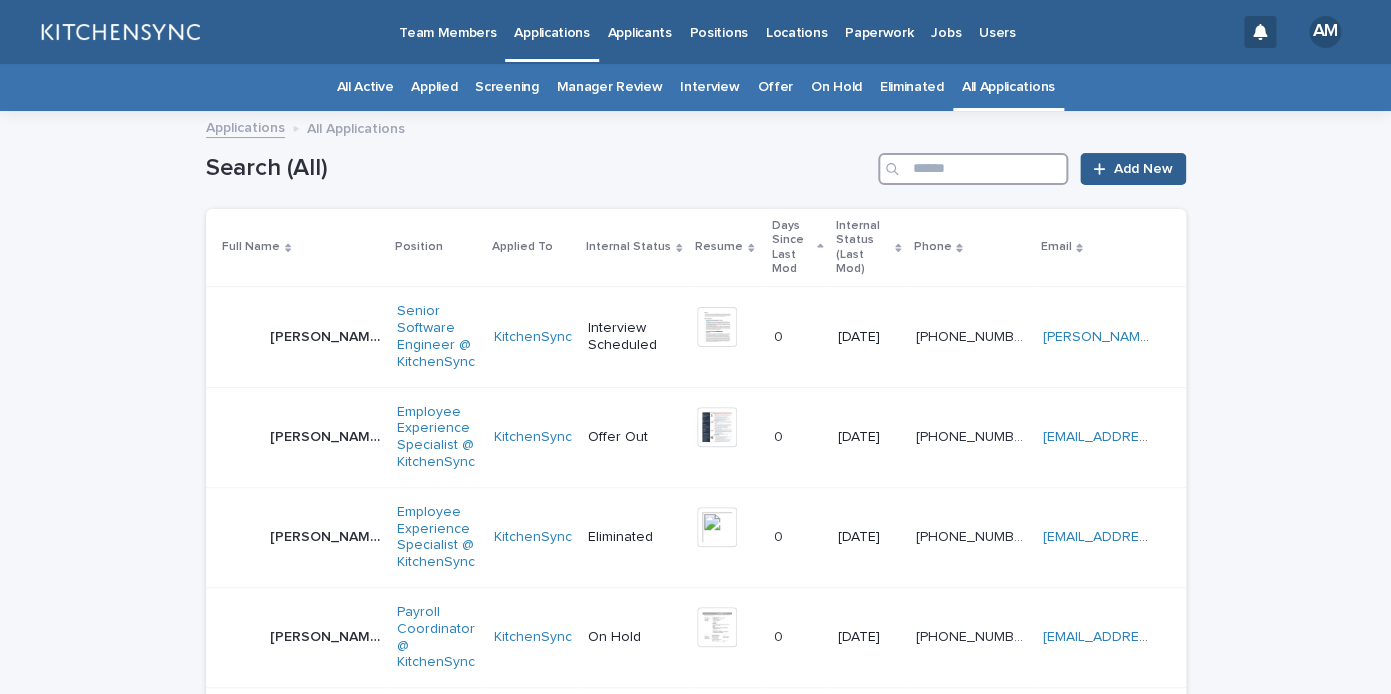 click at bounding box center [973, 169] 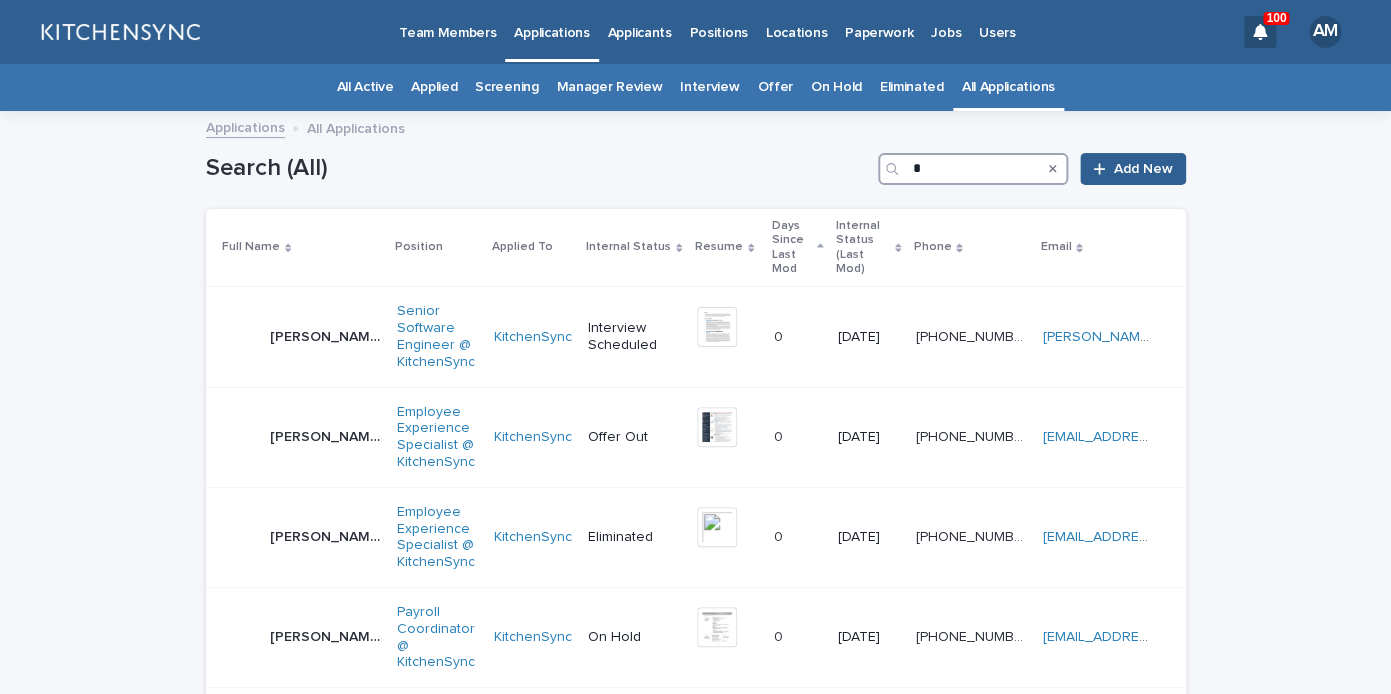 type on "*" 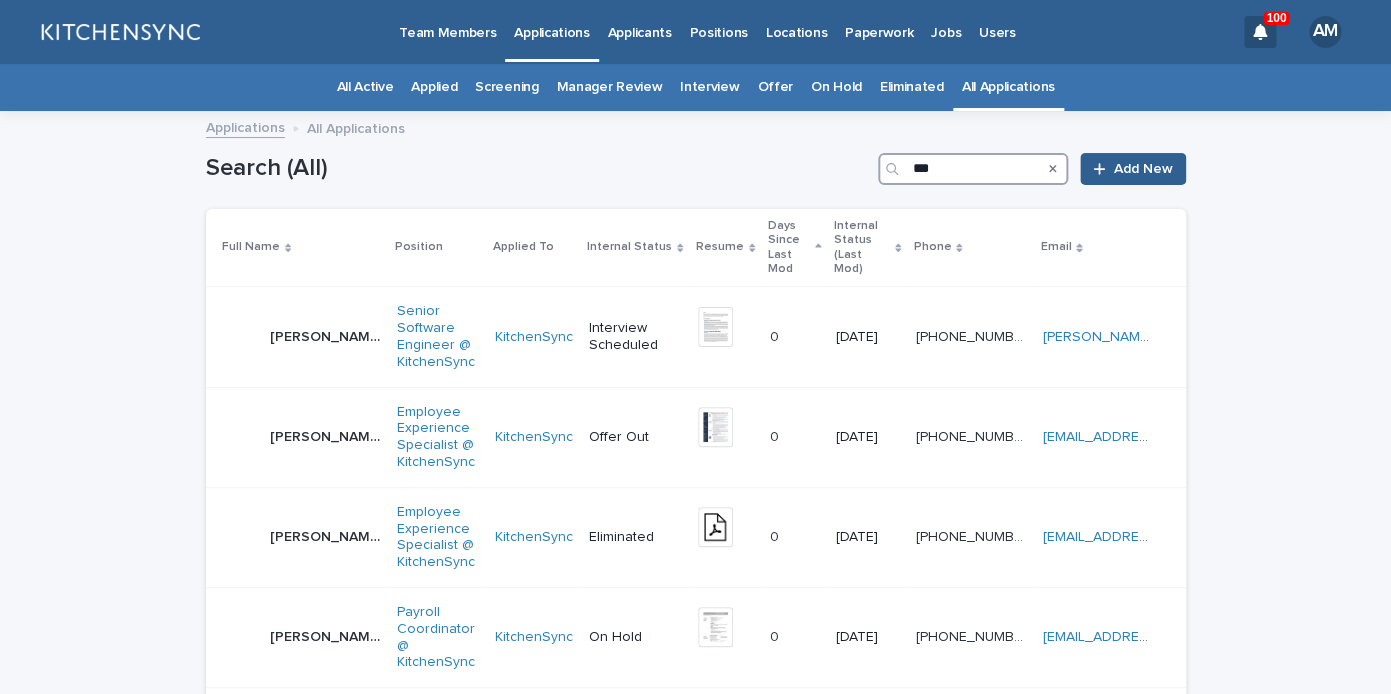 type on "***" 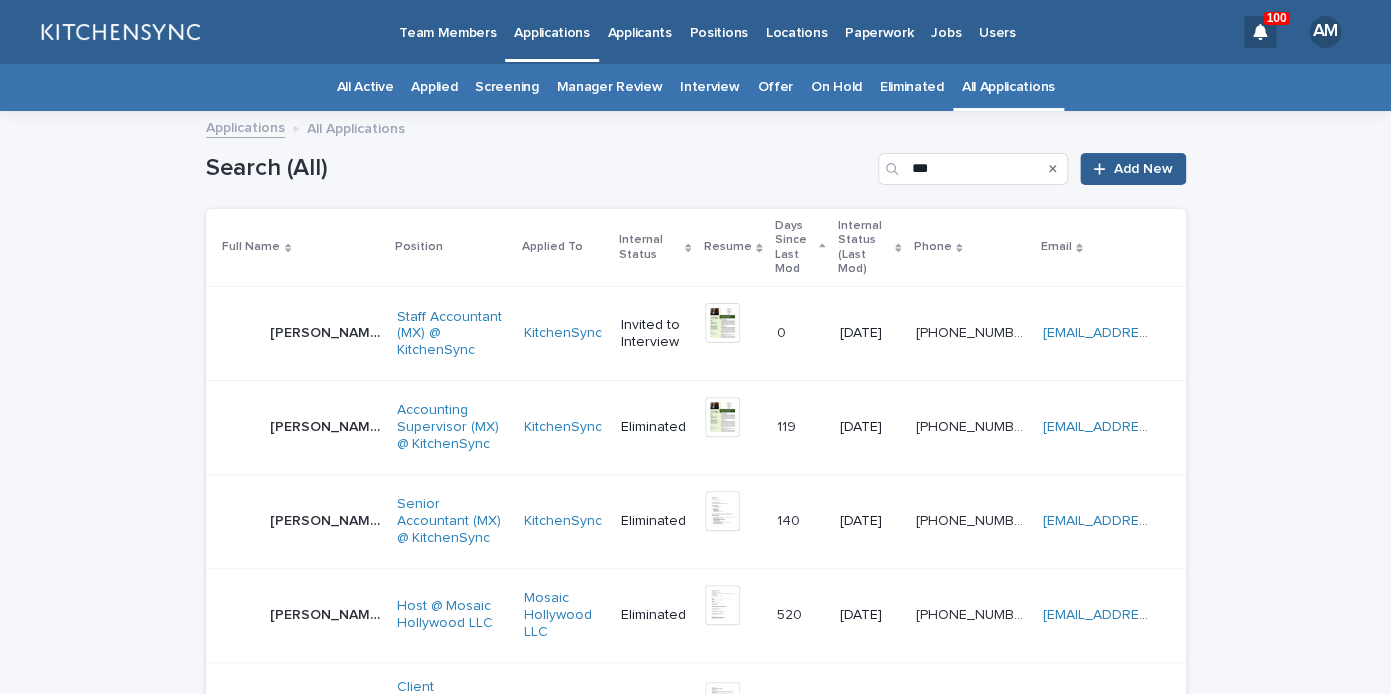 click on "Luz Perez" at bounding box center [327, 331] 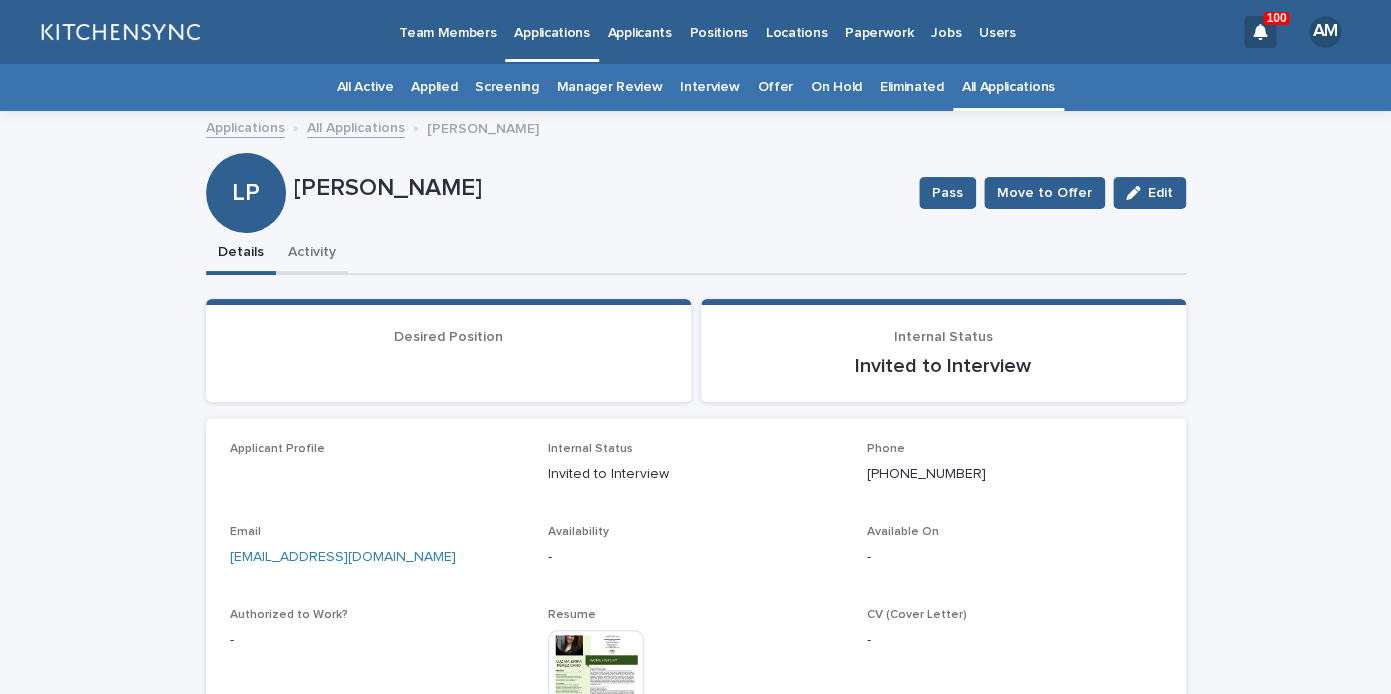 click on "Activity" at bounding box center (312, 254) 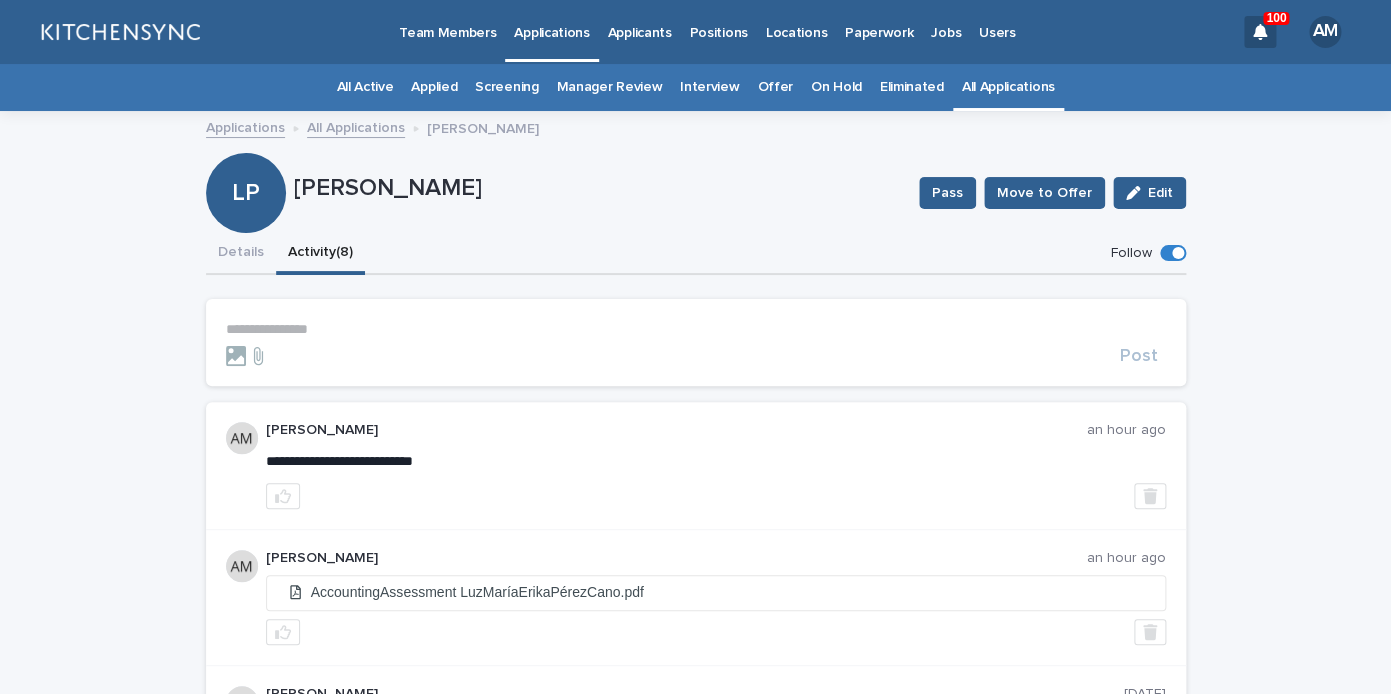 click on "**********" at bounding box center [696, 342] 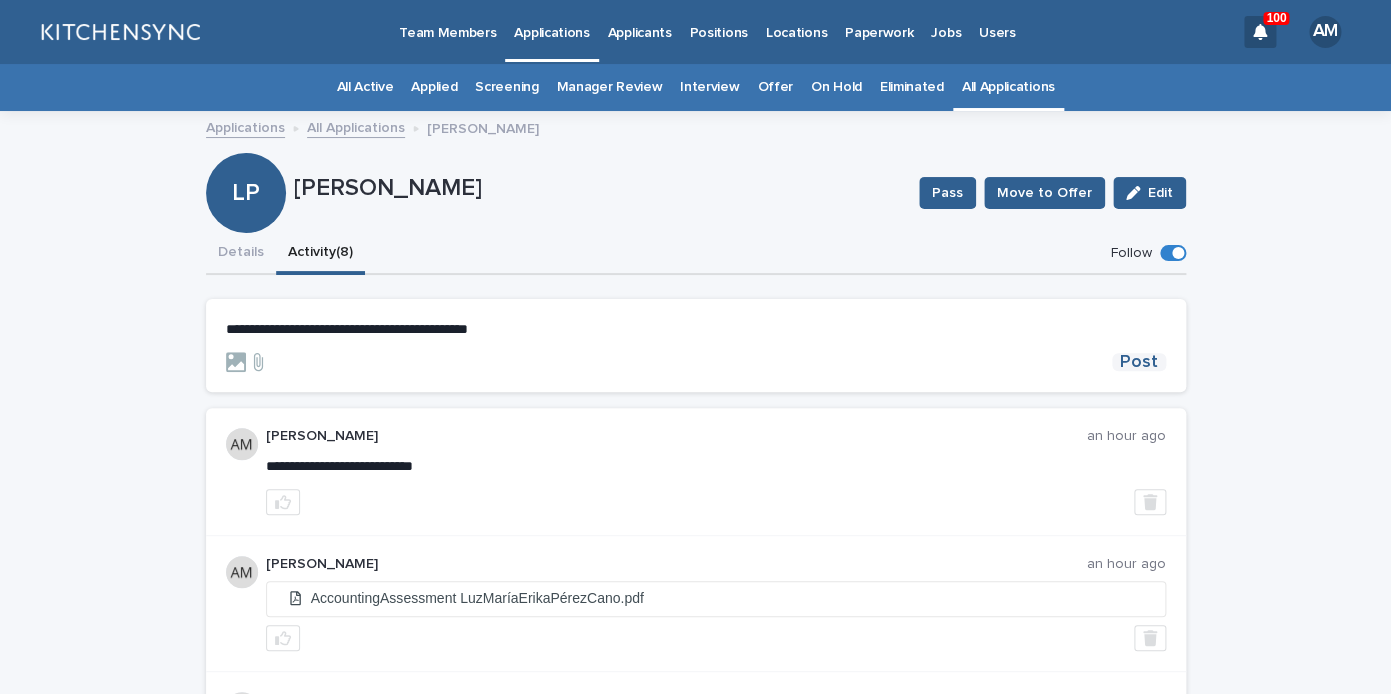 click on "Post" at bounding box center [1139, 362] 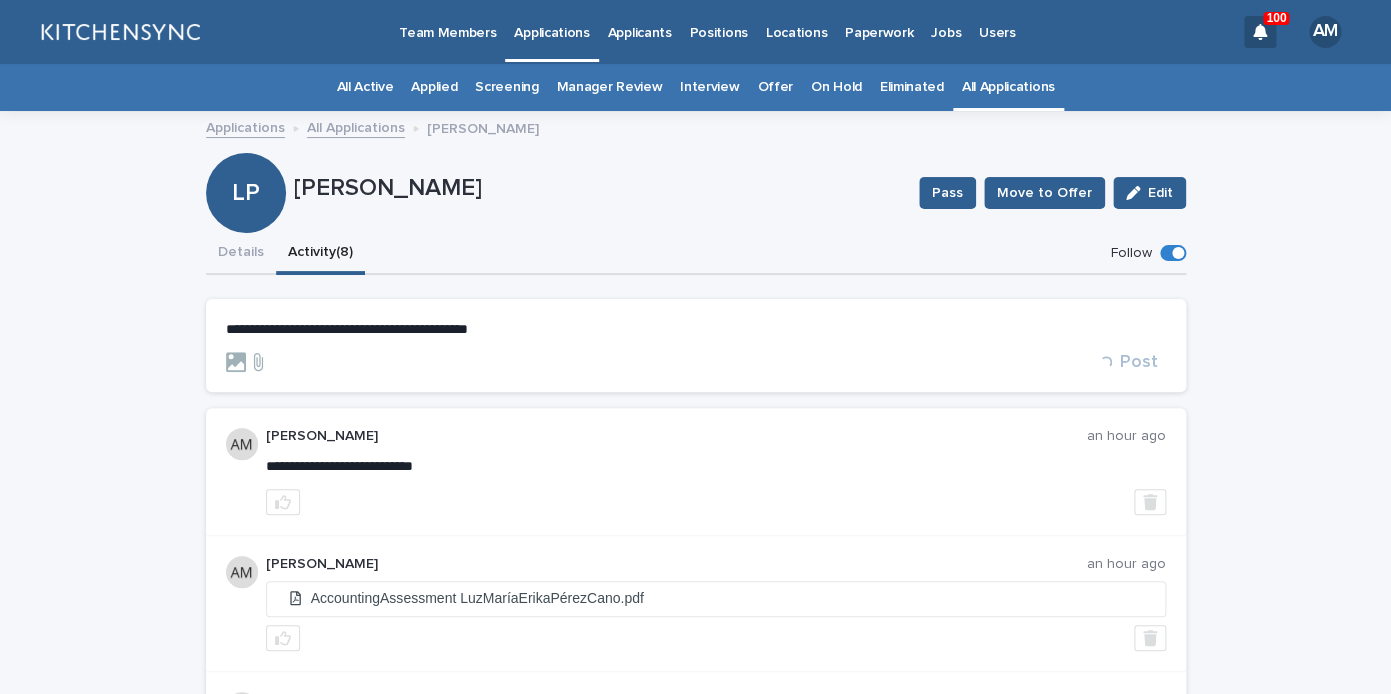 click on "Details" at bounding box center (241, 254) 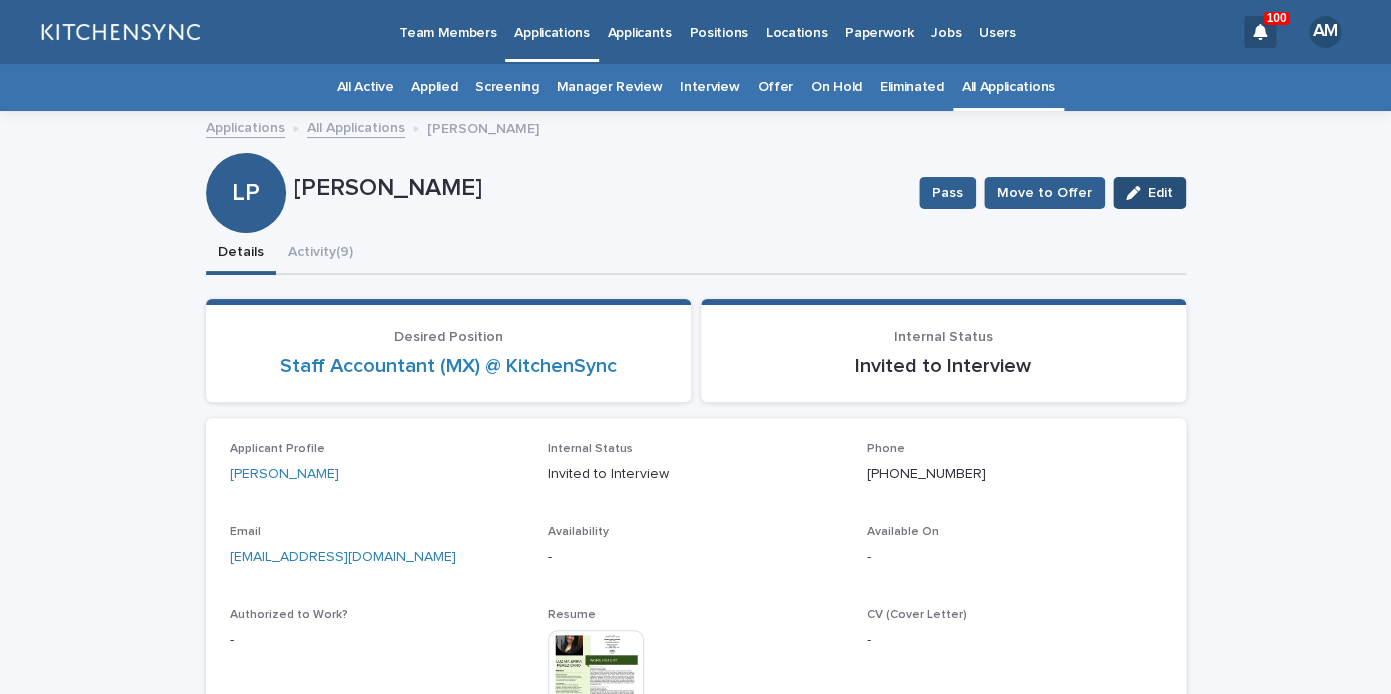 click on "Edit" at bounding box center [1160, 193] 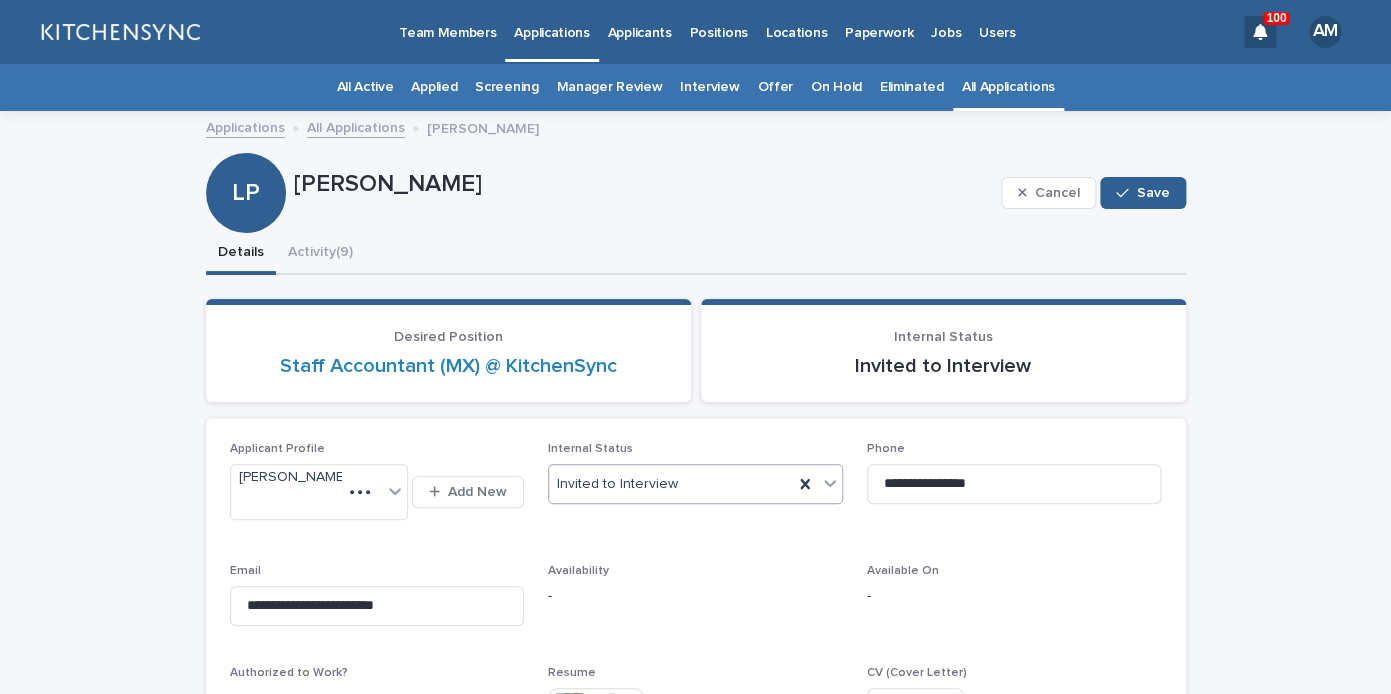 click on "Invited to Interview" at bounding box center (671, 484) 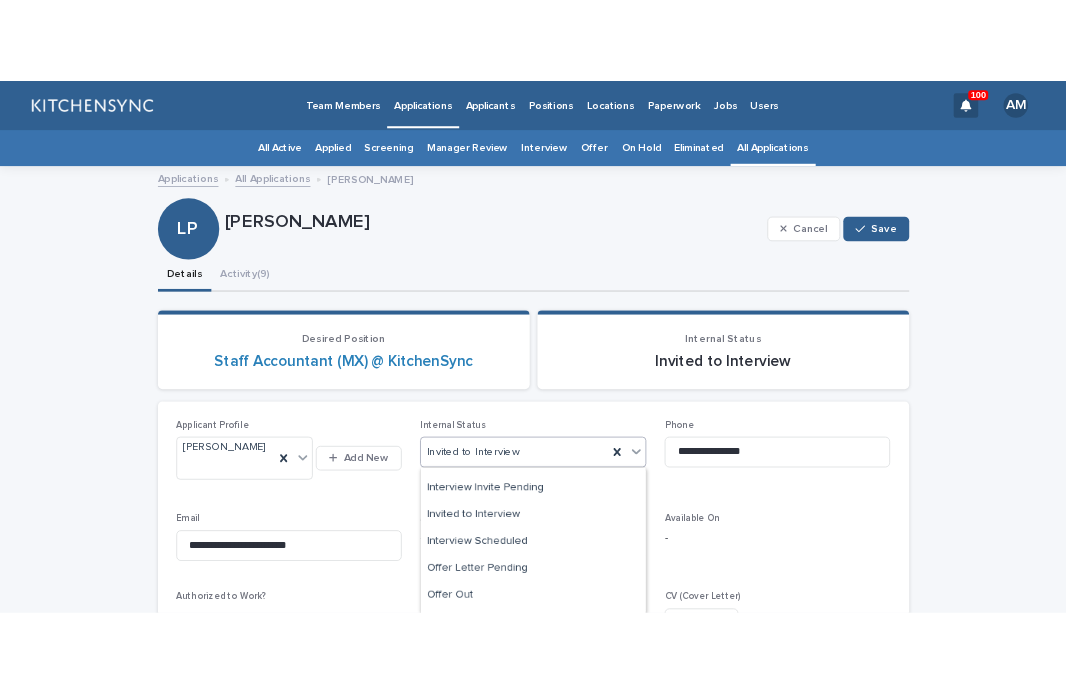 scroll, scrollTop: 203, scrollLeft: 0, axis: vertical 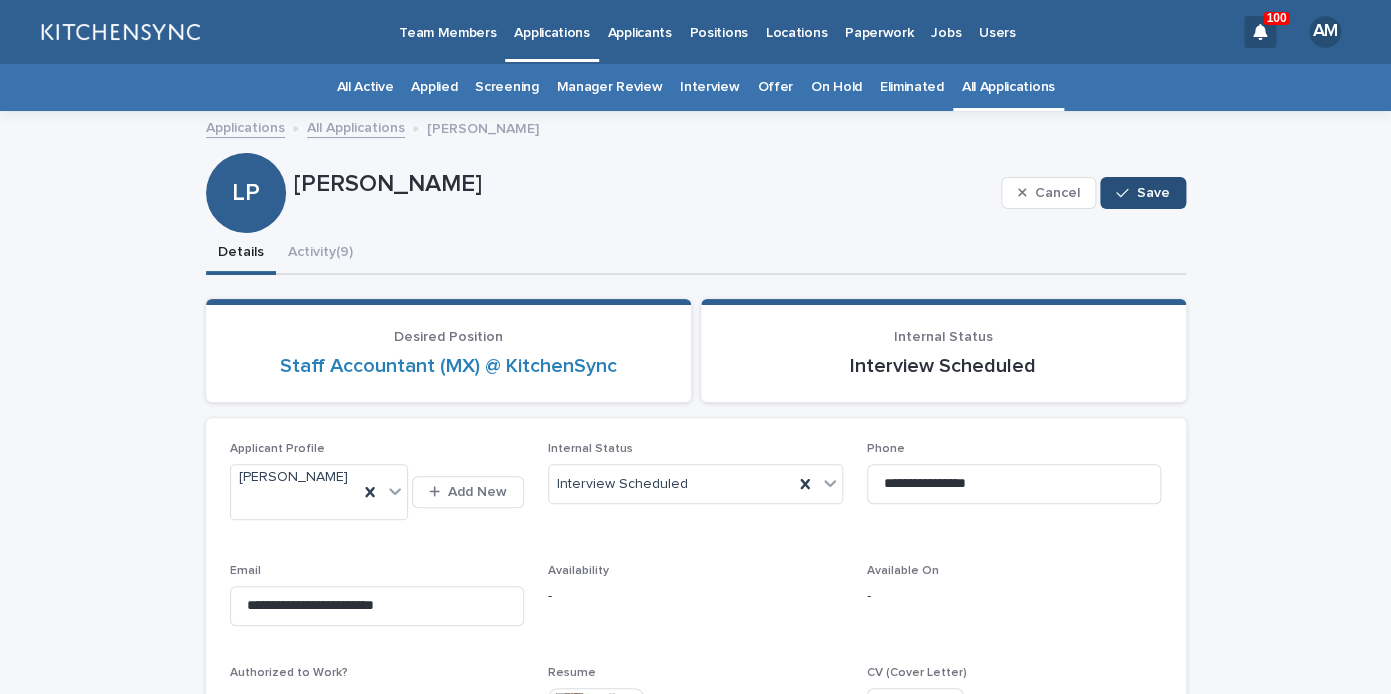 click on "Save" at bounding box center (1153, 193) 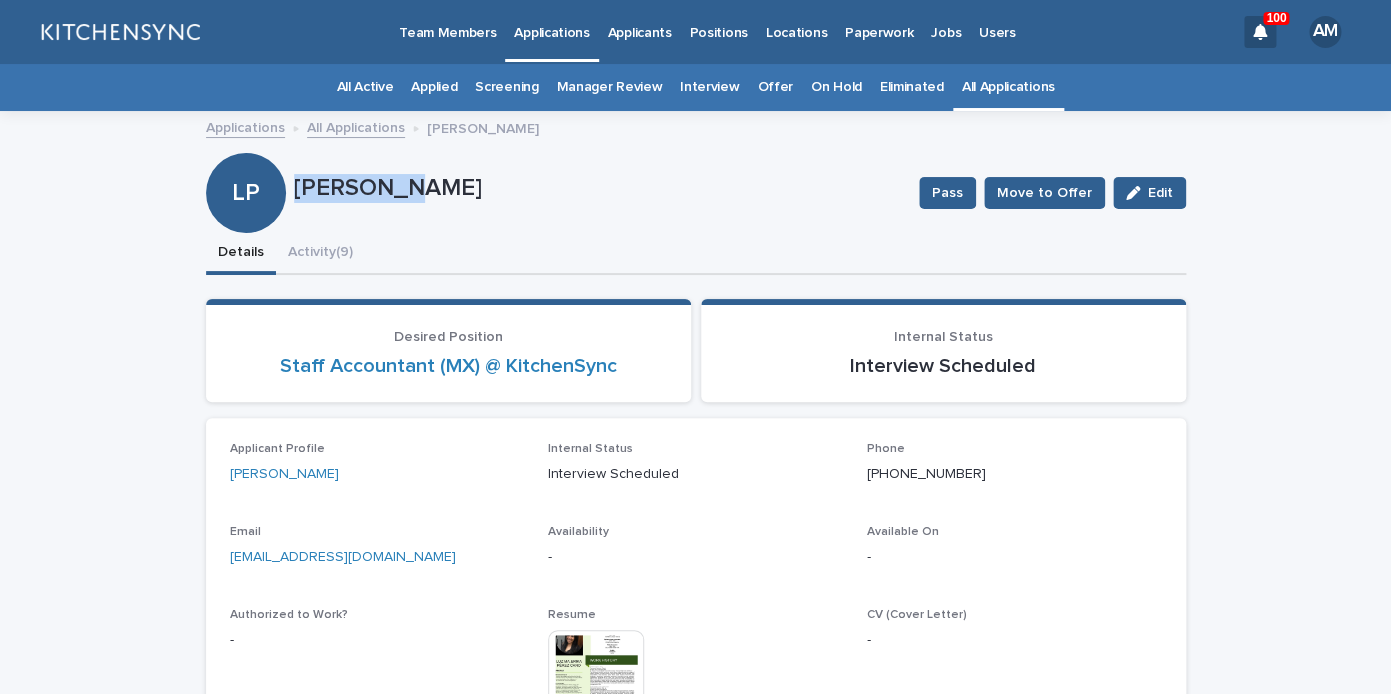 drag, startPoint x: 297, startPoint y: 185, endPoint x: 416, endPoint y: 187, distance: 119.01681 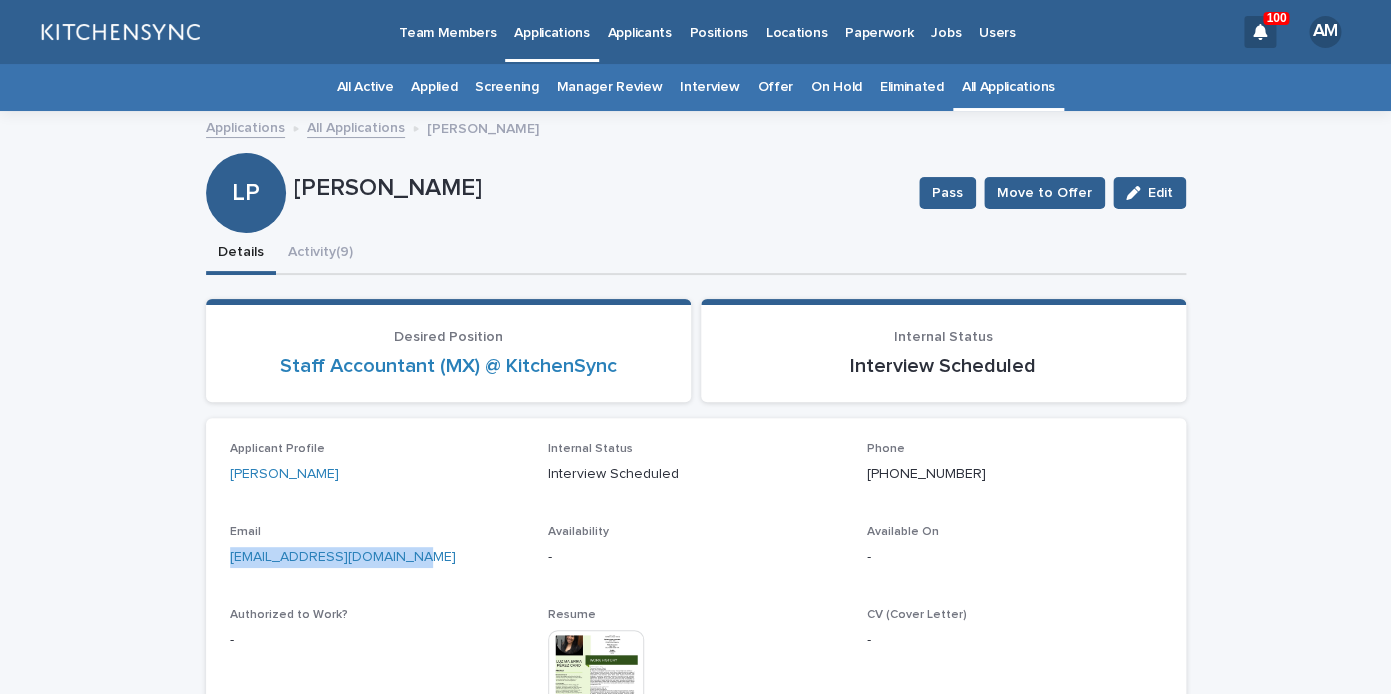 drag, startPoint x: 434, startPoint y: 566, endPoint x: 186, endPoint y: 560, distance: 248.07257 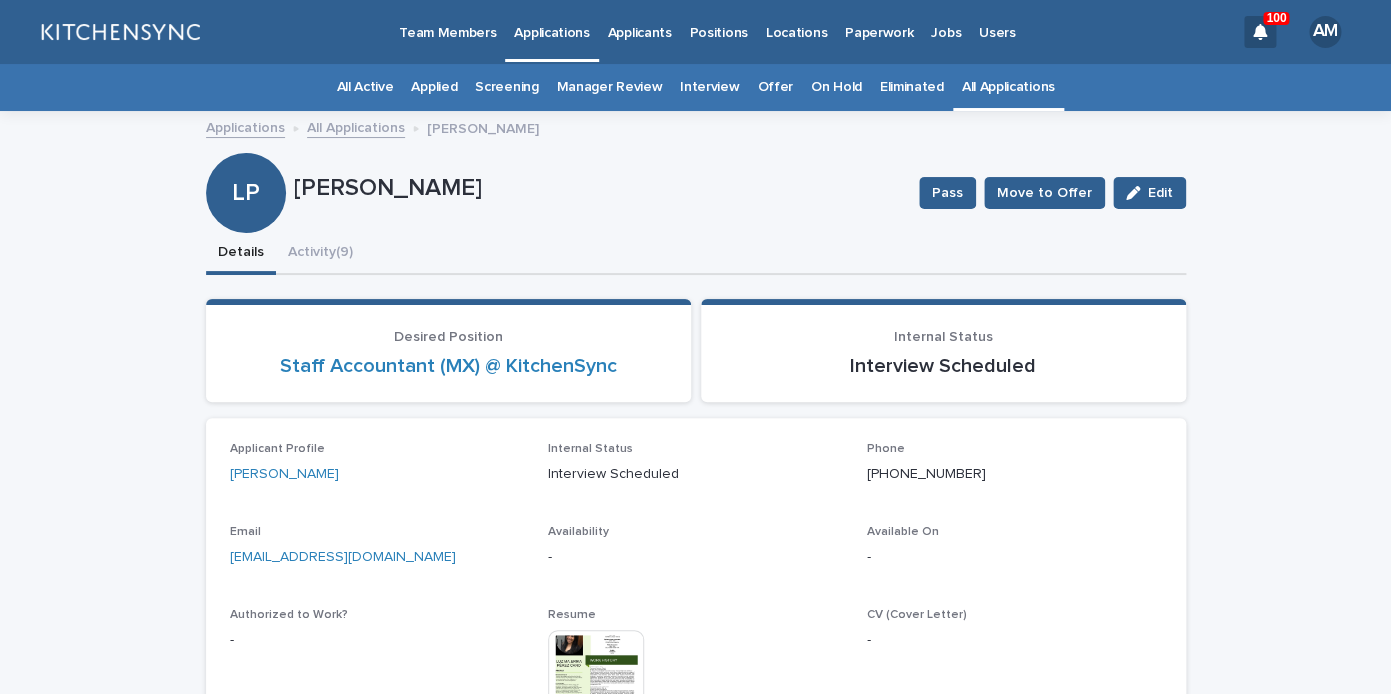 click on "Luz Perez" at bounding box center [598, 192] 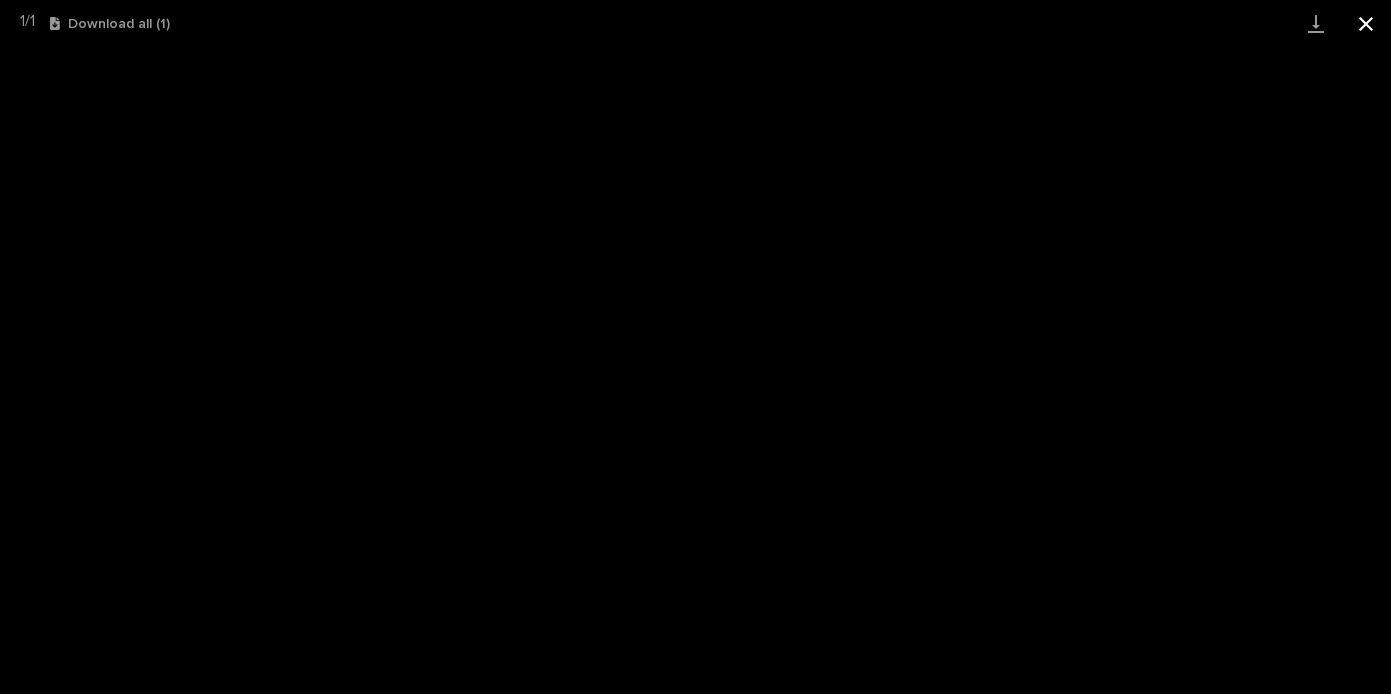 click at bounding box center [1366, 23] 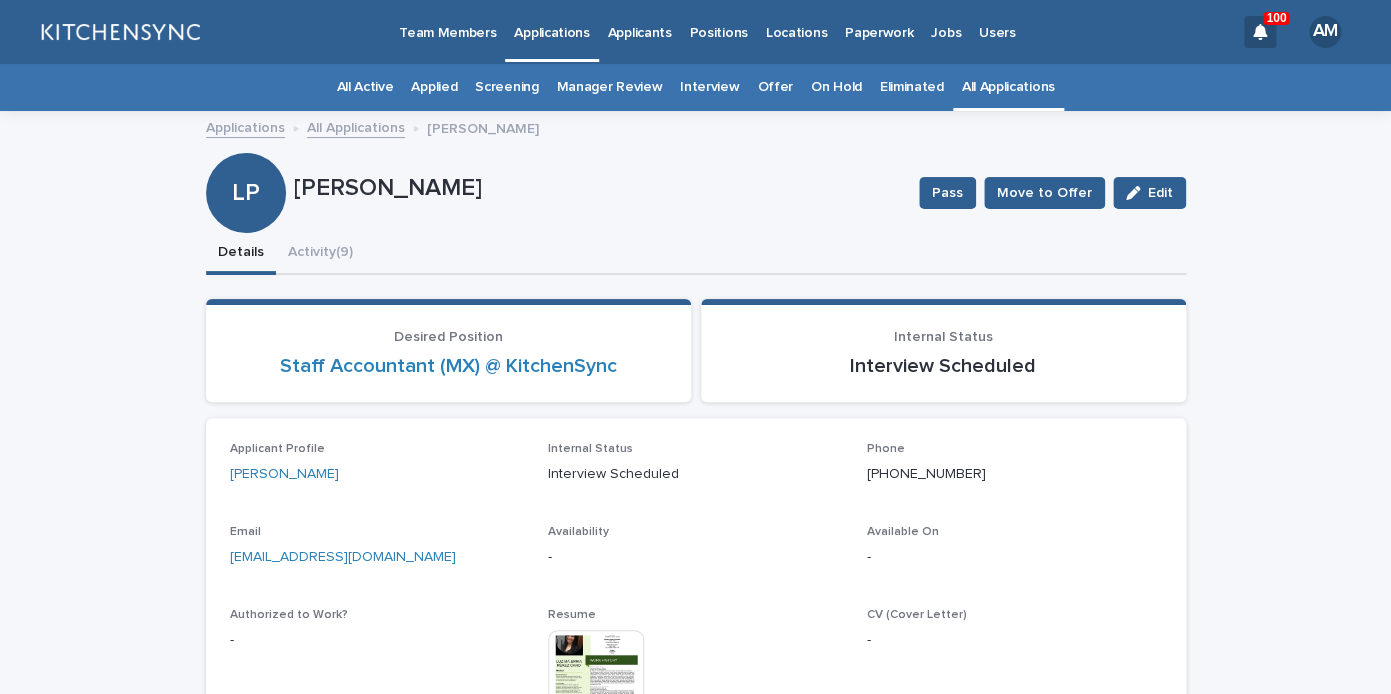 click on "All Applications" at bounding box center [1008, 87] 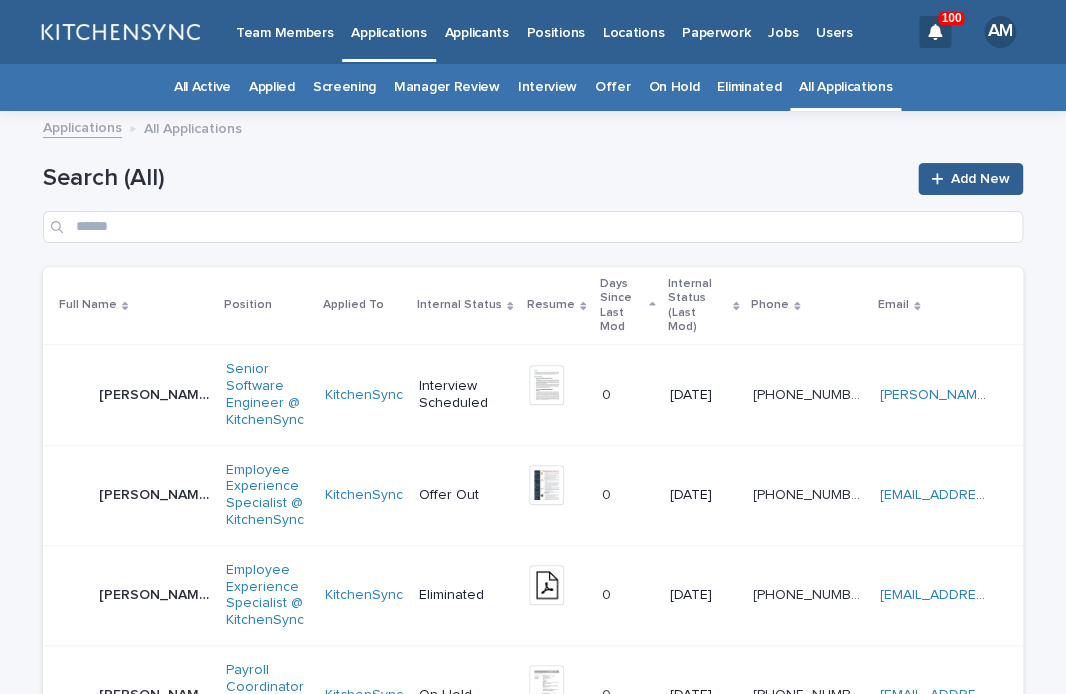 click on "Applicants" at bounding box center (477, 21) 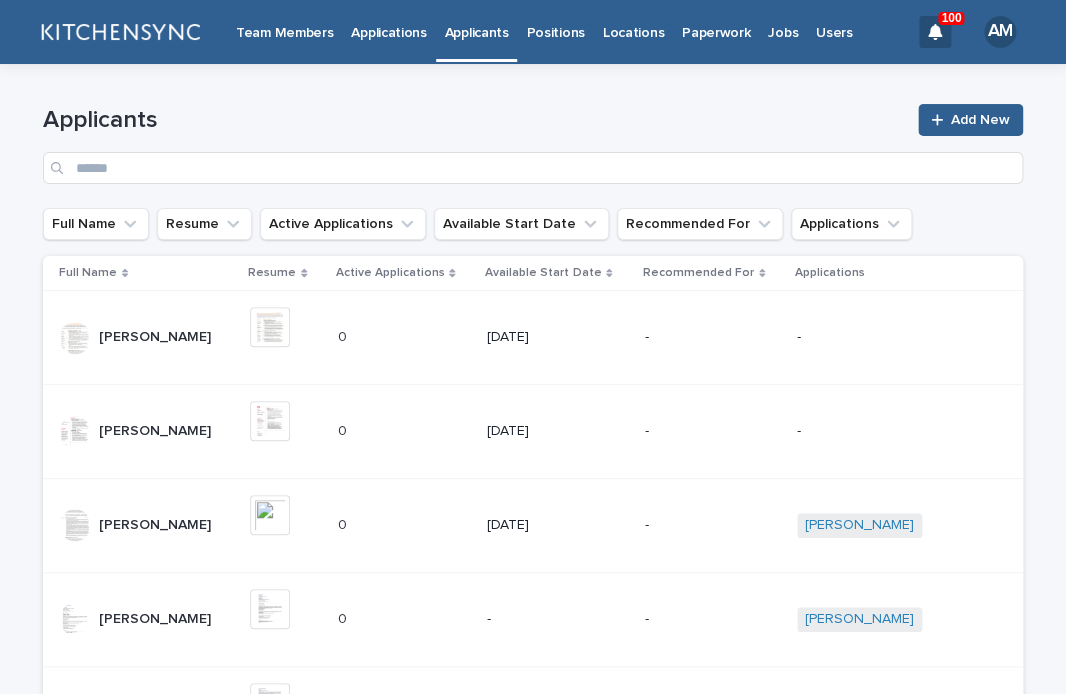 click on "Add New" at bounding box center (980, 120) 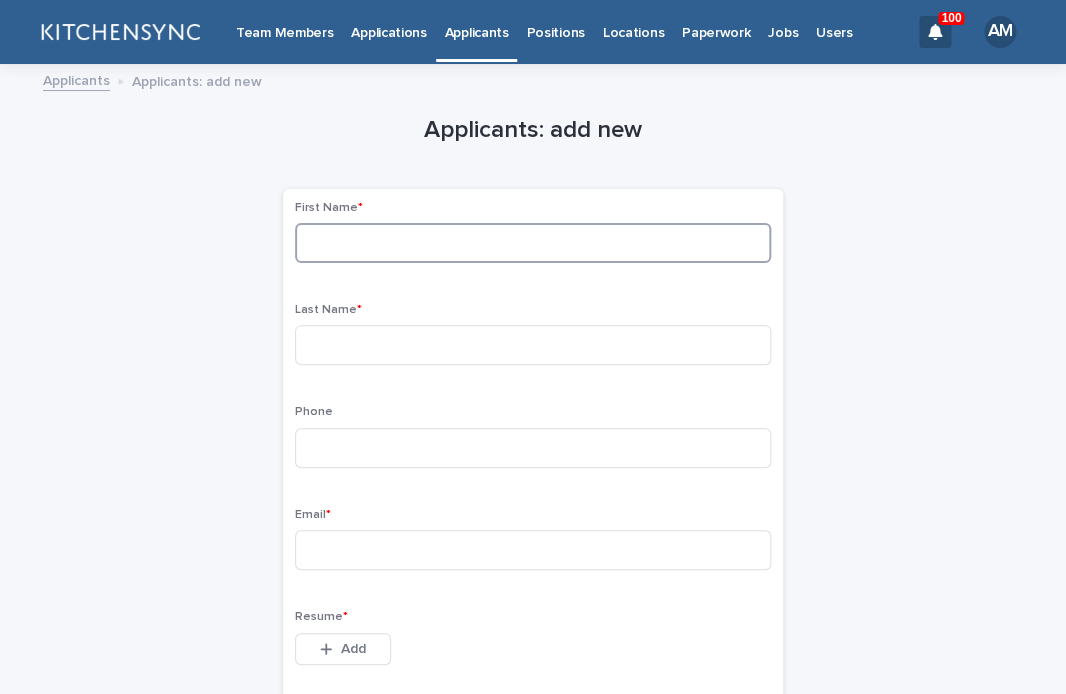 click at bounding box center [533, 243] 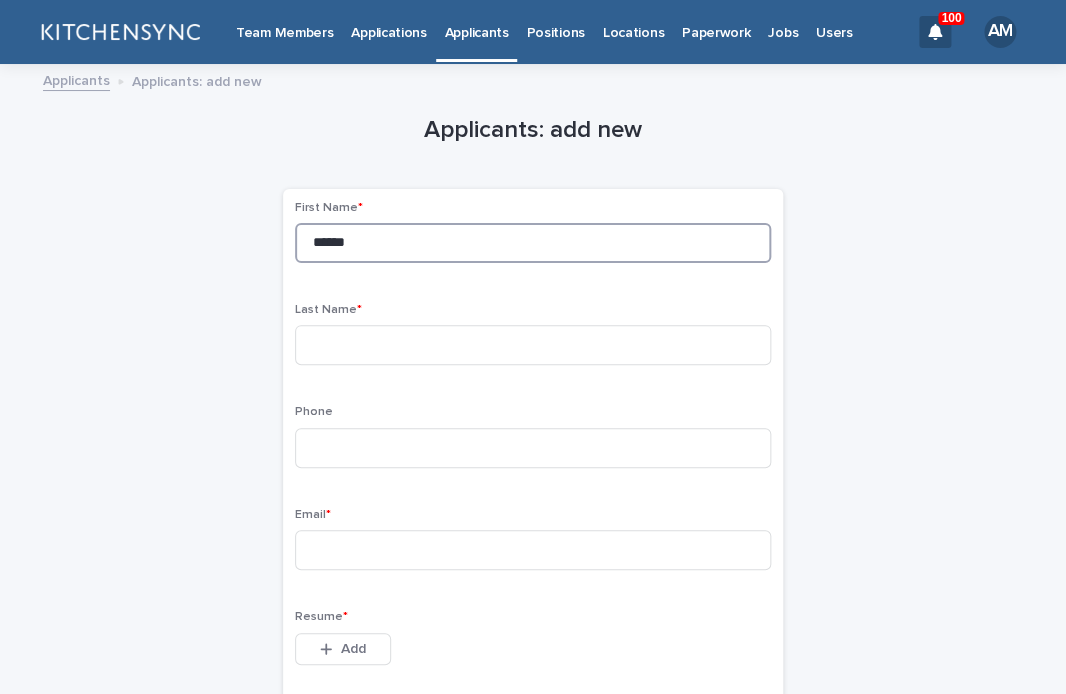 type on "******" 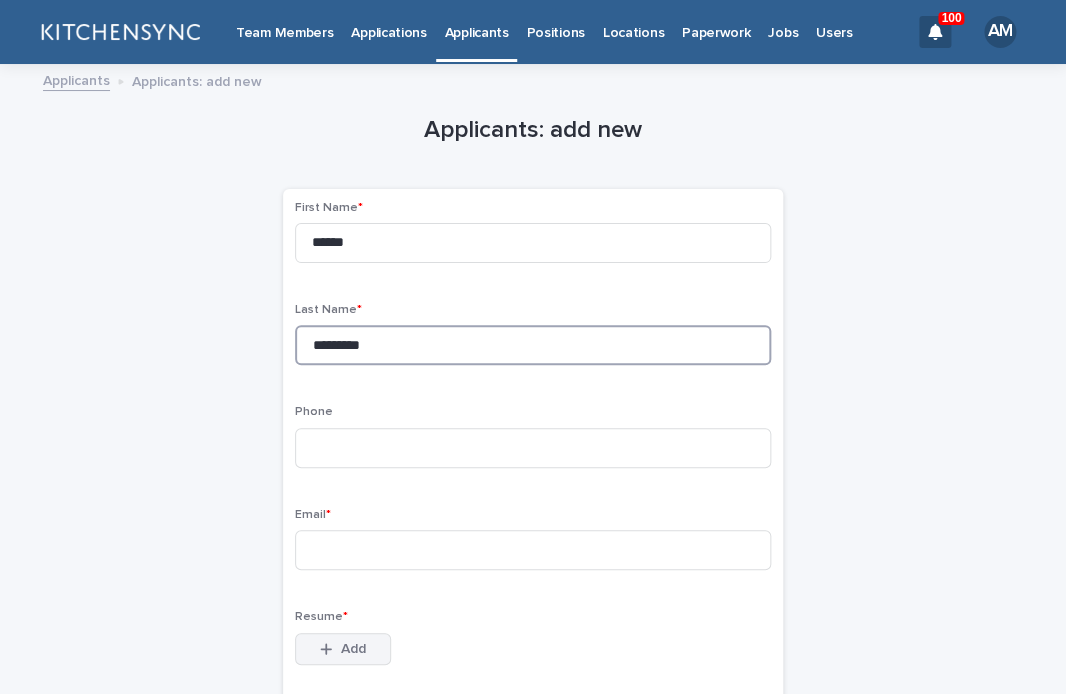 type on "*********" 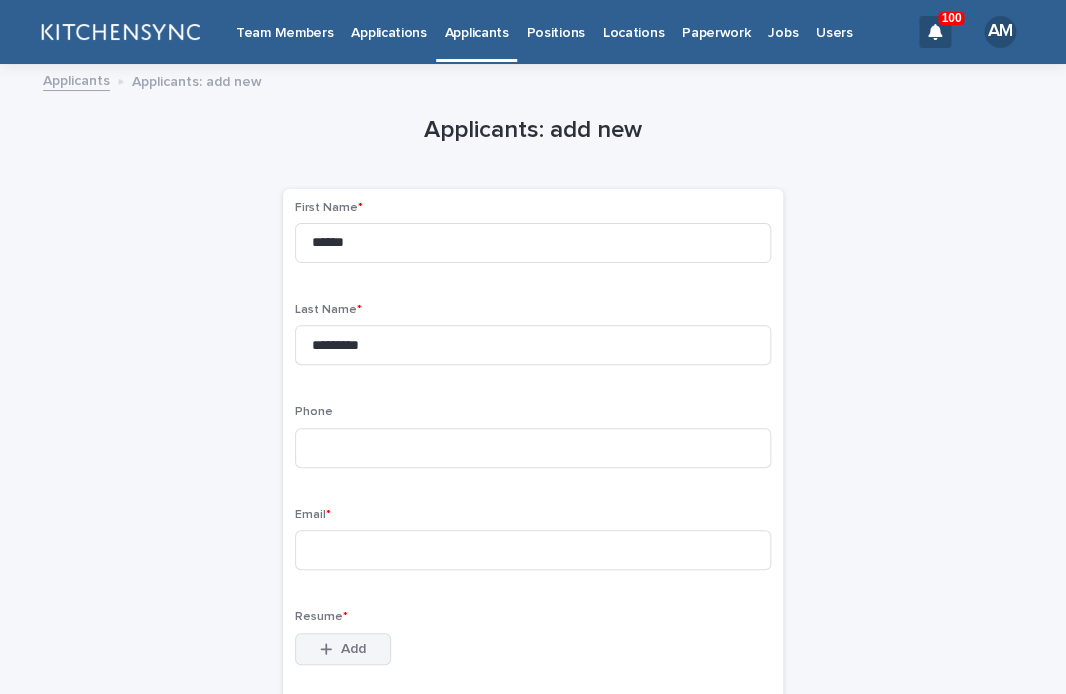click on "Add" at bounding box center (343, 649) 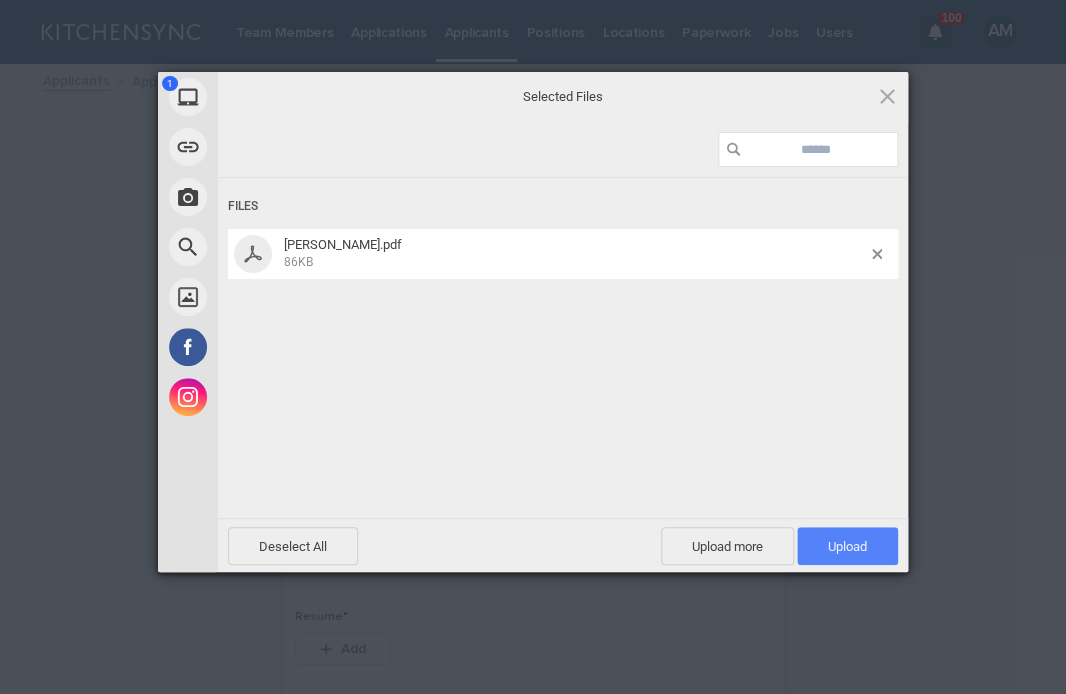 click on "Upload
1" at bounding box center (847, 546) 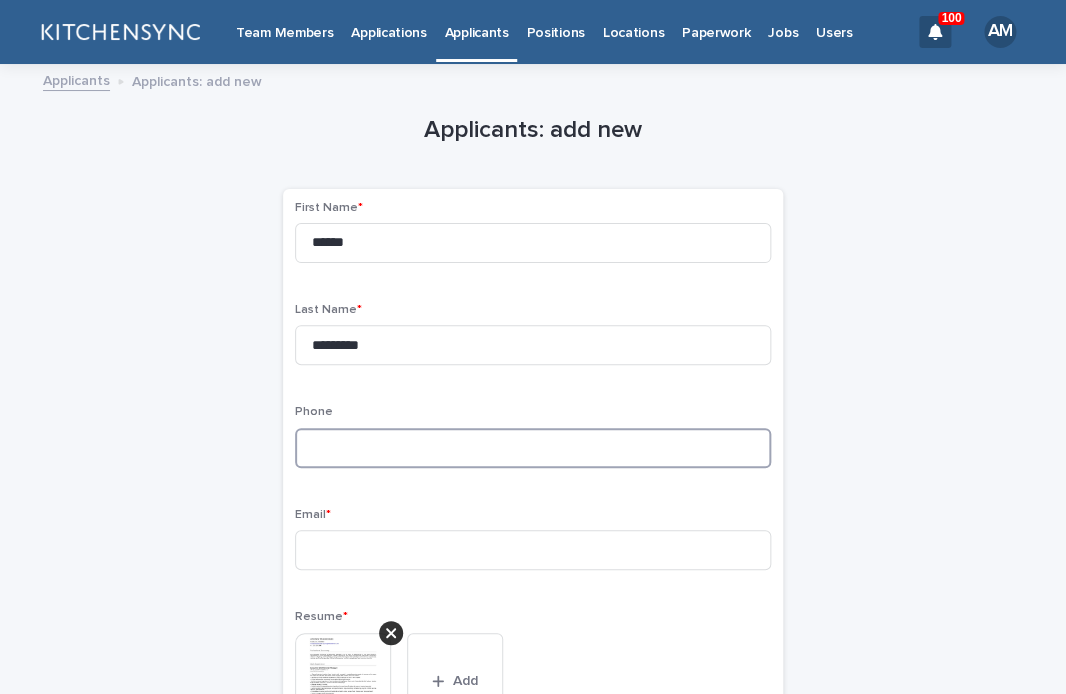 click at bounding box center [533, 448] 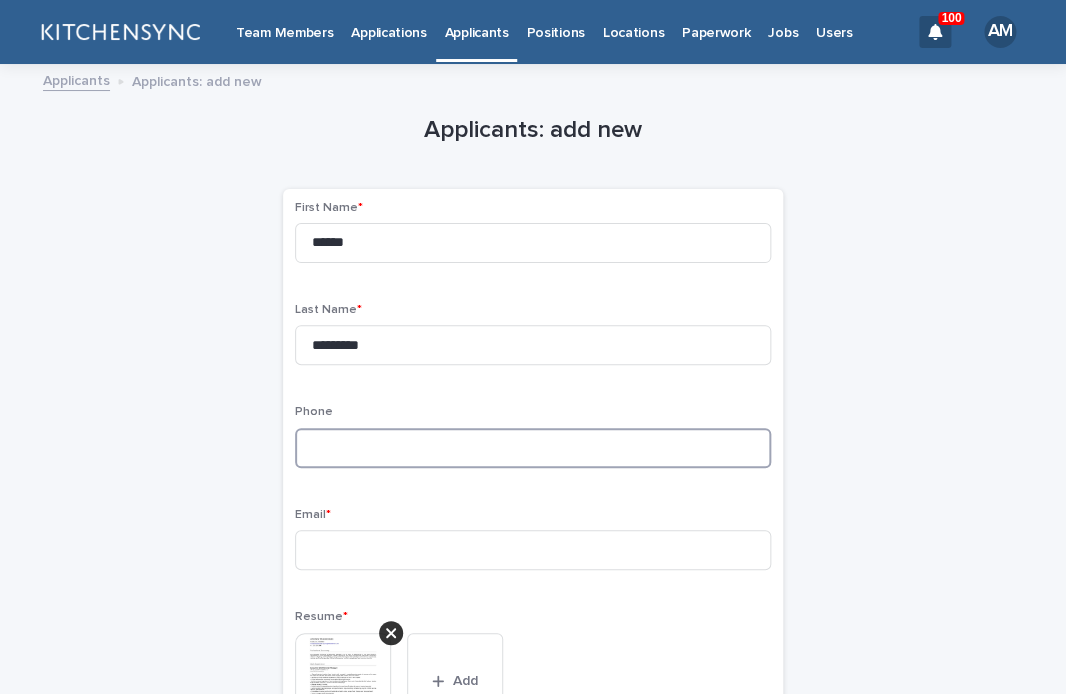 paste on "**********" 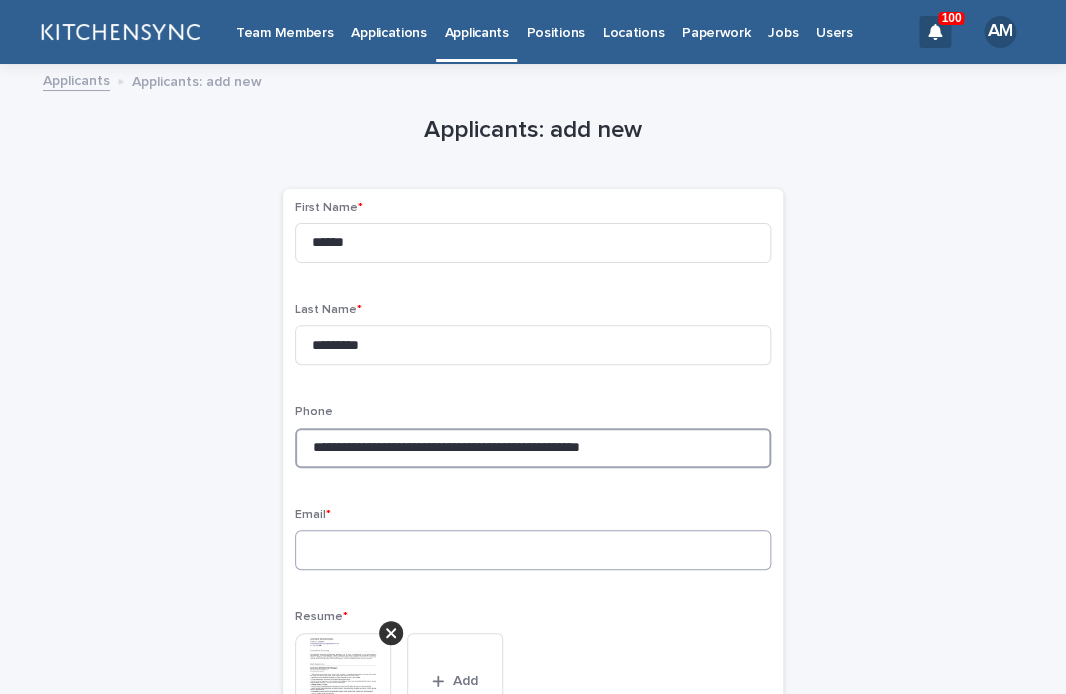 type on "**********" 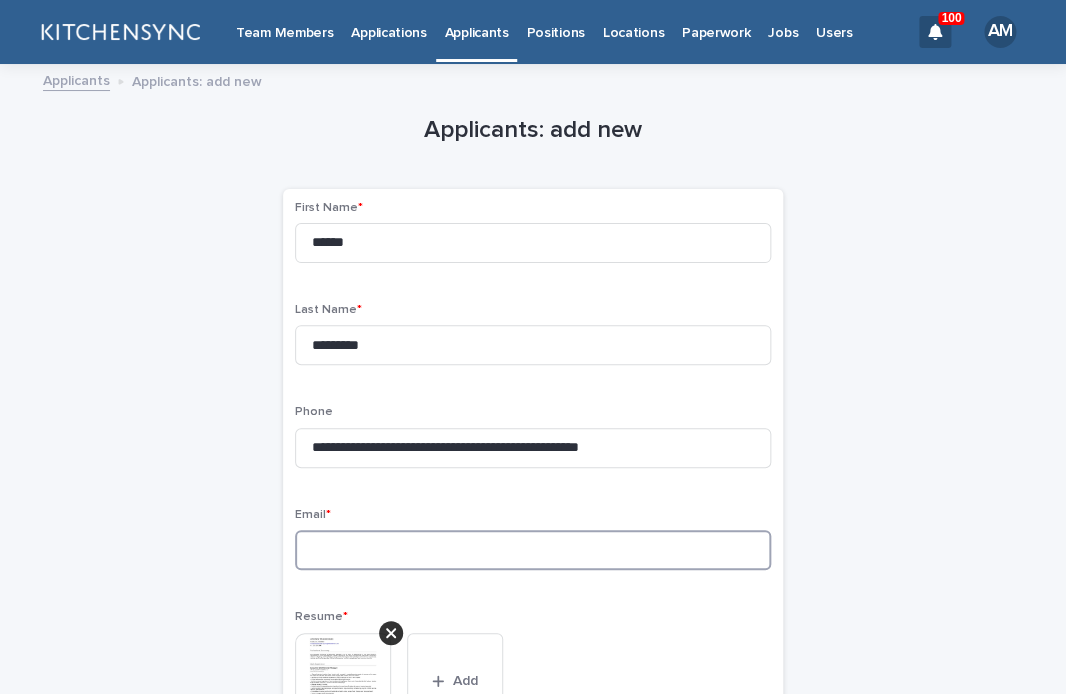 click at bounding box center (533, 550) 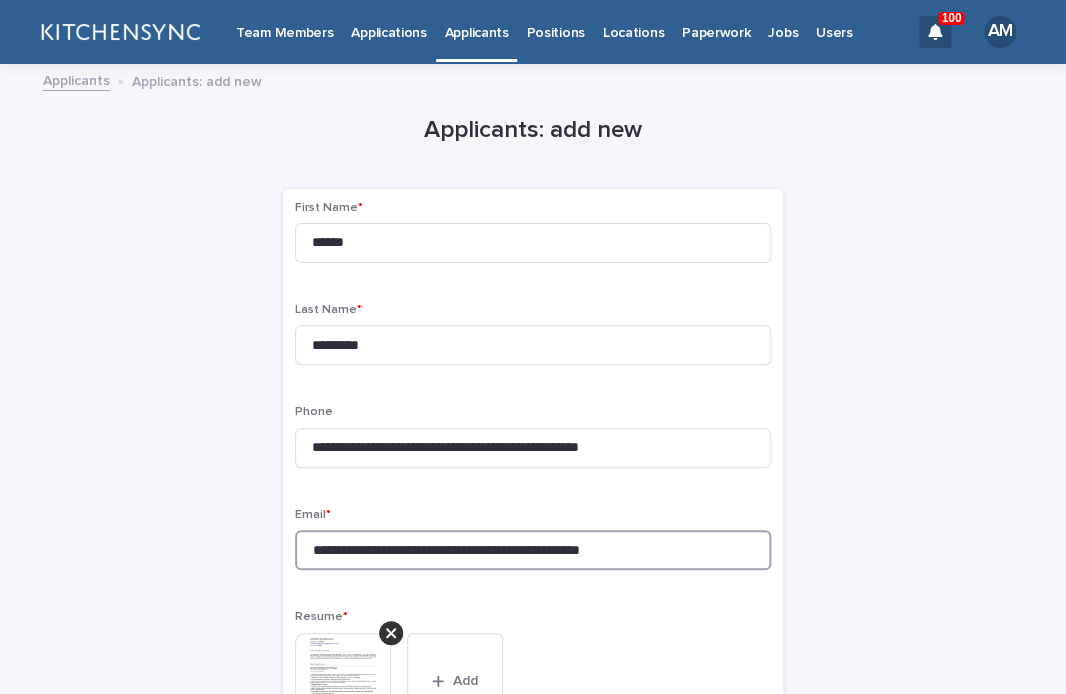 drag, startPoint x: 586, startPoint y: 555, endPoint x: 891, endPoint y: 601, distance: 308.44934 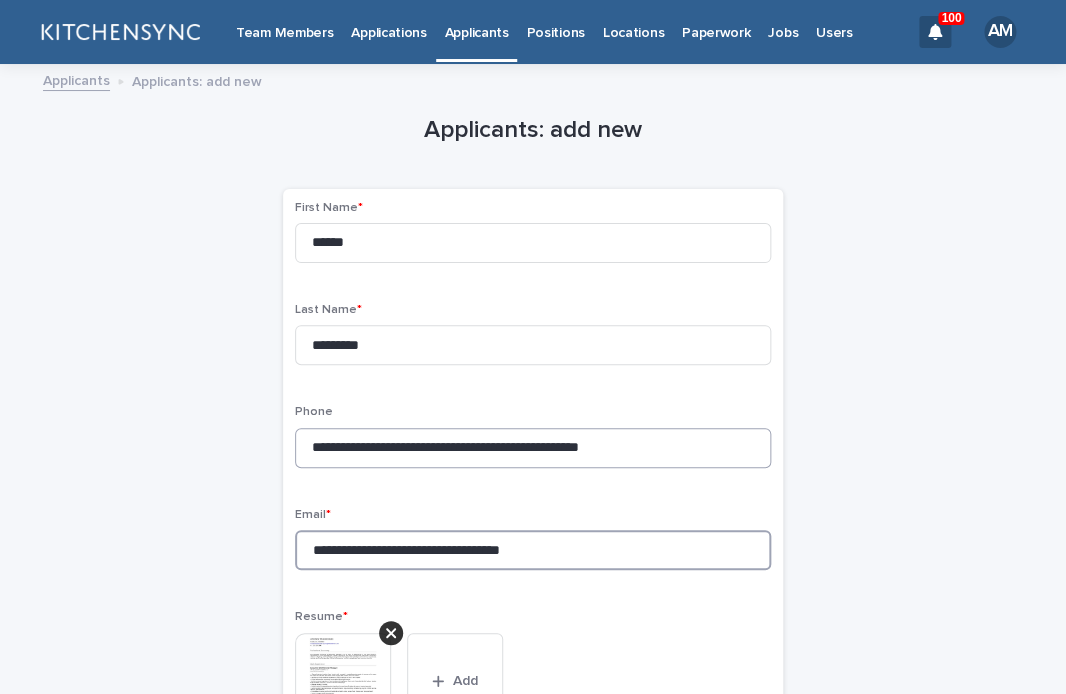 type on "**********" 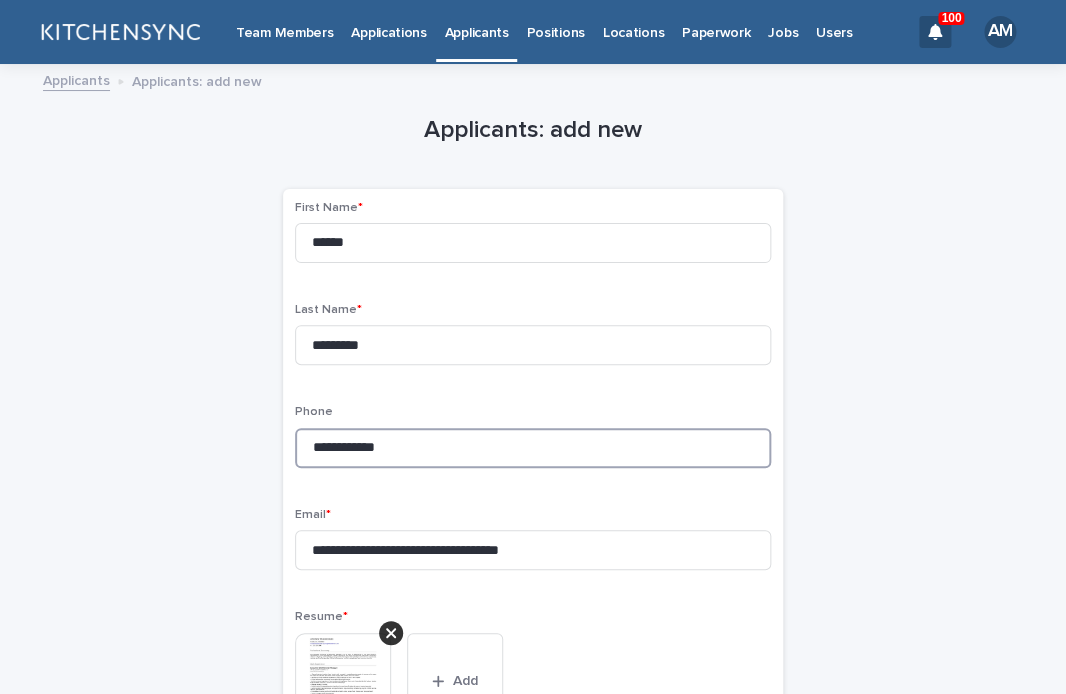 drag, startPoint x: 610, startPoint y: 458, endPoint x: 200, endPoint y: 450, distance: 410.07803 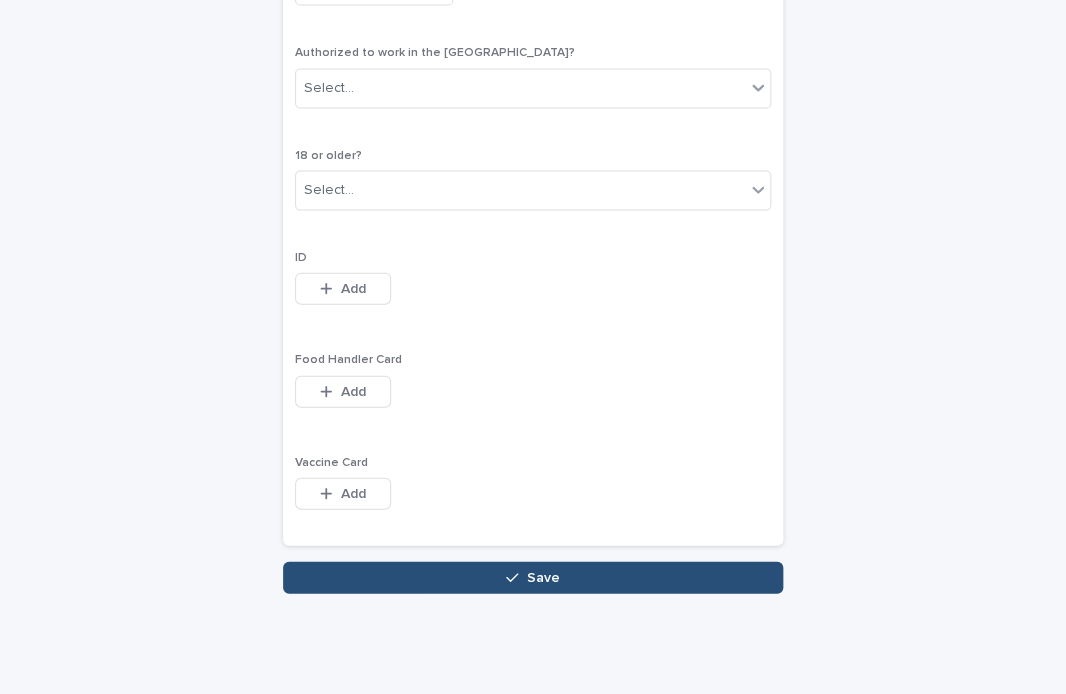 type on "**********" 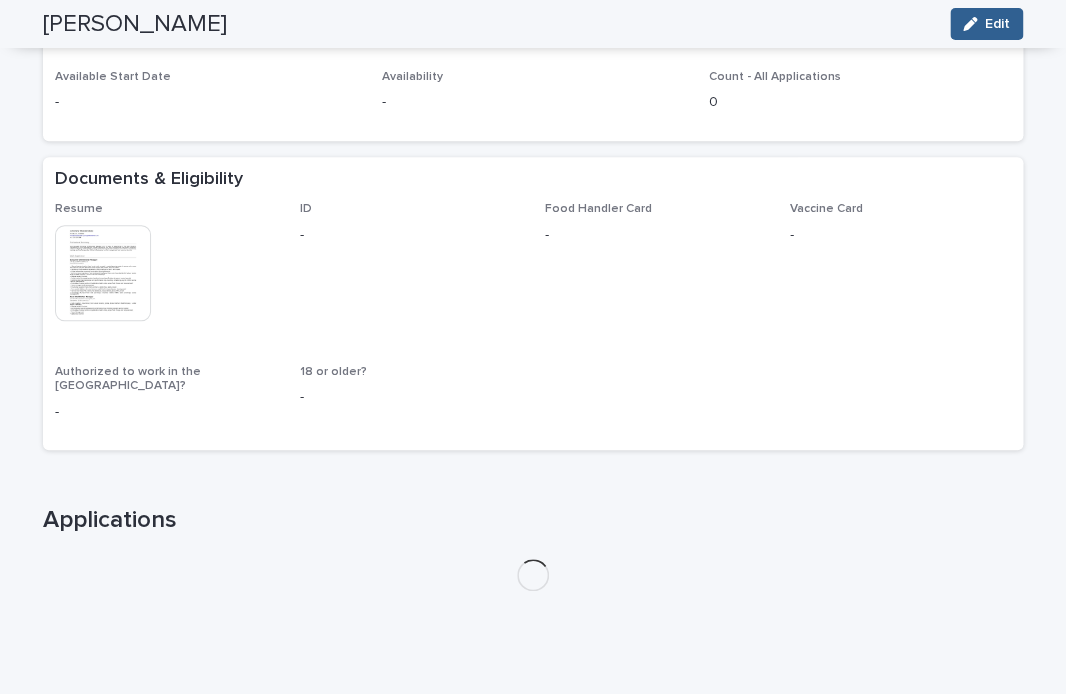 scroll, scrollTop: 395, scrollLeft: 0, axis: vertical 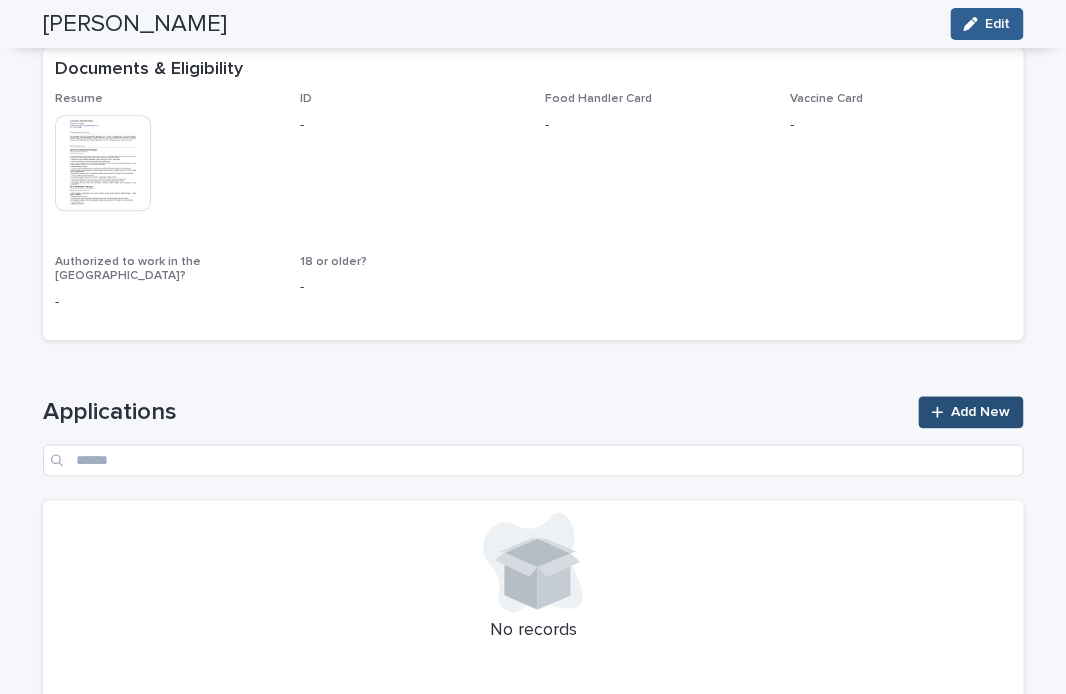 click on "Add New" at bounding box center (970, 412) 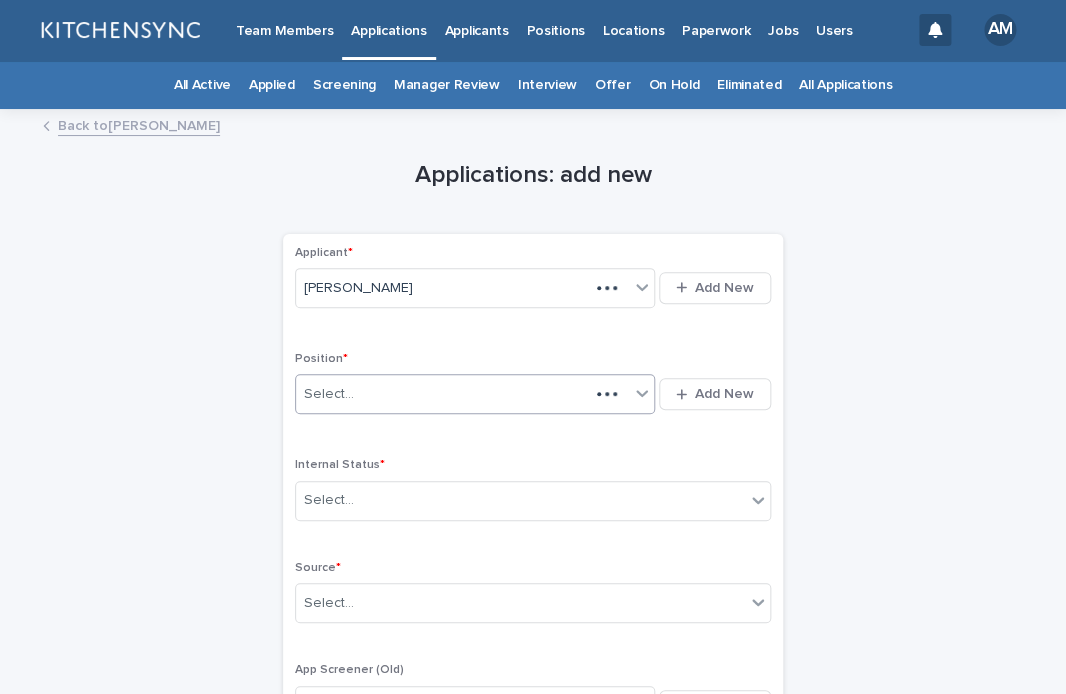 scroll, scrollTop: 0, scrollLeft: 0, axis: both 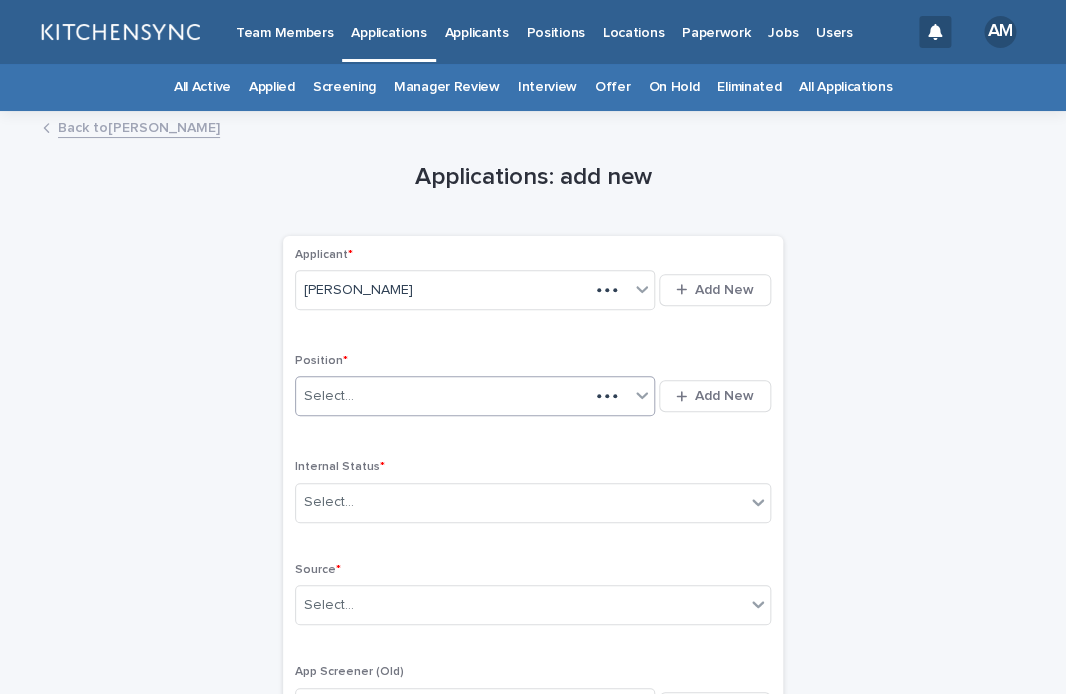 click on "Select..." at bounding box center [442, 396] 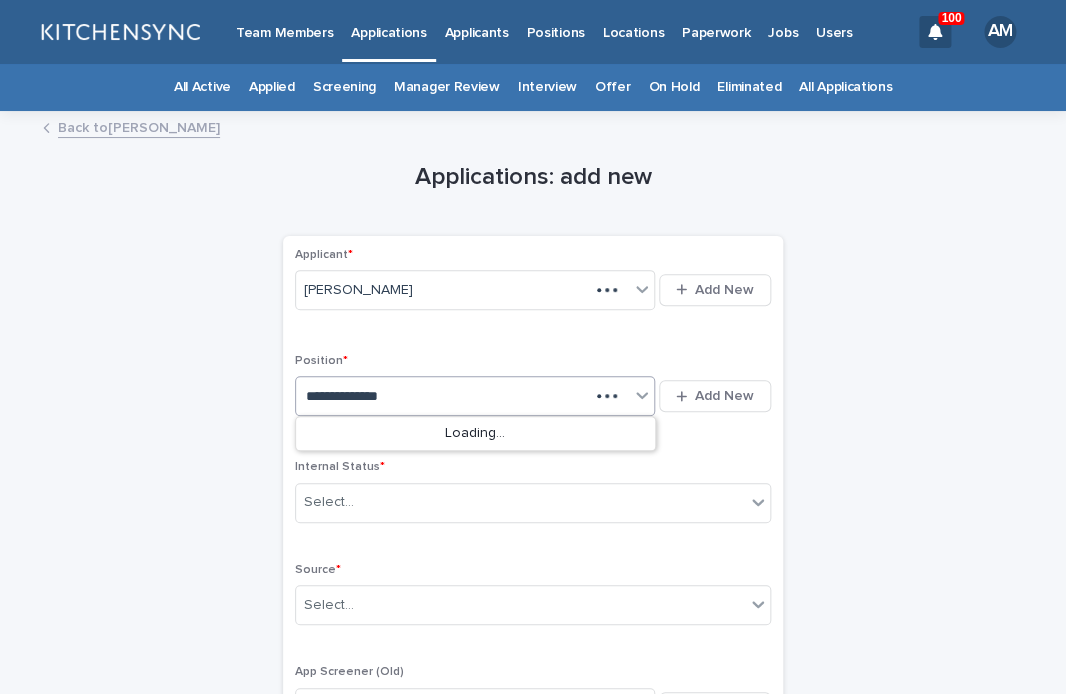 type on "**********" 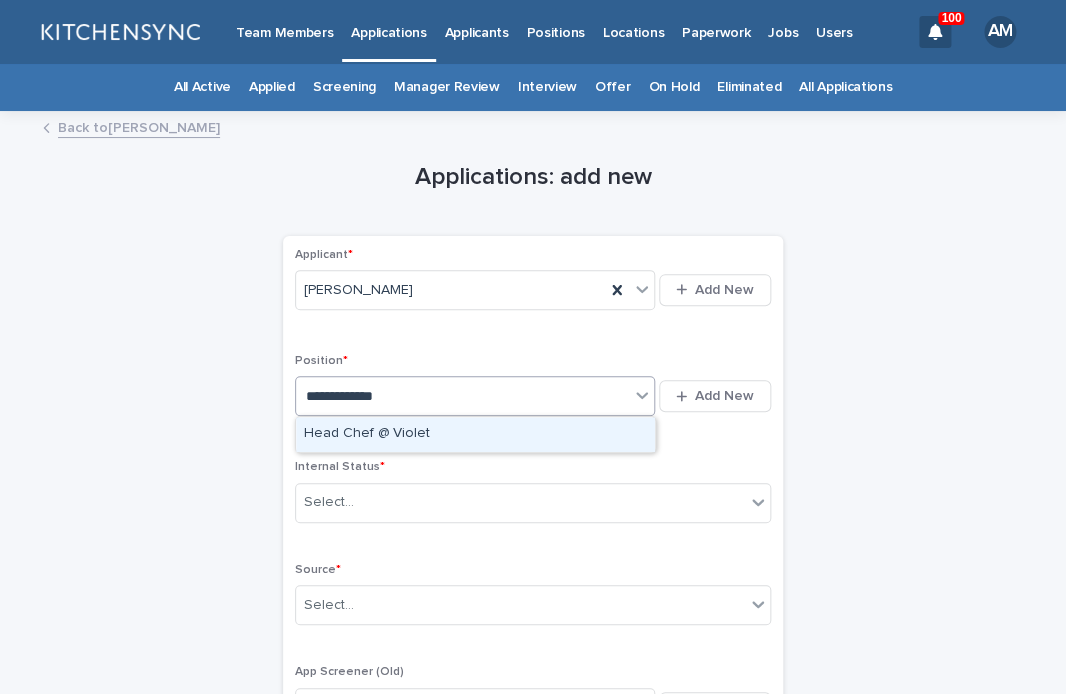 click on "Head Chef @ Violet" at bounding box center (475, 434) 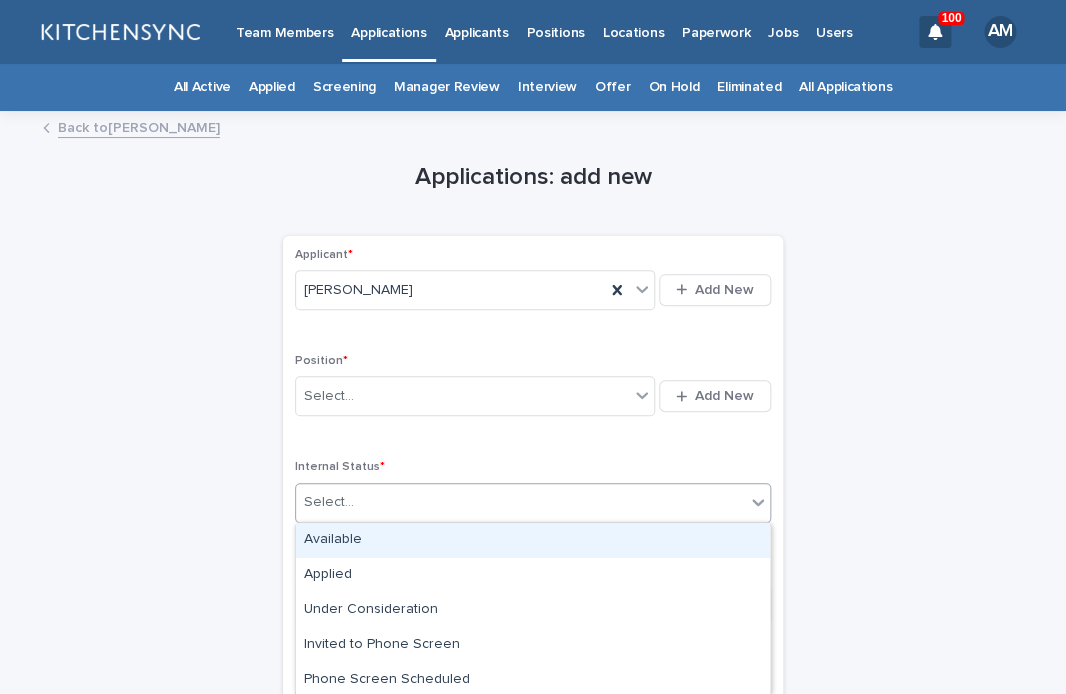 click on "Select..." at bounding box center (520, 502) 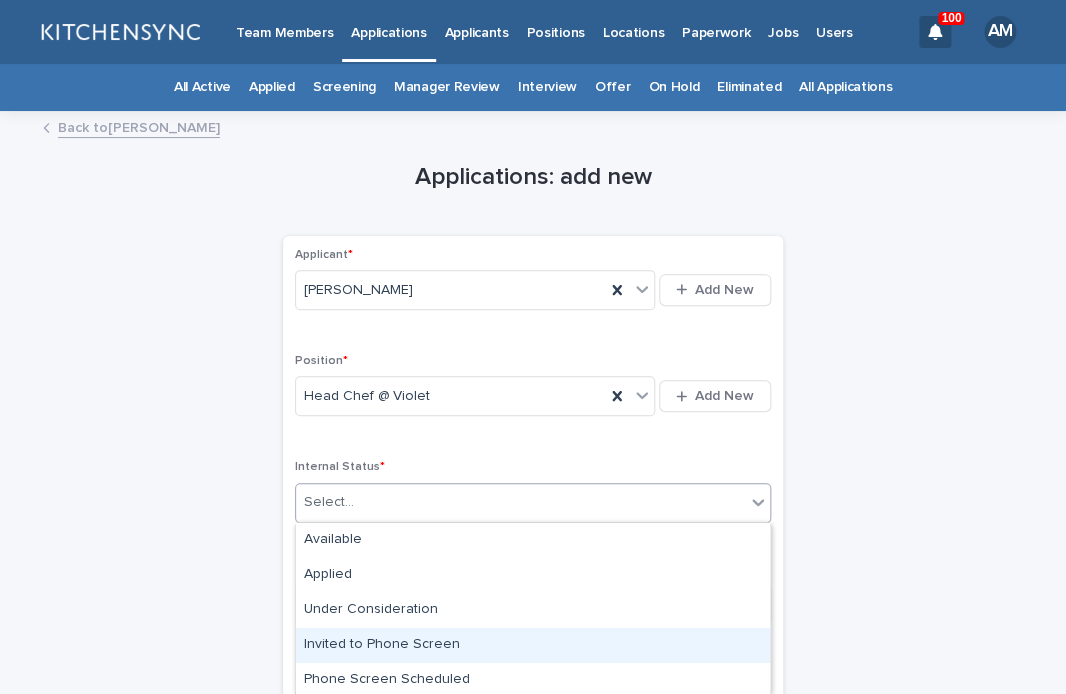 click on "Invited to Phone Screen" at bounding box center (533, 645) 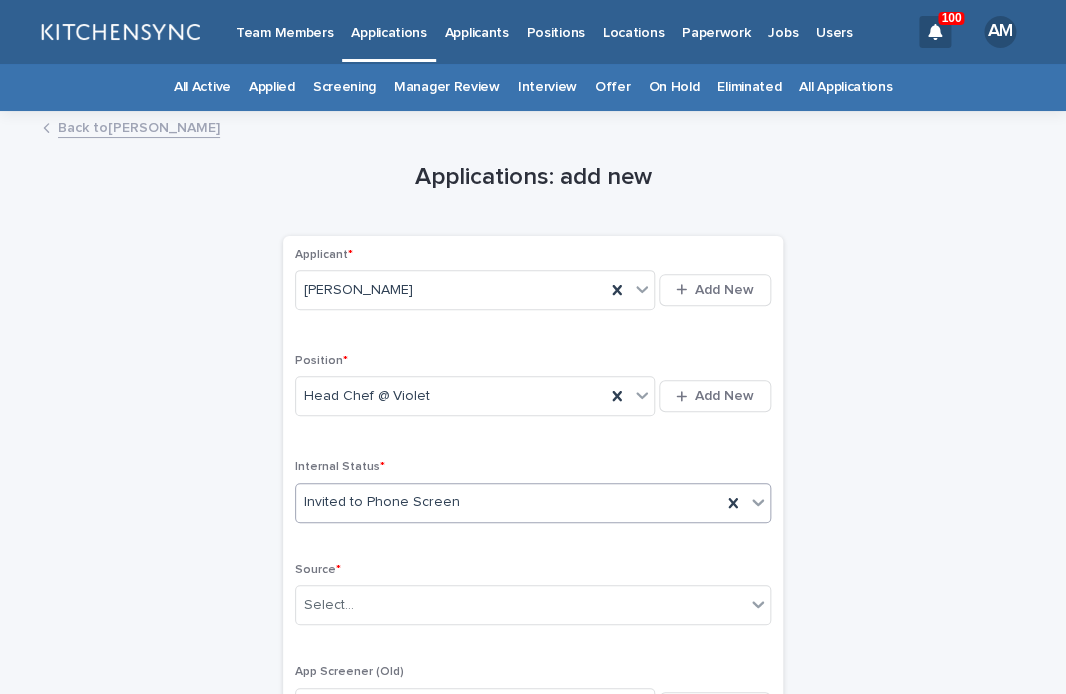 click on "Invited to Phone Screen" at bounding box center [508, 502] 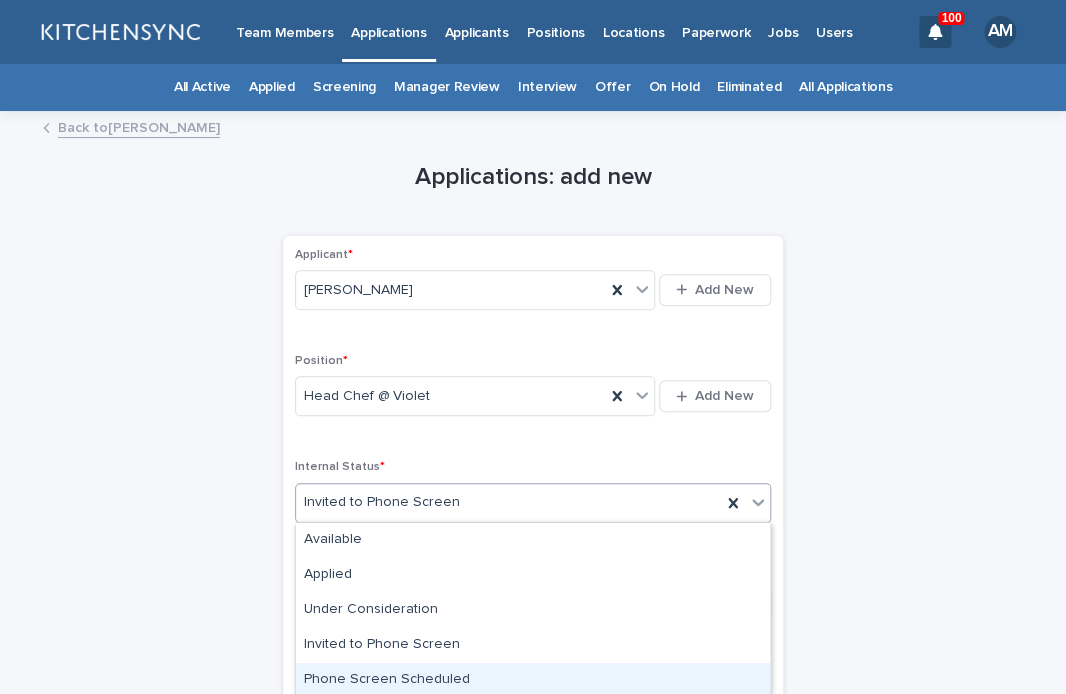 click on "Phone Screen Scheduled" at bounding box center [533, 680] 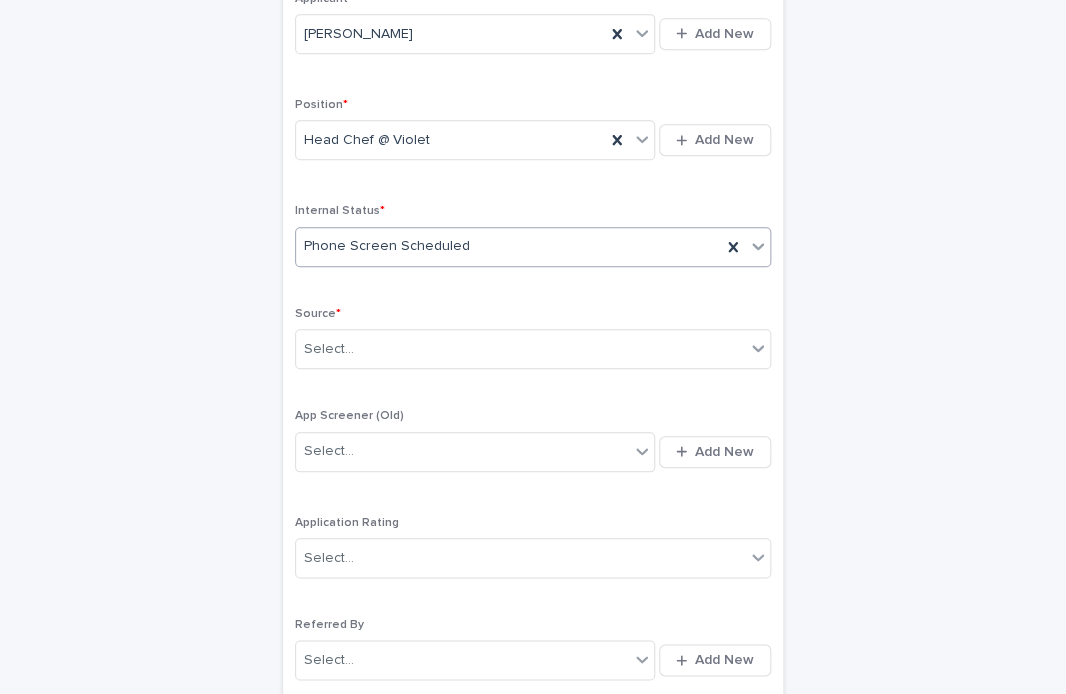 scroll, scrollTop: 287, scrollLeft: 0, axis: vertical 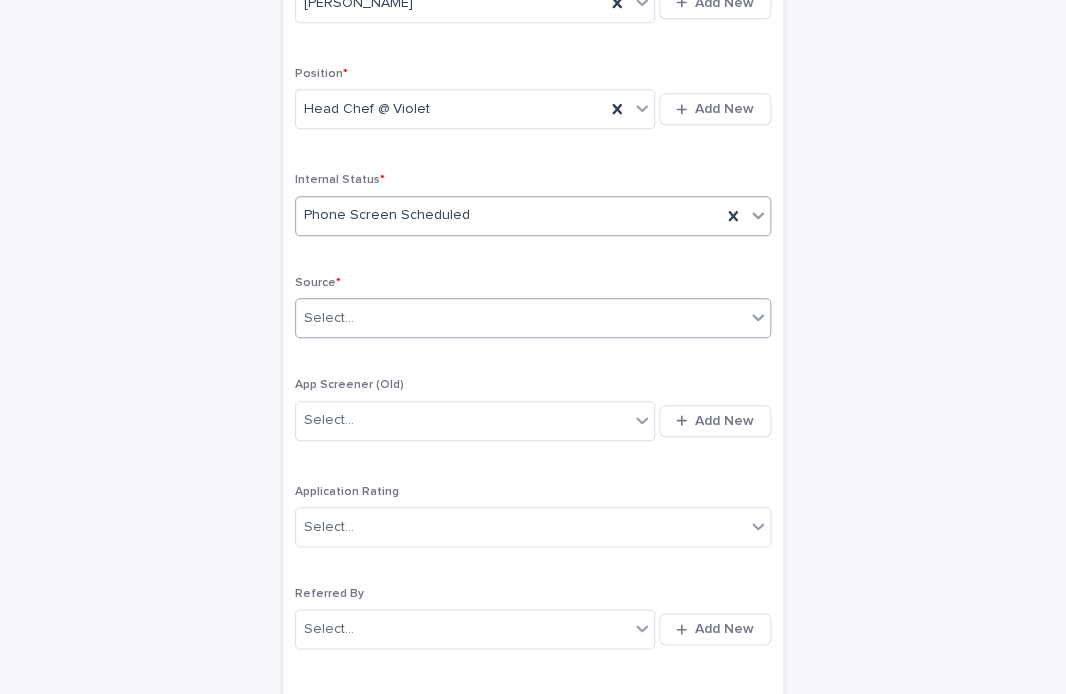 click on "Select..." at bounding box center [520, 318] 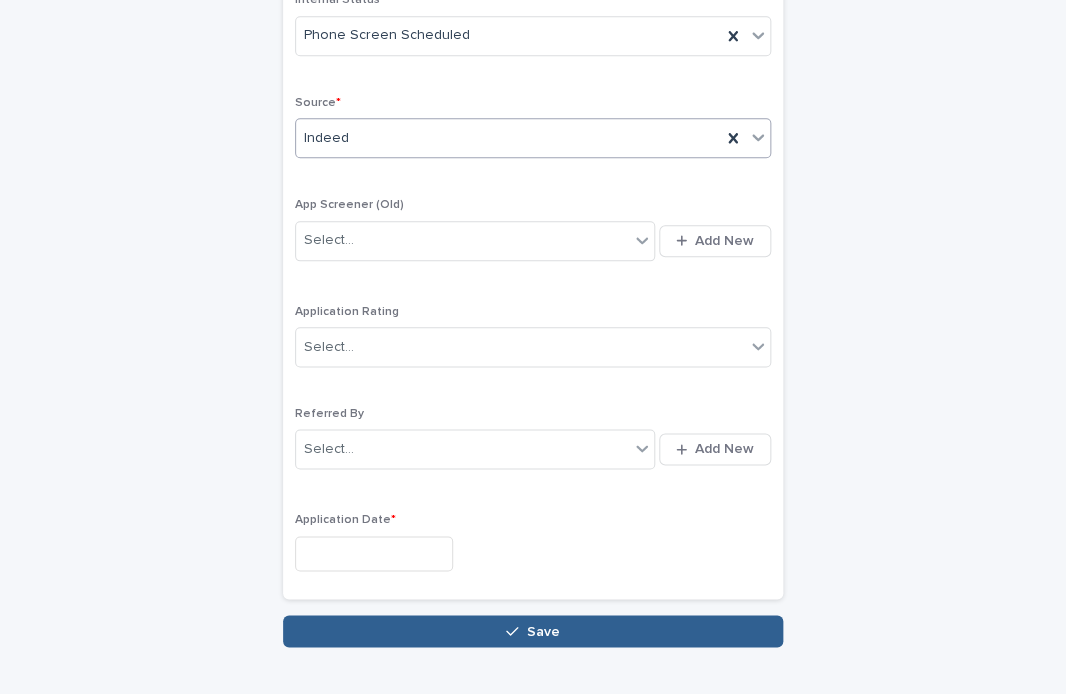 scroll, scrollTop: 474, scrollLeft: 0, axis: vertical 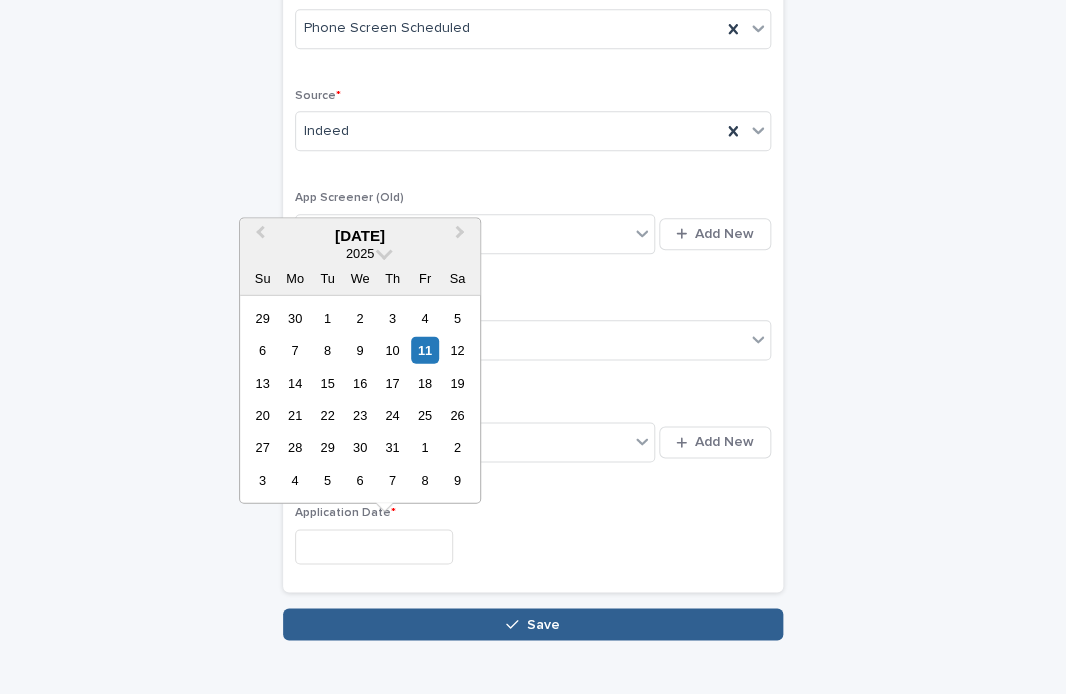 click at bounding box center [374, 546] 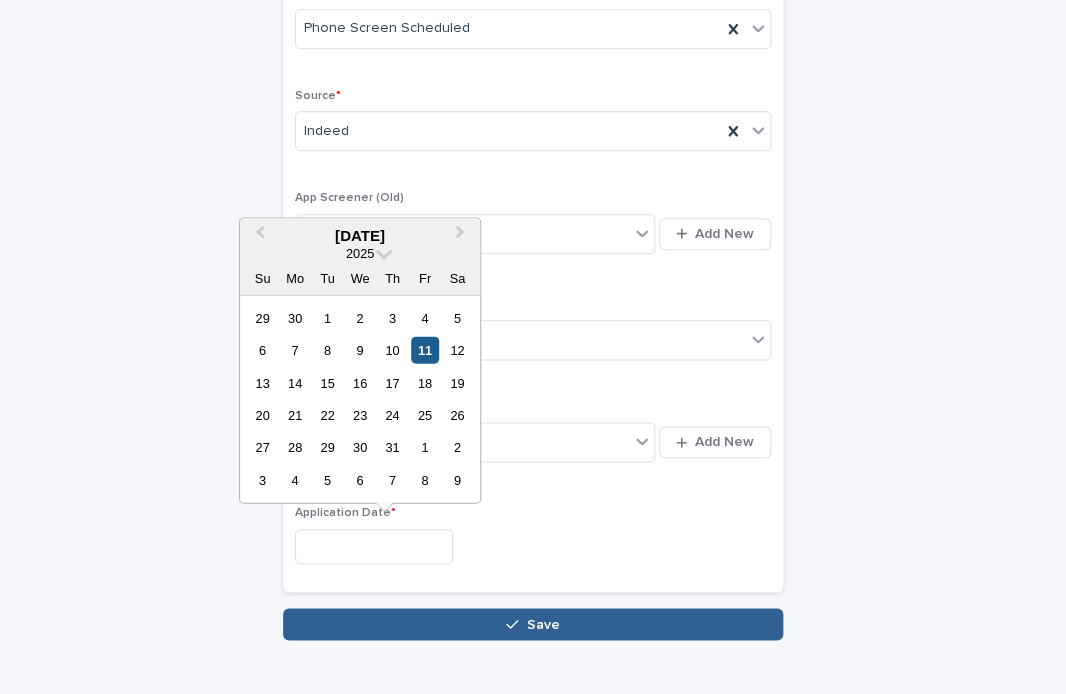 click on "11" at bounding box center [424, 350] 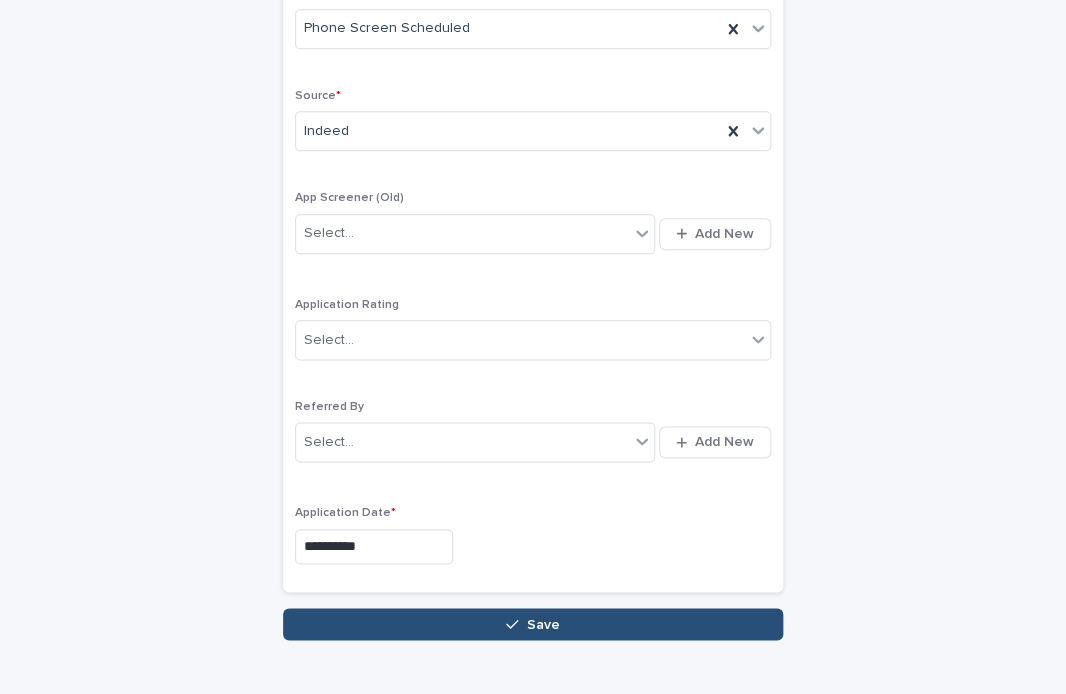 click on "Save" at bounding box center [533, 624] 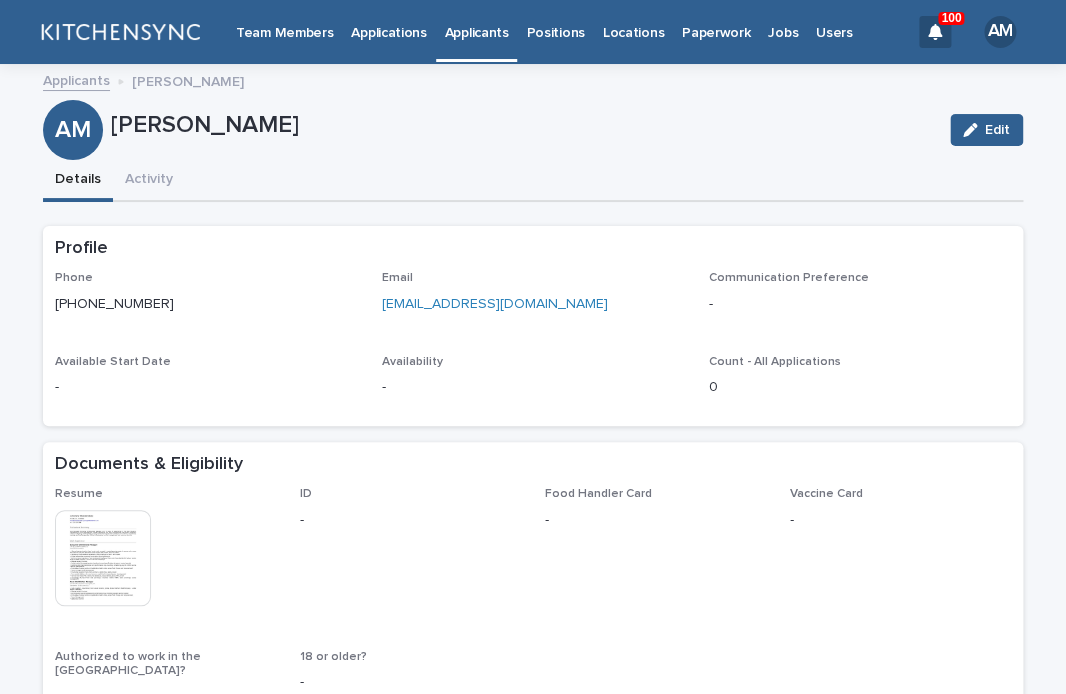 scroll, scrollTop: 505, scrollLeft: 0, axis: vertical 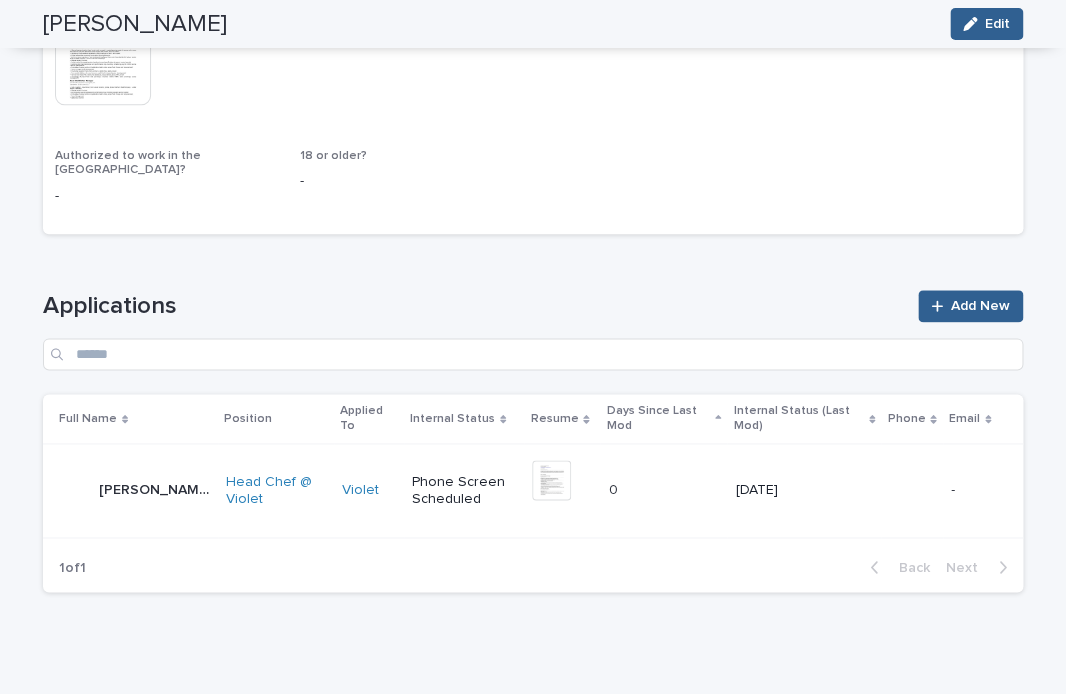 click on "[PERSON_NAME]" at bounding box center (156, 488) 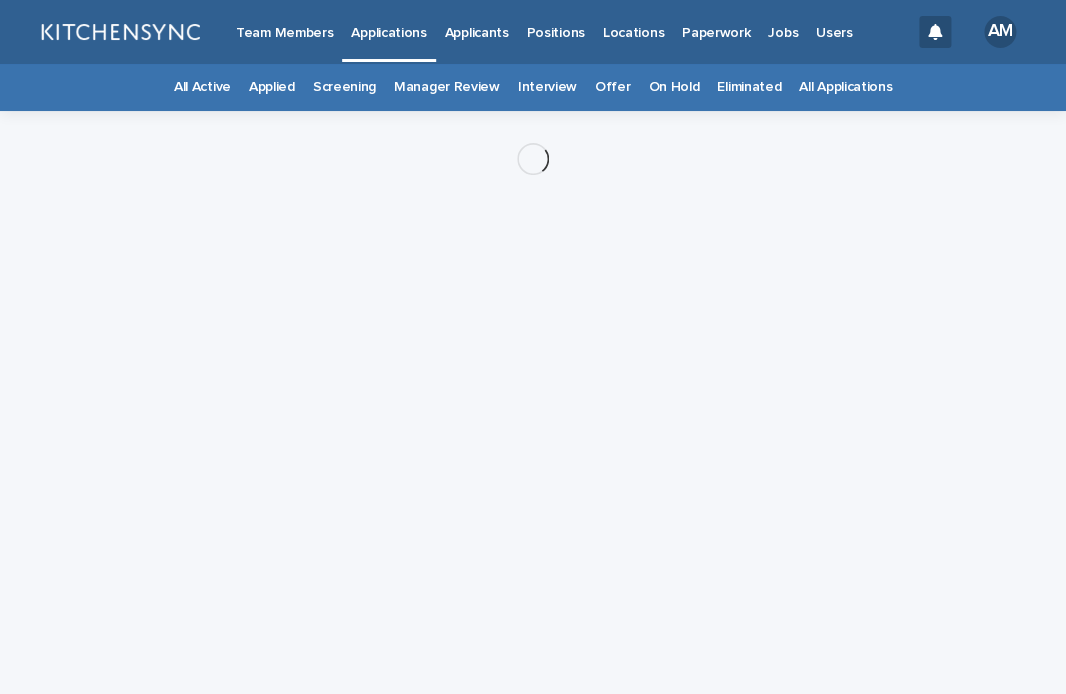 scroll, scrollTop: 0, scrollLeft: 0, axis: both 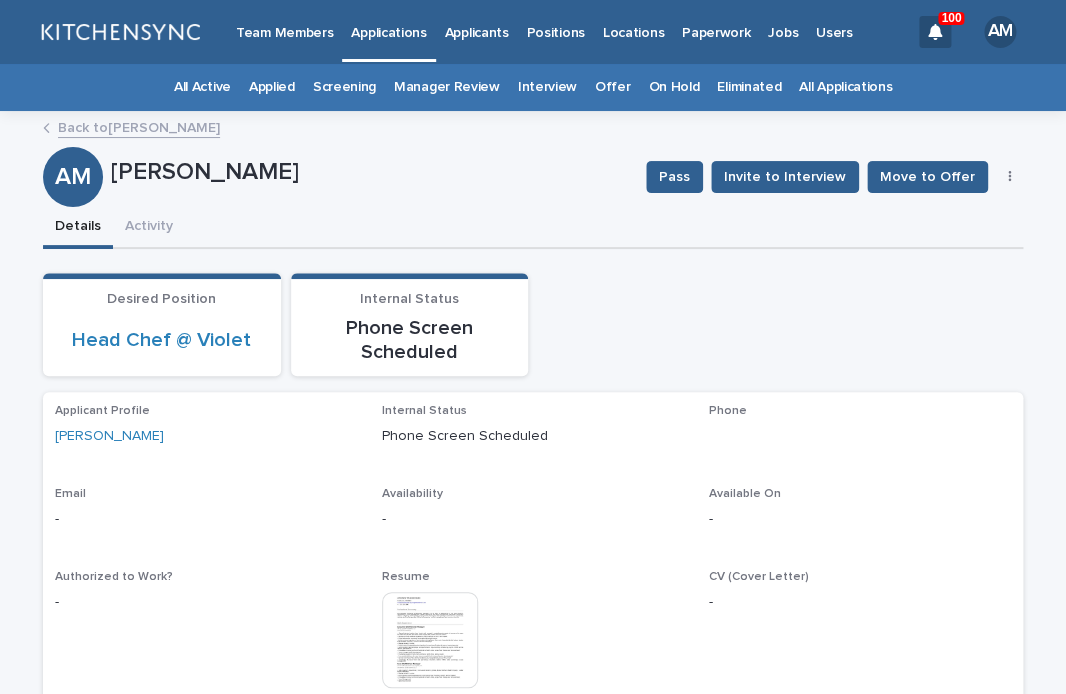 click at bounding box center (1010, 177) 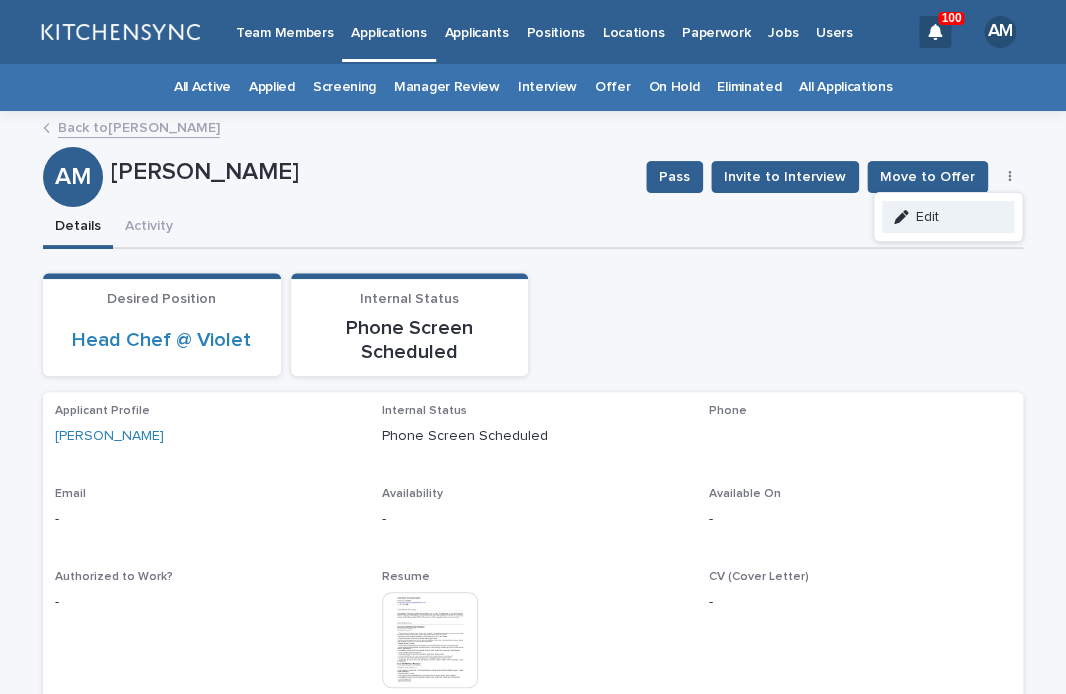 click on "Edit" at bounding box center [948, 217] 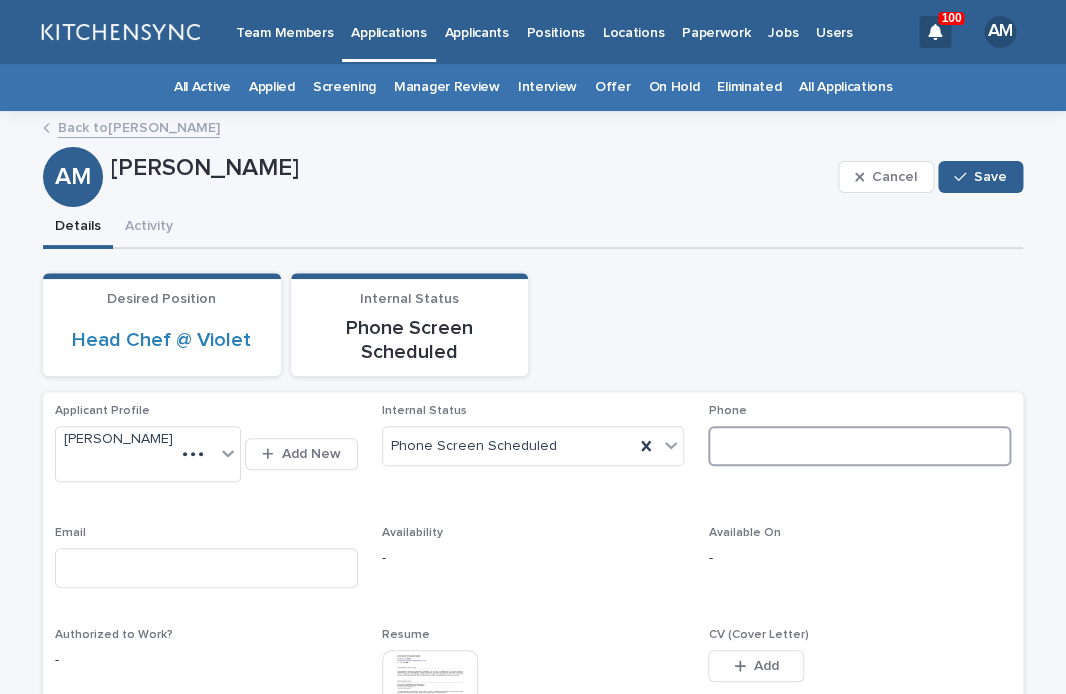 click at bounding box center (859, 446) 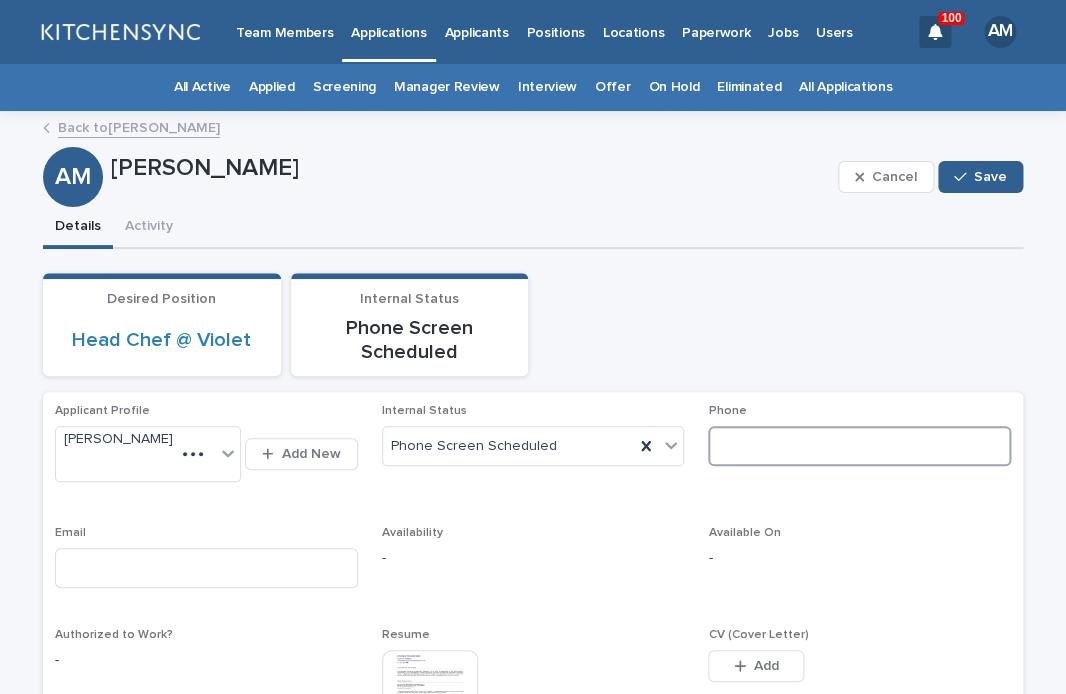 paste on "**********" 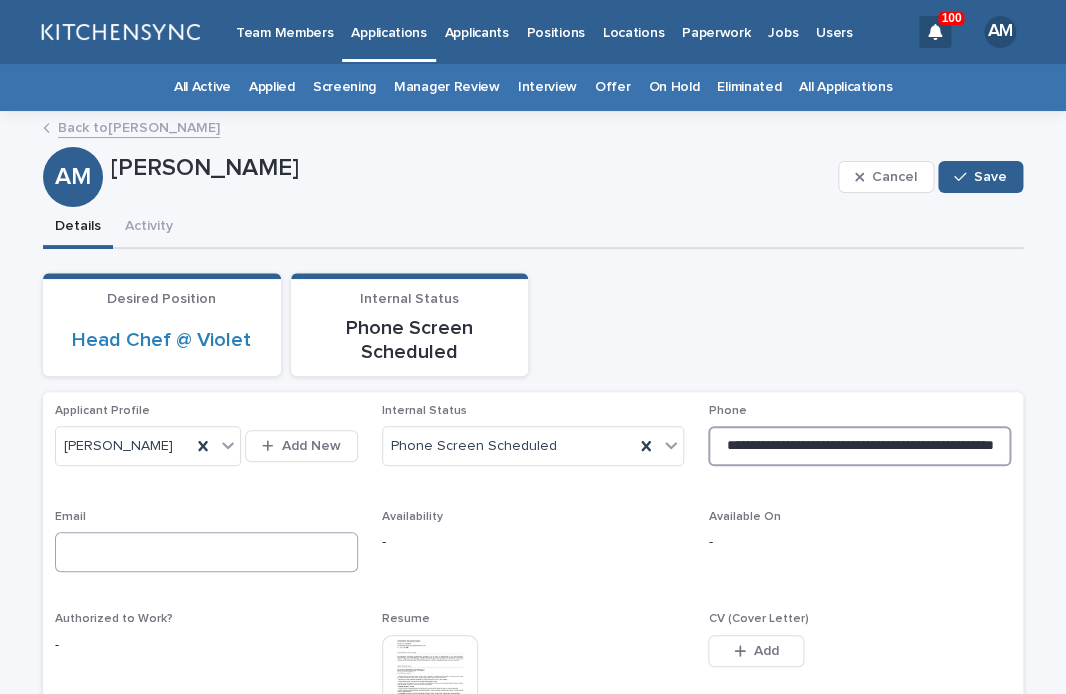 type on "**********" 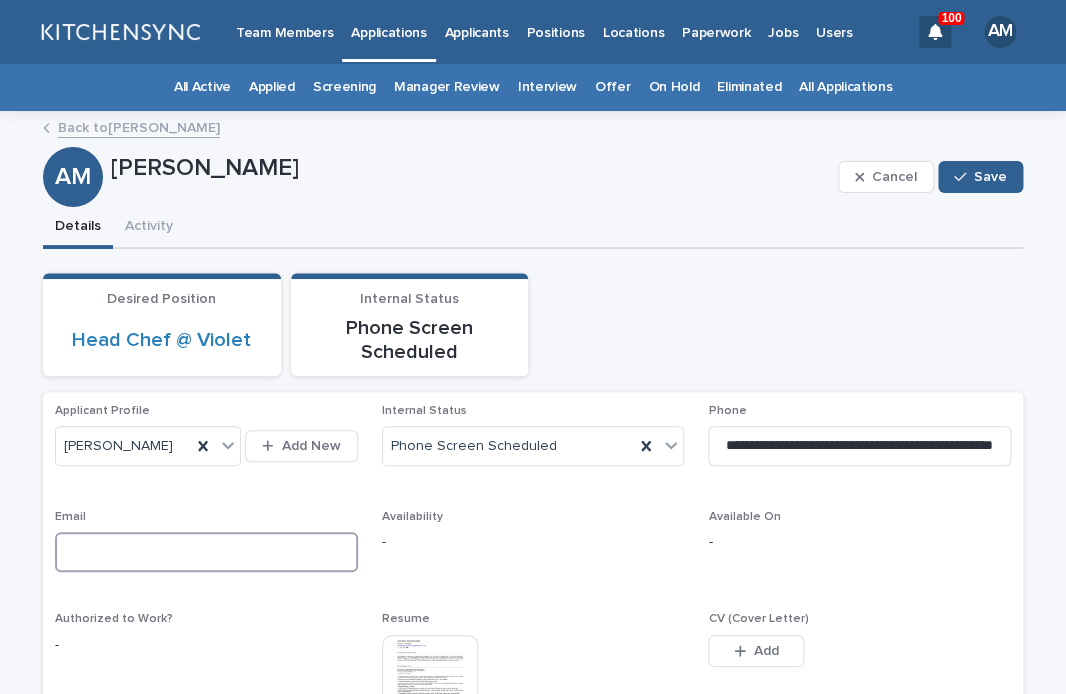 scroll, scrollTop: 0, scrollLeft: 114, axis: horizontal 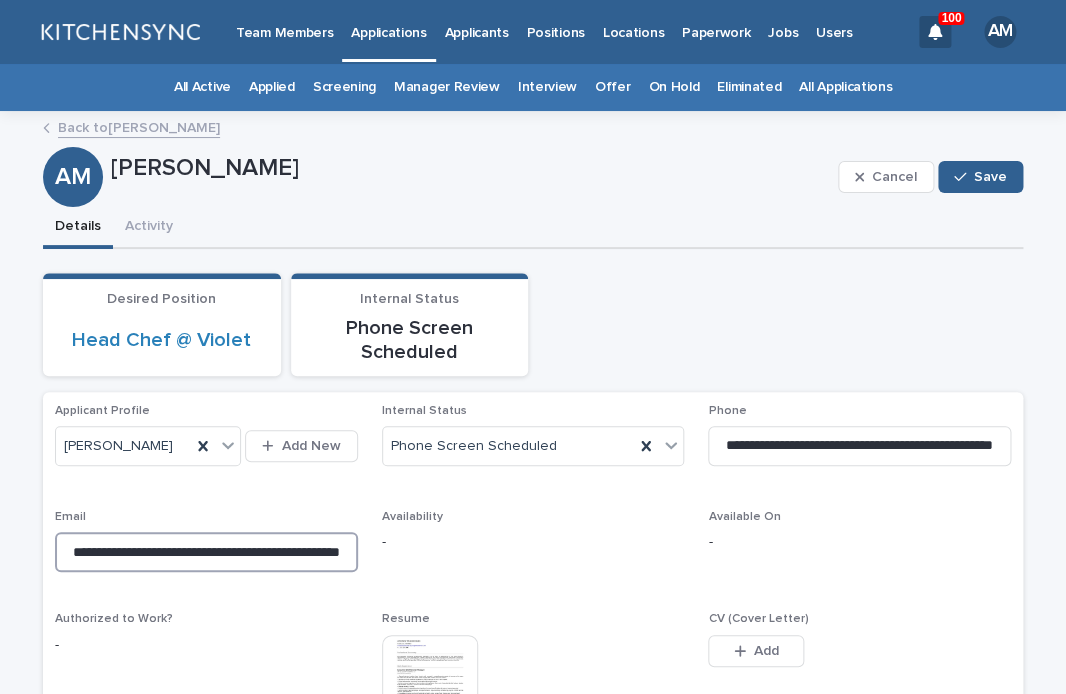 drag, startPoint x: 230, startPoint y: 569, endPoint x: 440, endPoint y: 569, distance: 210 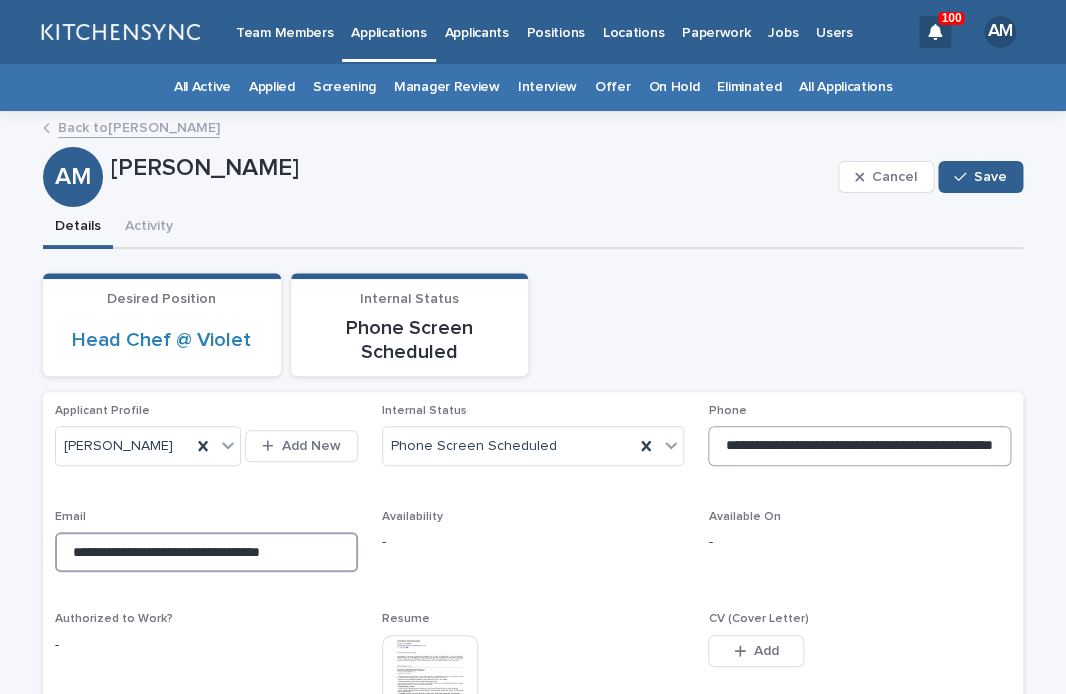 type on "**********" 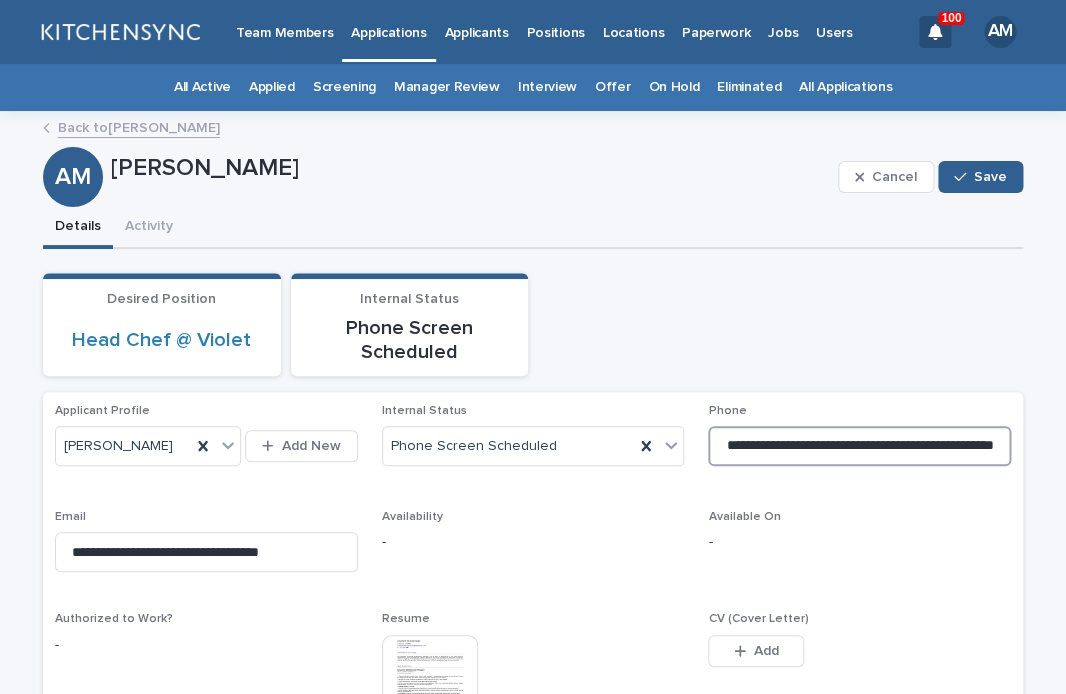 scroll, scrollTop: 0, scrollLeft: 7, axis: horizontal 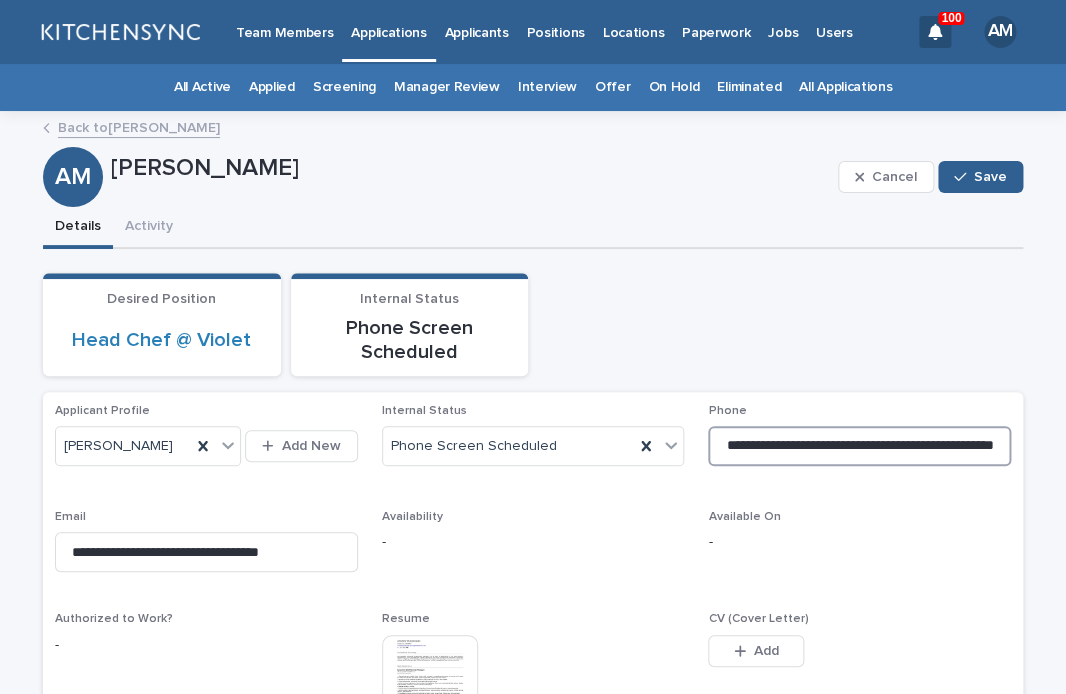 drag, startPoint x: 911, startPoint y: 452, endPoint x: 644, endPoint y: 452, distance: 267 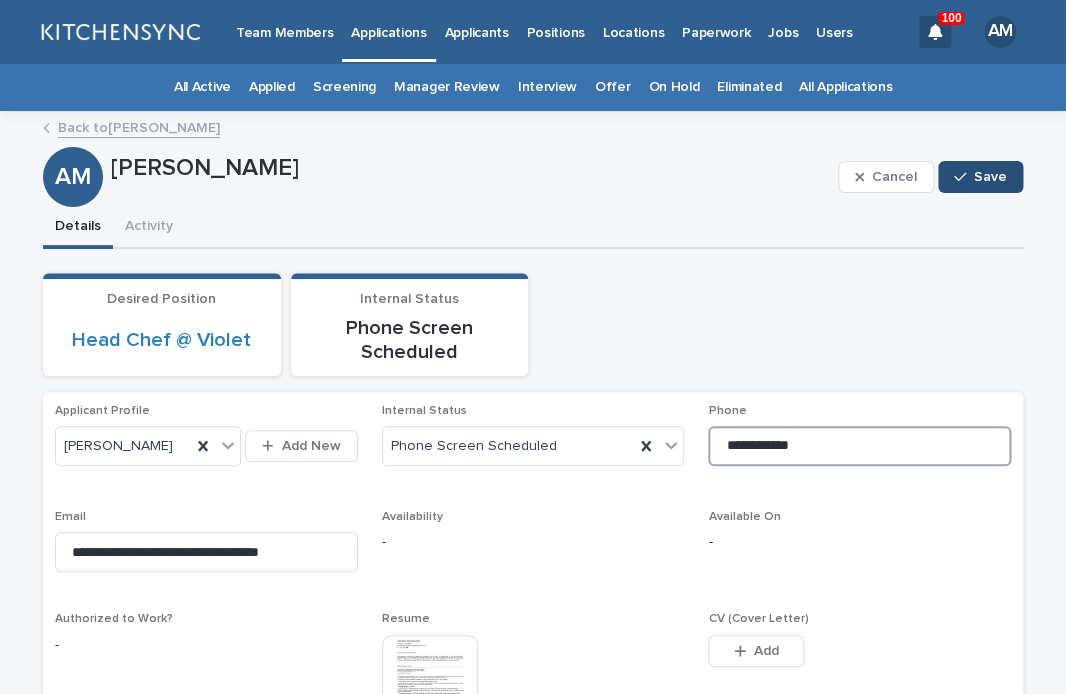 type on "**********" 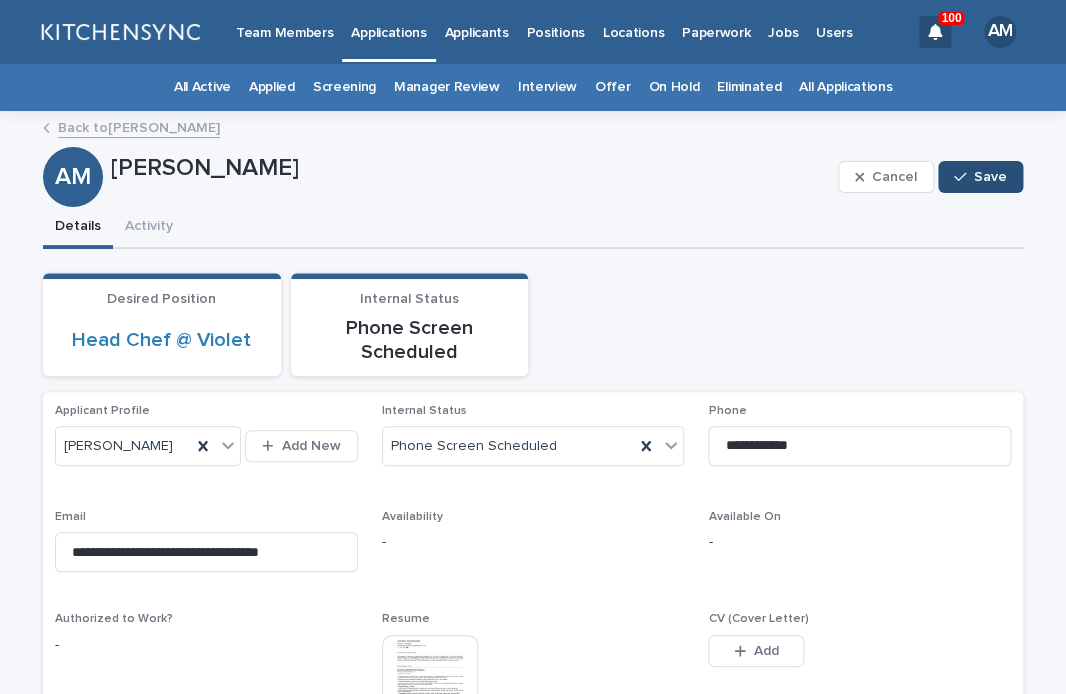 click on "Save" at bounding box center (990, 177) 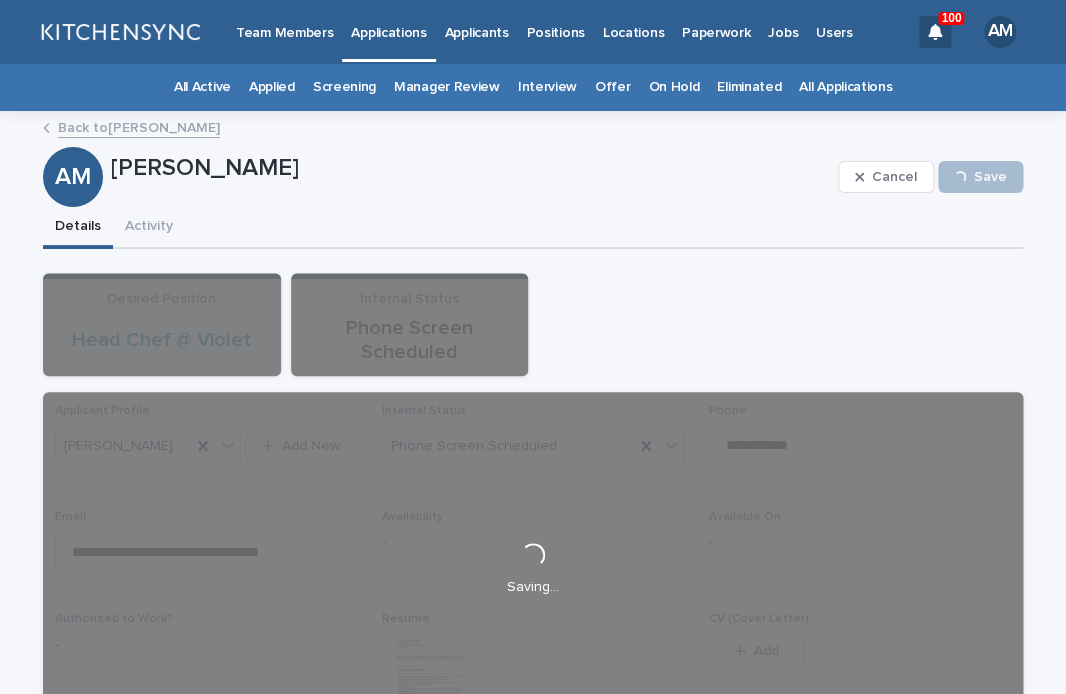 click on "Details Activity" at bounding box center (533, 228) 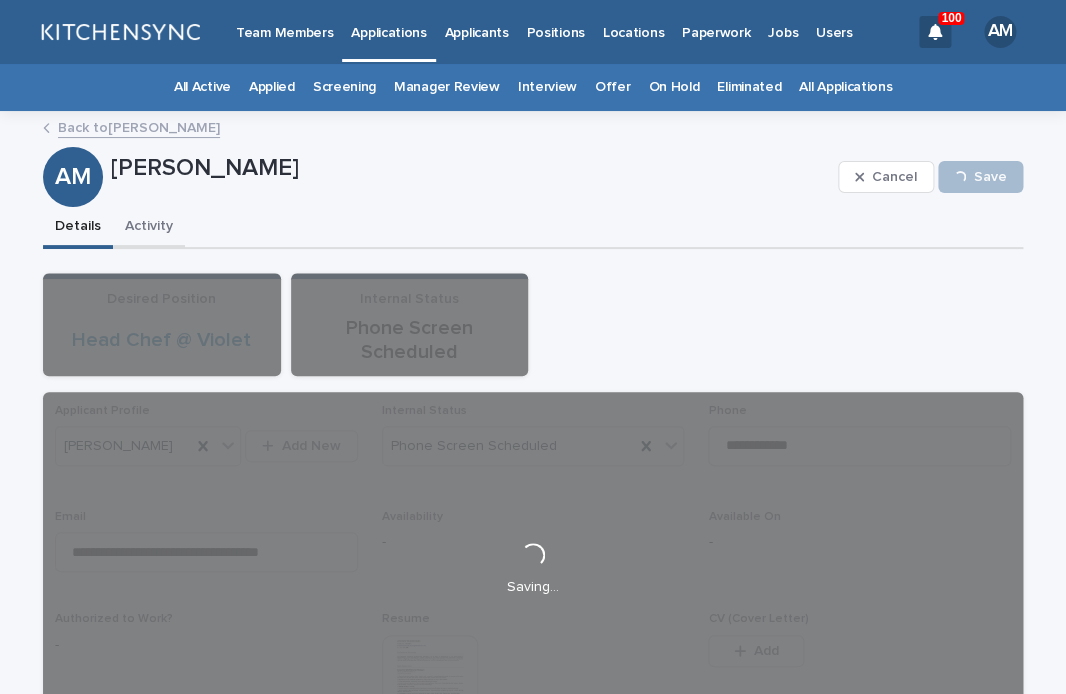 click on "Activity" at bounding box center (149, 228) 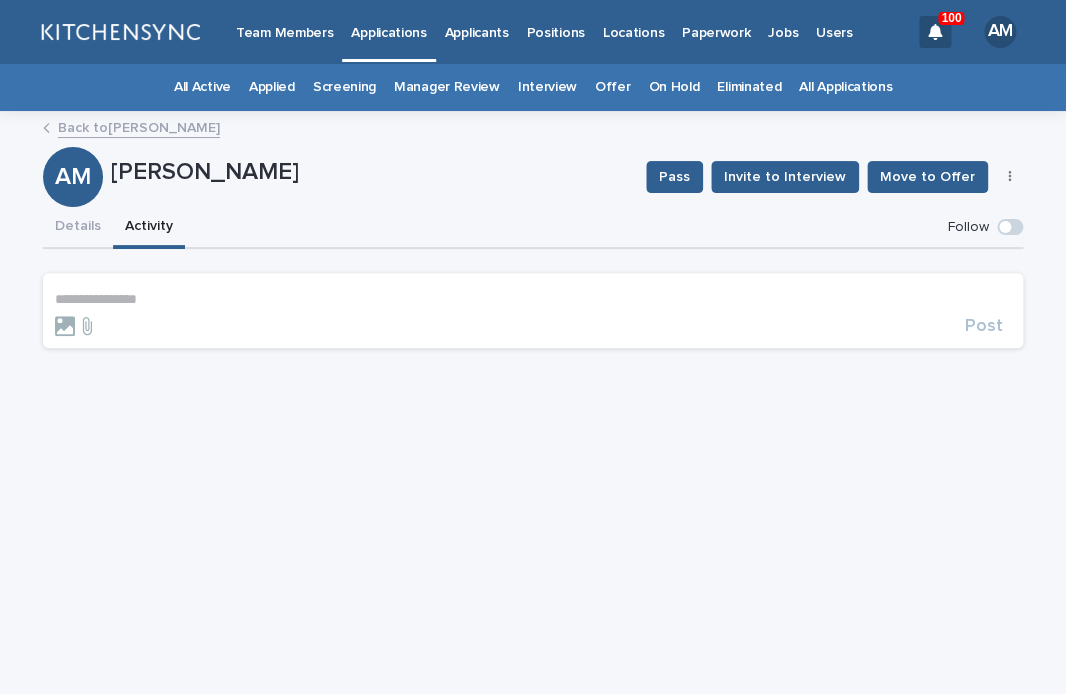 click on "**********" at bounding box center (533, 299) 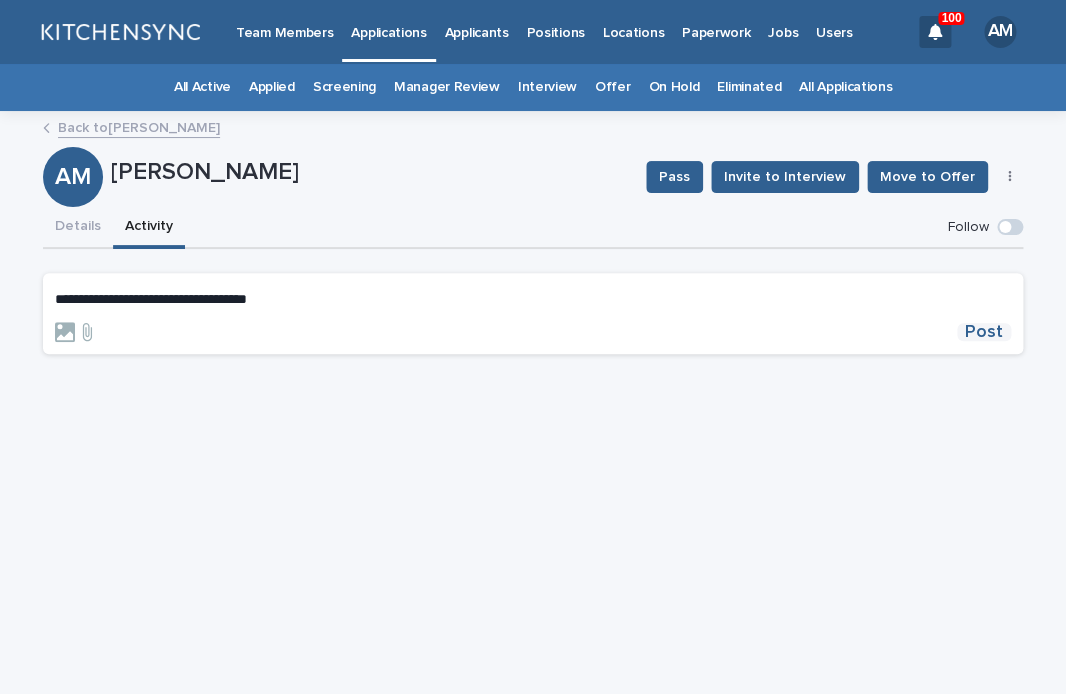 click on "Post" at bounding box center (984, 332) 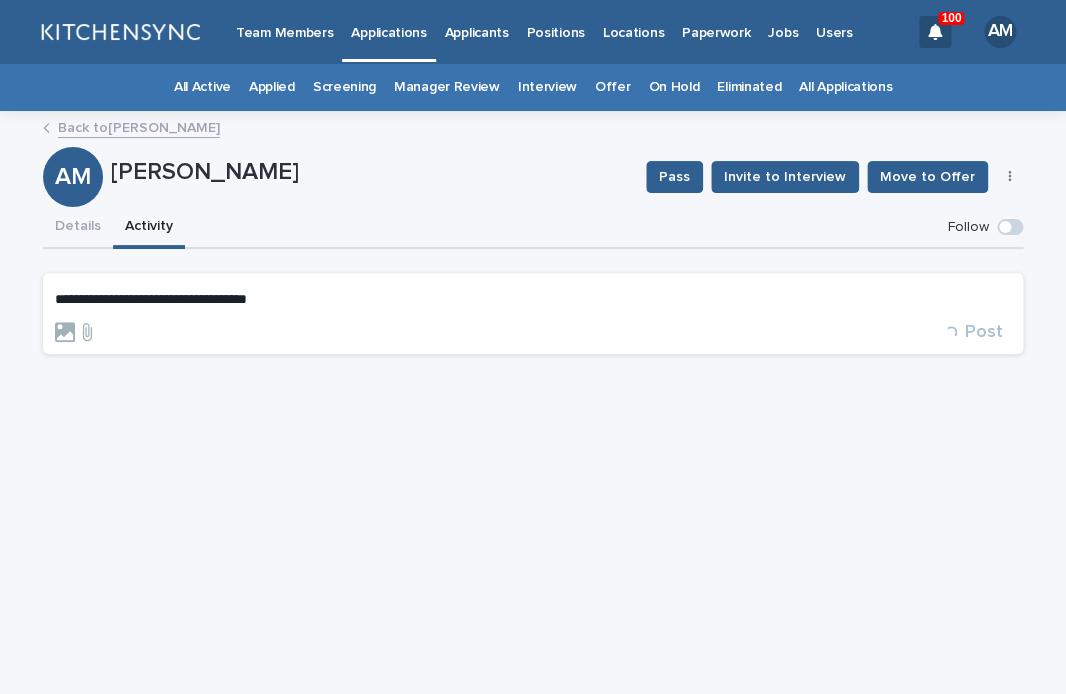 click on "All Applications" at bounding box center [845, 87] 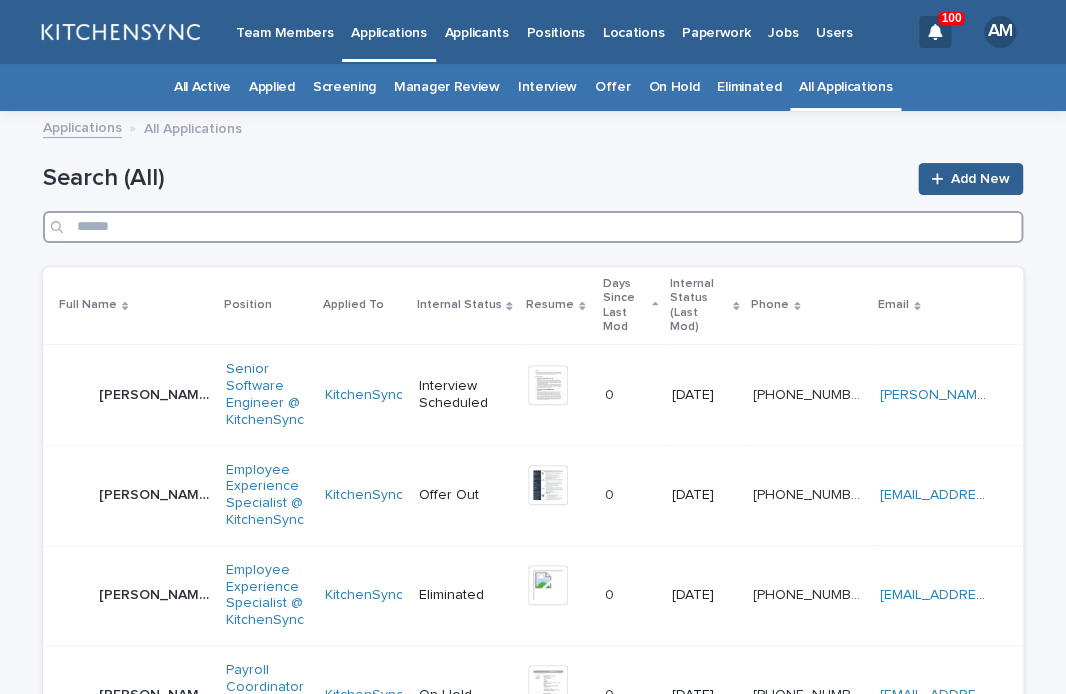 click at bounding box center [533, 227] 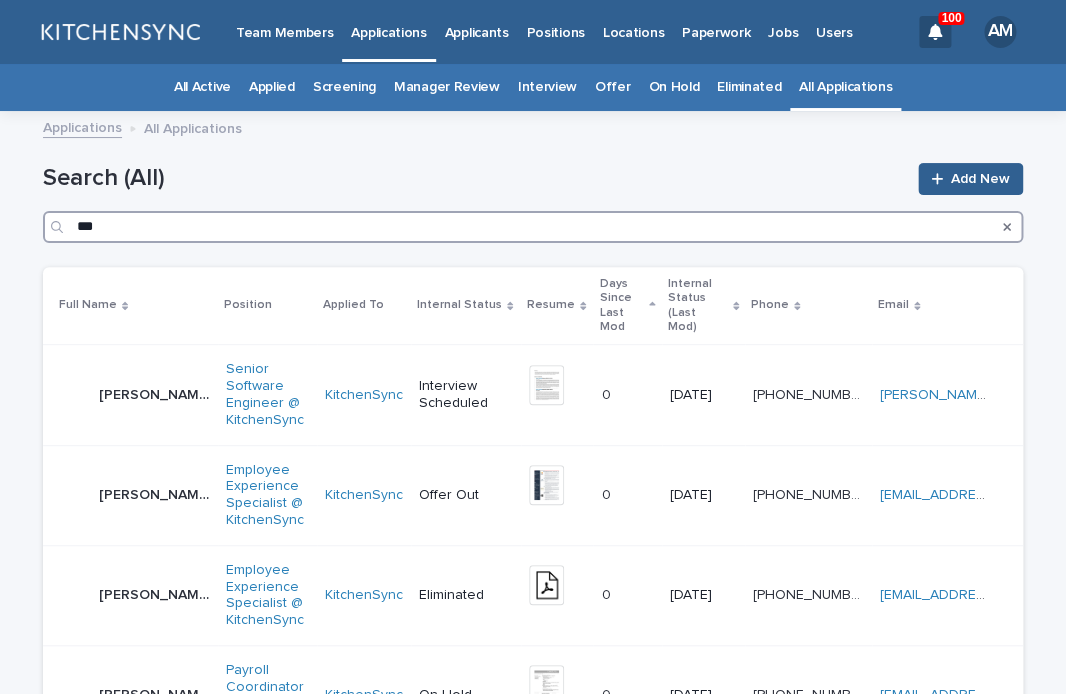 type on "***" 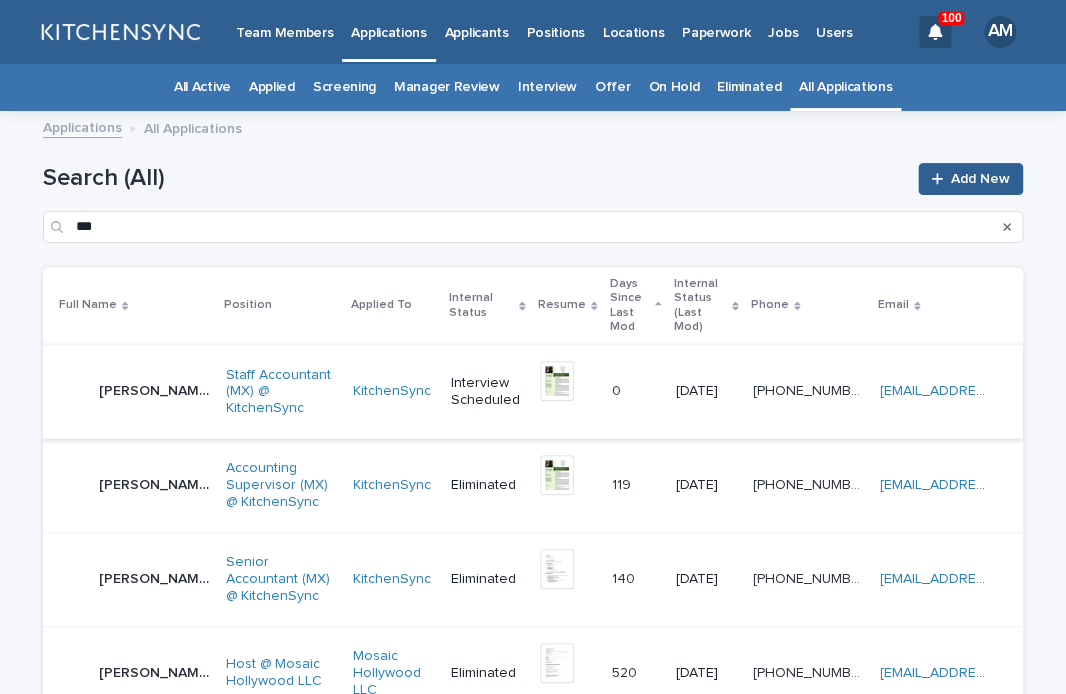 click at bounding box center [557, 381] 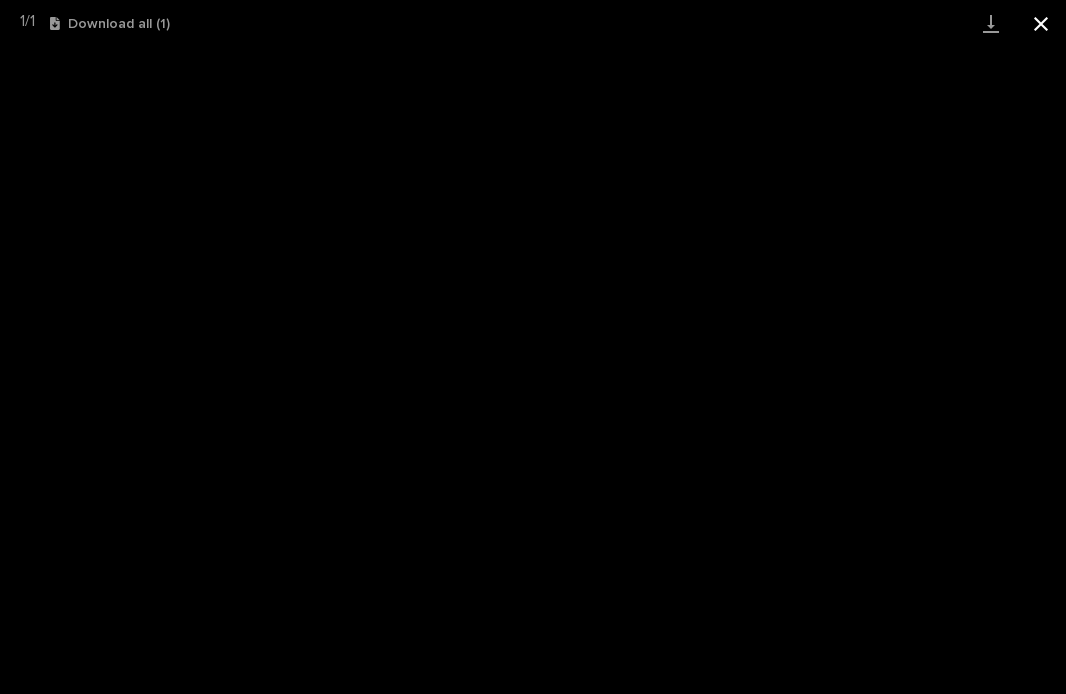 click at bounding box center (1041, 23) 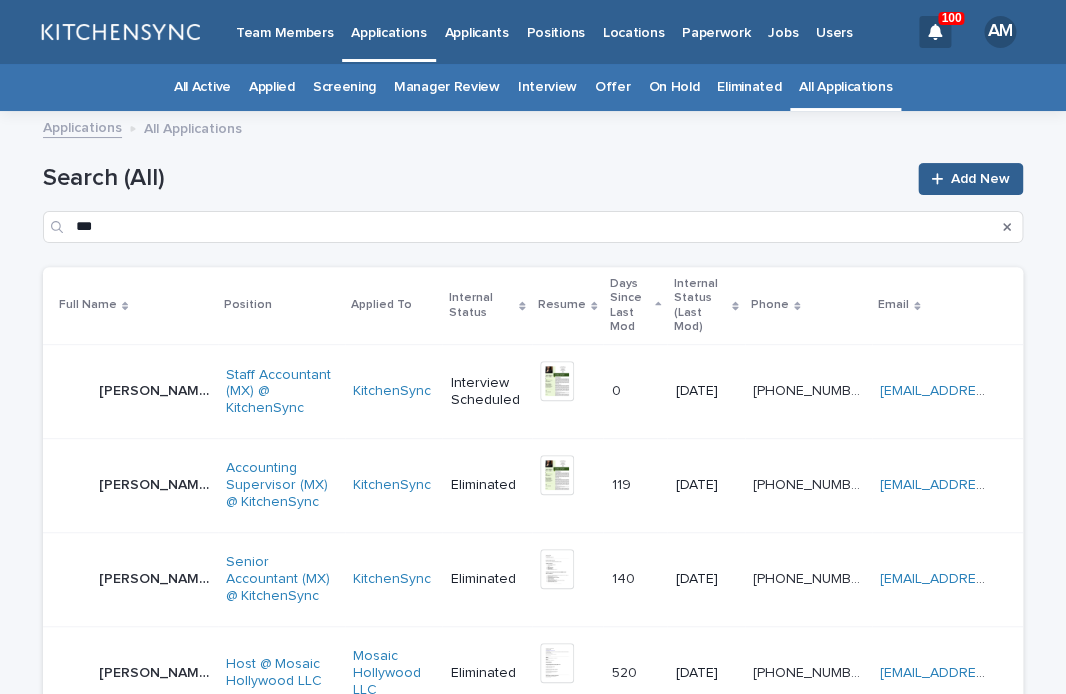 click on "Luz Perez" at bounding box center [156, 483] 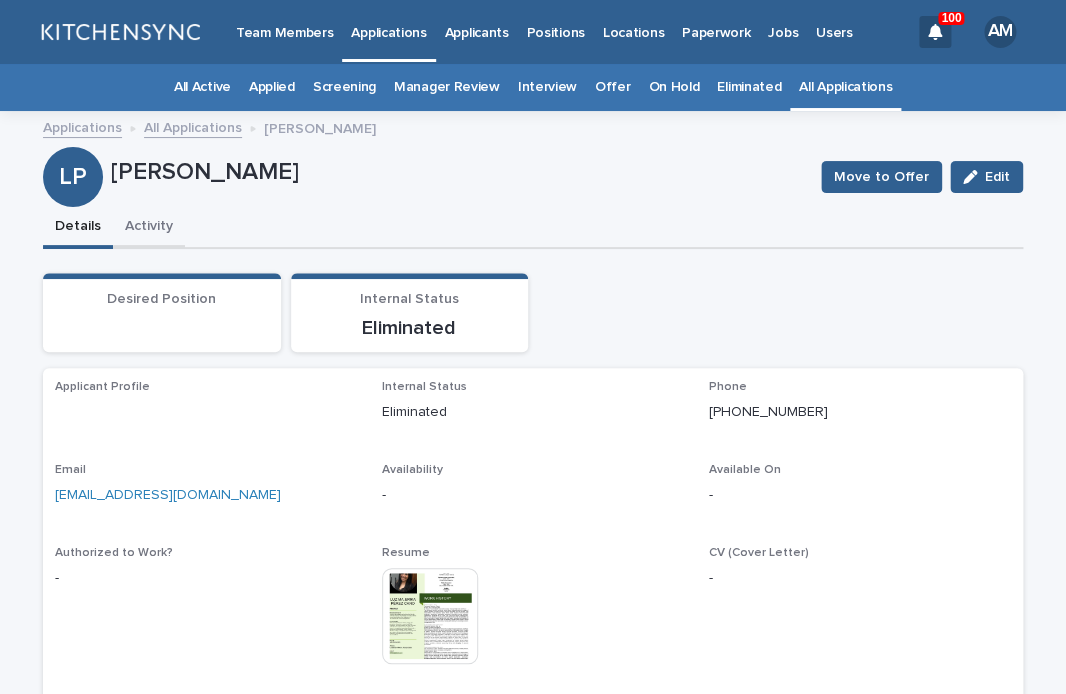 click on "Activity" at bounding box center (149, 228) 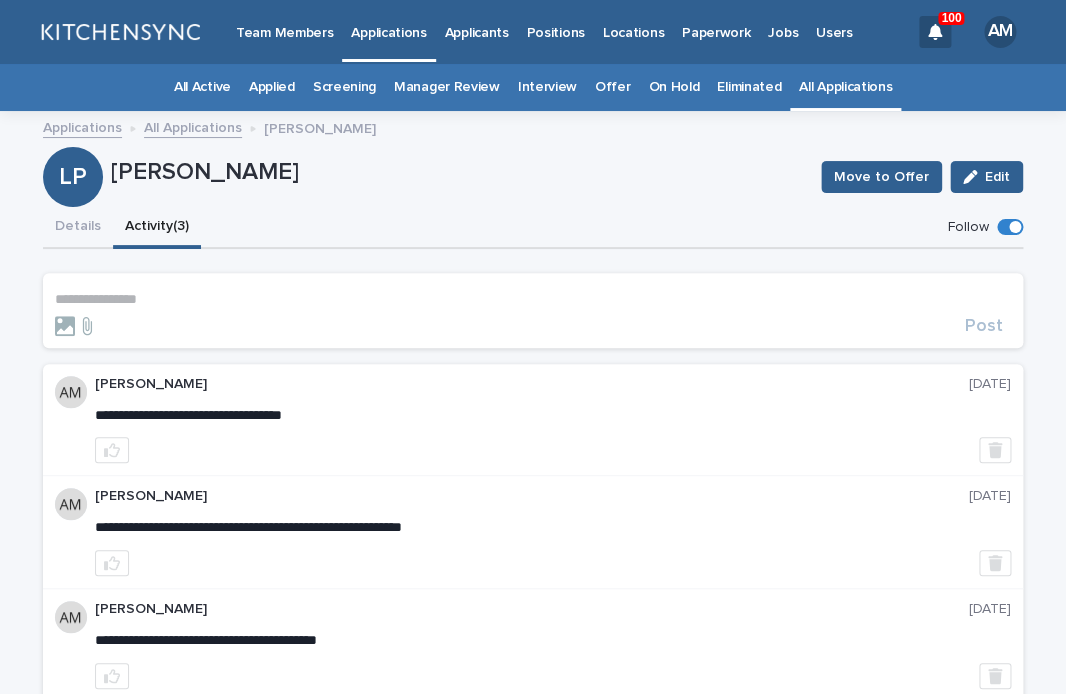 click on "**********" at bounding box center (533, 475) 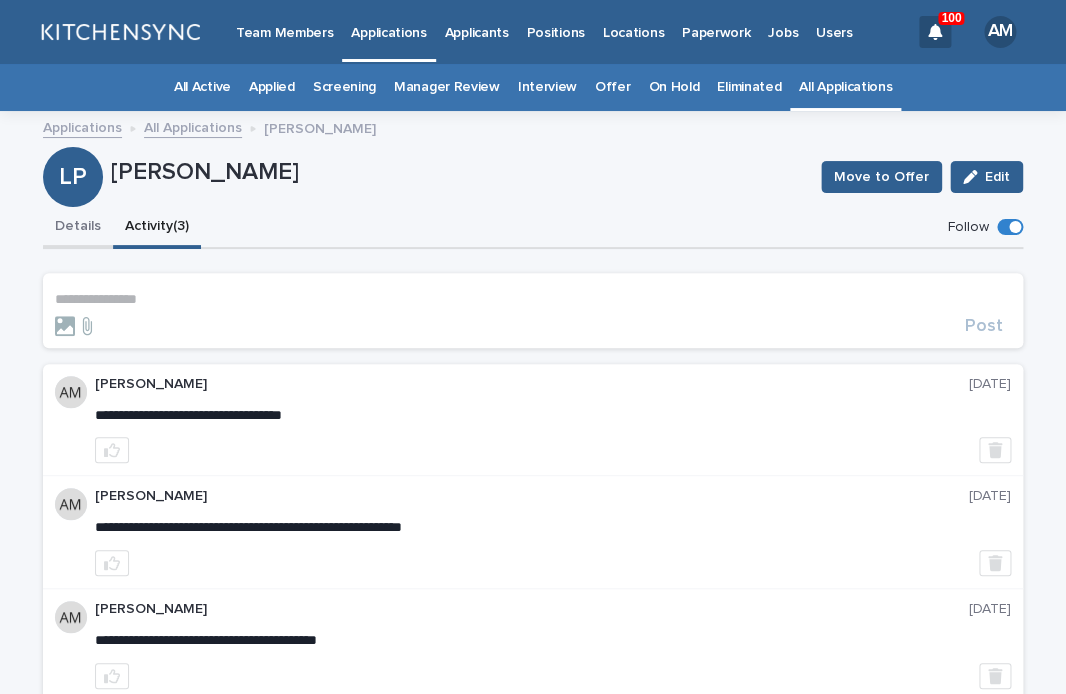 click on "Details" at bounding box center (78, 228) 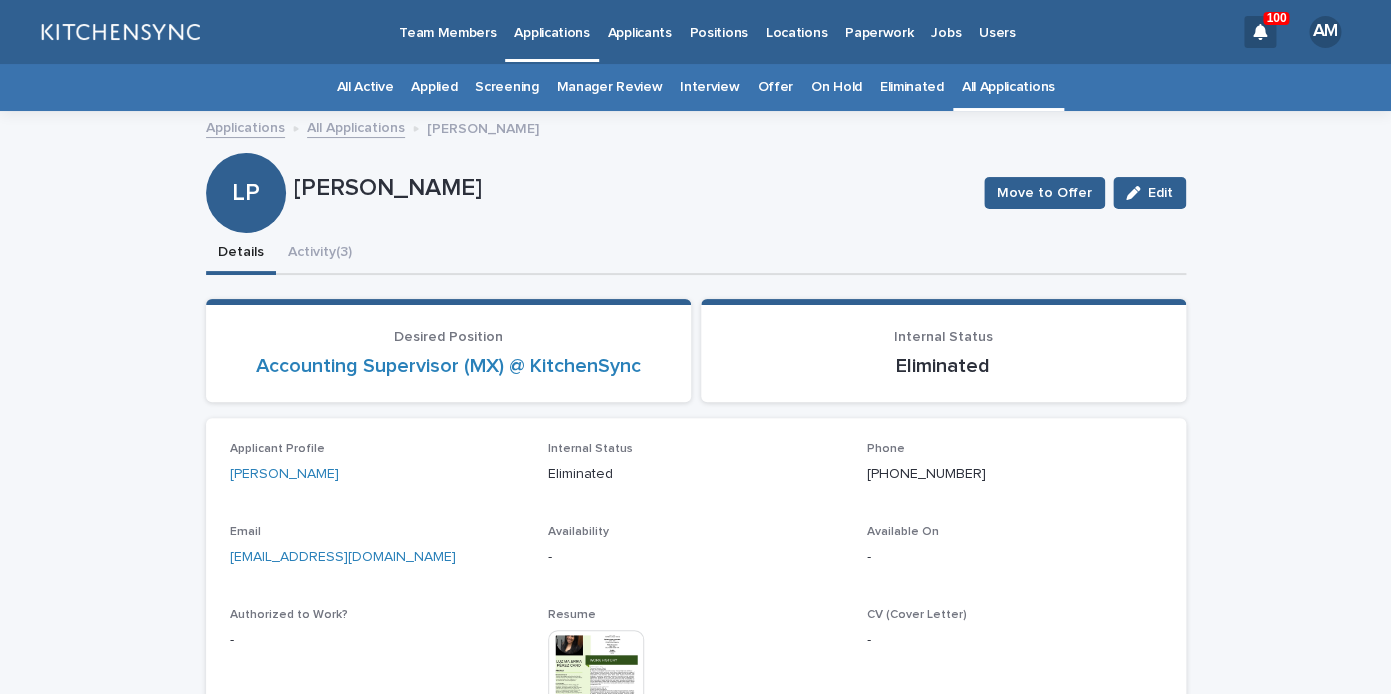 click on "All Applications" at bounding box center [1008, 87] 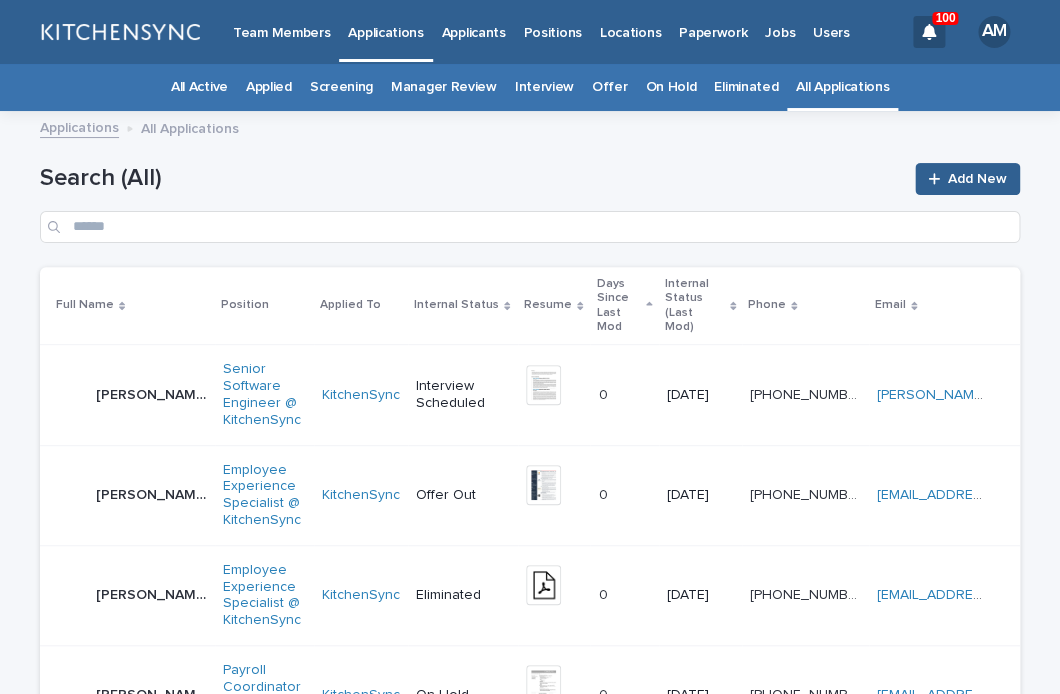 click on "Applicants" at bounding box center [474, 21] 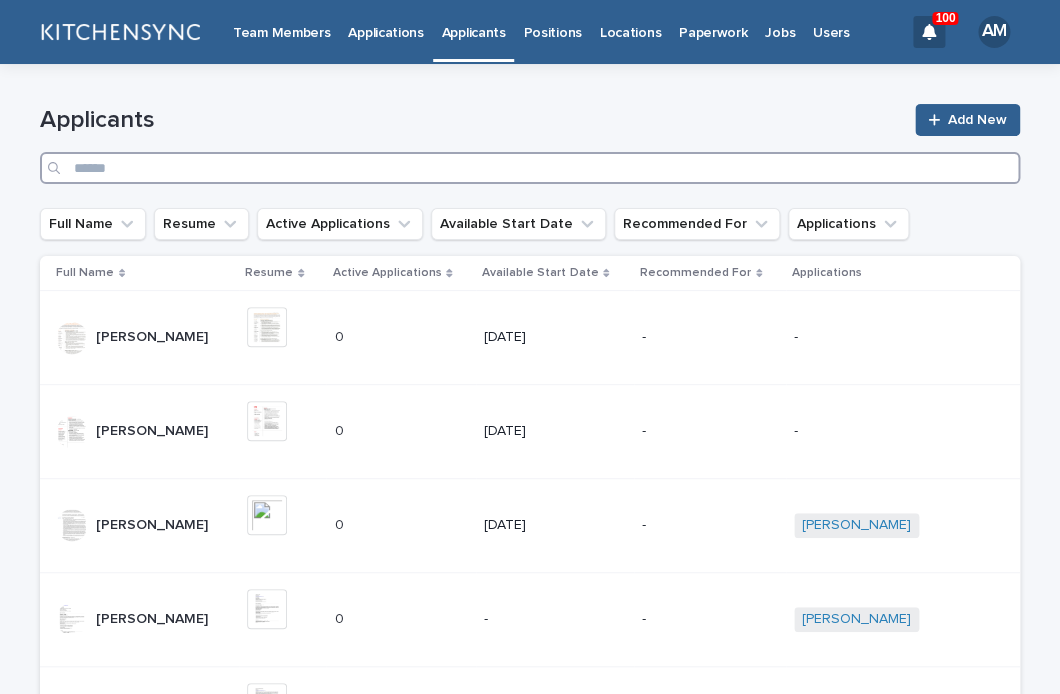 click at bounding box center (530, 168) 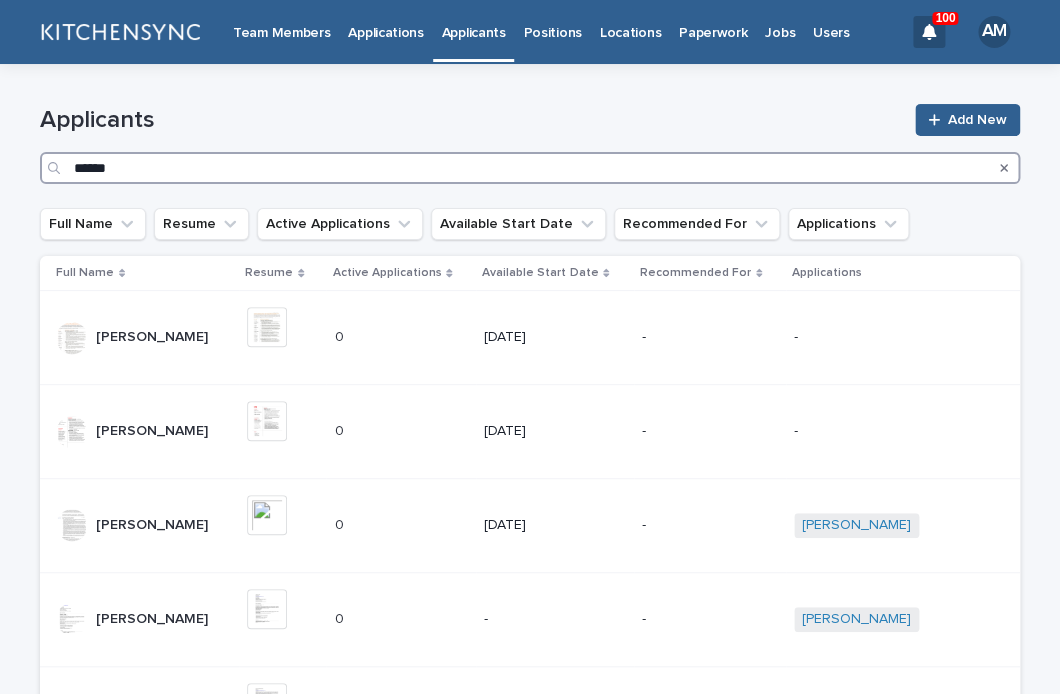 type on "******" 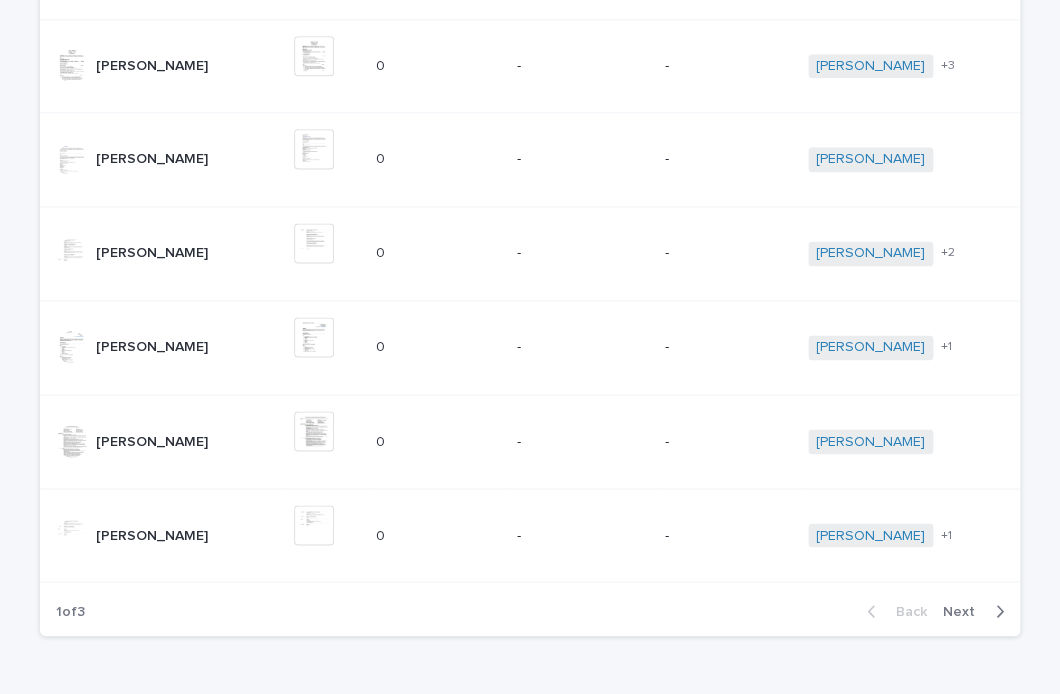 scroll, scrollTop: 663, scrollLeft: 0, axis: vertical 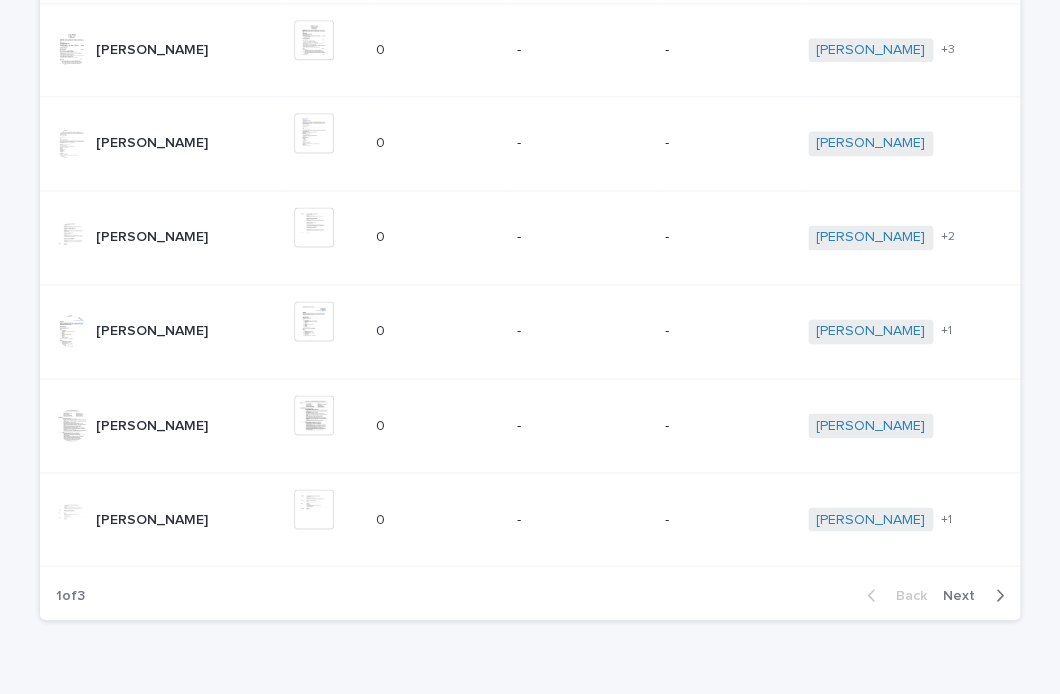 click on "Next" at bounding box center [965, 595] 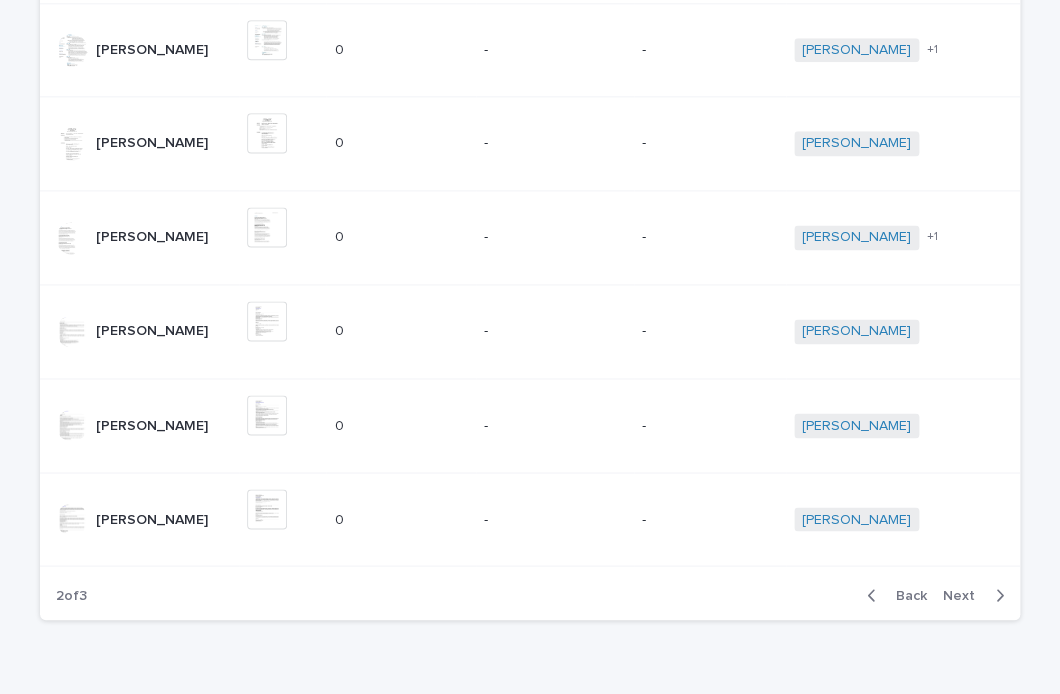 click on "Rez Guzman" at bounding box center (154, 329) 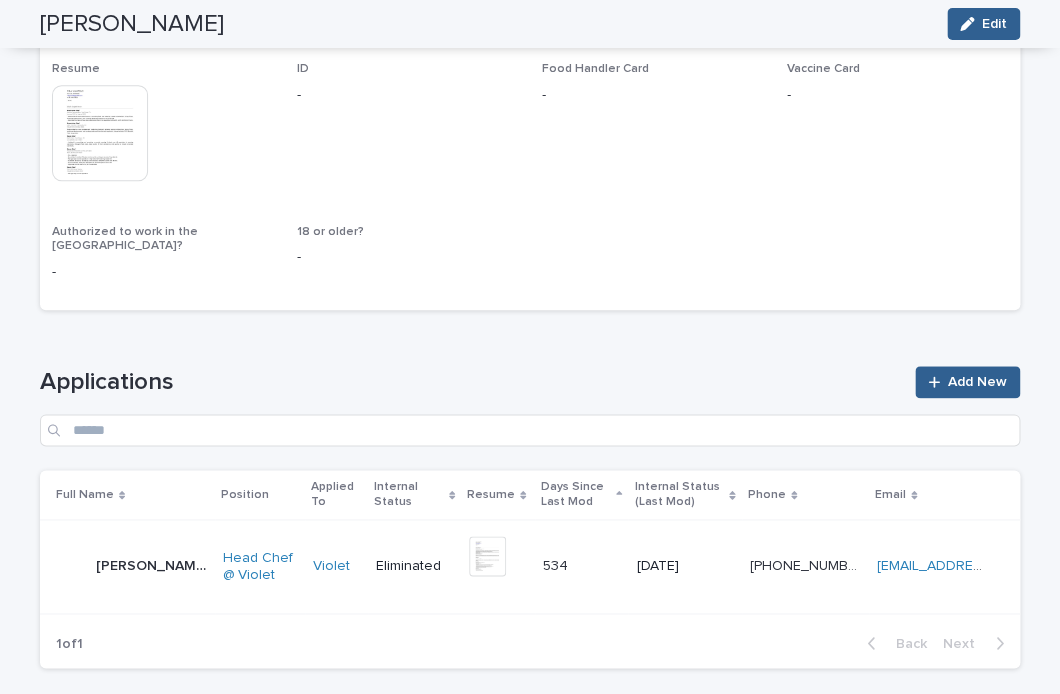 scroll, scrollTop: 501, scrollLeft: 0, axis: vertical 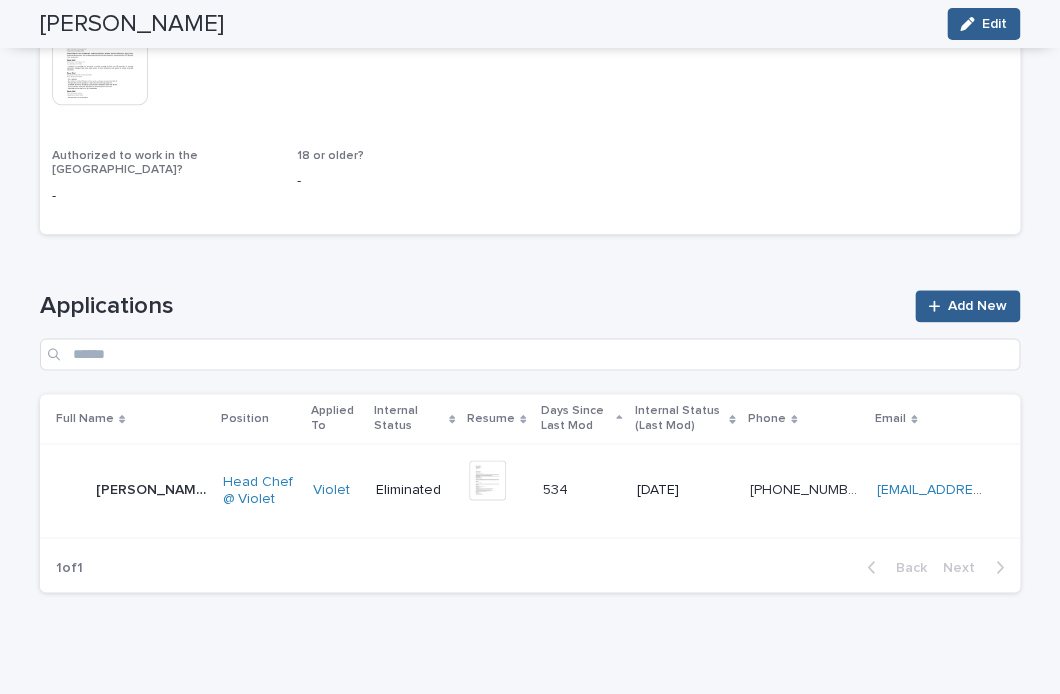 click on "Rez Guzman" at bounding box center (153, 488) 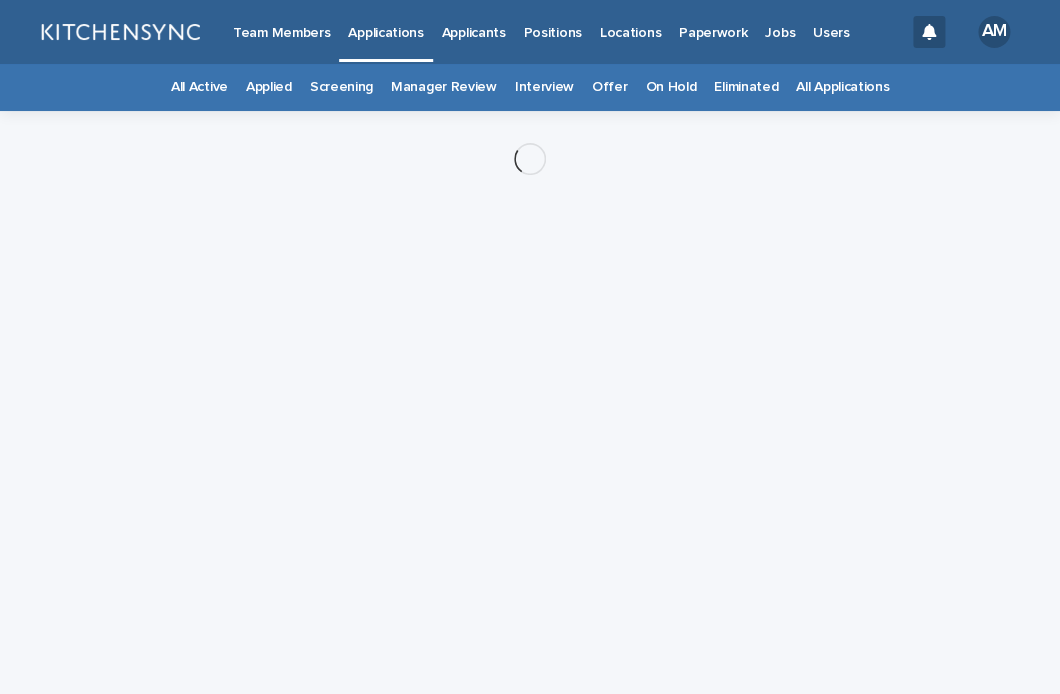 scroll, scrollTop: 0, scrollLeft: 0, axis: both 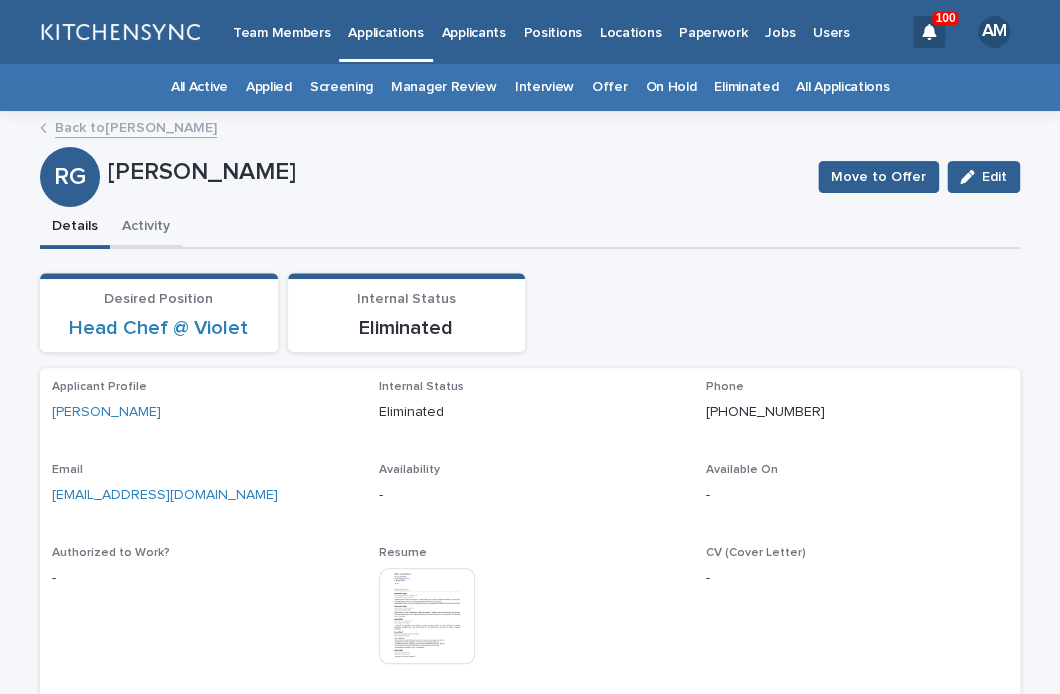 click on "Activity" at bounding box center [146, 228] 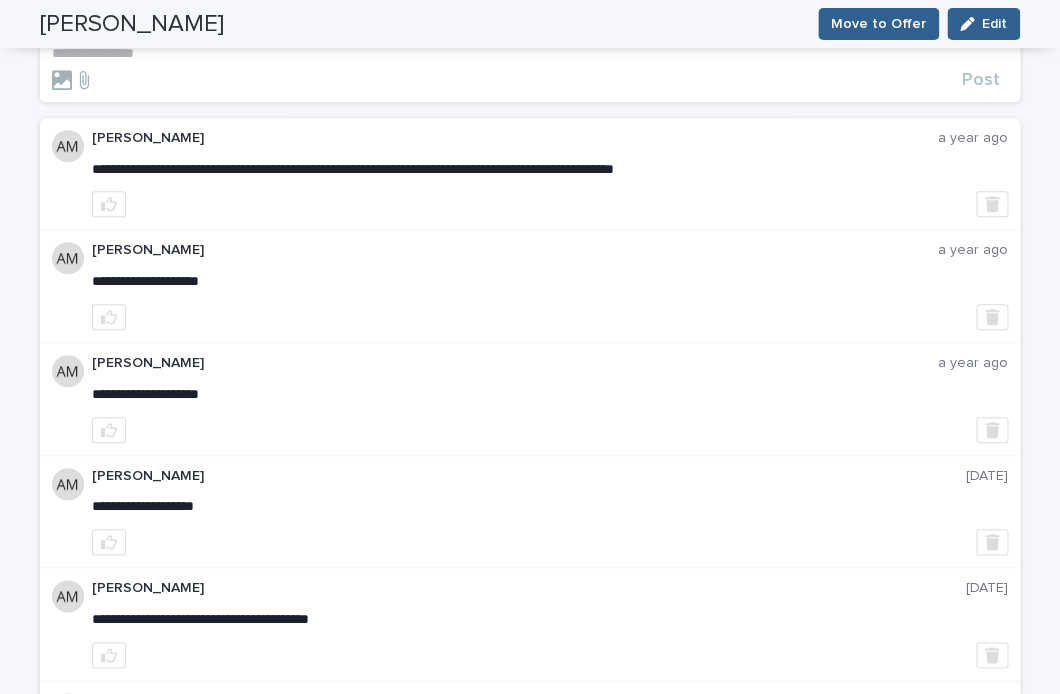 scroll, scrollTop: 0, scrollLeft: 0, axis: both 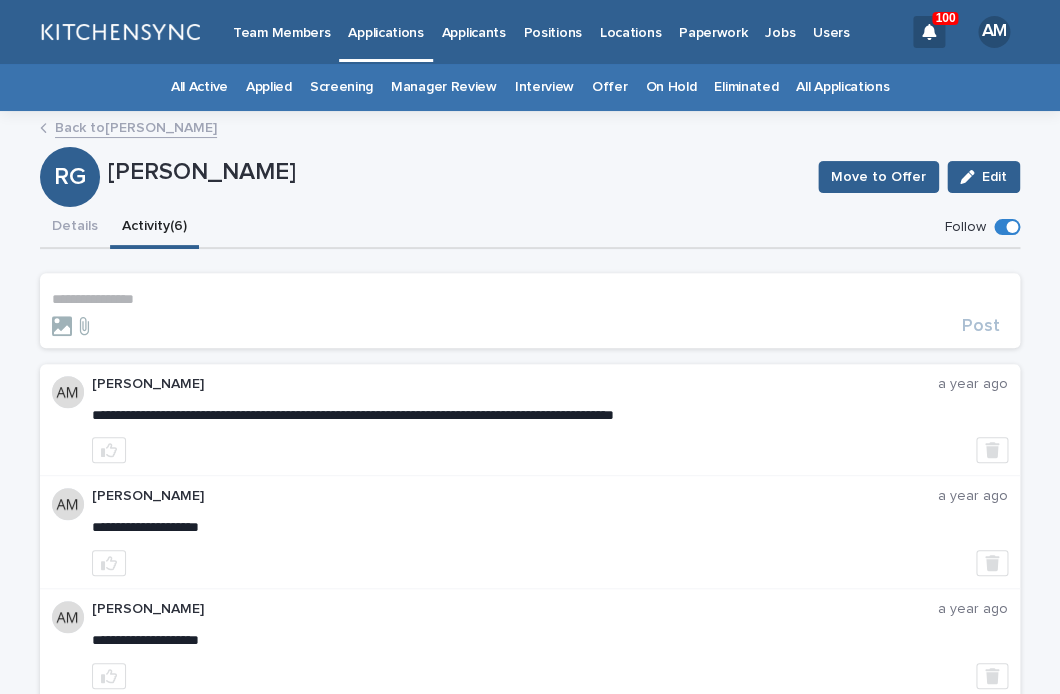 click on "**********" at bounding box center (530, 299) 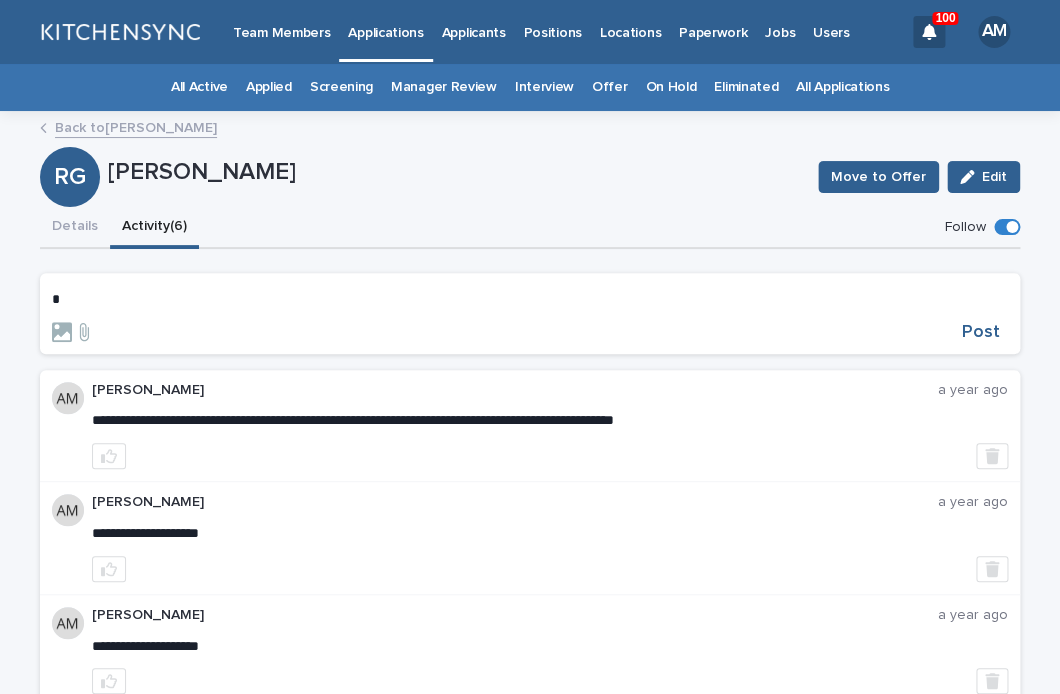 type 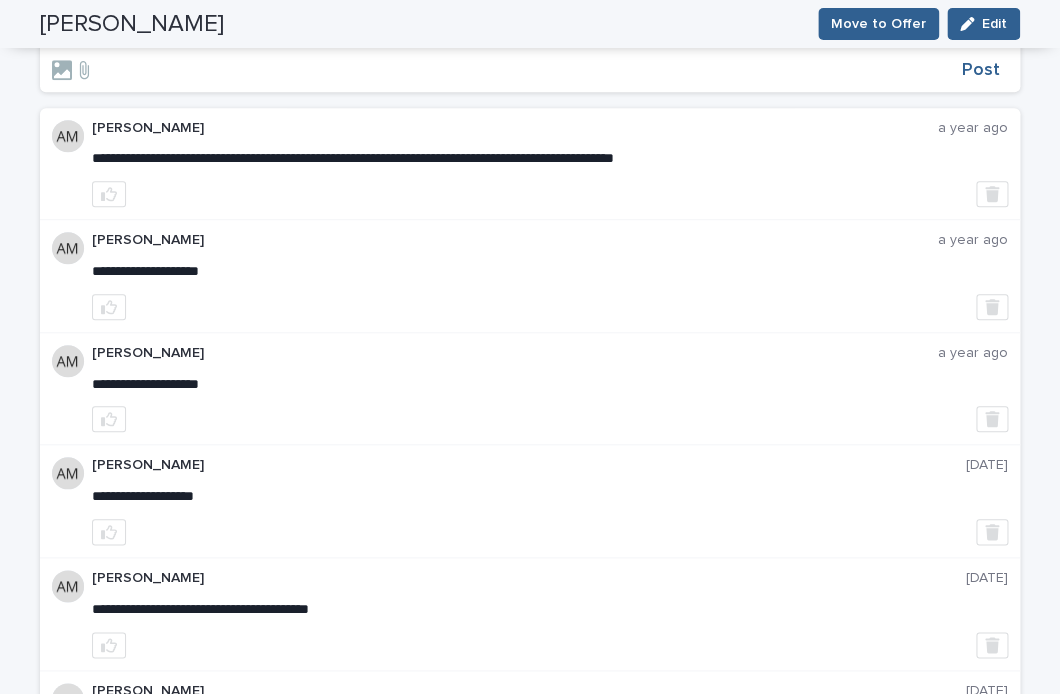 scroll, scrollTop: 0, scrollLeft: 0, axis: both 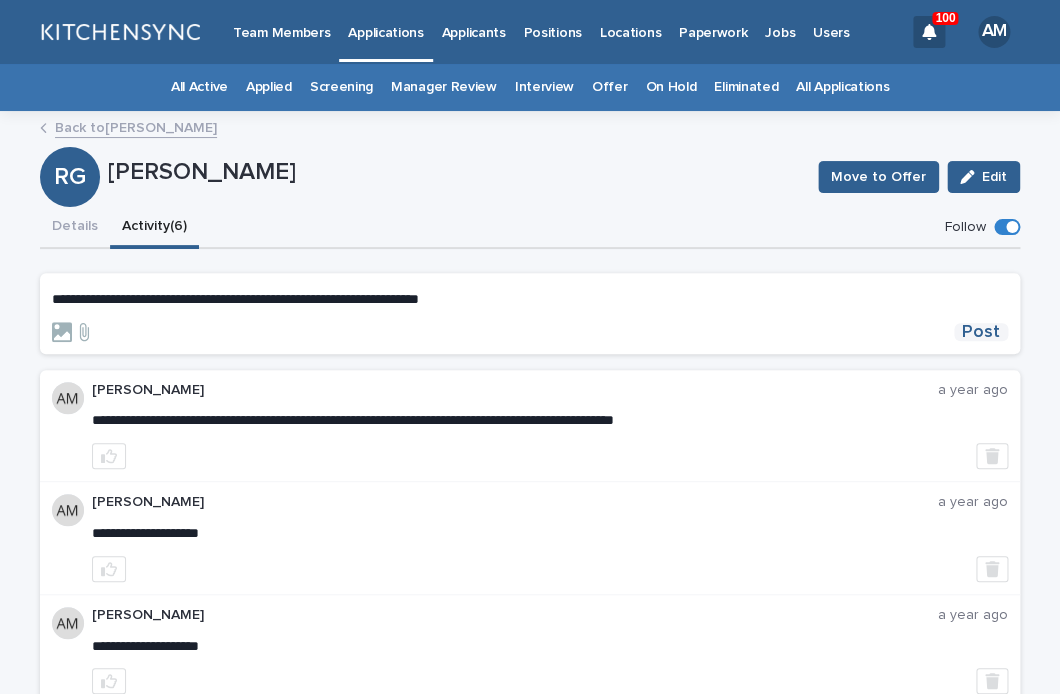 click on "Post" at bounding box center (981, 332) 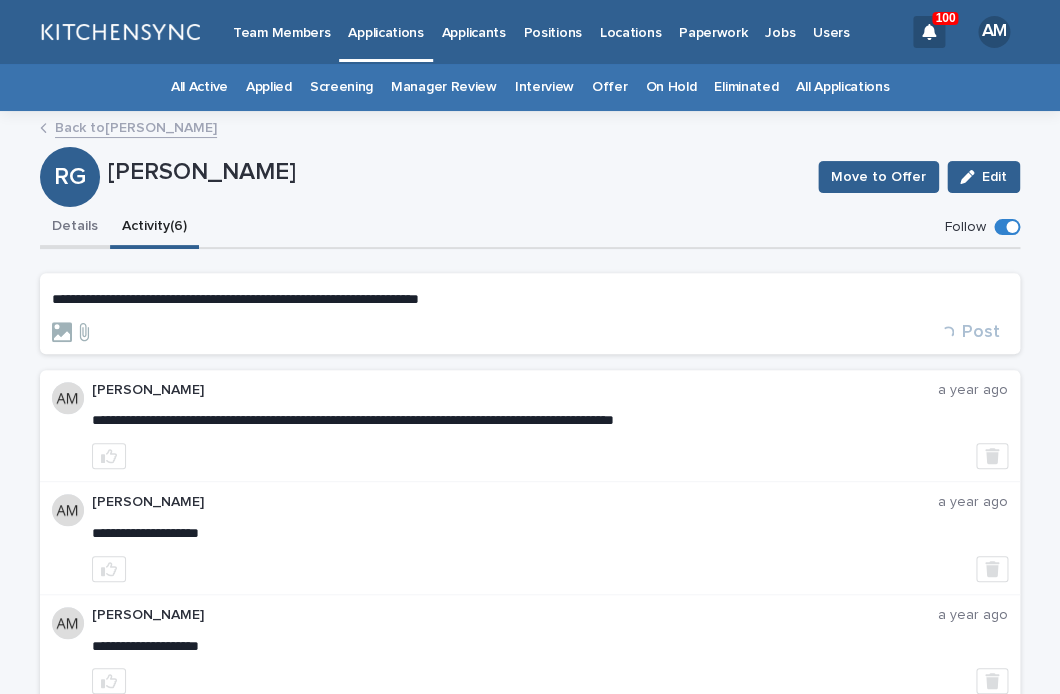 click on "Details" at bounding box center (75, 228) 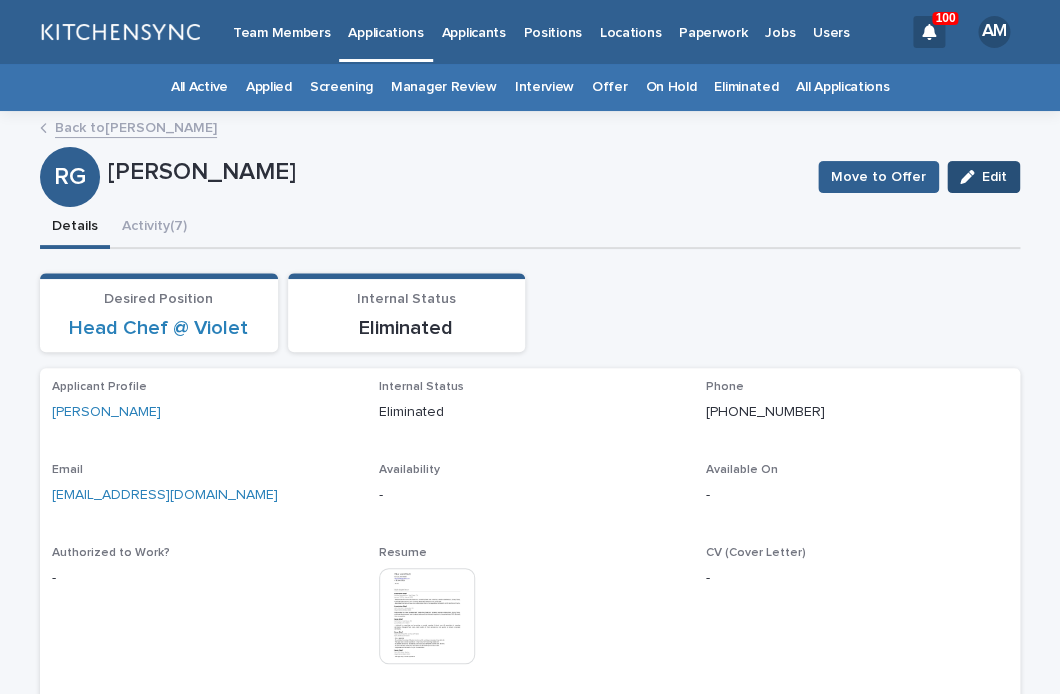 click on "Edit" at bounding box center (983, 177) 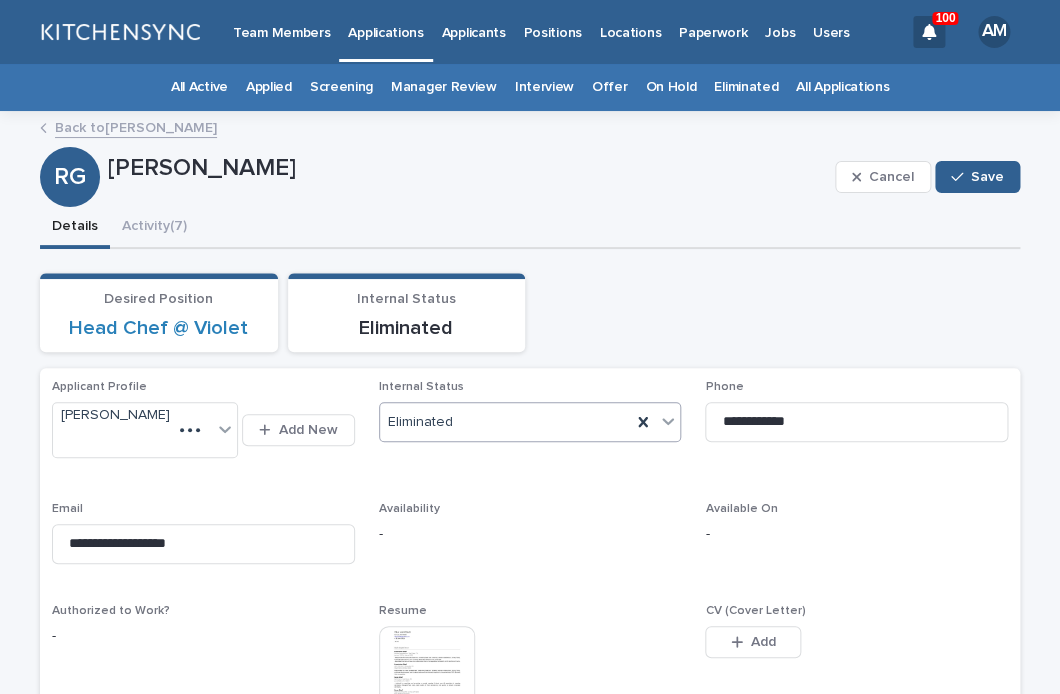 click on "Eliminated" at bounding box center [506, 422] 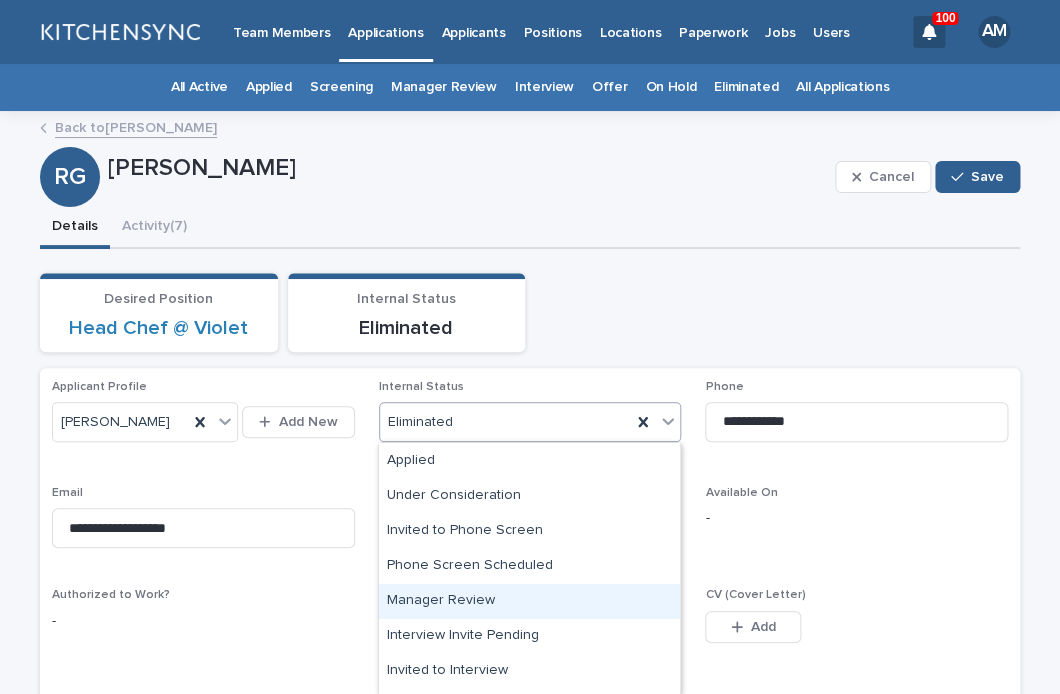 scroll, scrollTop: 37, scrollLeft: 0, axis: vertical 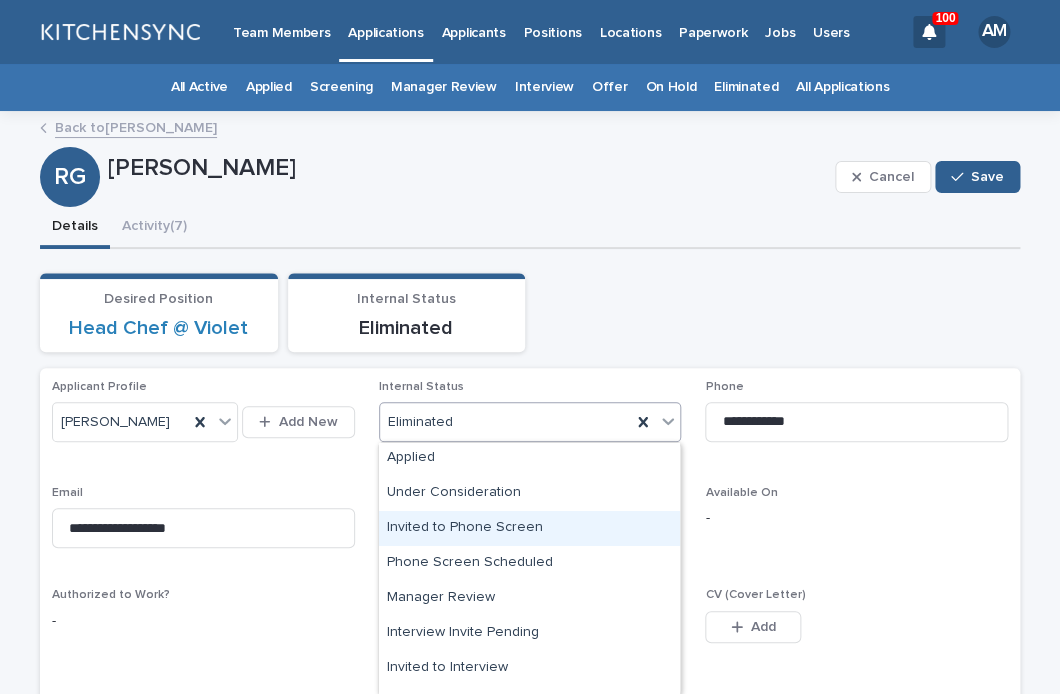 click on "Invited to Phone Screen" at bounding box center (529, 528) 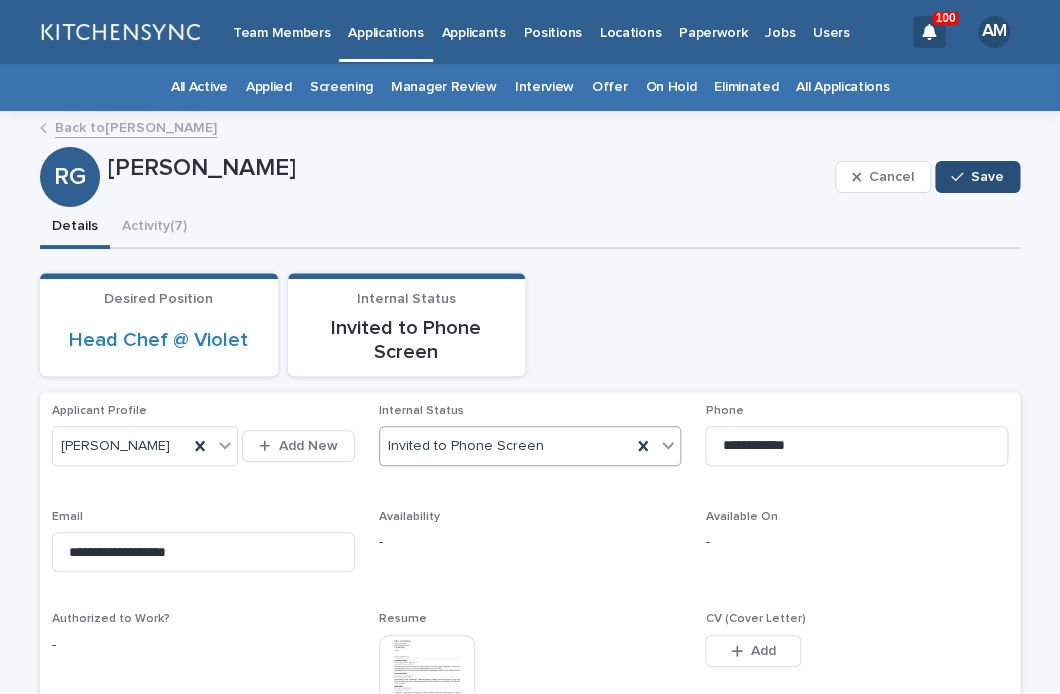 click on "Save" at bounding box center [987, 177] 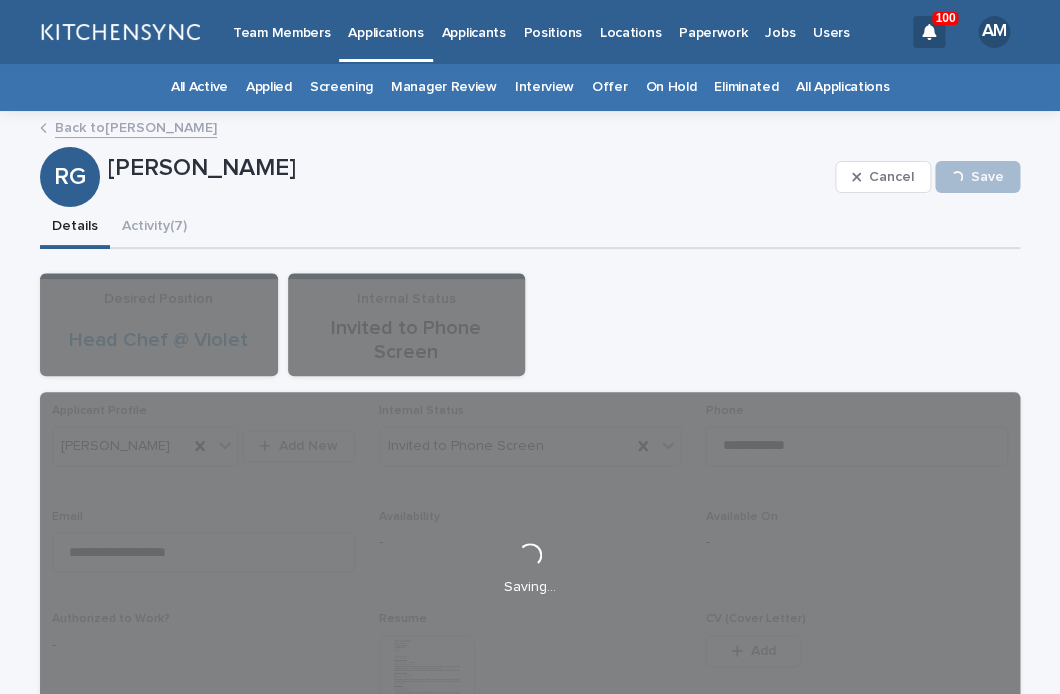 scroll, scrollTop: 55, scrollLeft: 0, axis: vertical 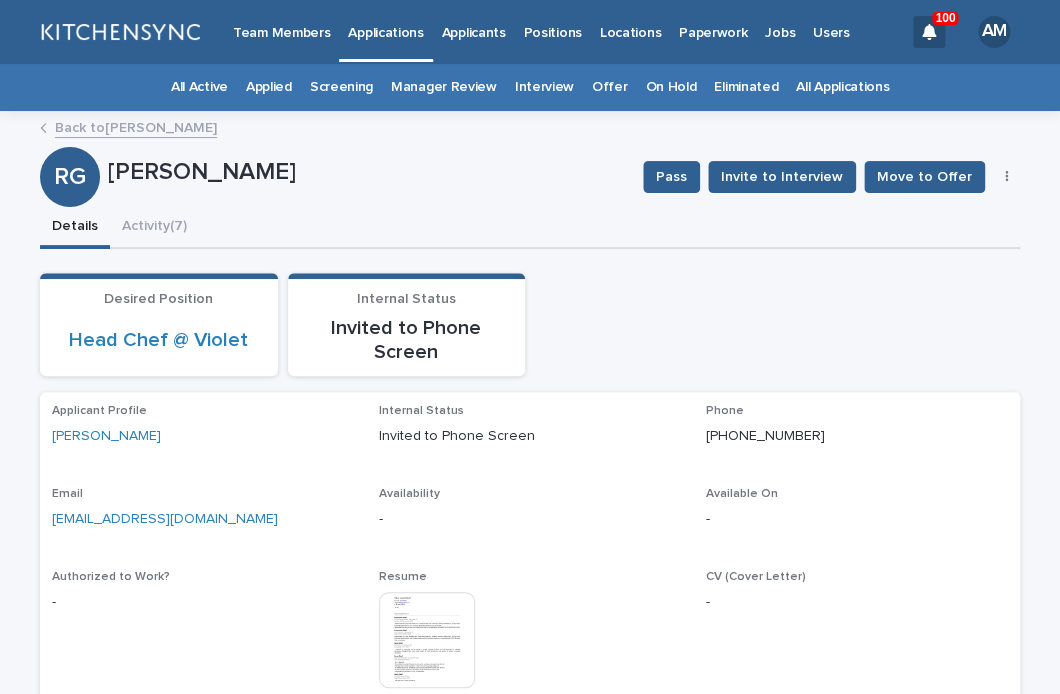 click on "Applicants" at bounding box center (474, 21) 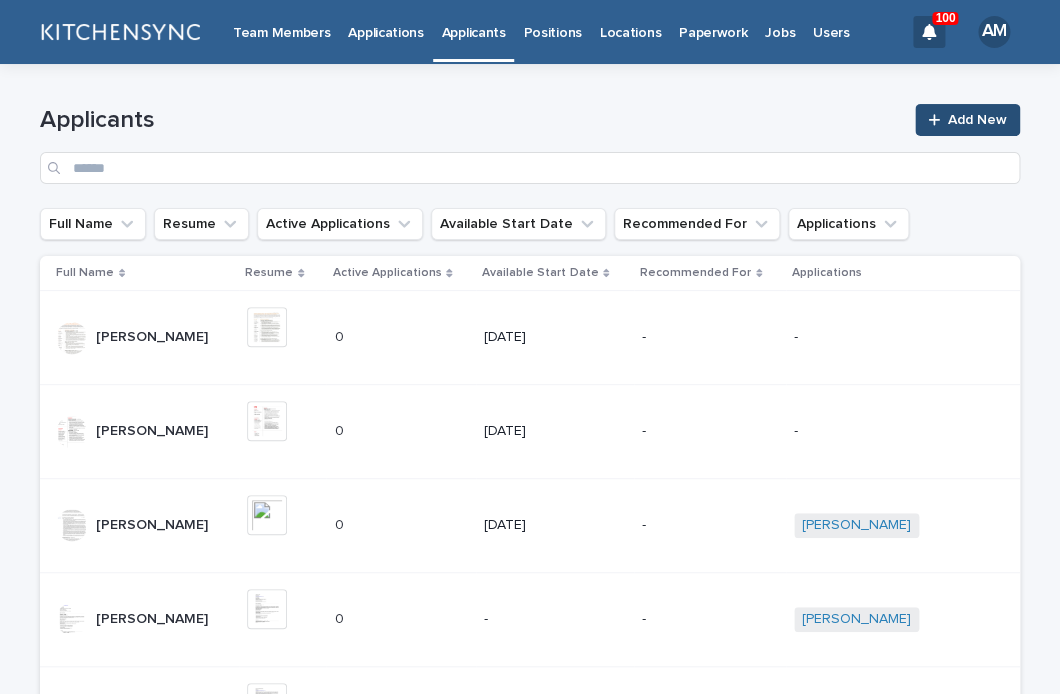 click 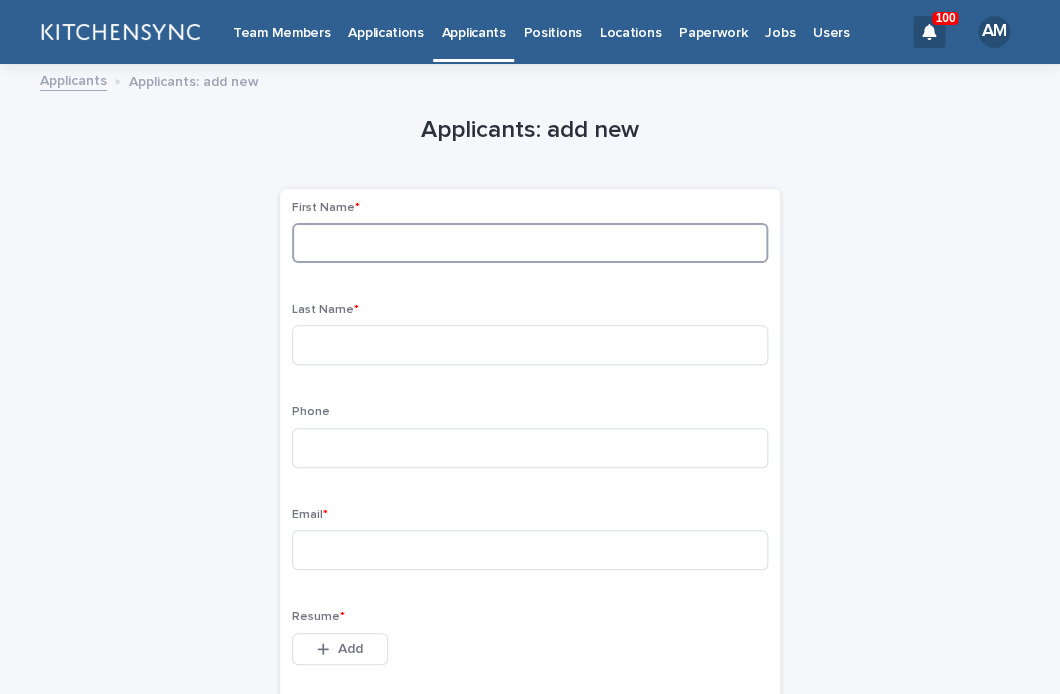 click at bounding box center (530, 243) 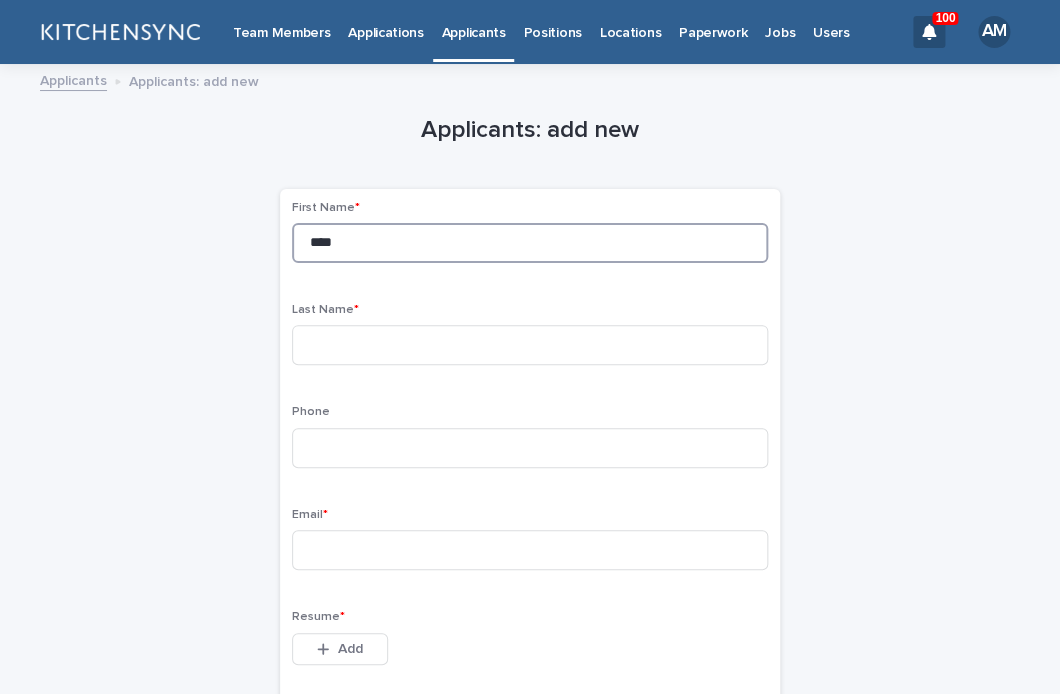 type on "****" 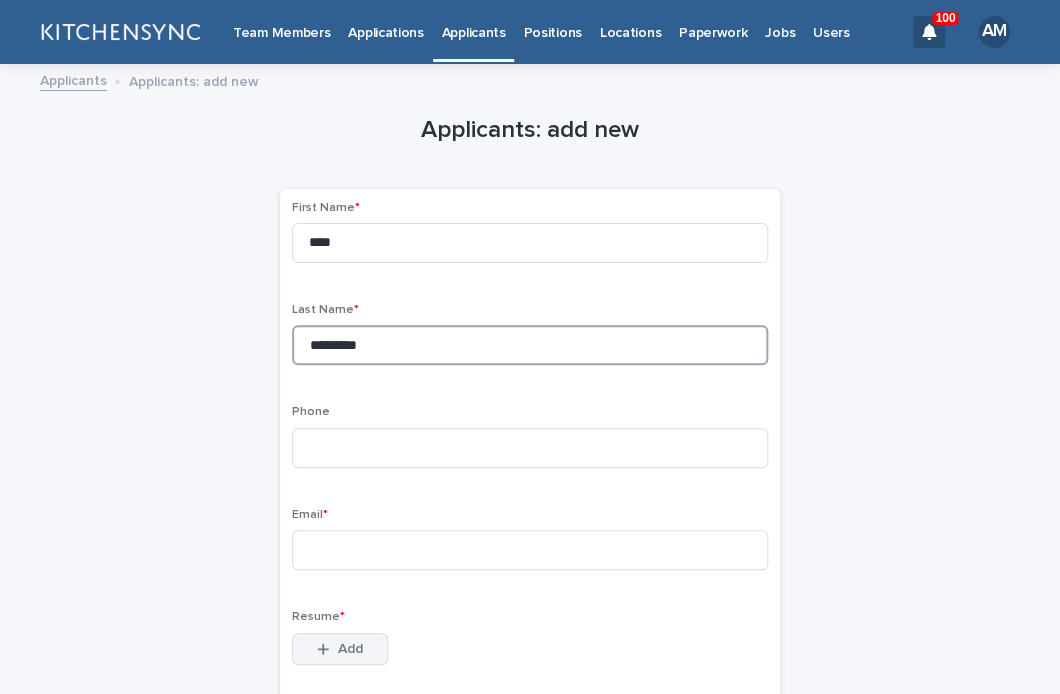 type on "*********" 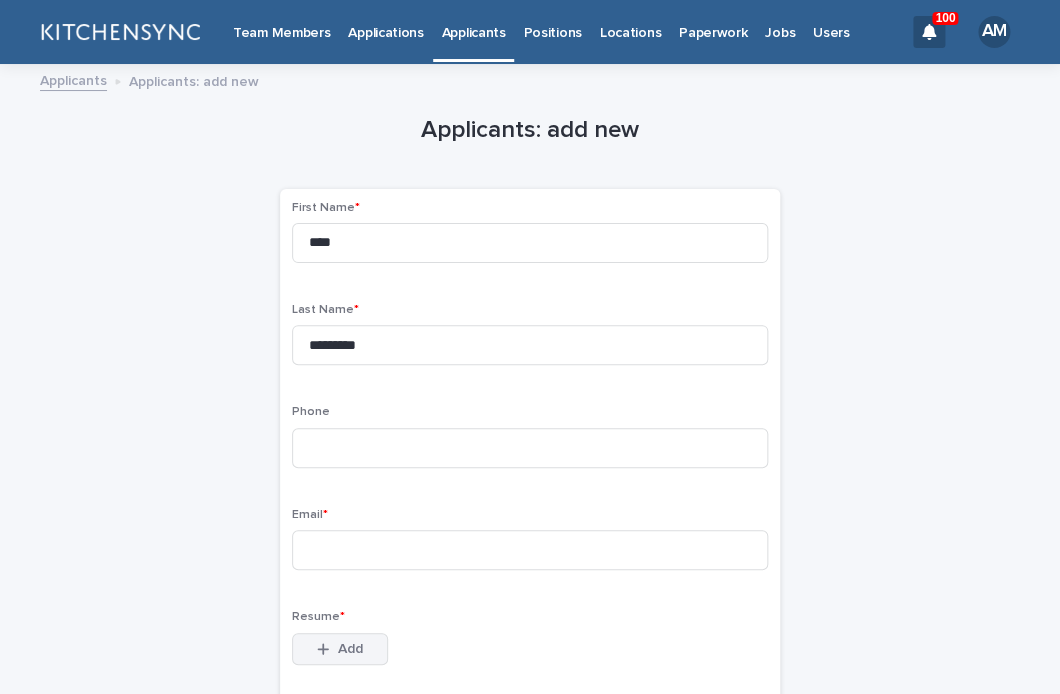 click on "Add" at bounding box center [340, 649] 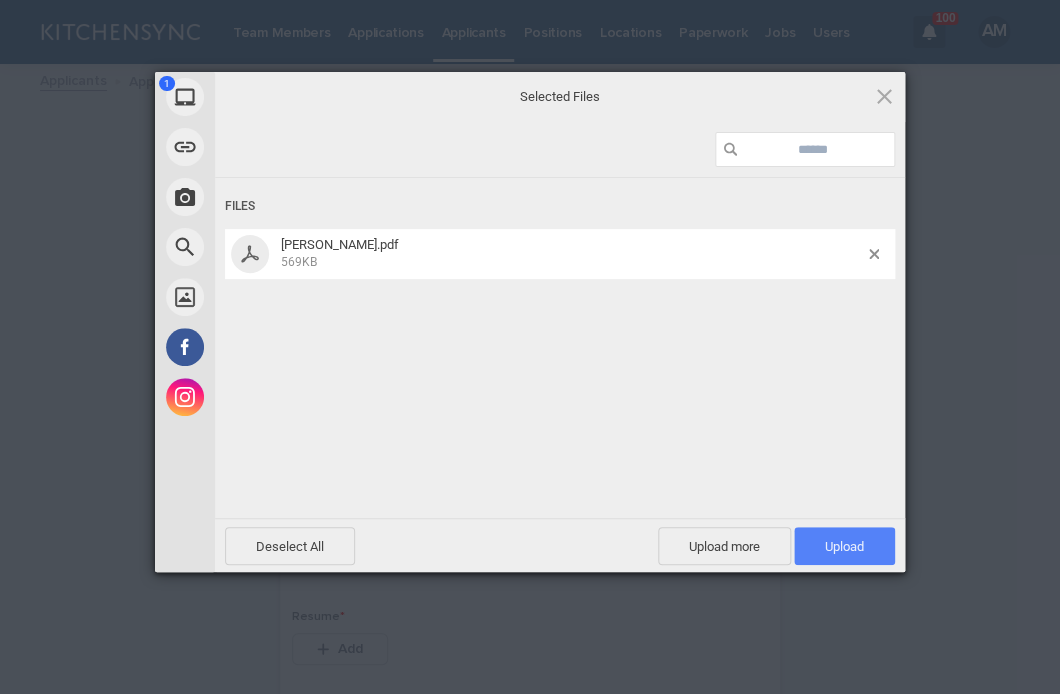 click on "Upload
1" at bounding box center (844, 546) 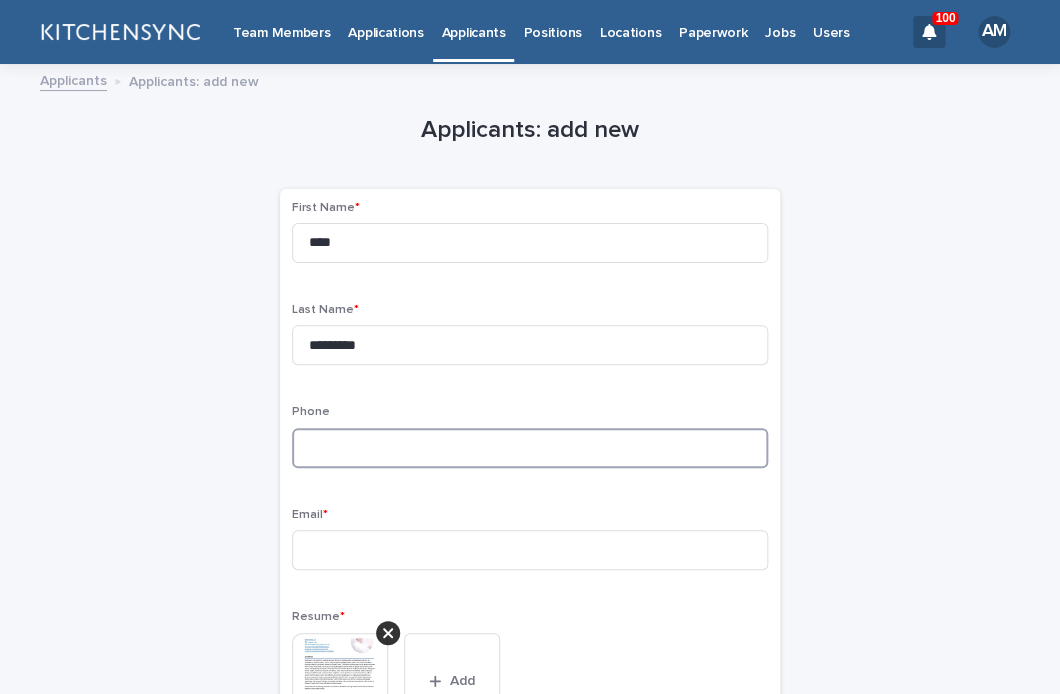 click at bounding box center [530, 448] 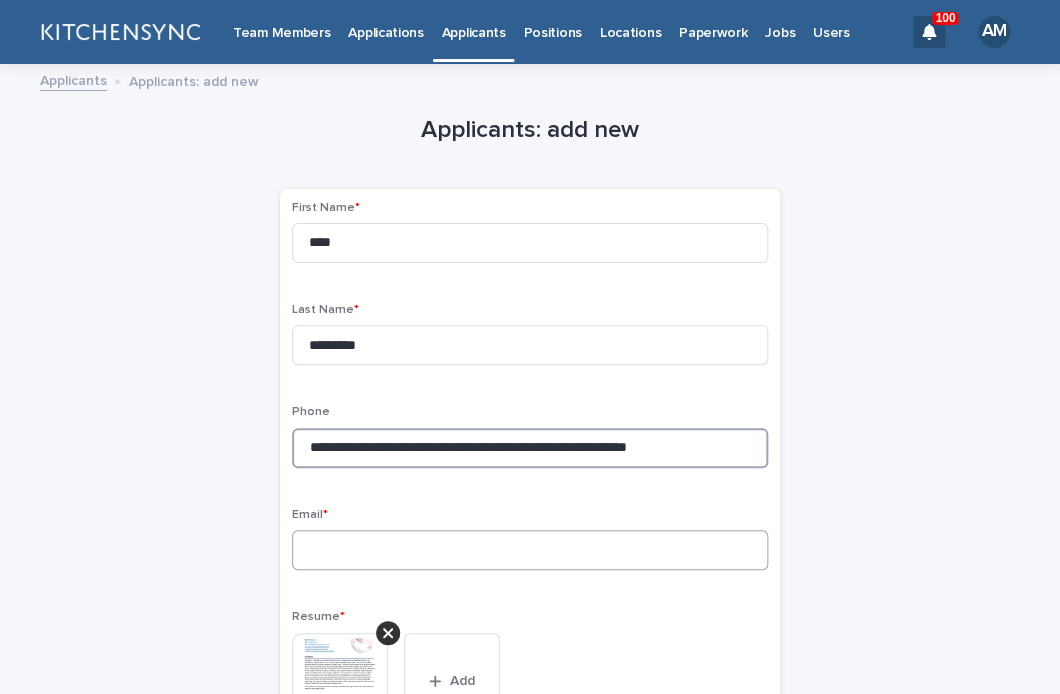 type on "**********" 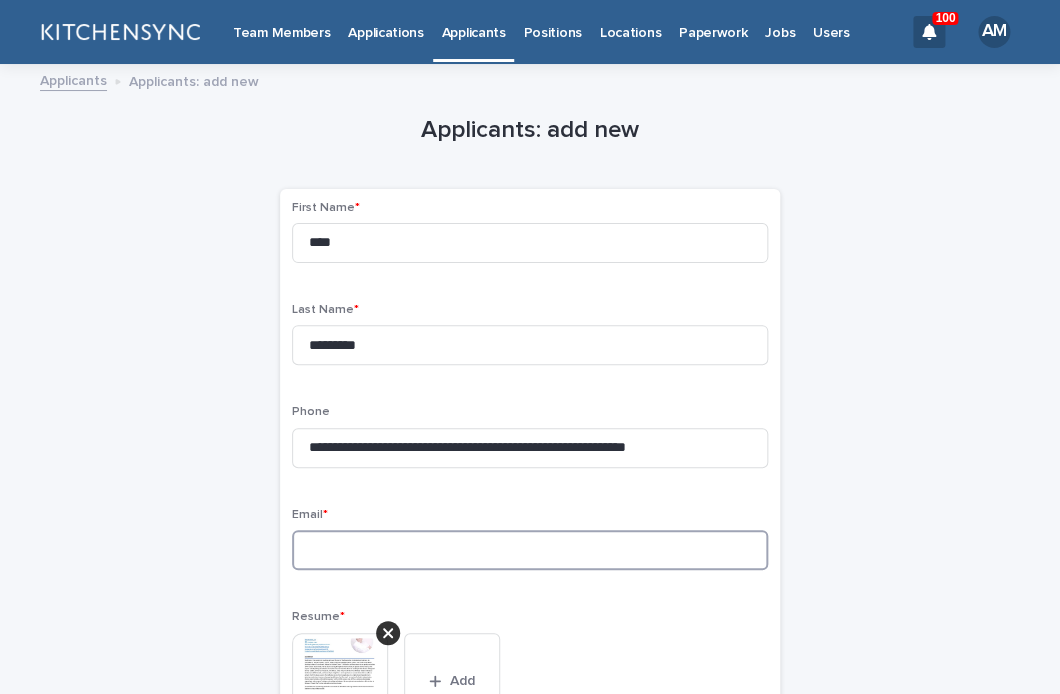 click at bounding box center (530, 550) 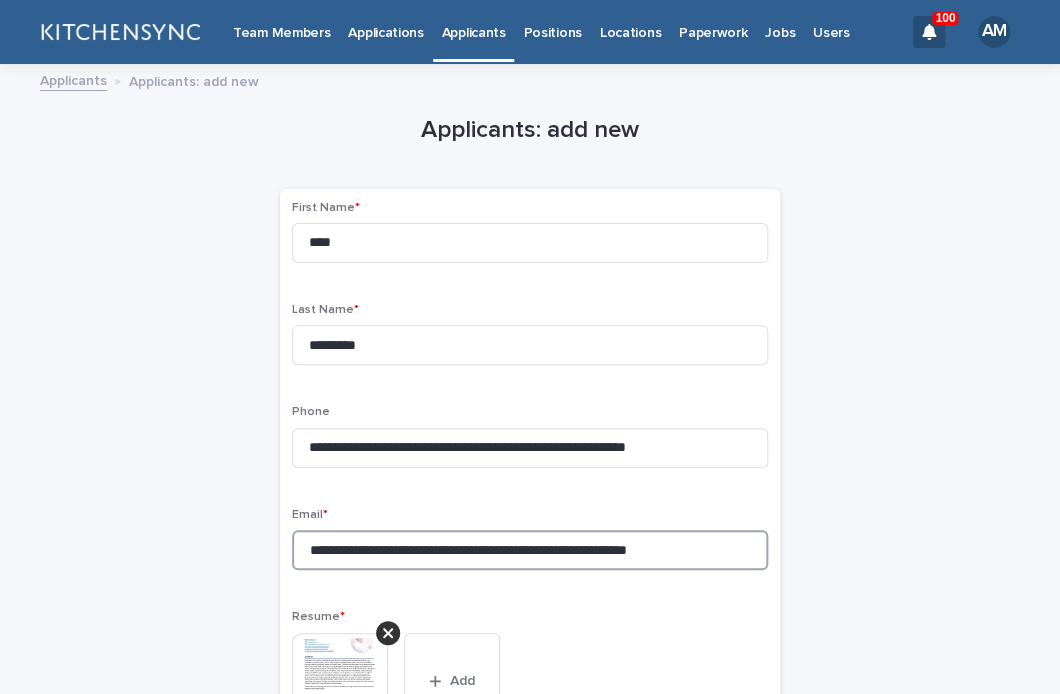 drag, startPoint x: 538, startPoint y: 557, endPoint x: 217, endPoint y: 555, distance: 321.00623 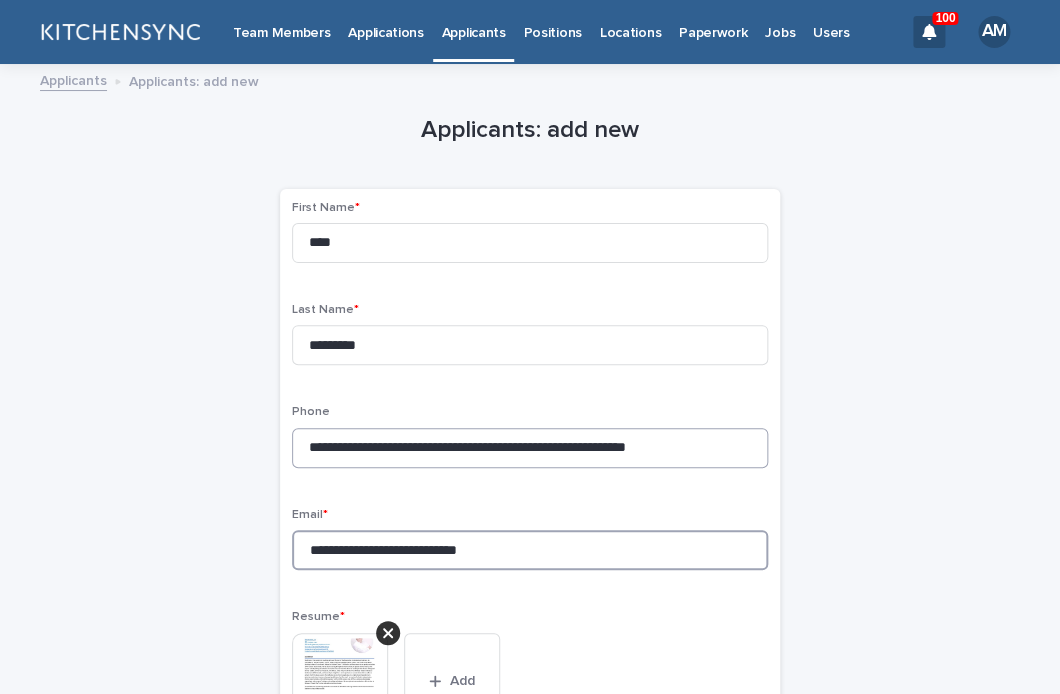 type on "**********" 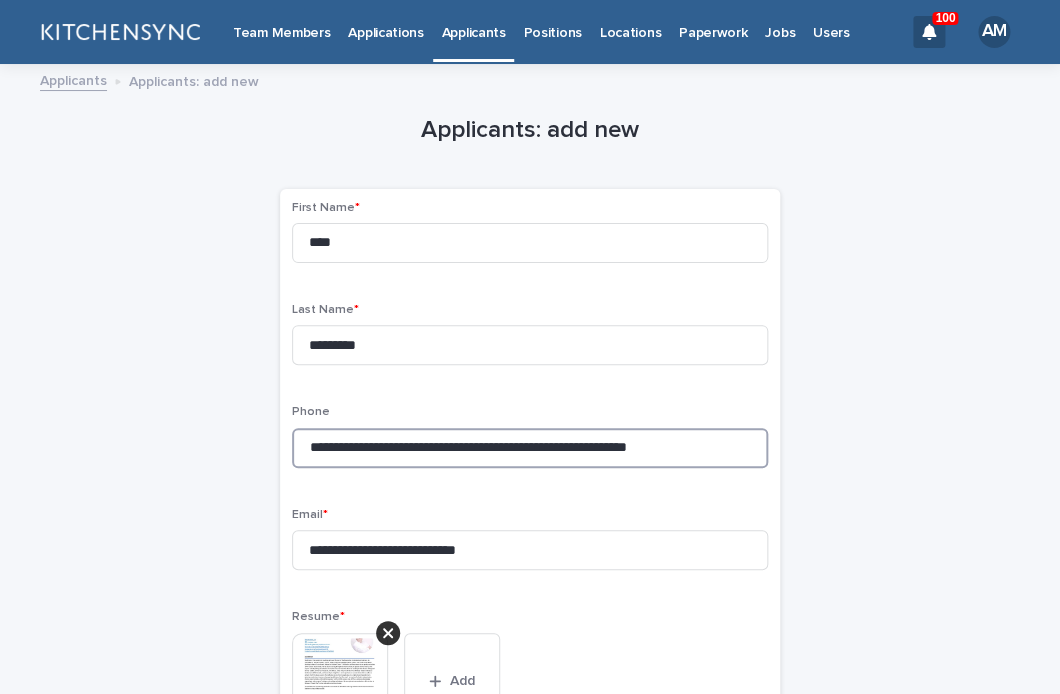 drag, startPoint x: 517, startPoint y: 447, endPoint x: 764, endPoint y: 468, distance: 247.8911 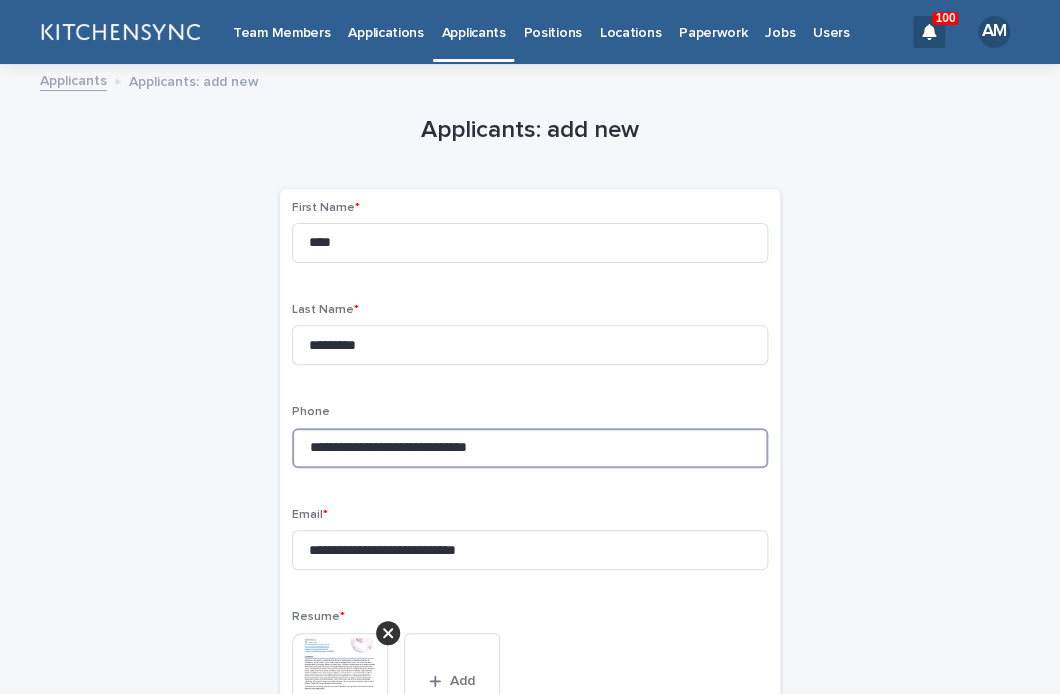 drag, startPoint x: 431, startPoint y: 456, endPoint x: 177, endPoint y: 454, distance: 254.00787 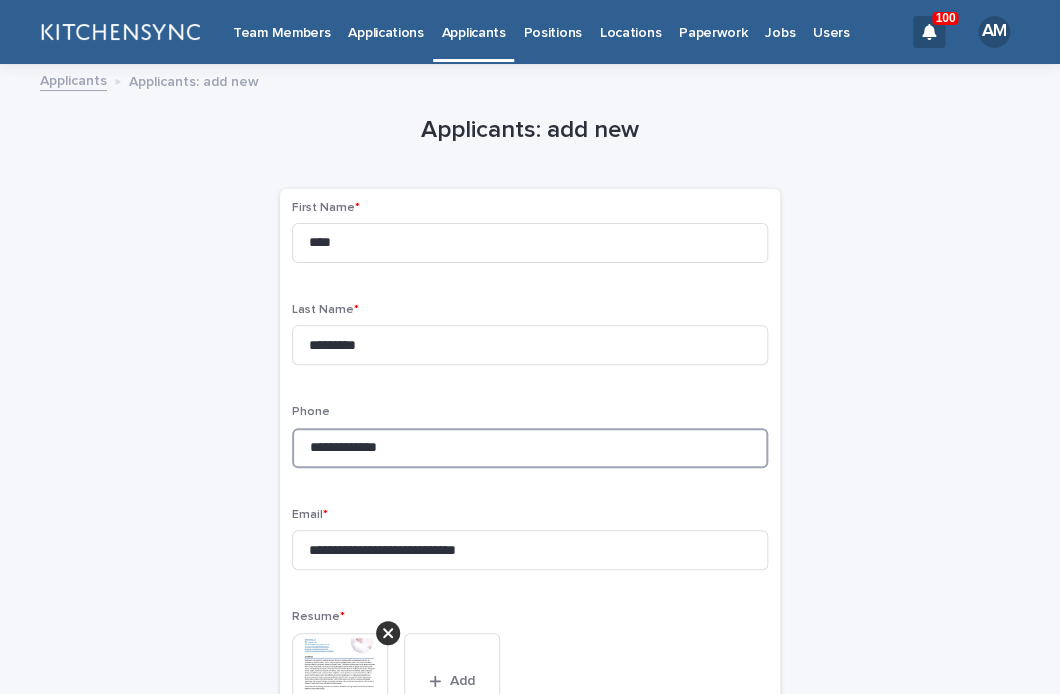 click on "**********" at bounding box center (530, 448) 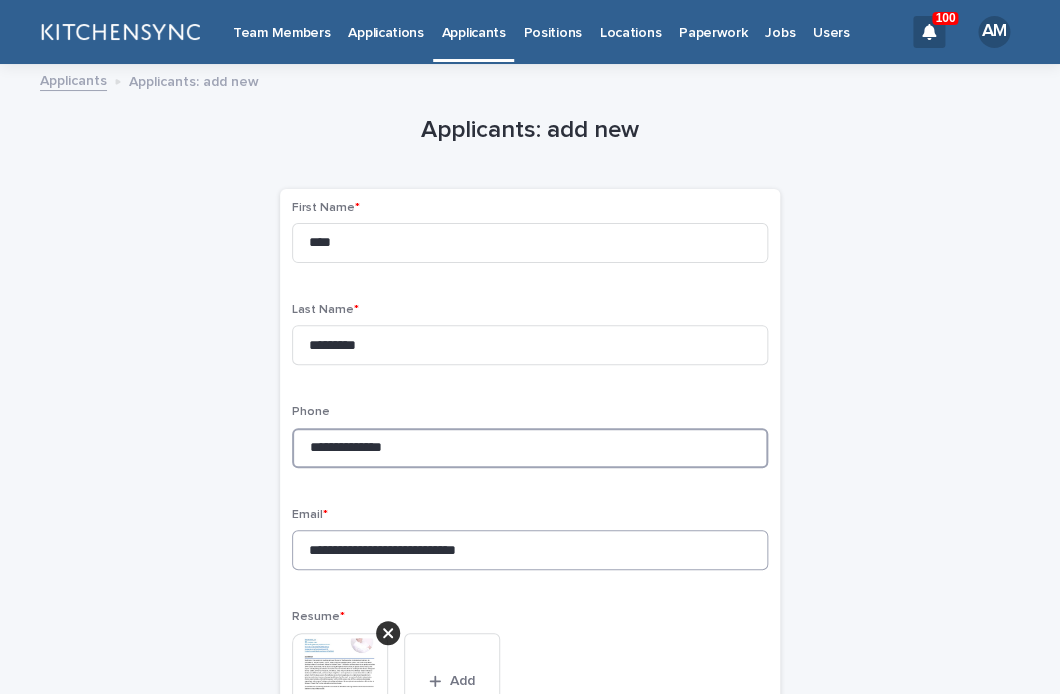 scroll, scrollTop: 1091, scrollLeft: 0, axis: vertical 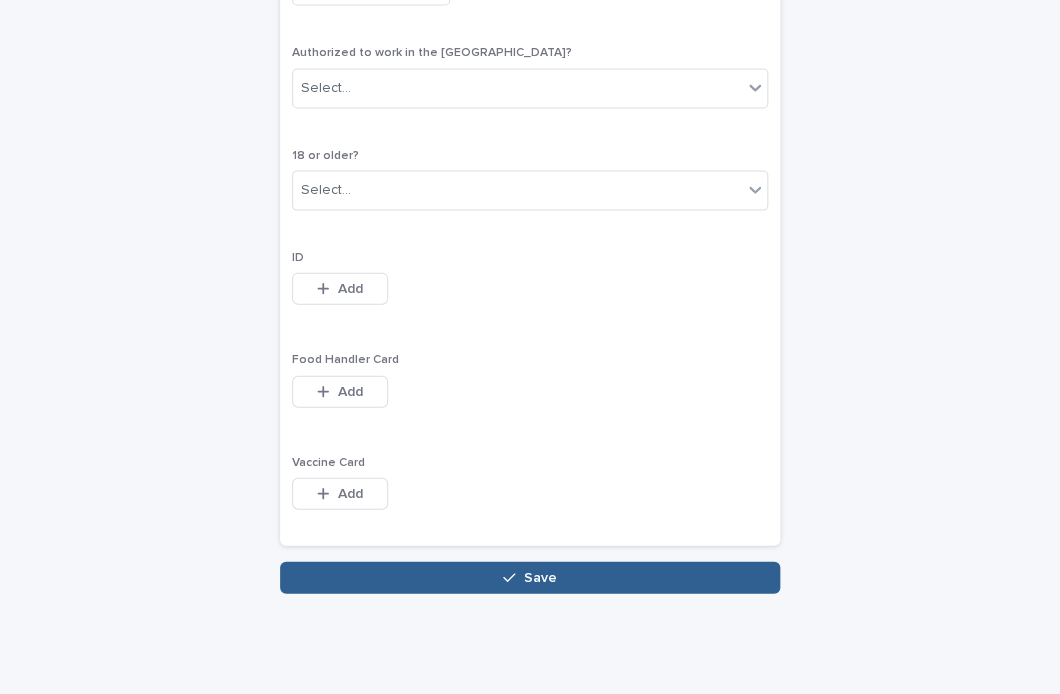 type on "**********" 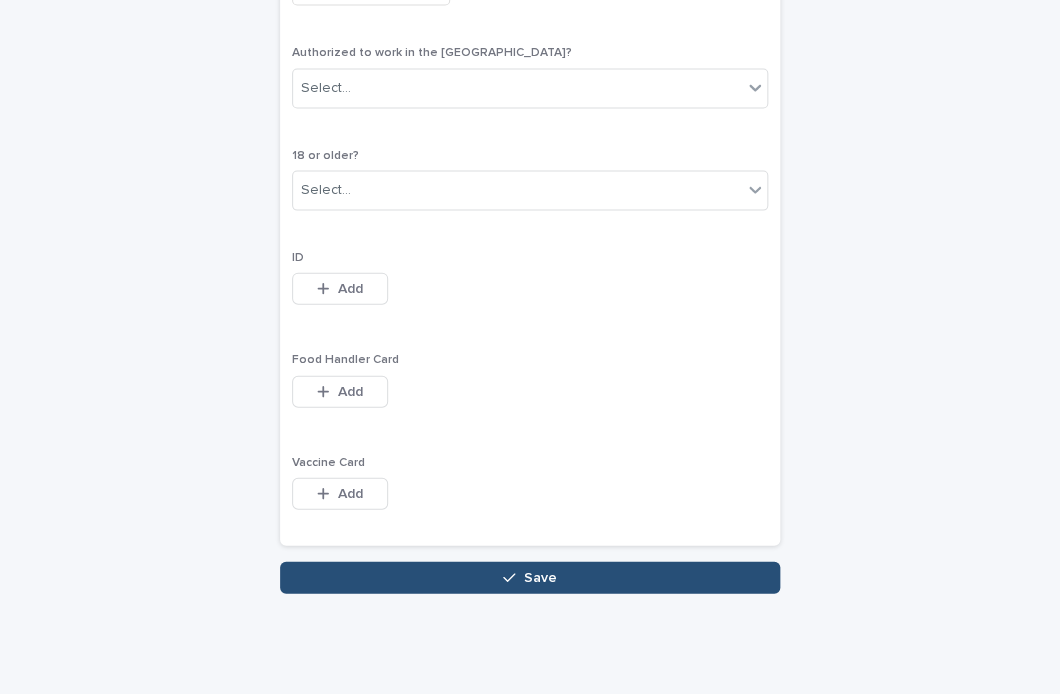 click on "Save" at bounding box center (530, 578) 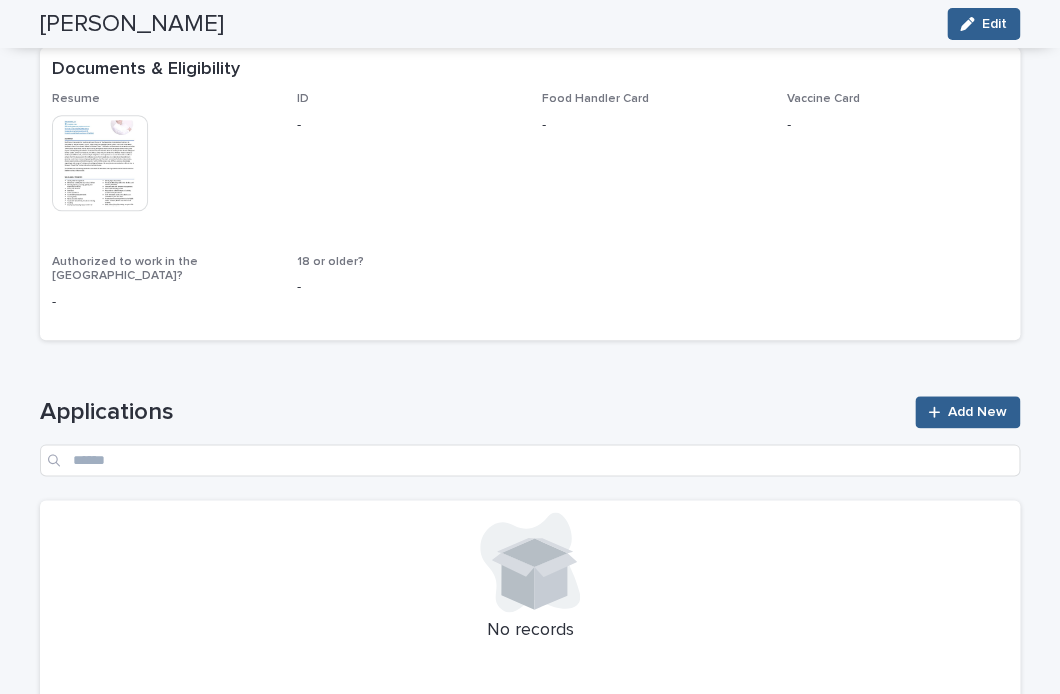 scroll, scrollTop: 0, scrollLeft: 0, axis: both 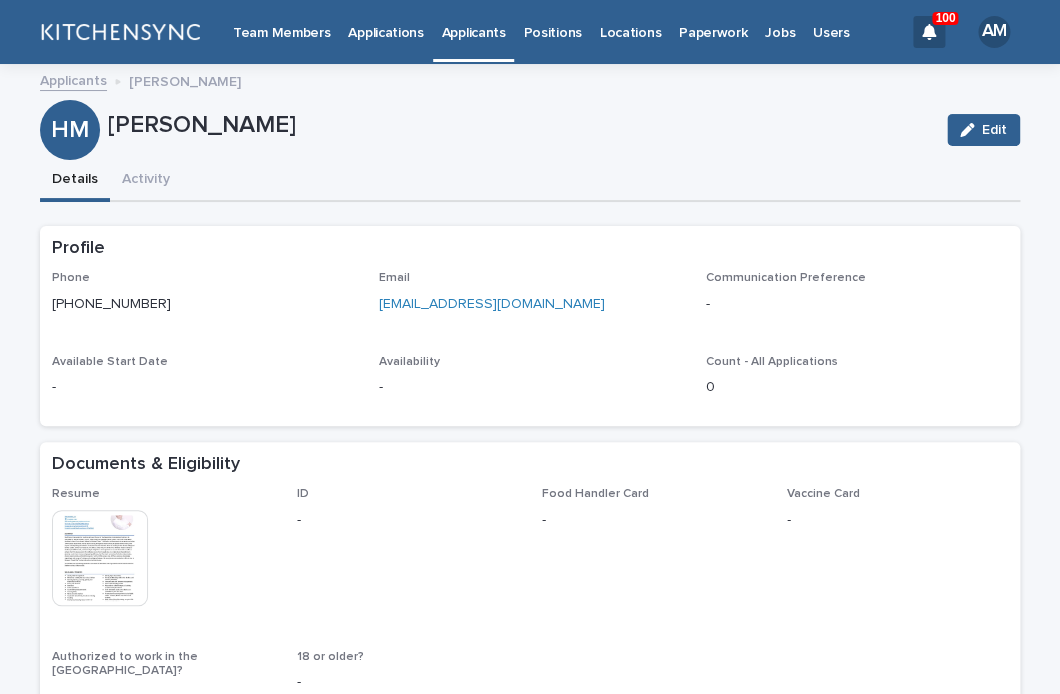 drag, startPoint x: 615, startPoint y: 309, endPoint x: 36, endPoint y: 305, distance: 579.0138 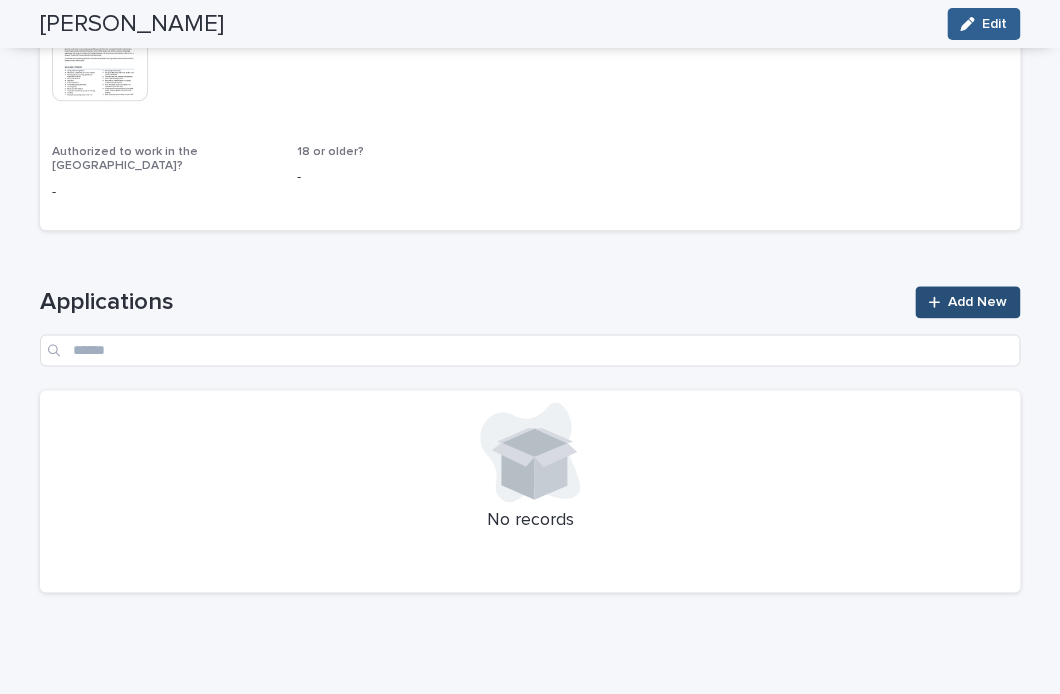 click on "Add New" at bounding box center (977, 302) 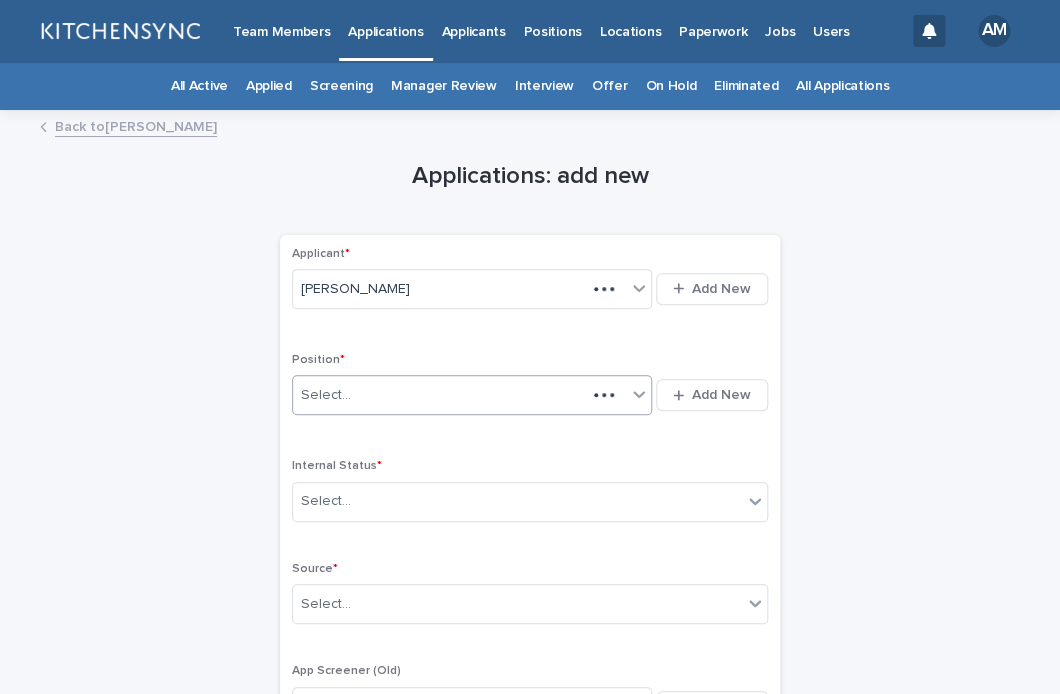 scroll, scrollTop: 0, scrollLeft: 0, axis: both 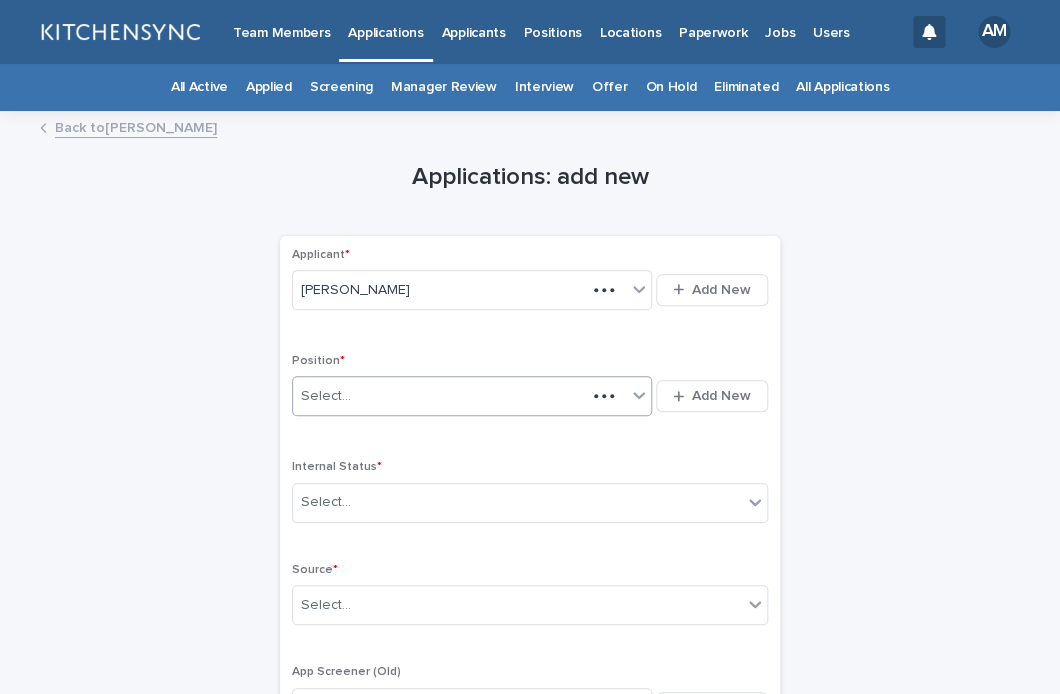 click on "Select..." at bounding box center (439, 396) 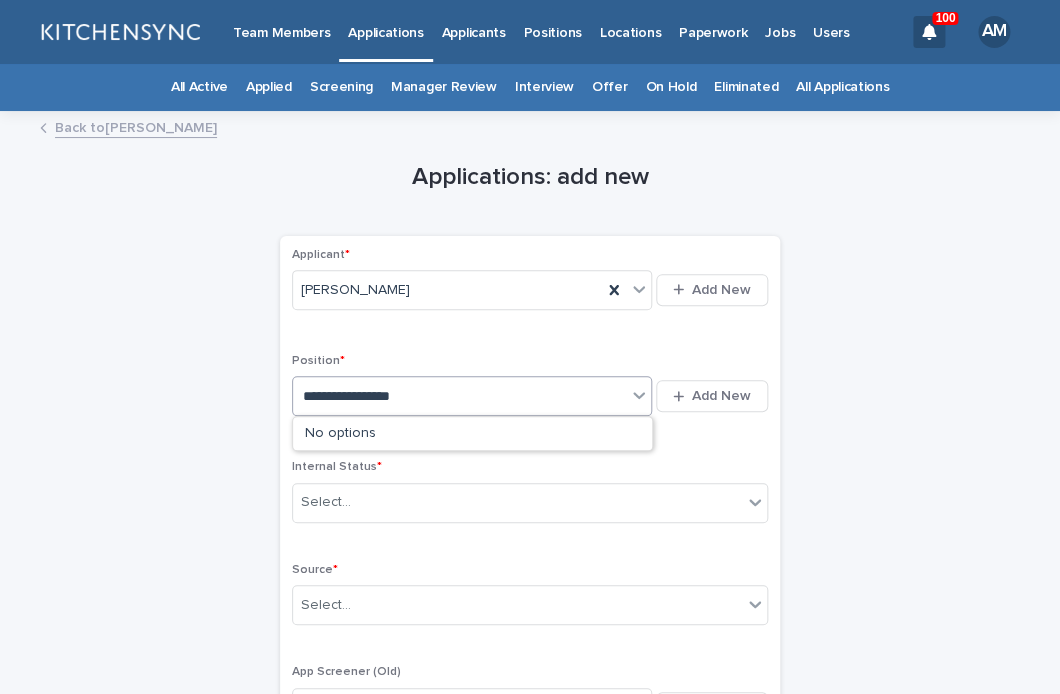 type on "**********" 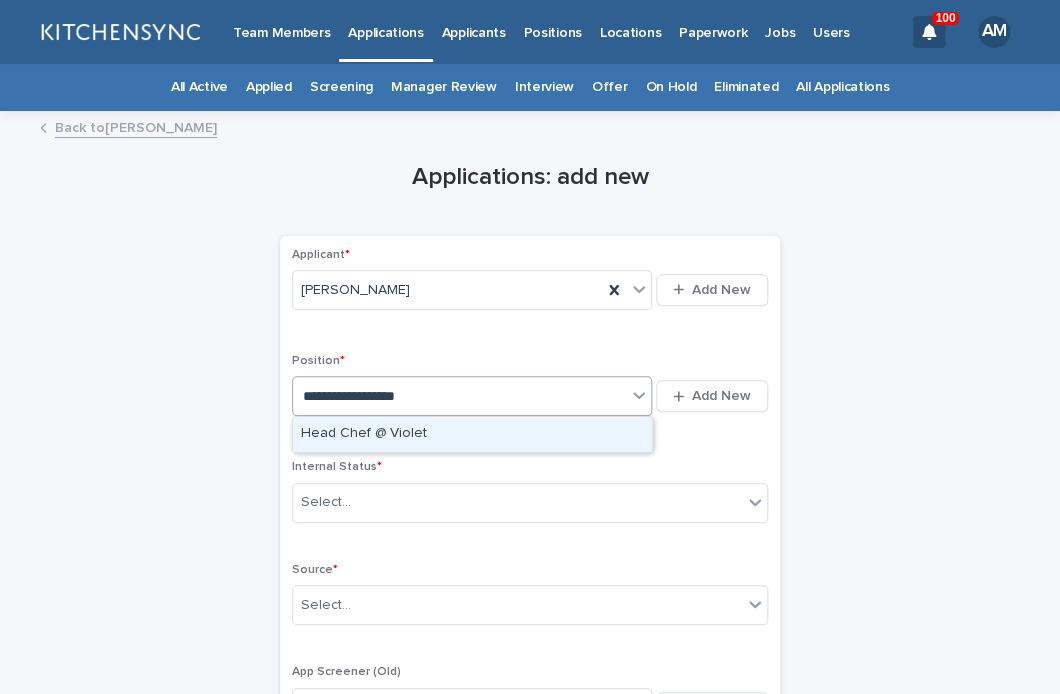 click on "Head Chef @ Violet" at bounding box center [472, 434] 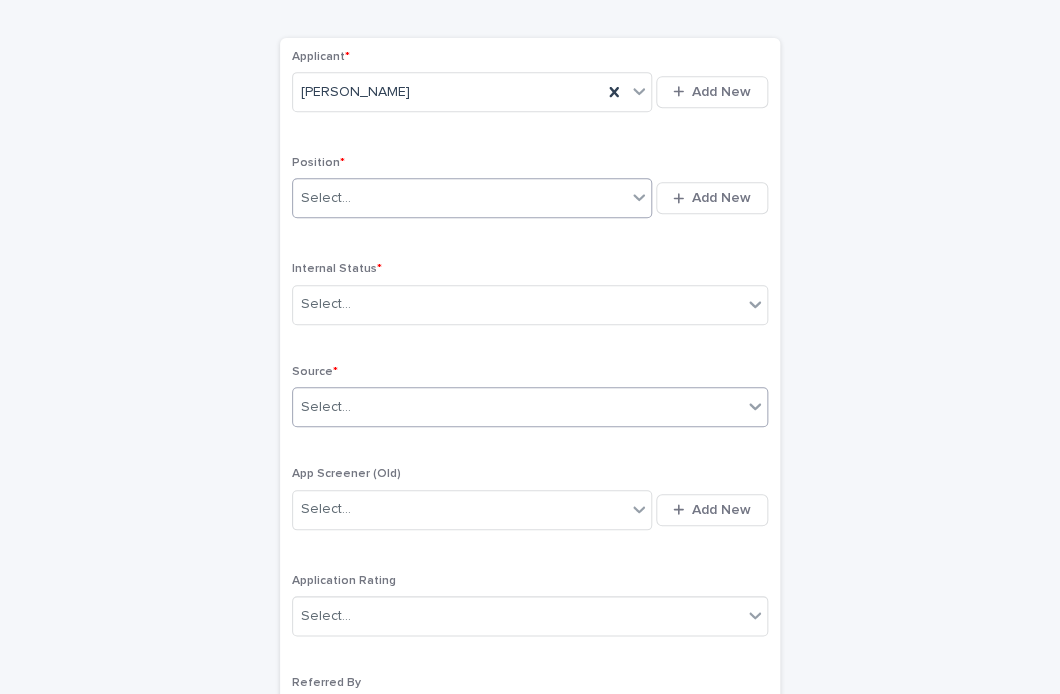 scroll, scrollTop: 213, scrollLeft: 0, axis: vertical 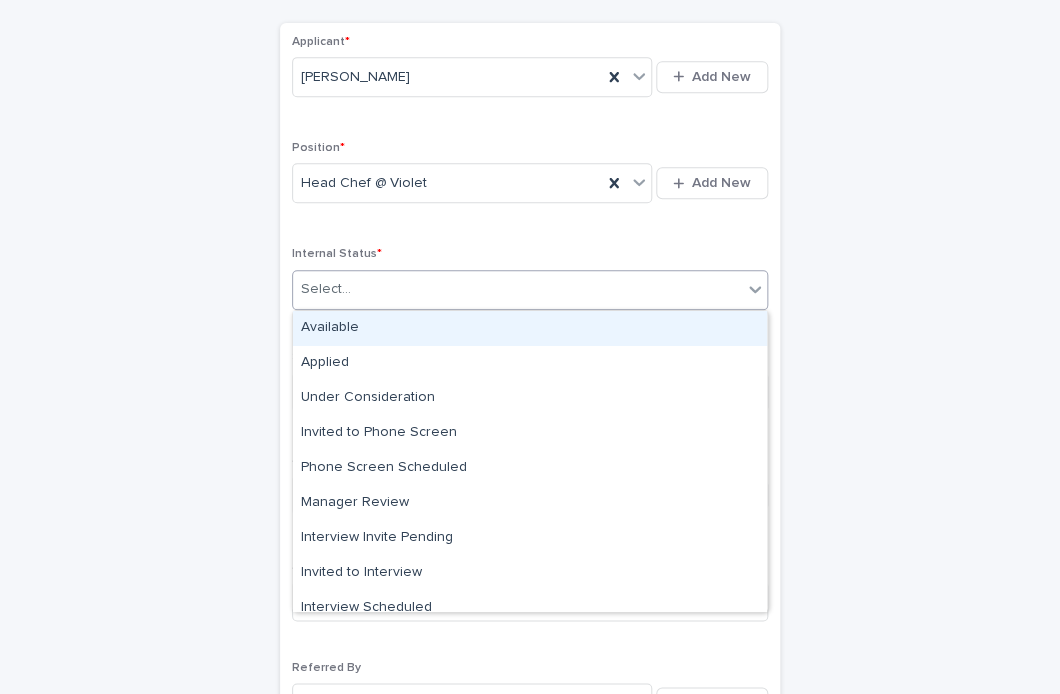 click on "Select..." at bounding box center (517, 289) 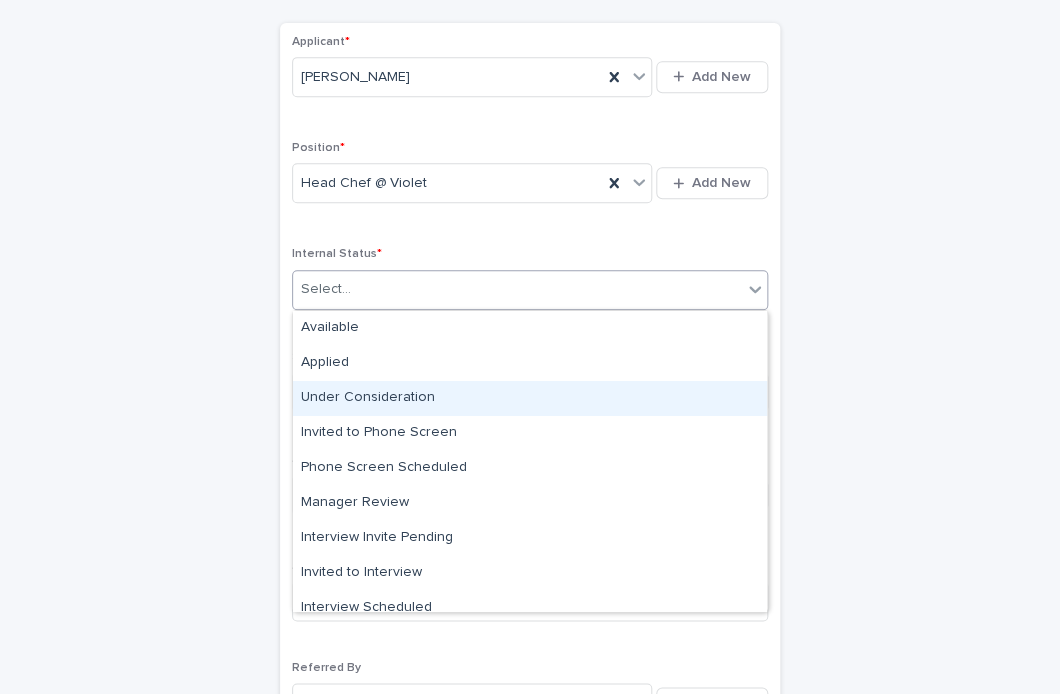 click on "Under Consideration" at bounding box center [530, 398] 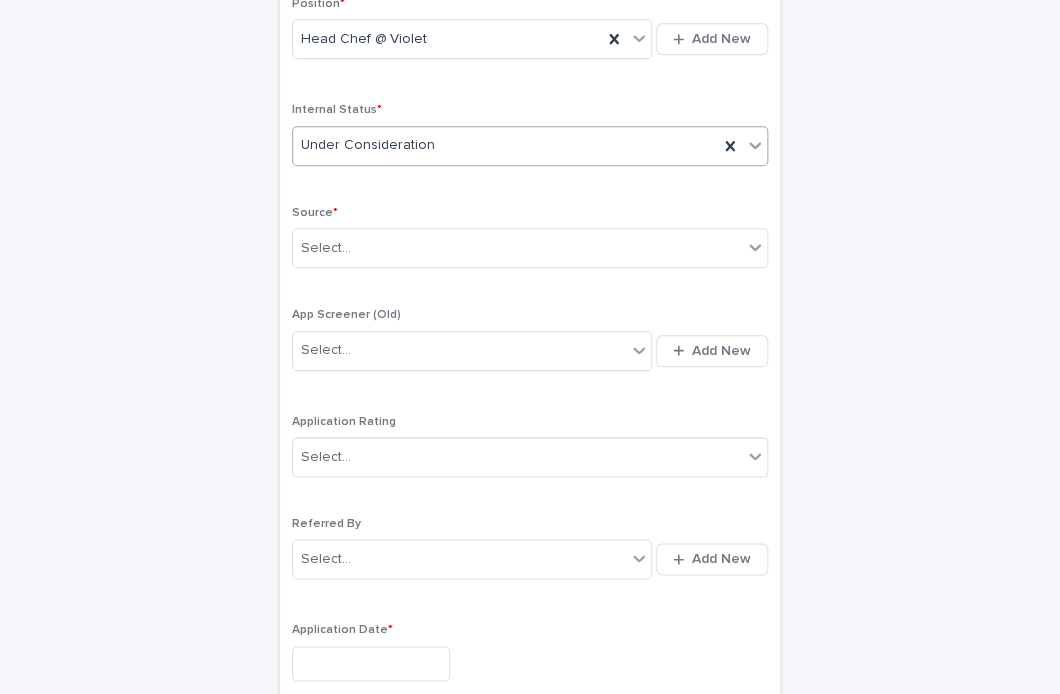scroll, scrollTop: 358, scrollLeft: 0, axis: vertical 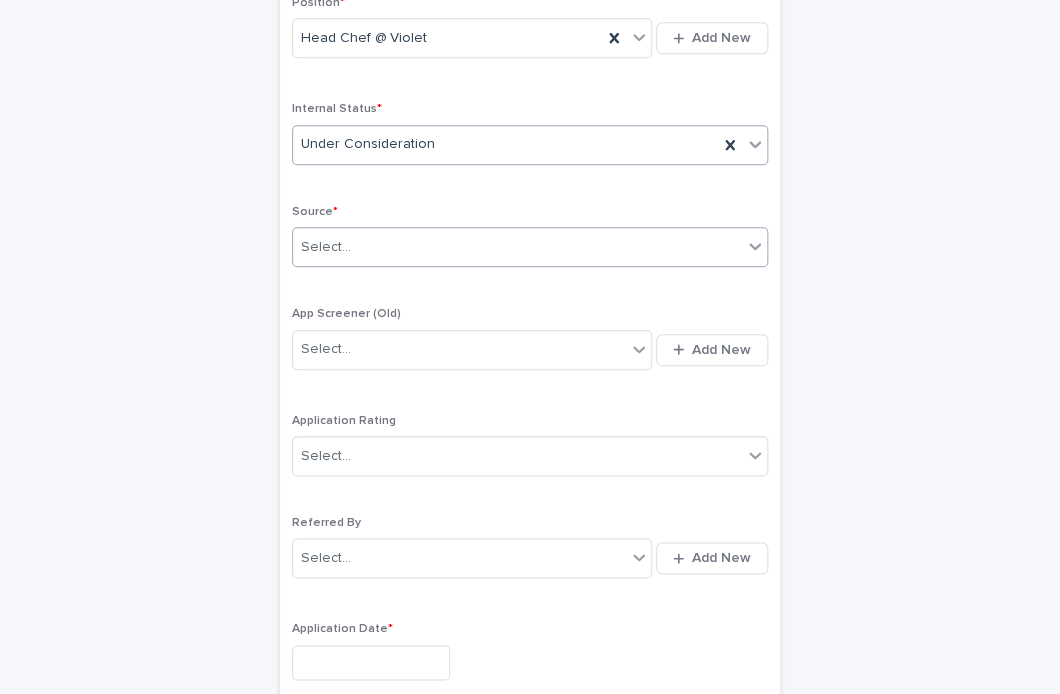 click on "Select..." at bounding box center (517, 247) 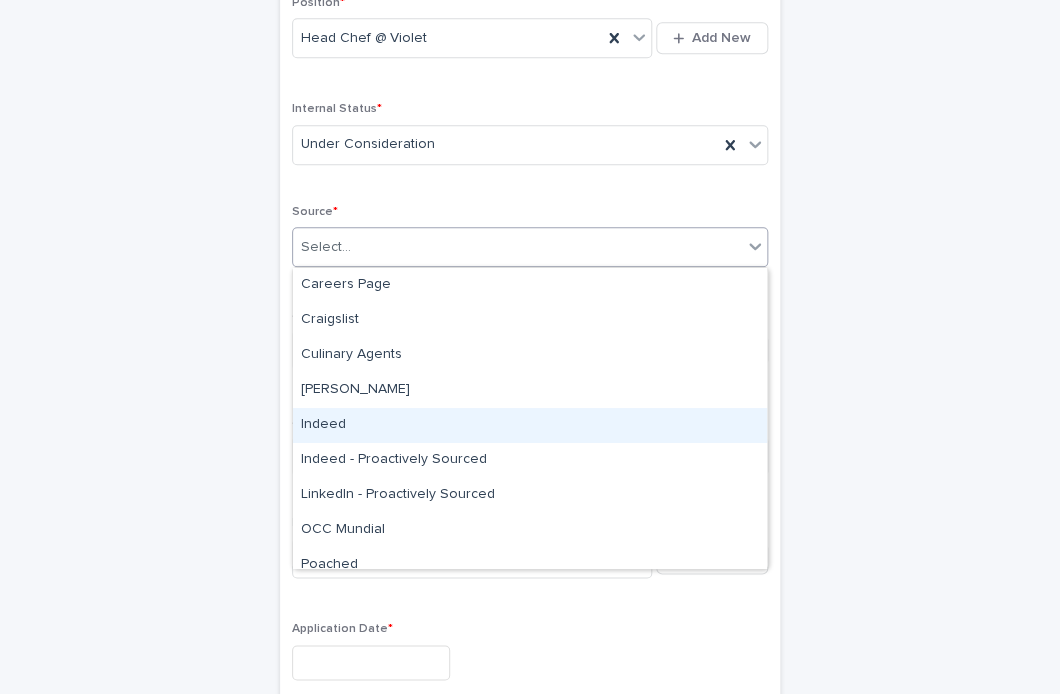 click on "Indeed" at bounding box center (530, 425) 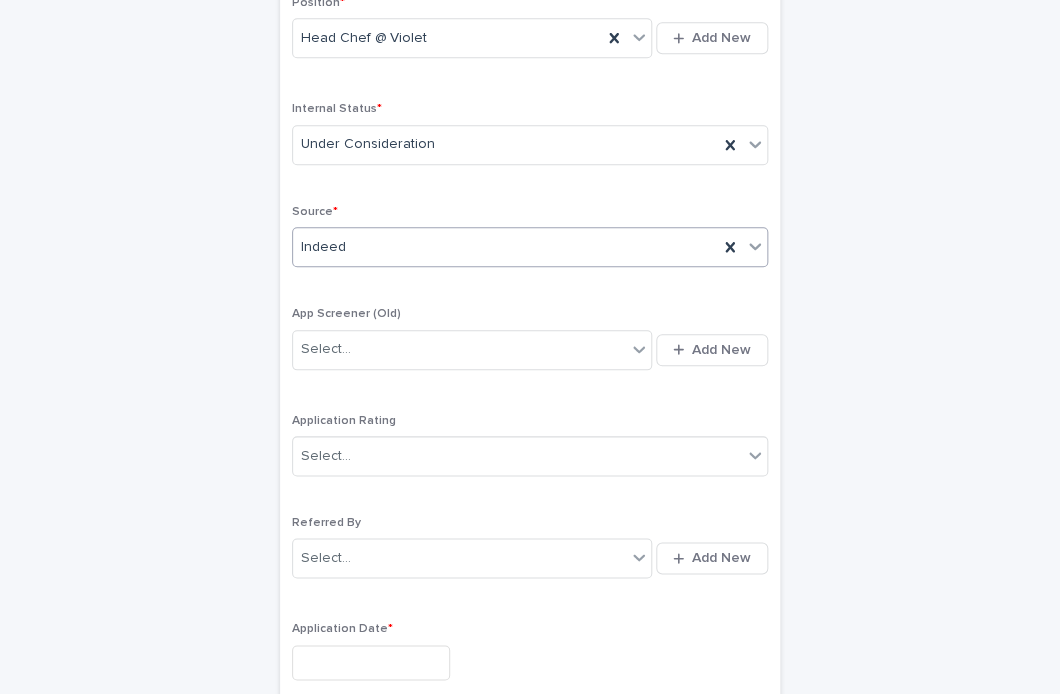 scroll, scrollTop: 520, scrollLeft: 0, axis: vertical 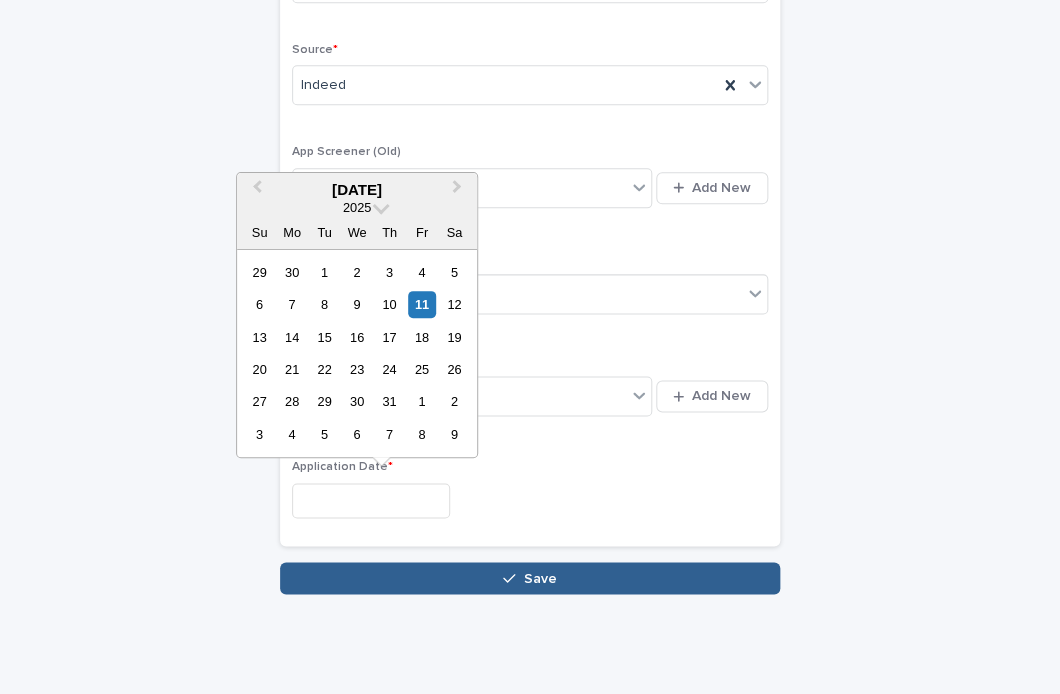 click at bounding box center [371, 500] 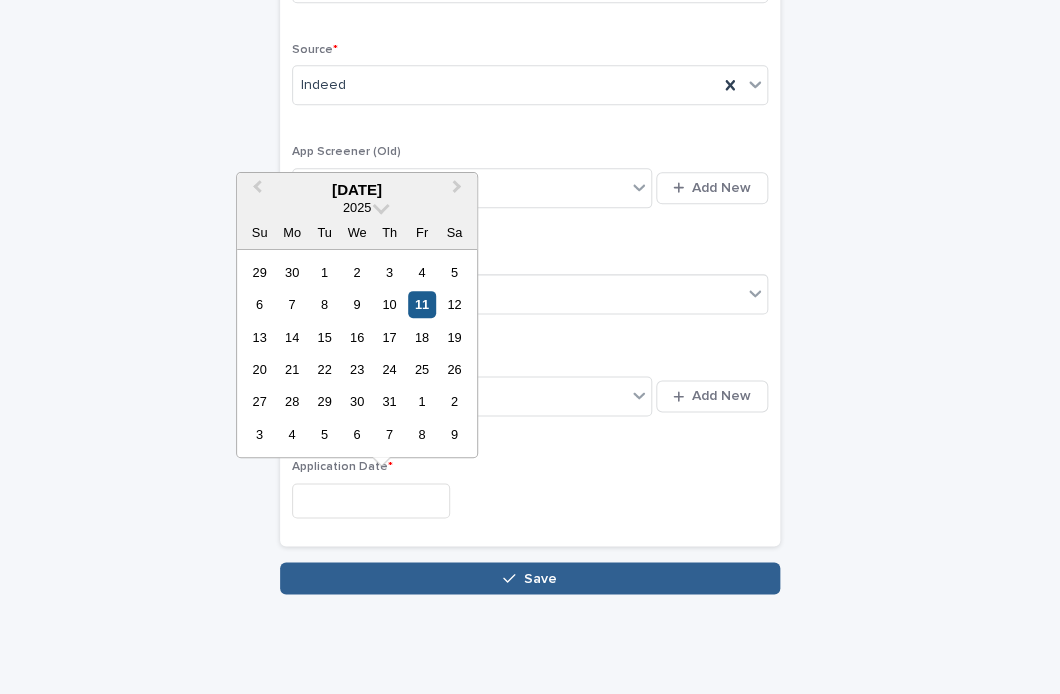 click on "11" at bounding box center [421, 304] 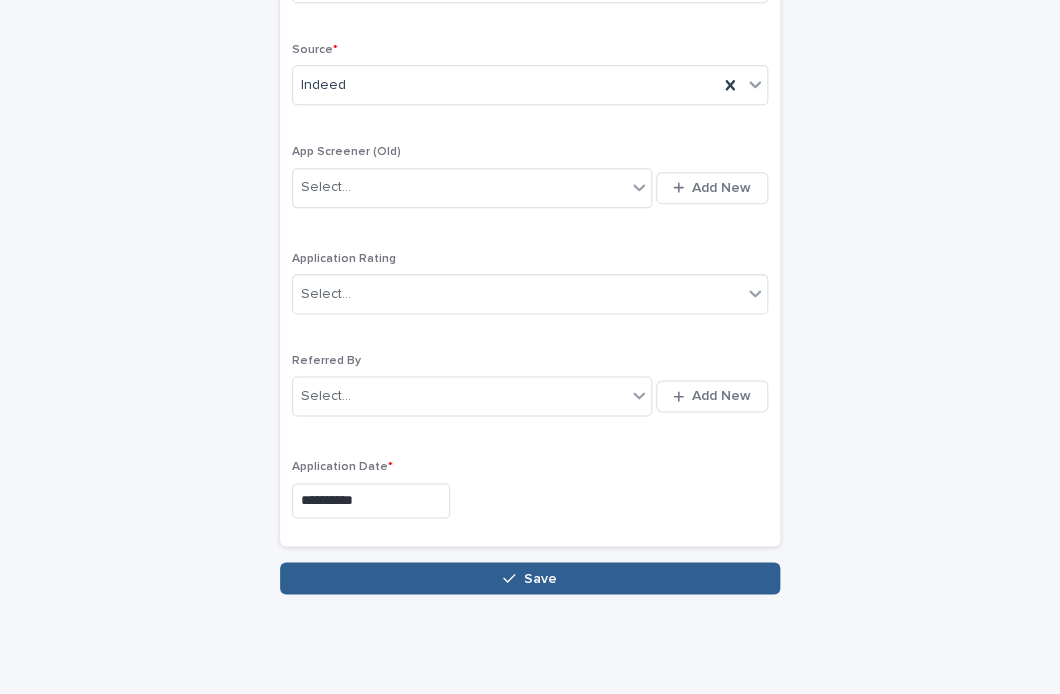 click on "**********" at bounding box center (530, 123) 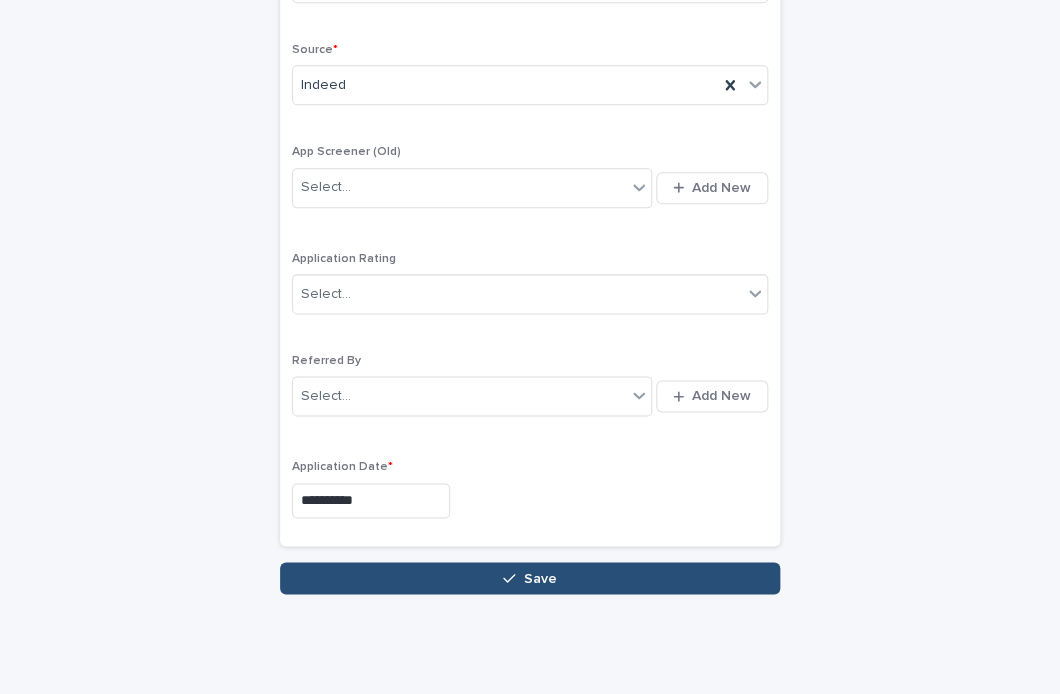 click on "Save" at bounding box center (530, 578) 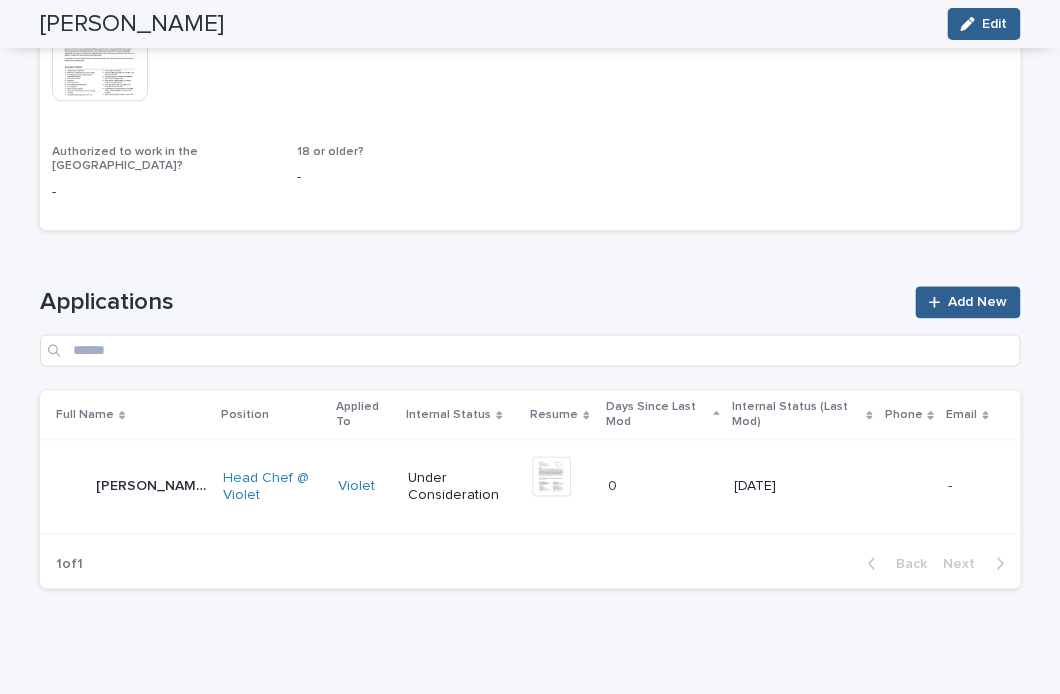 scroll, scrollTop: 501, scrollLeft: 0, axis: vertical 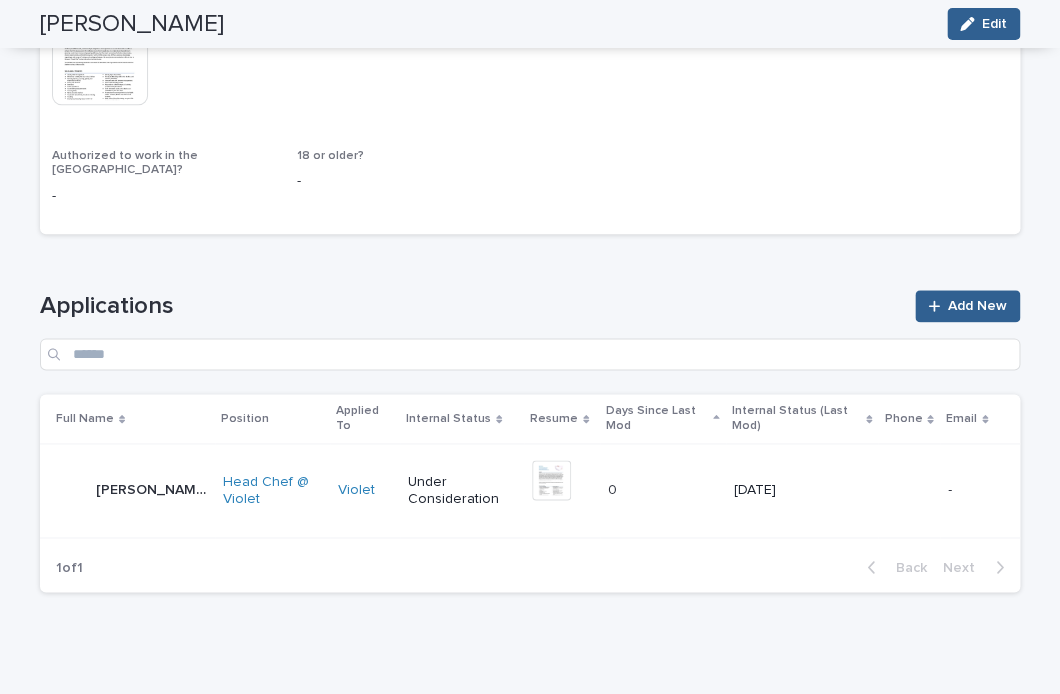click on "Hugh MacIntyre" at bounding box center (153, 488) 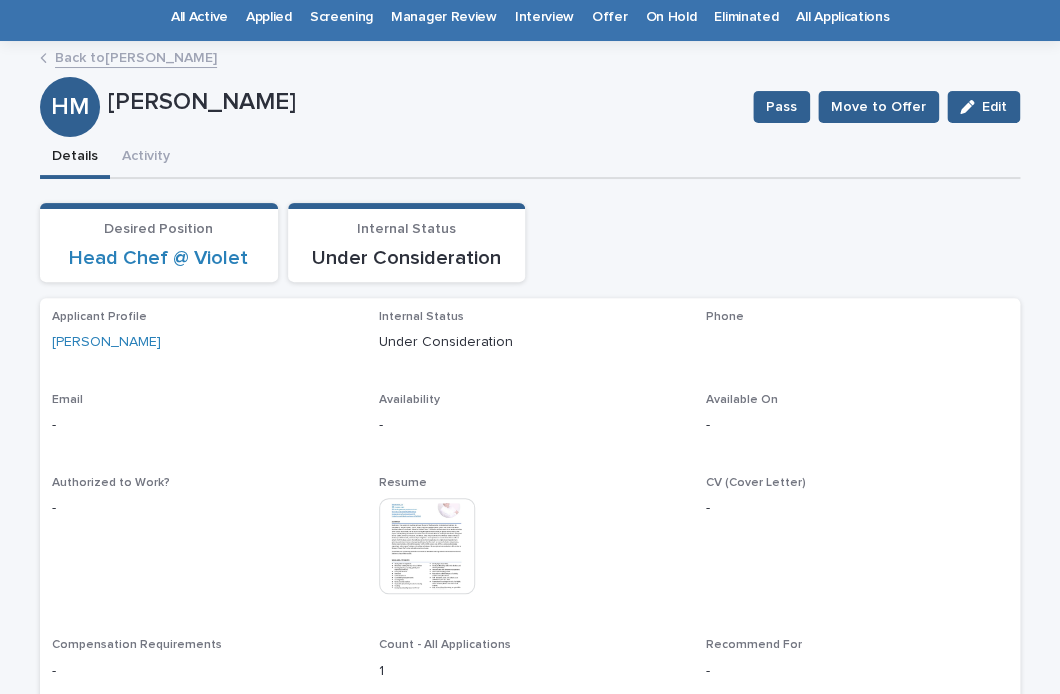 scroll, scrollTop: 68, scrollLeft: 0, axis: vertical 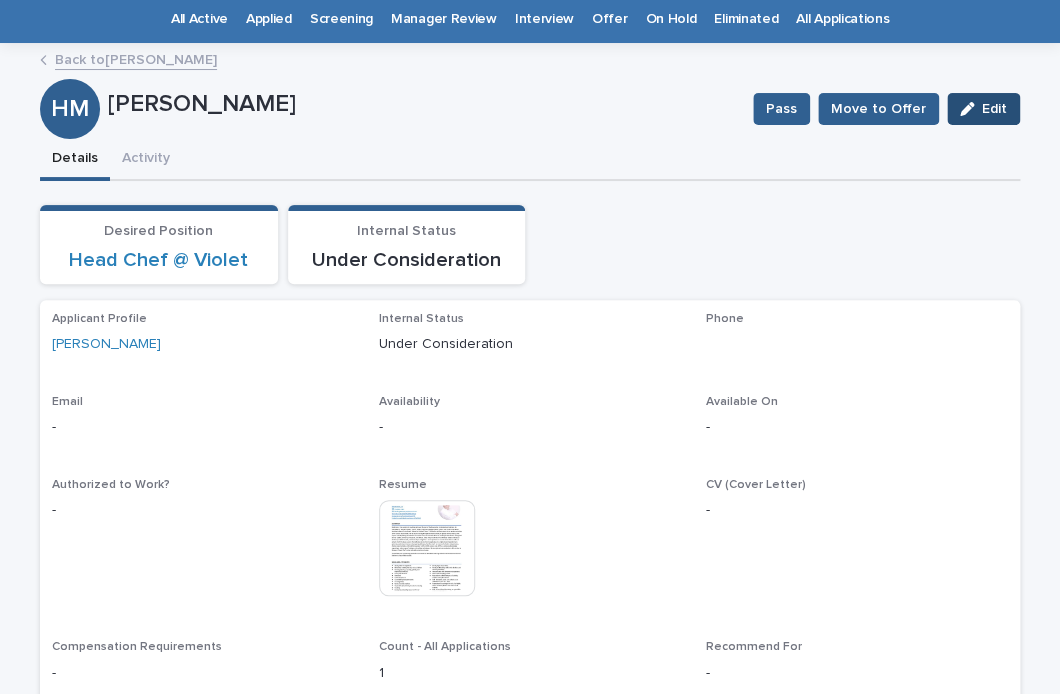 click on "Edit" at bounding box center [994, 109] 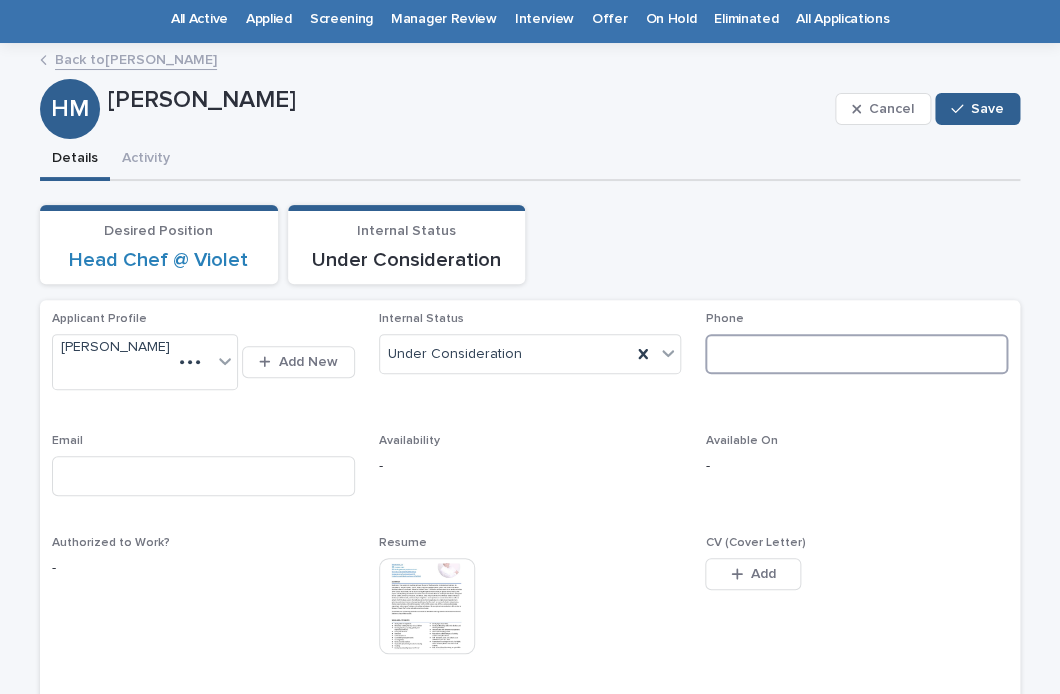 click at bounding box center [856, 354] 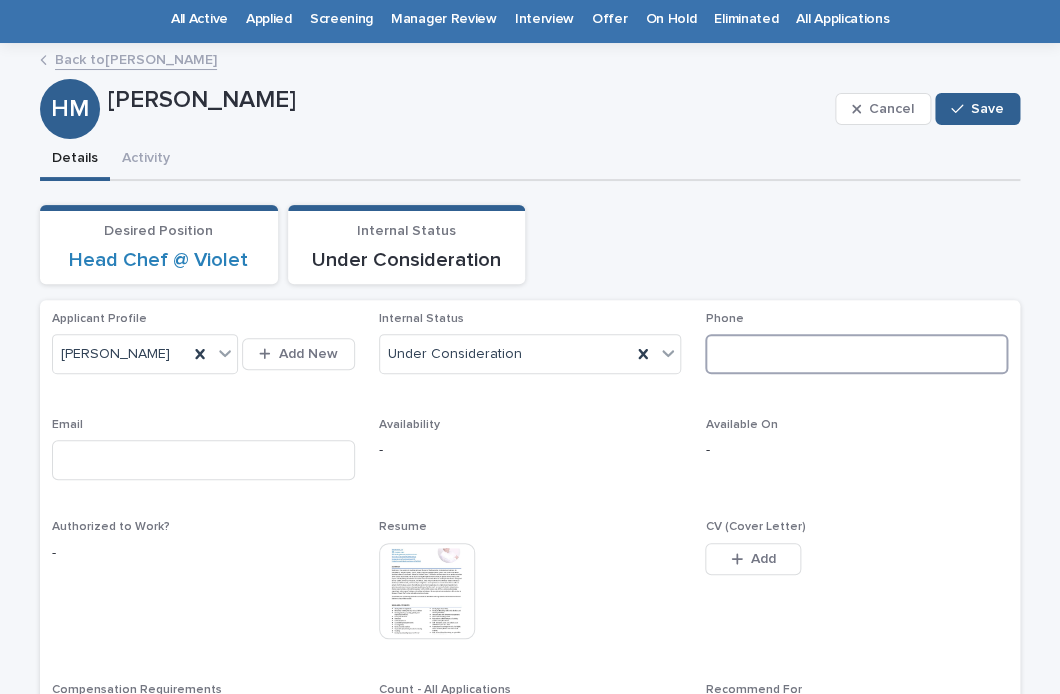 paste on "**********" 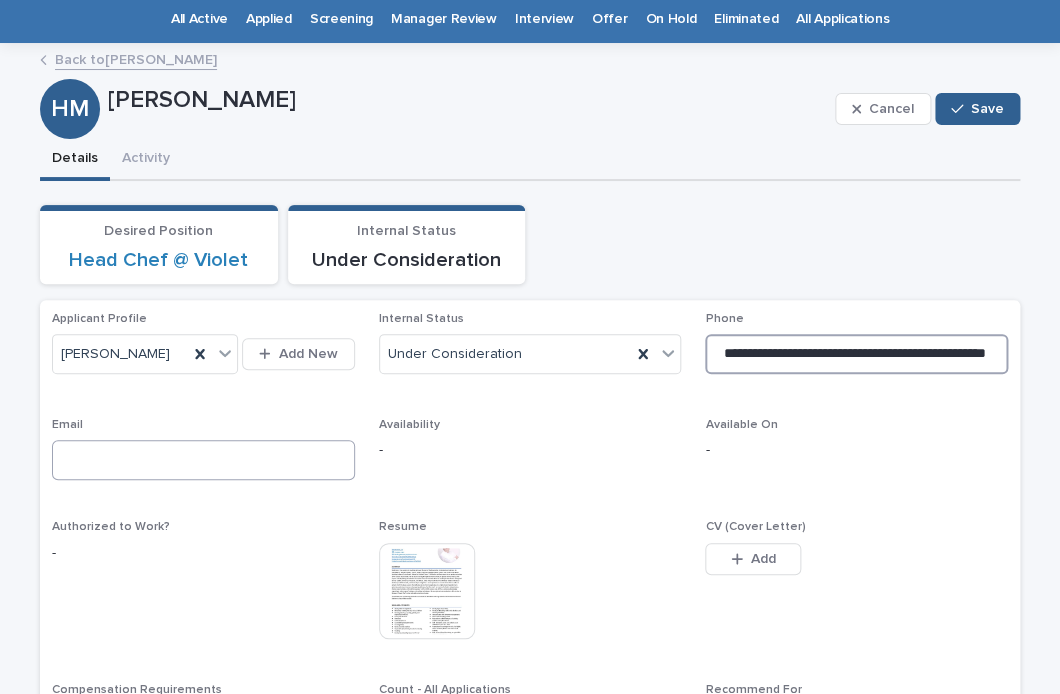type on "**********" 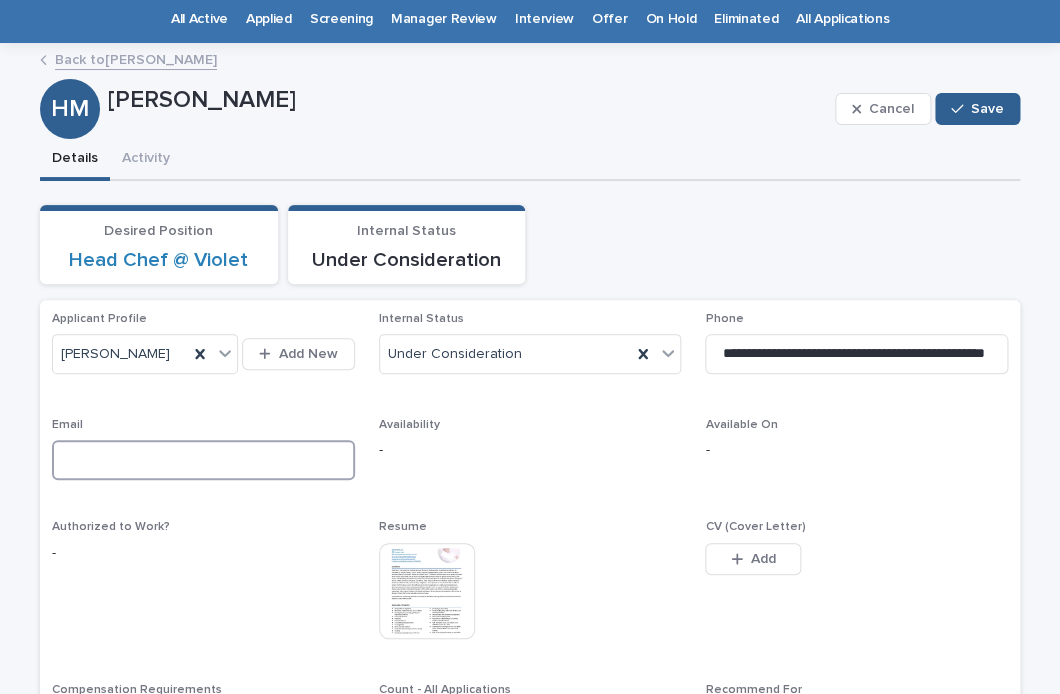 paste on "**********" 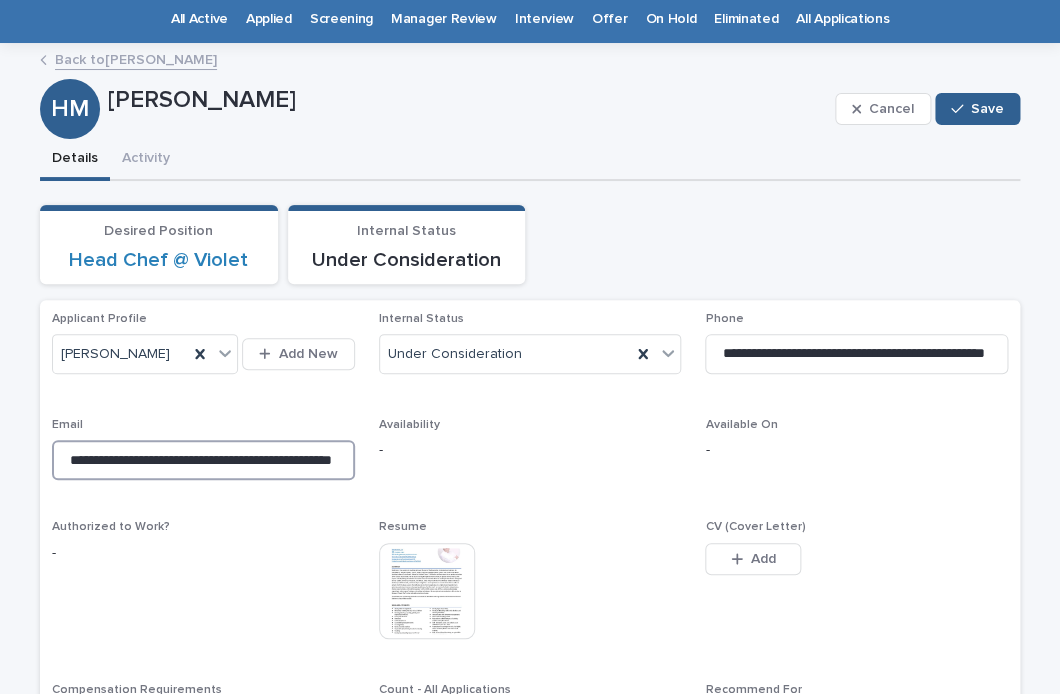 scroll, scrollTop: 0, scrollLeft: 77, axis: horizontal 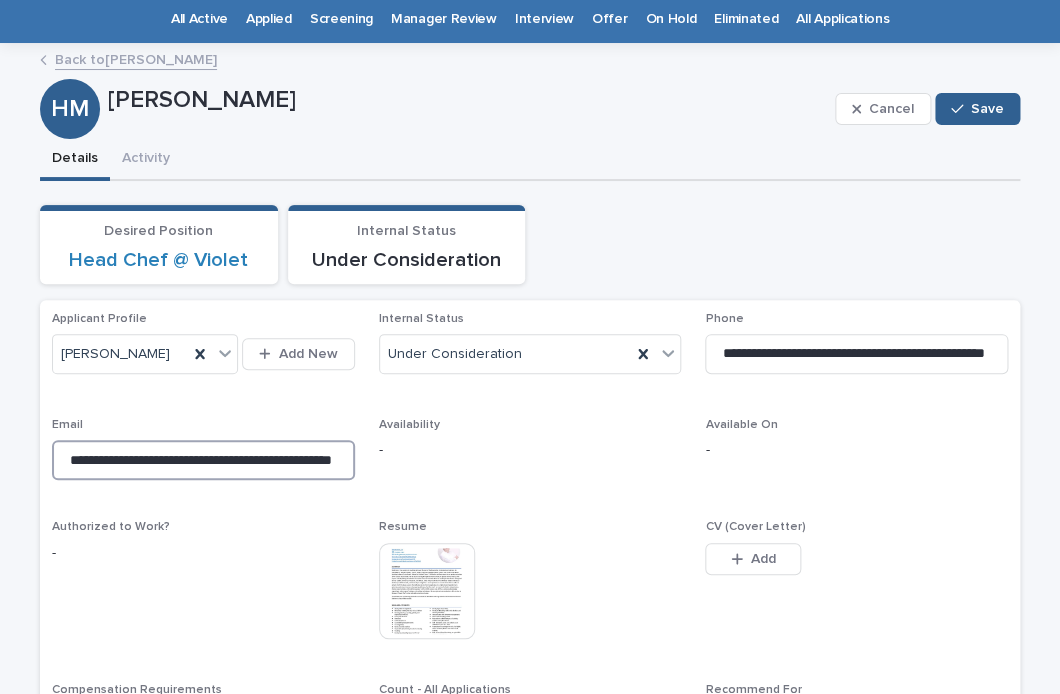drag, startPoint x: 128, startPoint y: 461, endPoint x: -49, endPoint y: 464, distance: 177.02542 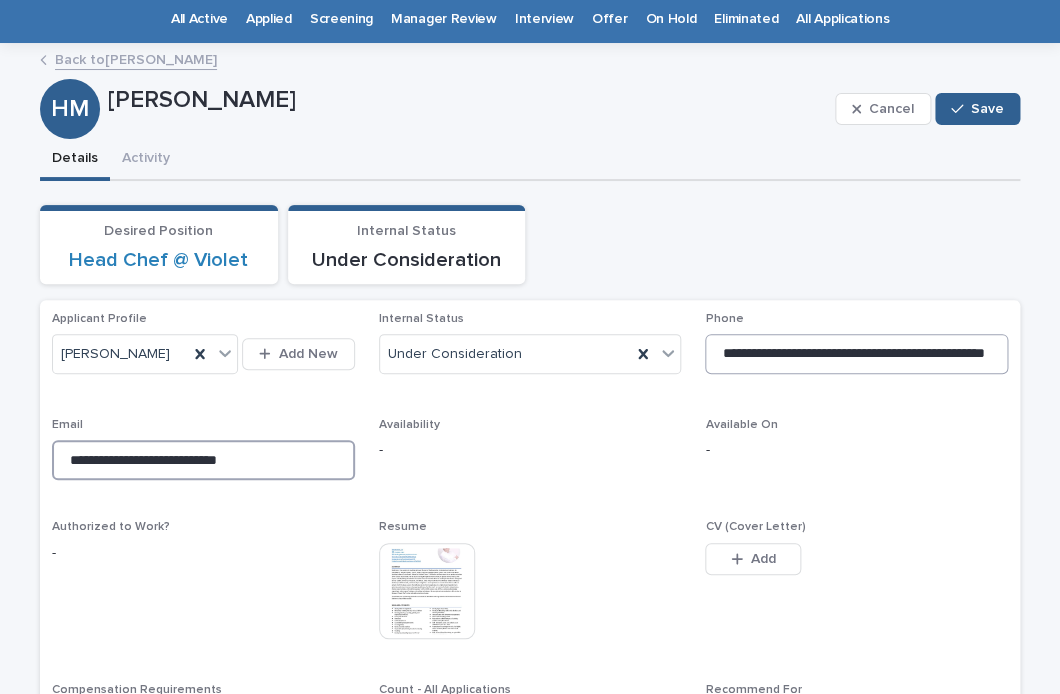 type on "**********" 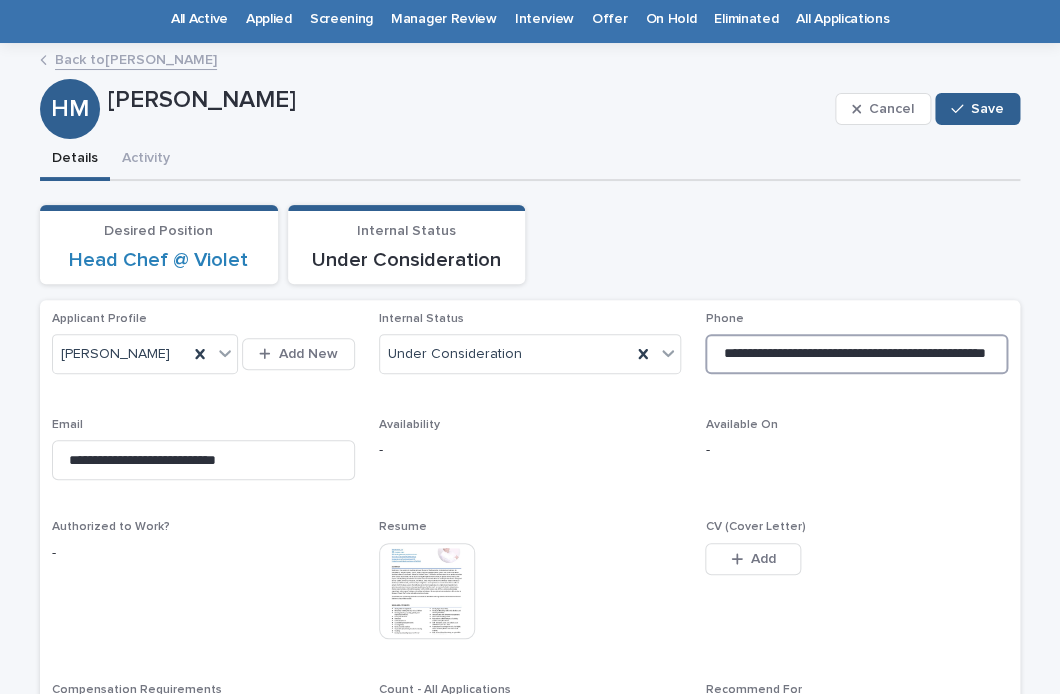 scroll, scrollTop: 0, scrollLeft: 79, axis: horizontal 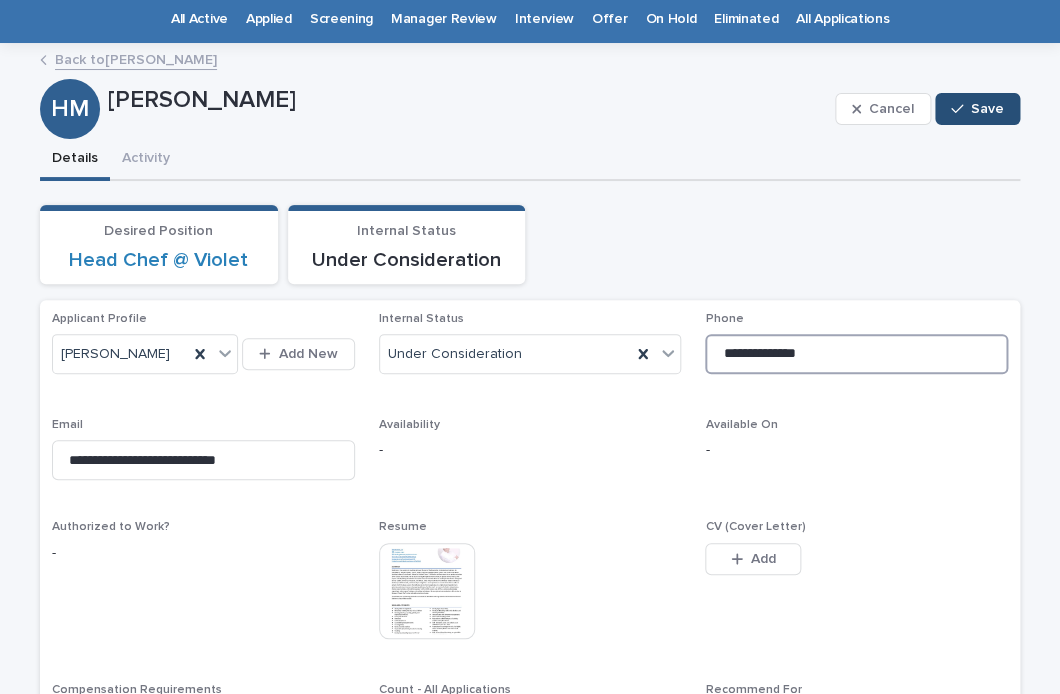 type on "**********" 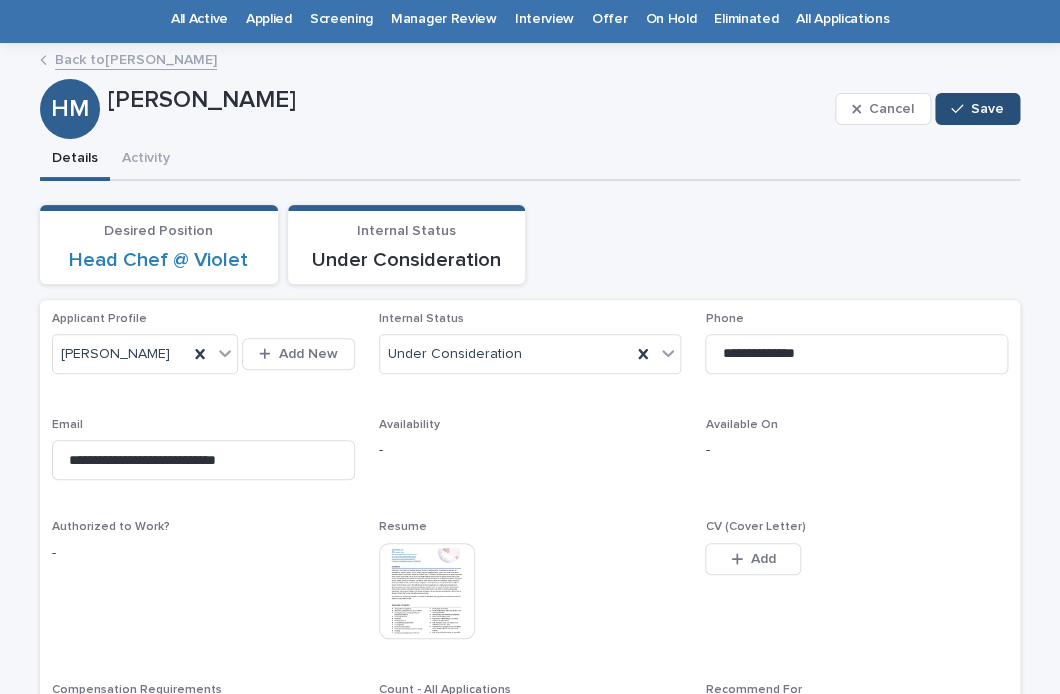 click on "Save" at bounding box center [987, 109] 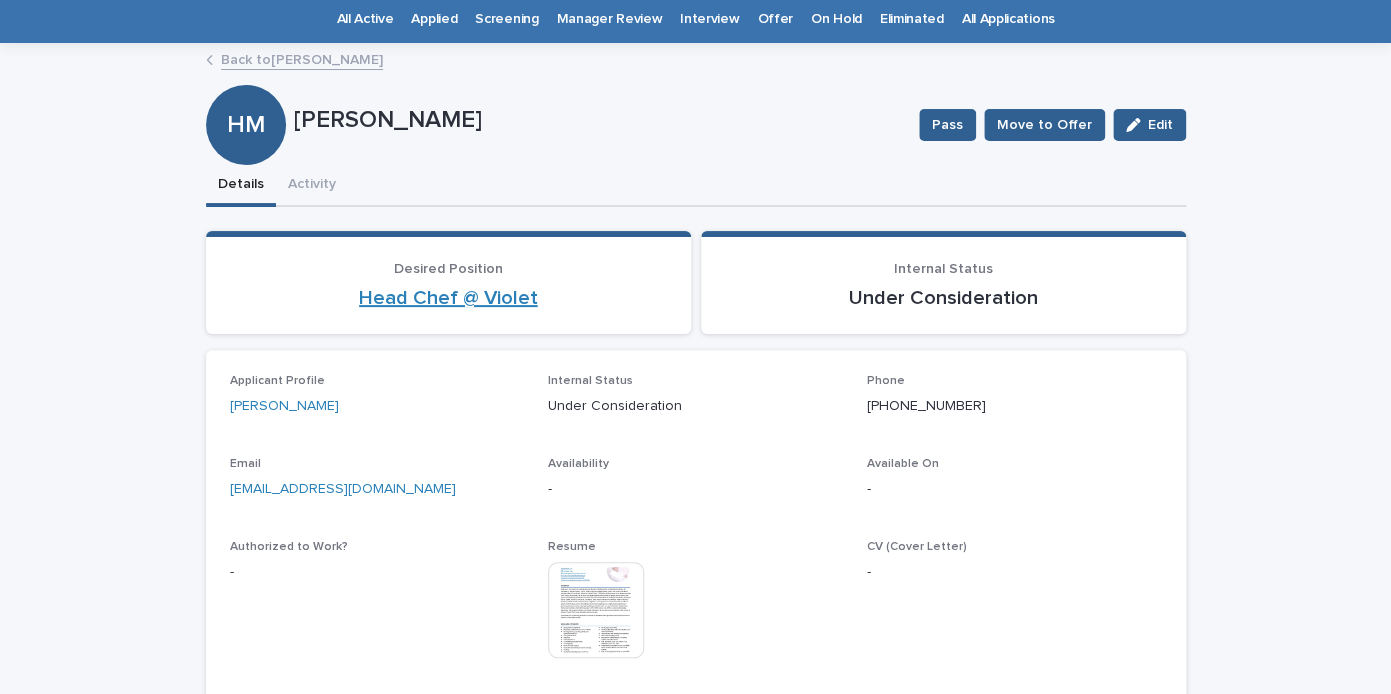 click on "Head Chef @ Violet" at bounding box center [448, 298] 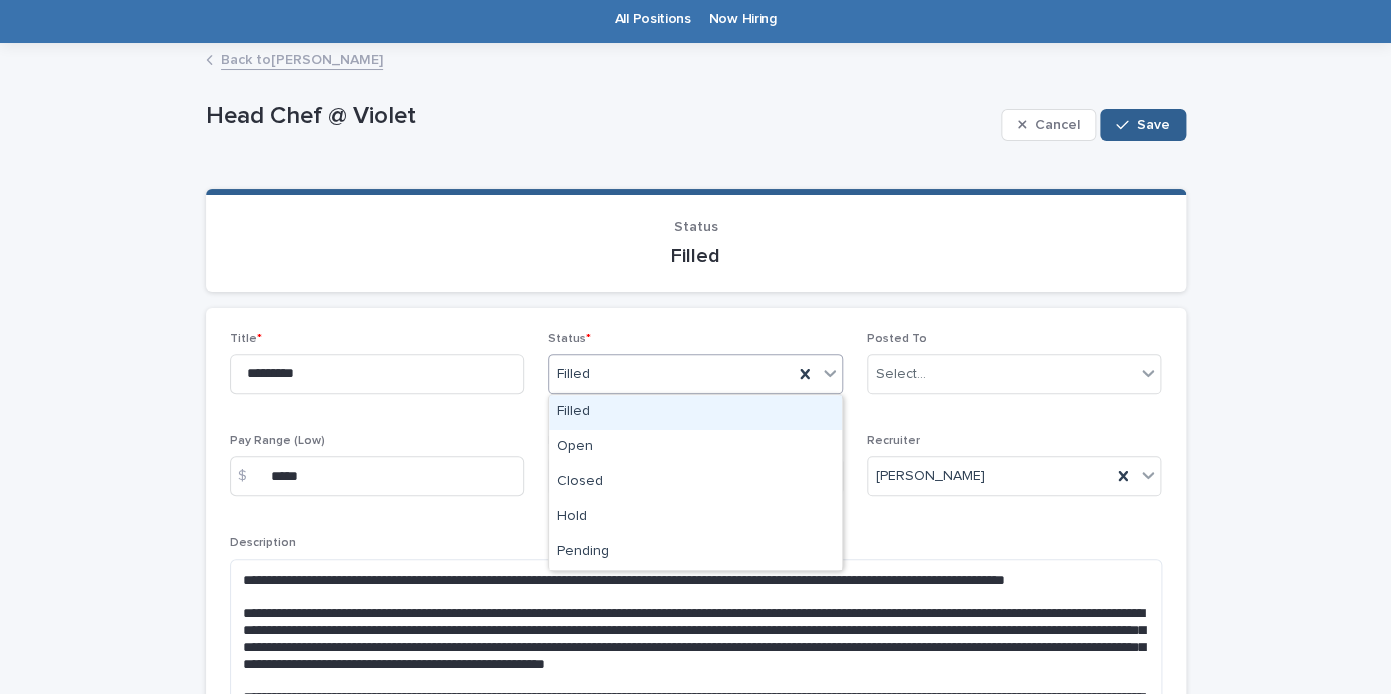 click on "Filled" at bounding box center [695, 374] 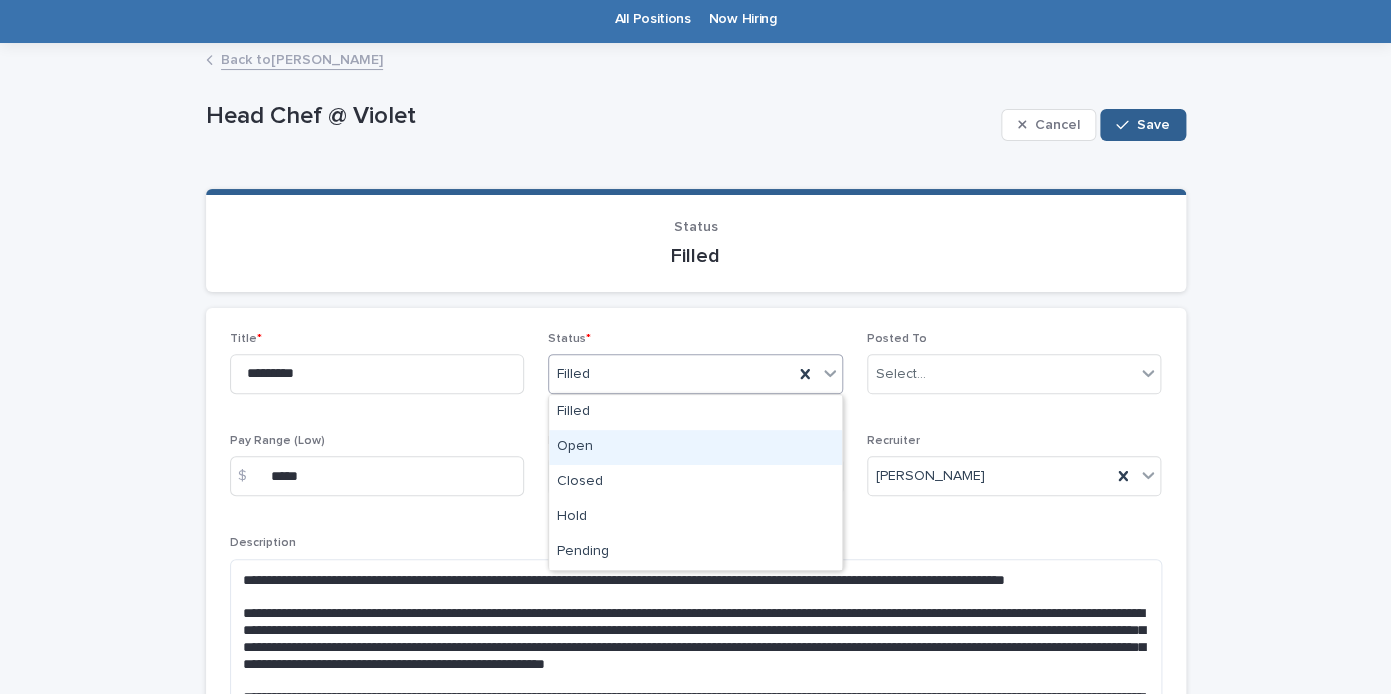 click on "Open" at bounding box center (695, 447) 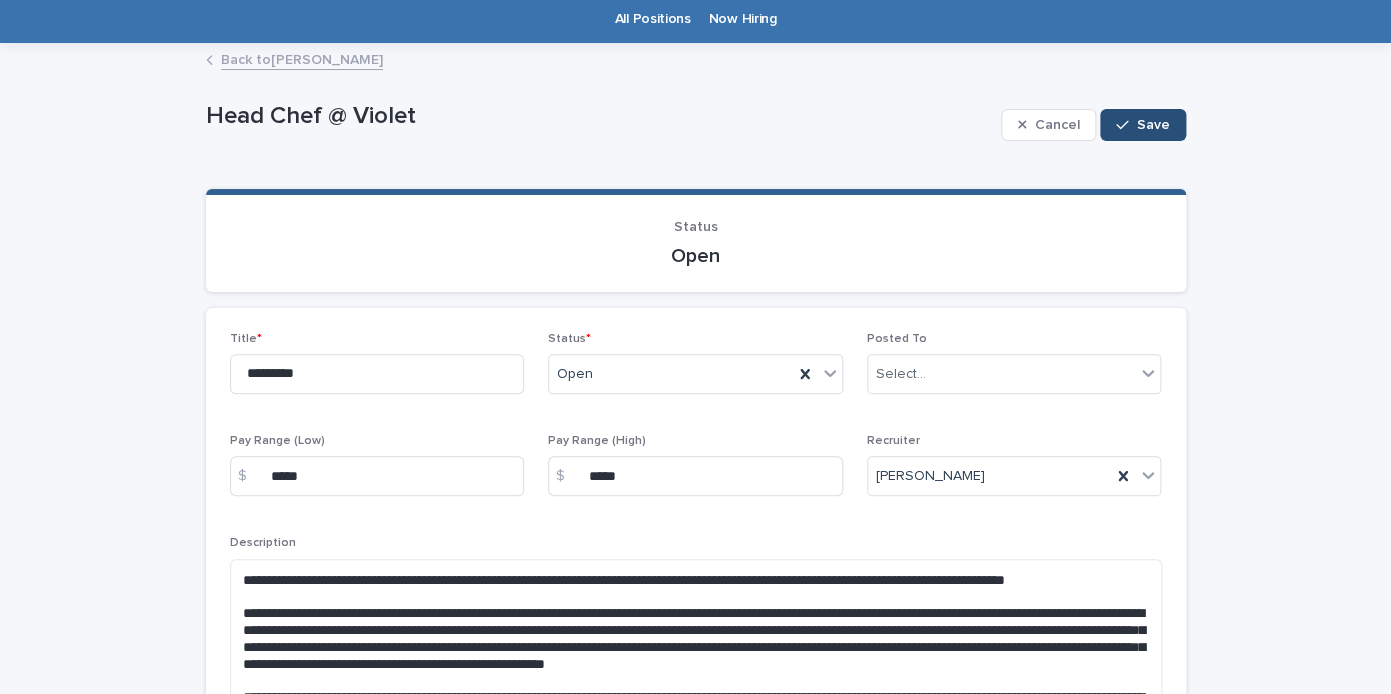 click on "Save" at bounding box center (1153, 125) 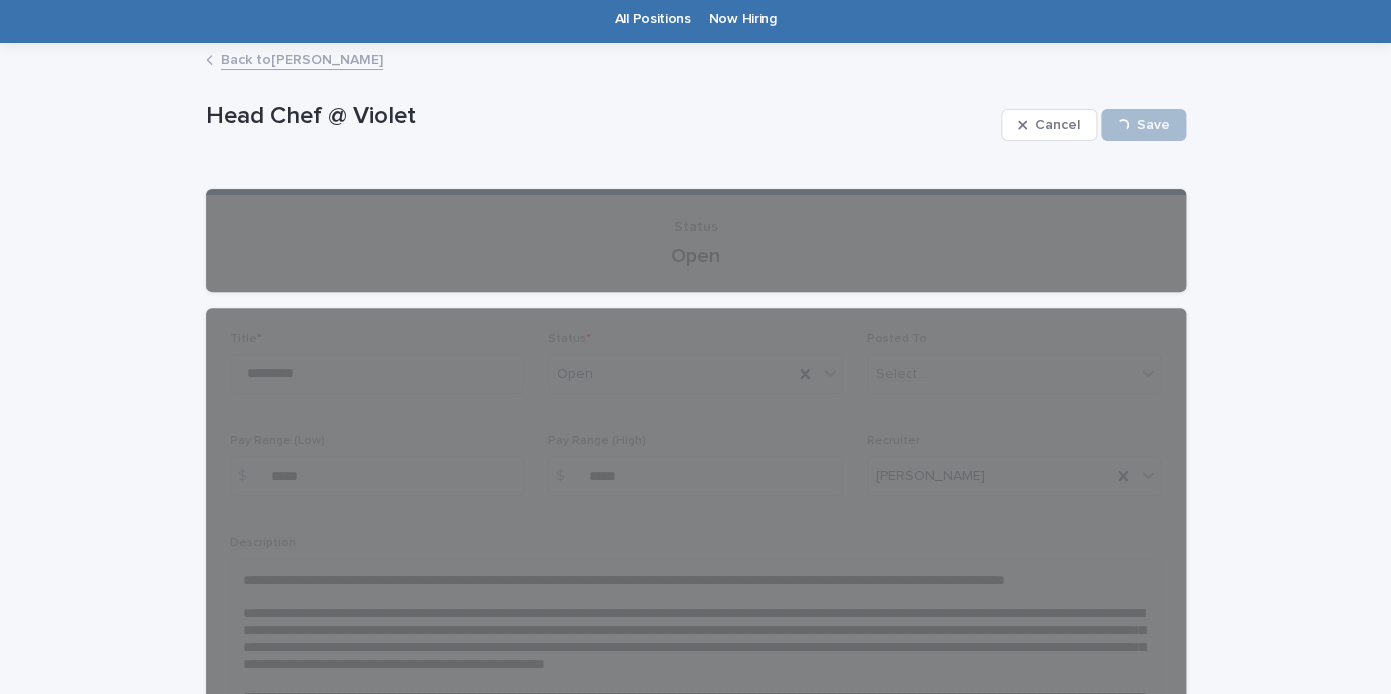 click on "Back to  Hugh MacIntyre" at bounding box center [302, 58] 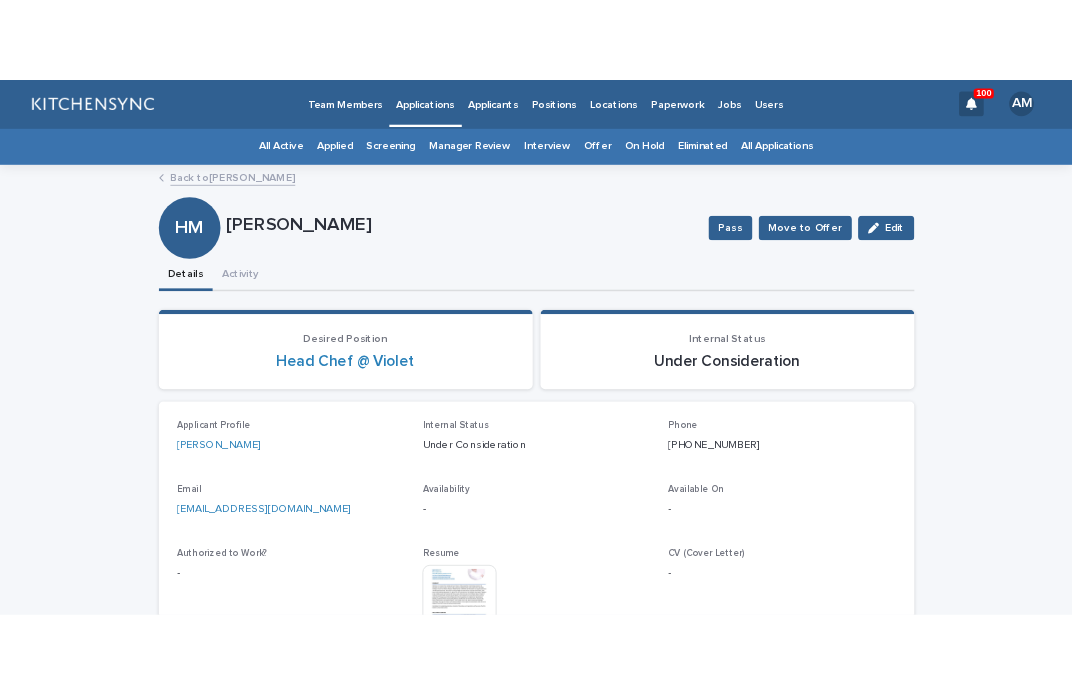 scroll, scrollTop: 0, scrollLeft: 0, axis: both 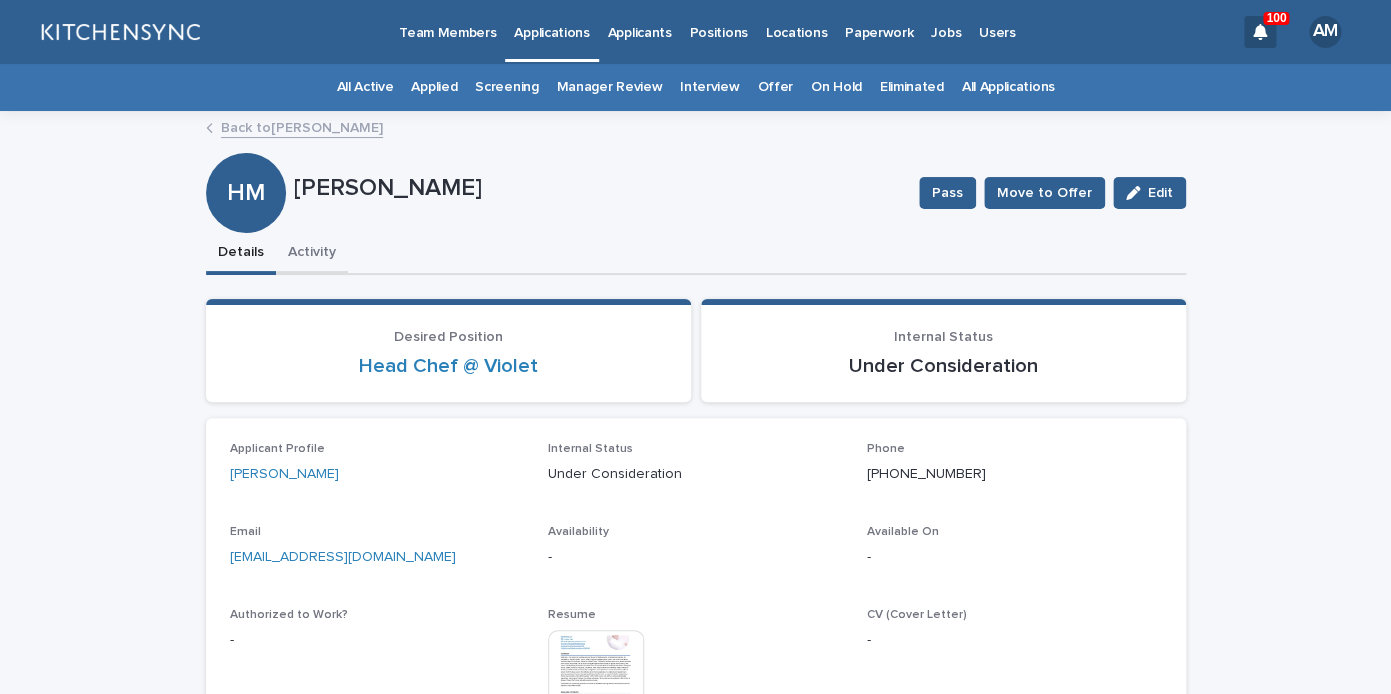 click on "Activity" at bounding box center (312, 254) 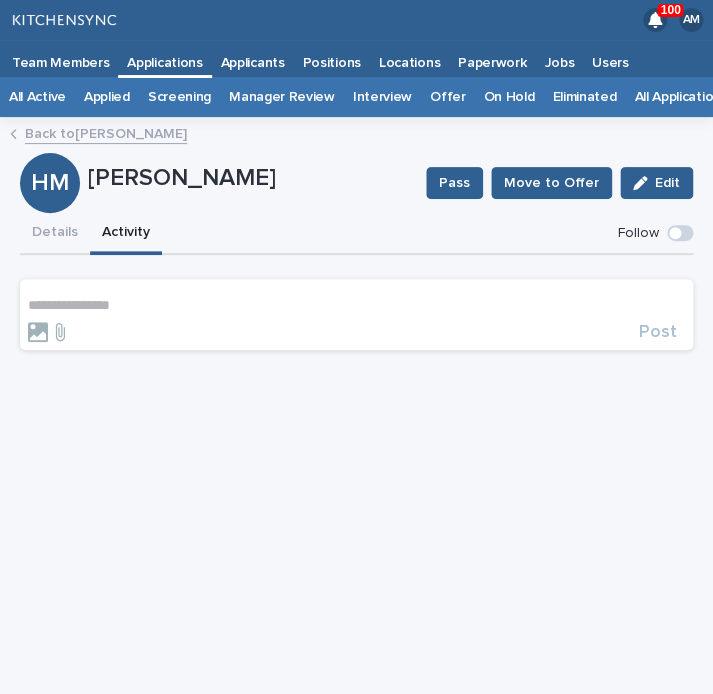 click on "**********" at bounding box center (356, 305) 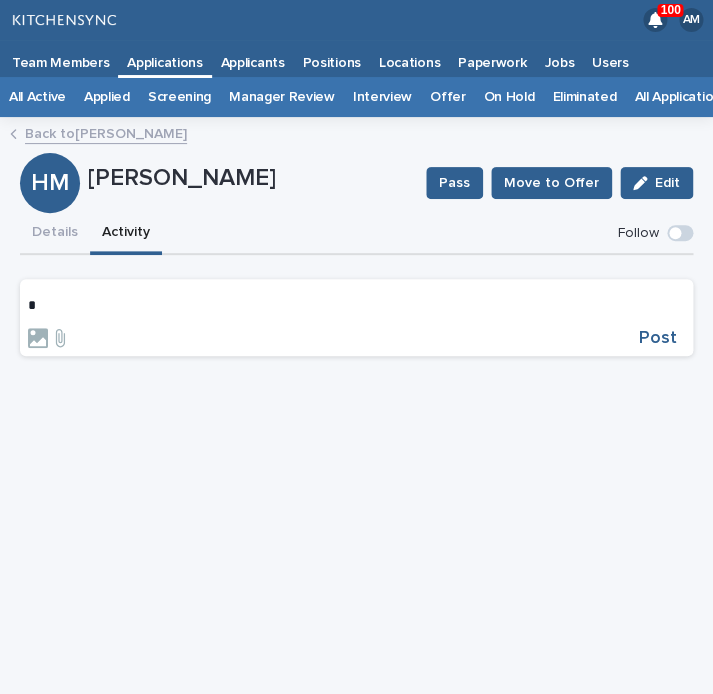 type 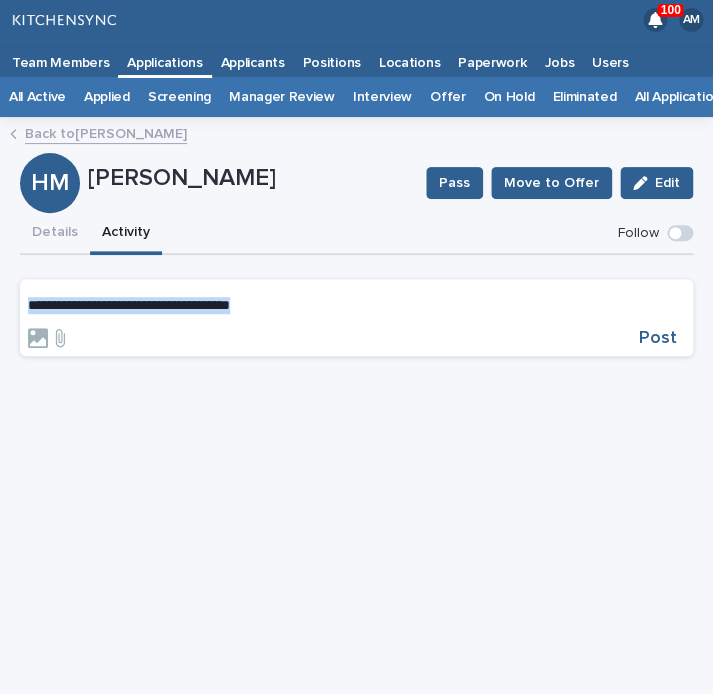 drag, startPoint x: 285, startPoint y: 303, endPoint x: 11, endPoint y: 301, distance: 274.0073 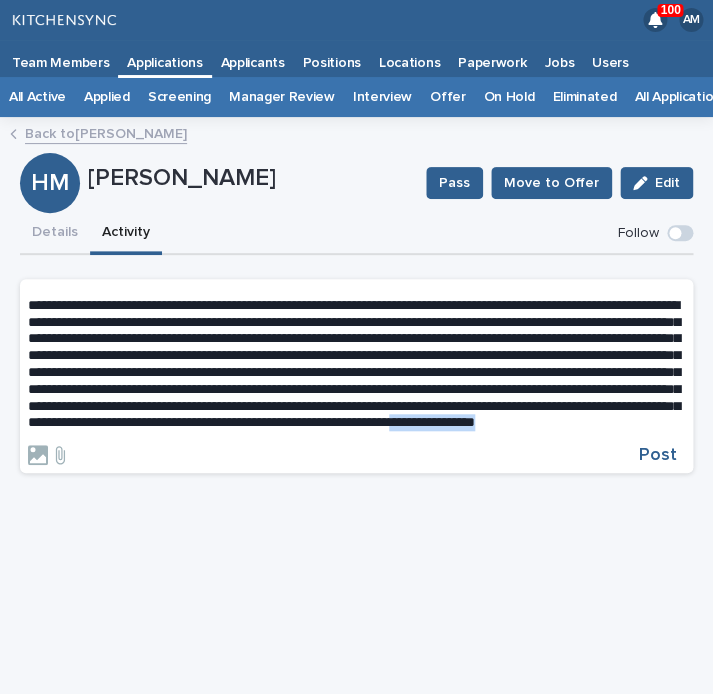 drag, startPoint x: 313, startPoint y: 459, endPoint x: 201, endPoint y: 459, distance: 112 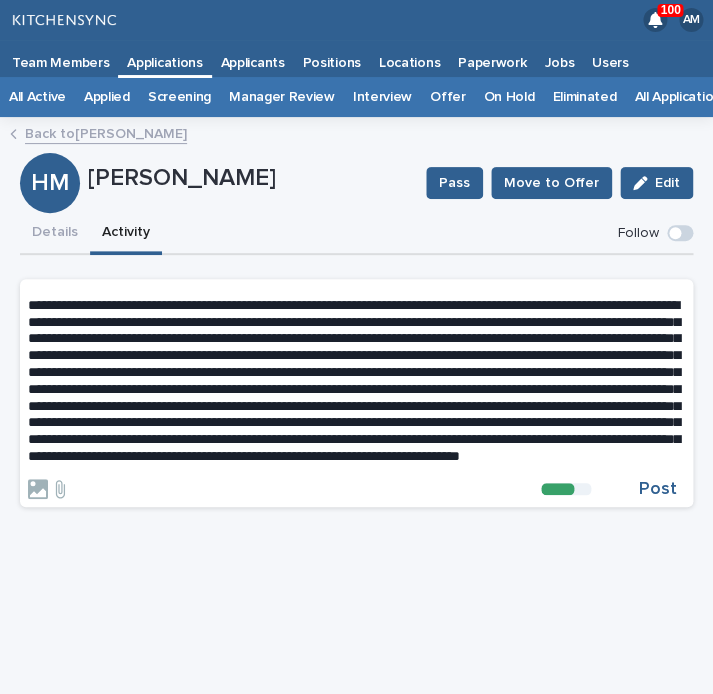 click at bounding box center [354, 380] 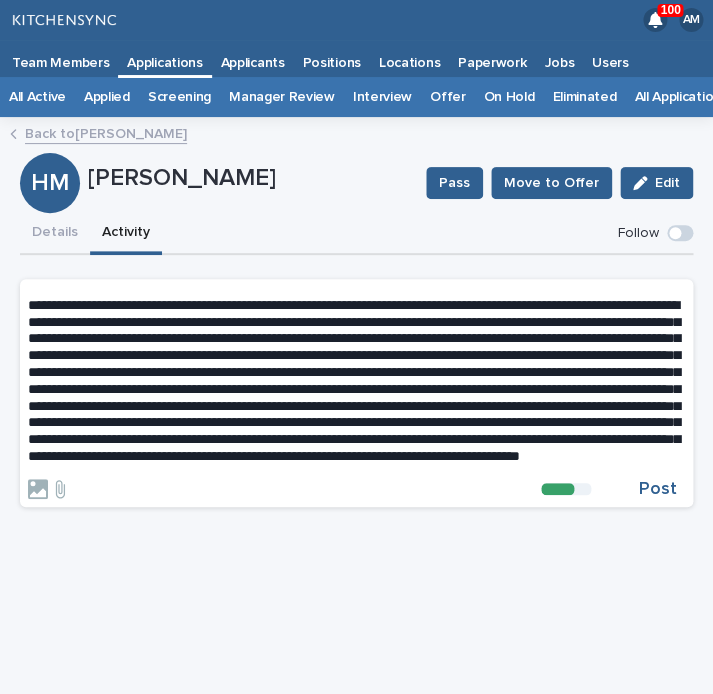 click at bounding box center (356, 381) 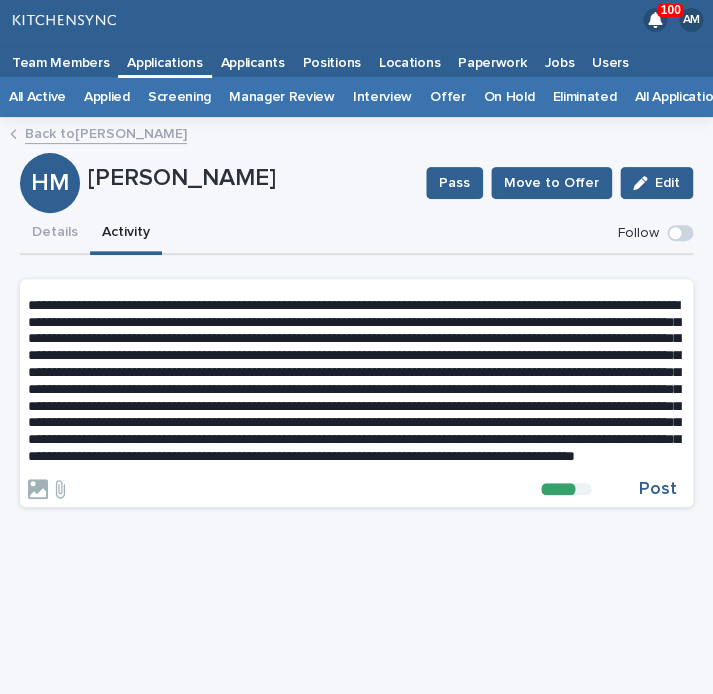 click on "Post" at bounding box center (658, 489) 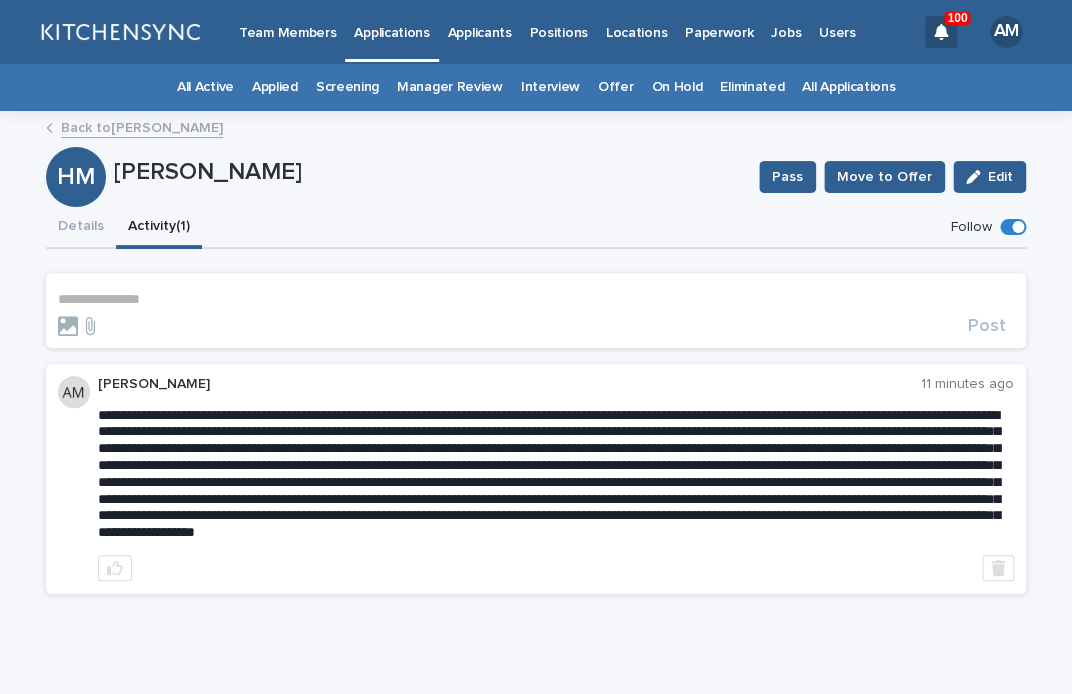 click on "Applicants" at bounding box center [480, 31] 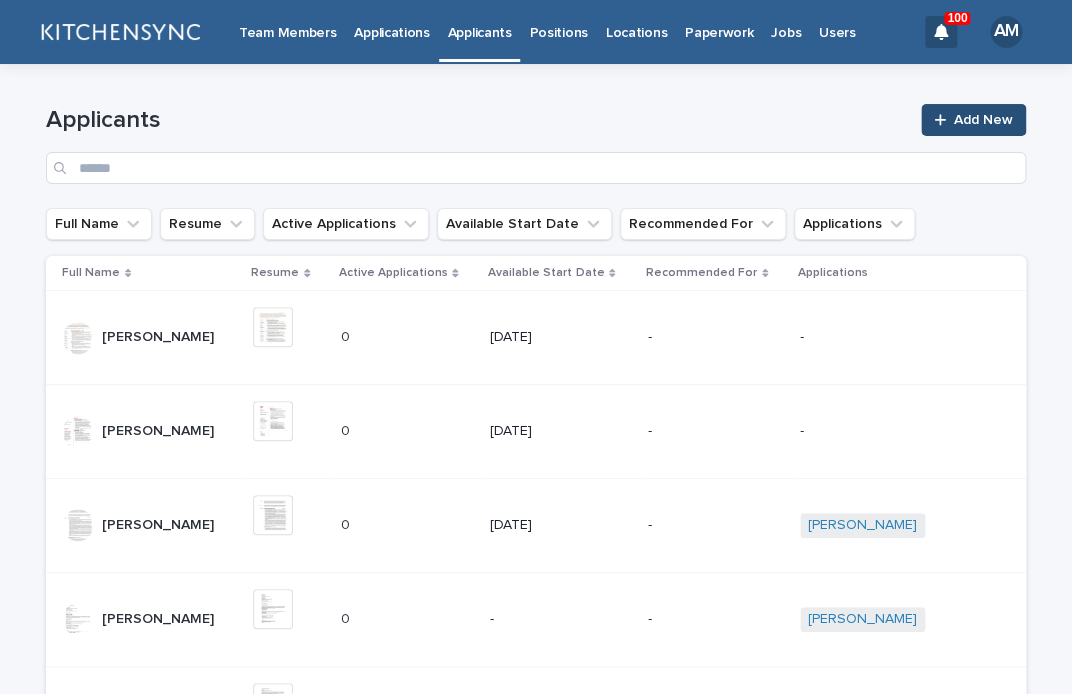 click 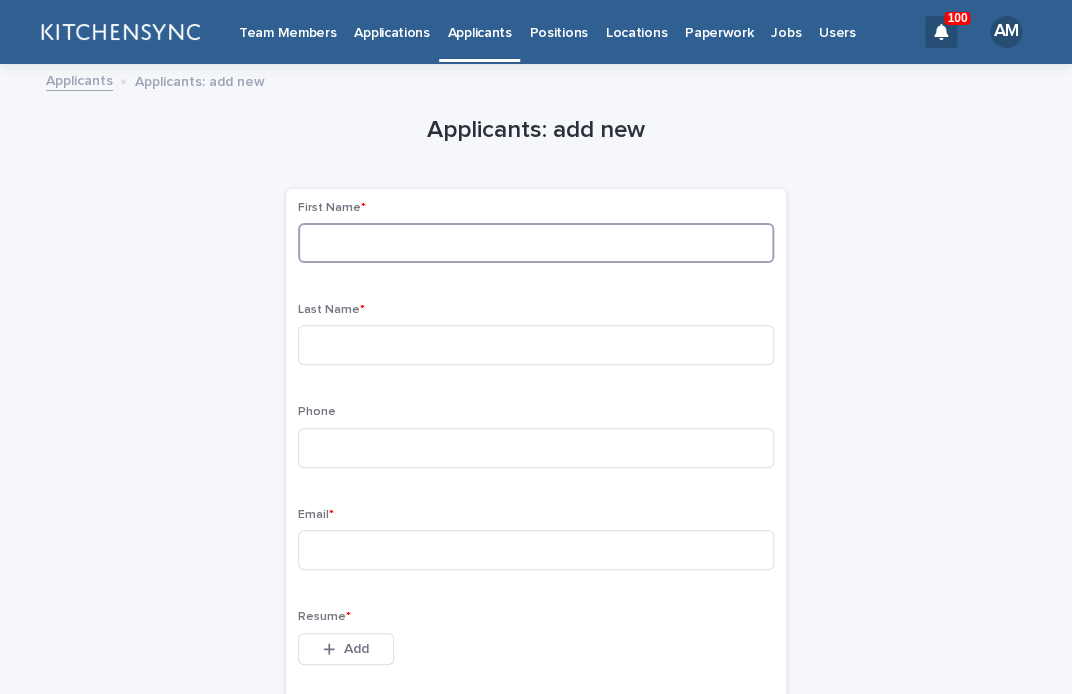 click at bounding box center [536, 243] 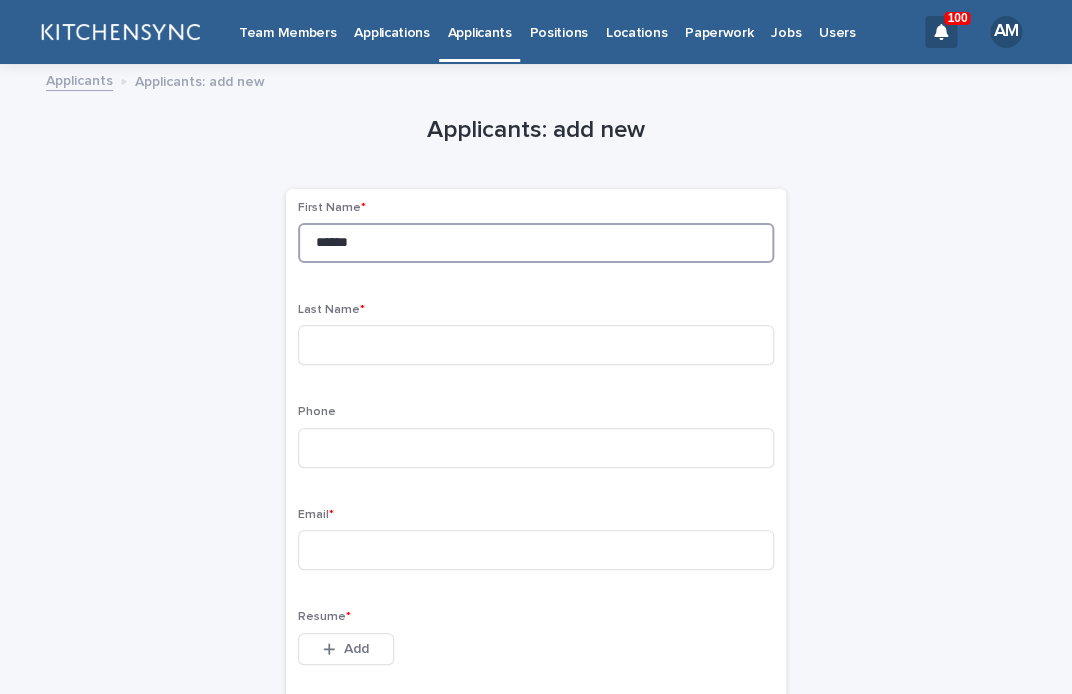 type on "******" 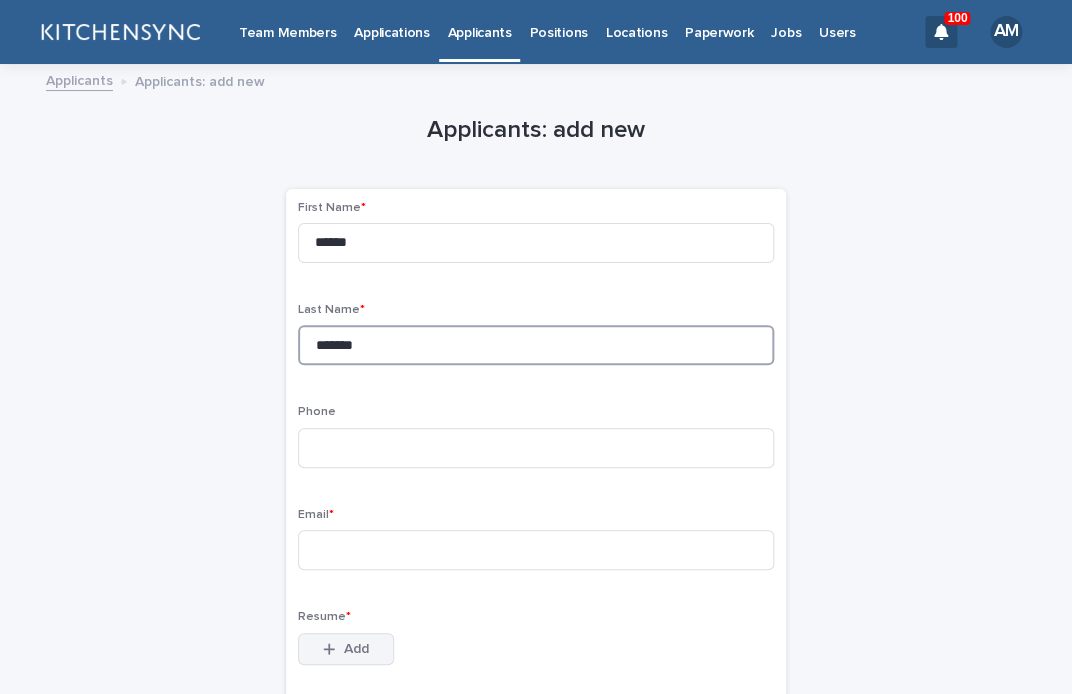 type on "*******" 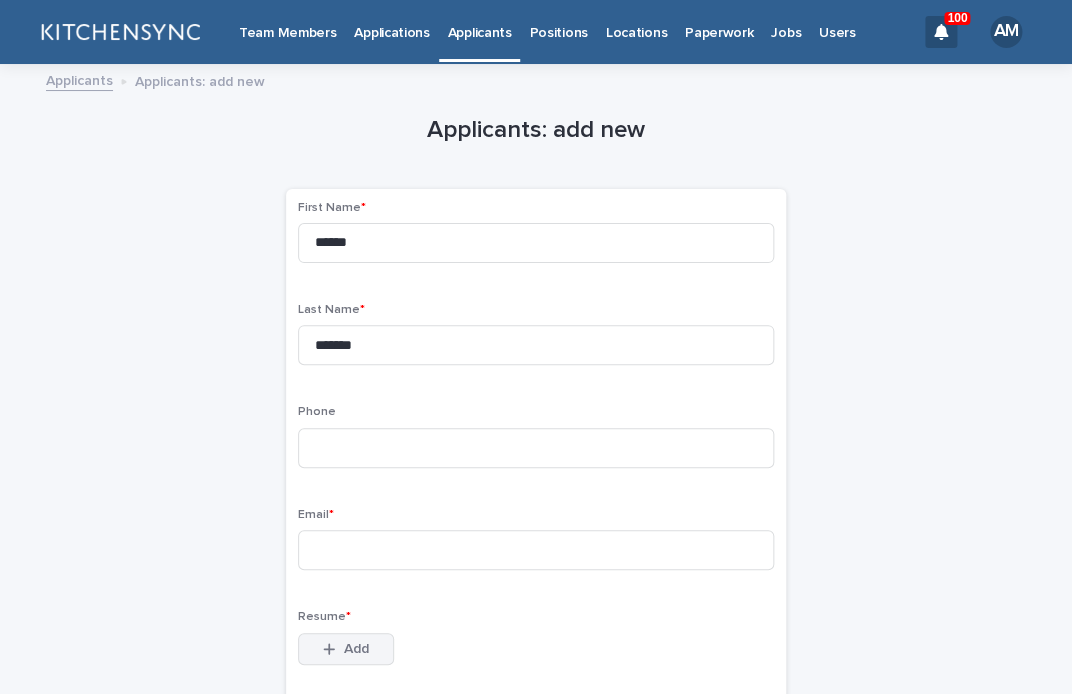 click on "Add" at bounding box center [346, 649] 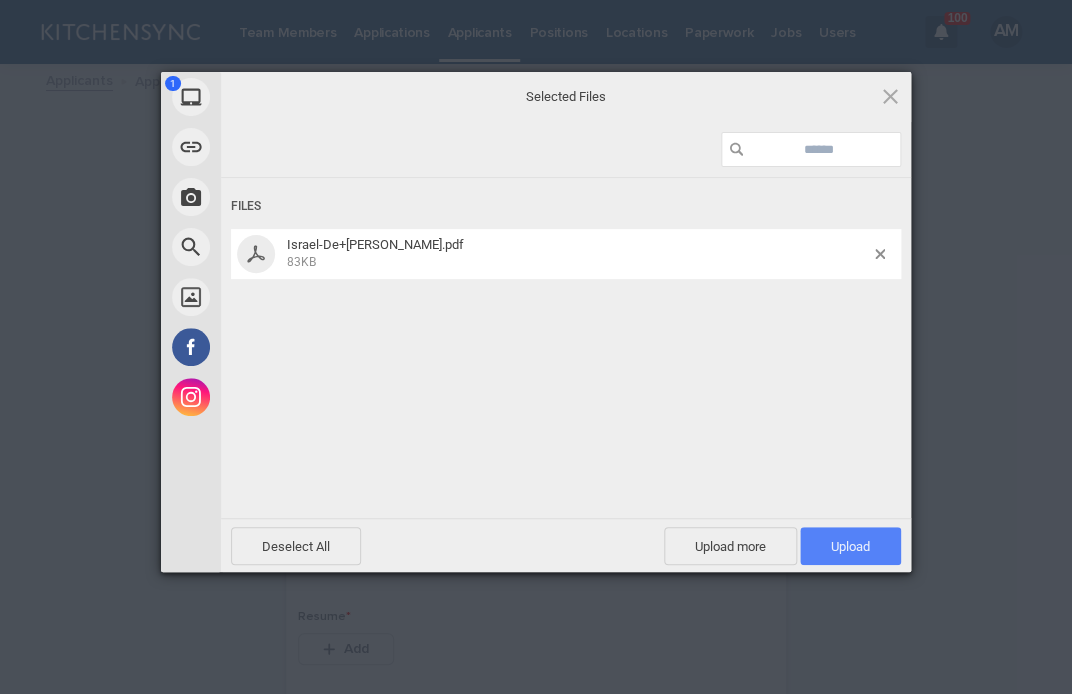 click on "Upload
1" at bounding box center (850, 546) 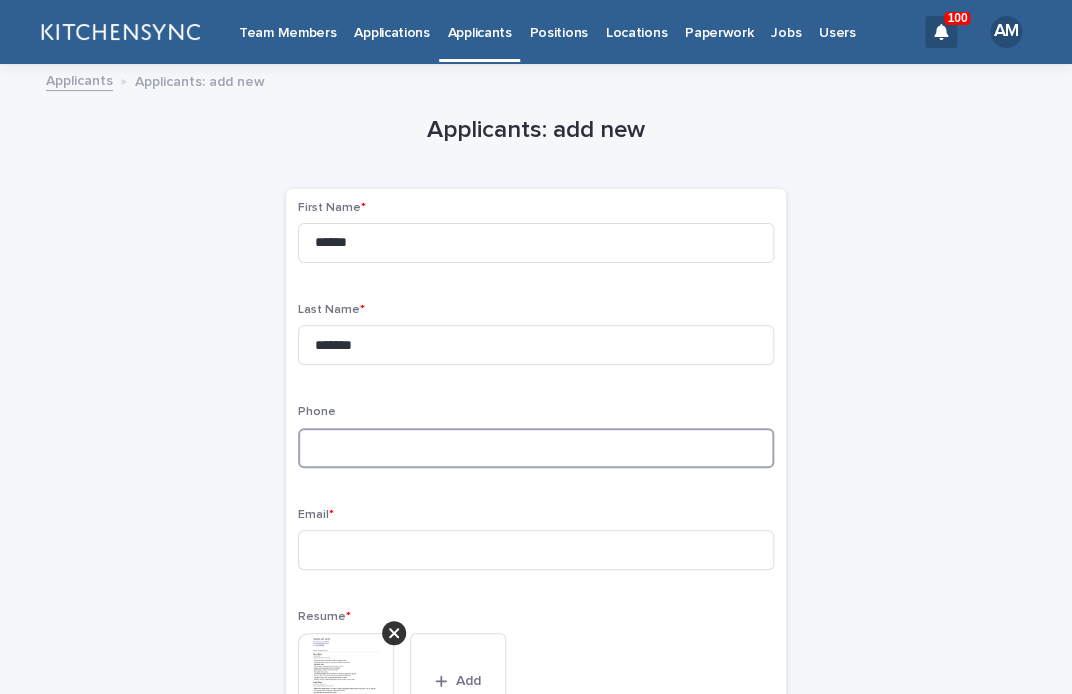 click at bounding box center [536, 448] 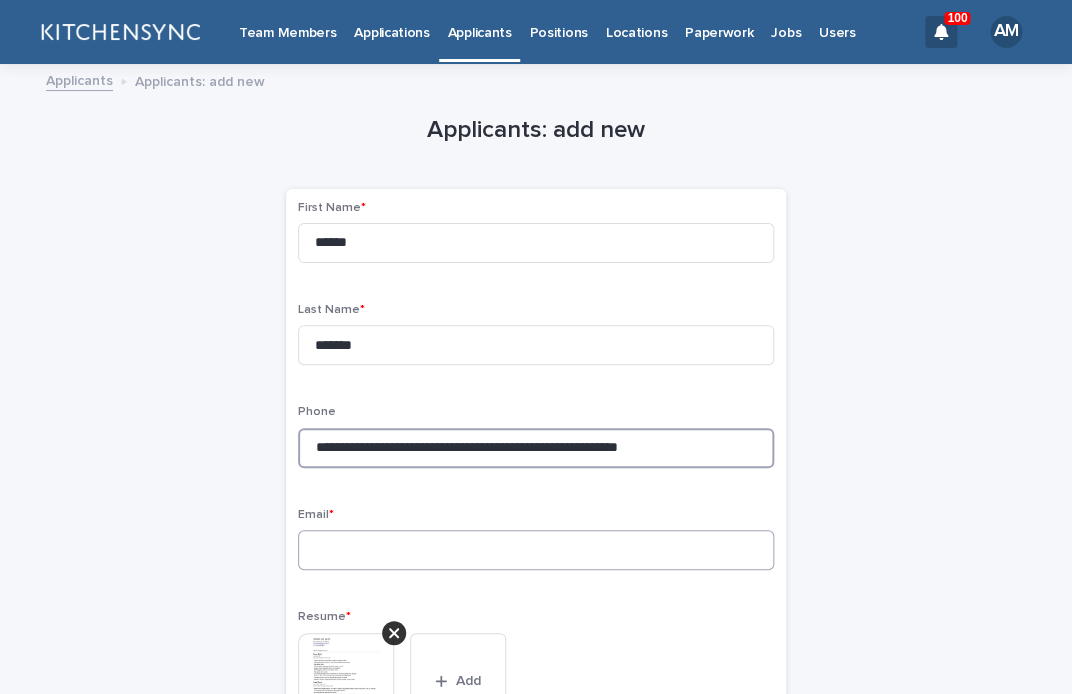 type on "**********" 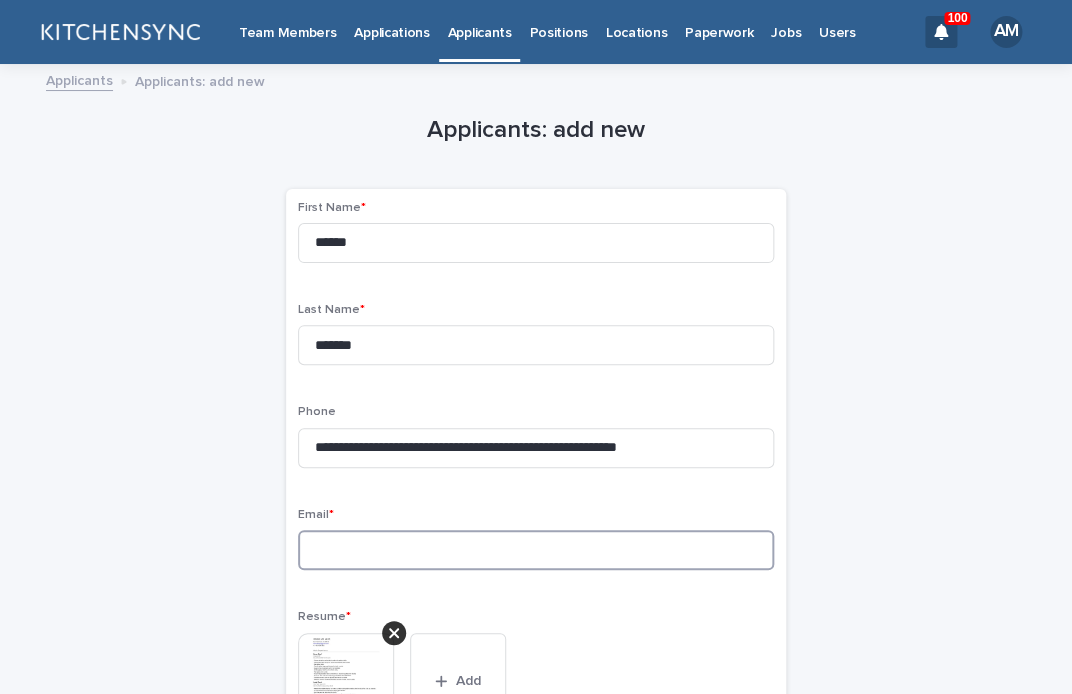 click at bounding box center (536, 550) 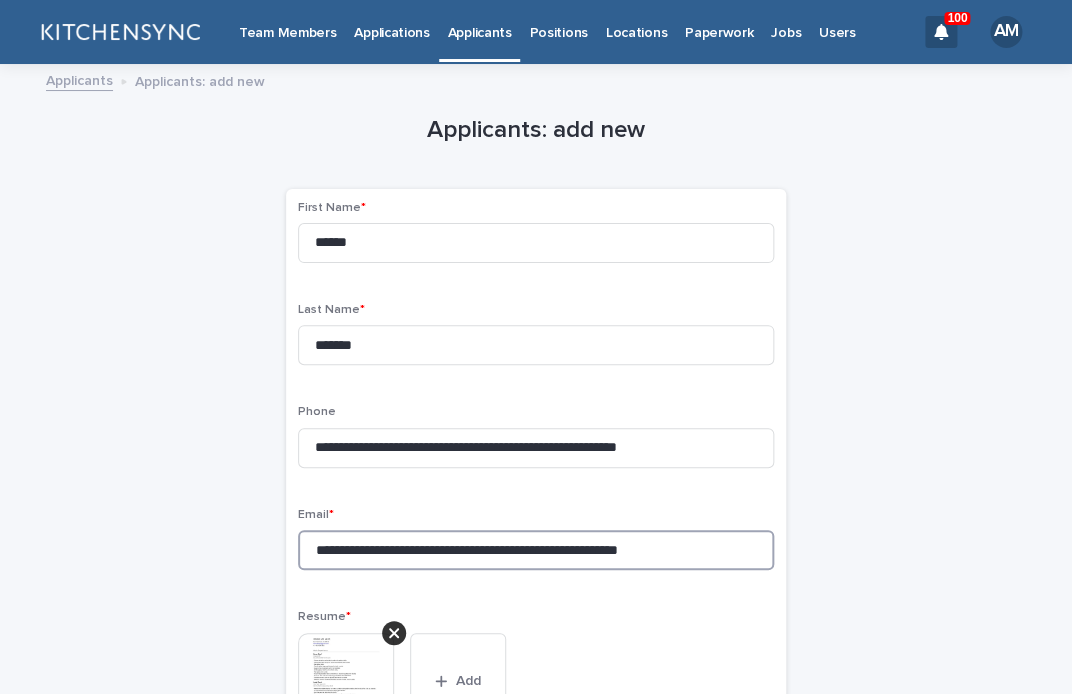 drag, startPoint x: 465, startPoint y: 562, endPoint x: 217, endPoint y: 562, distance: 248 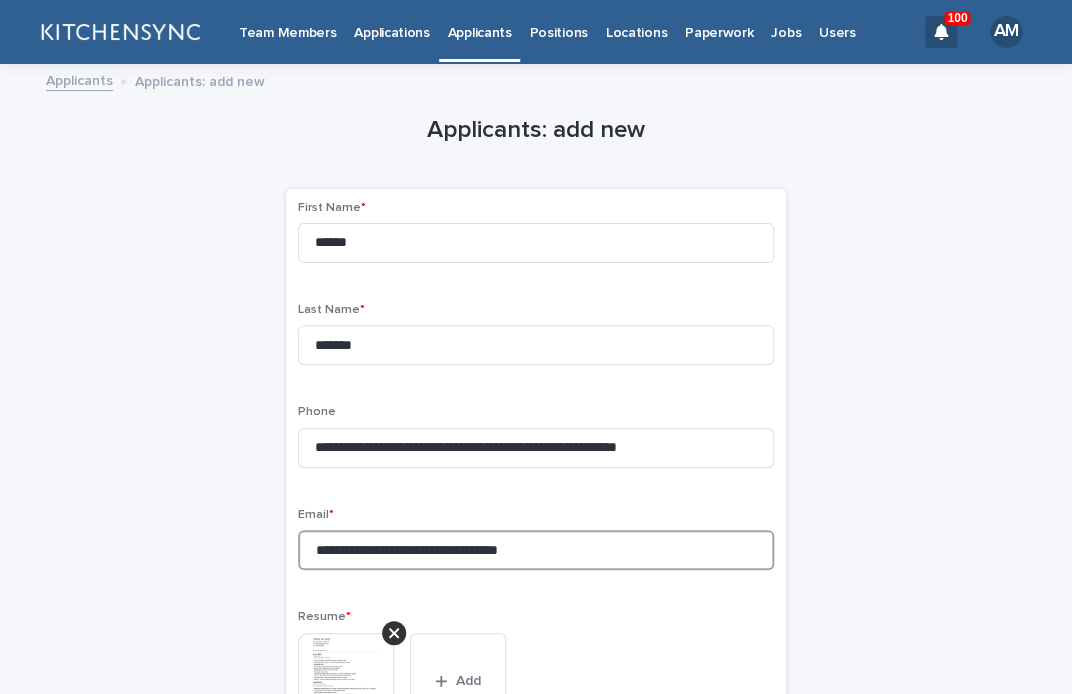 drag, startPoint x: 455, startPoint y: 558, endPoint x: 689, endPoint y: 564, distance: 234.0769 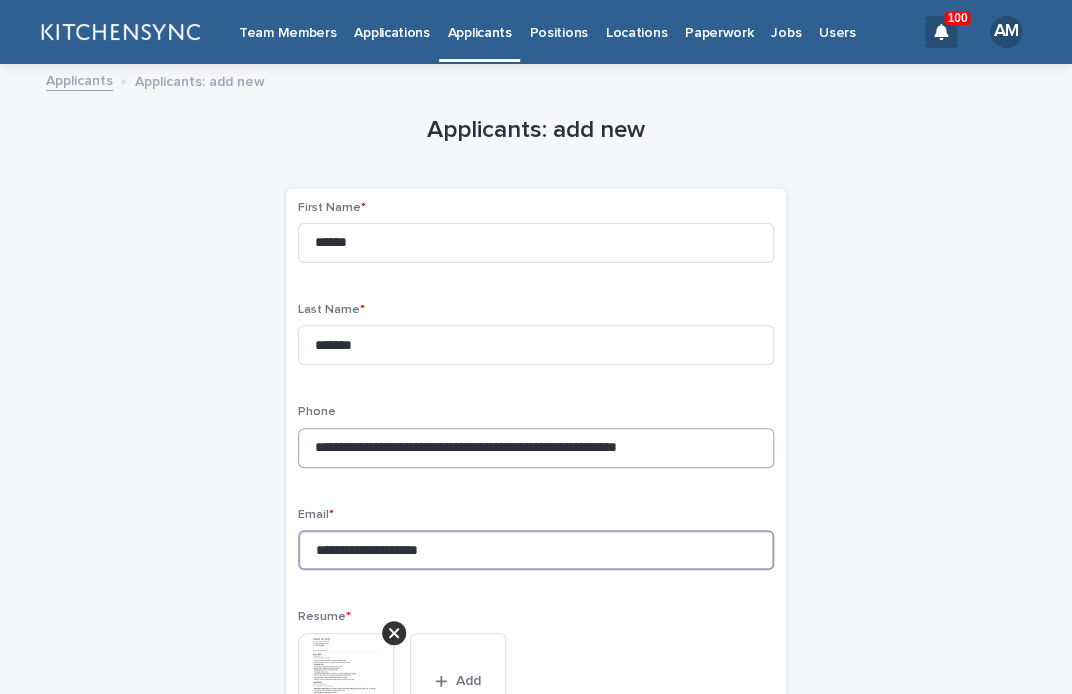 type on "**********" 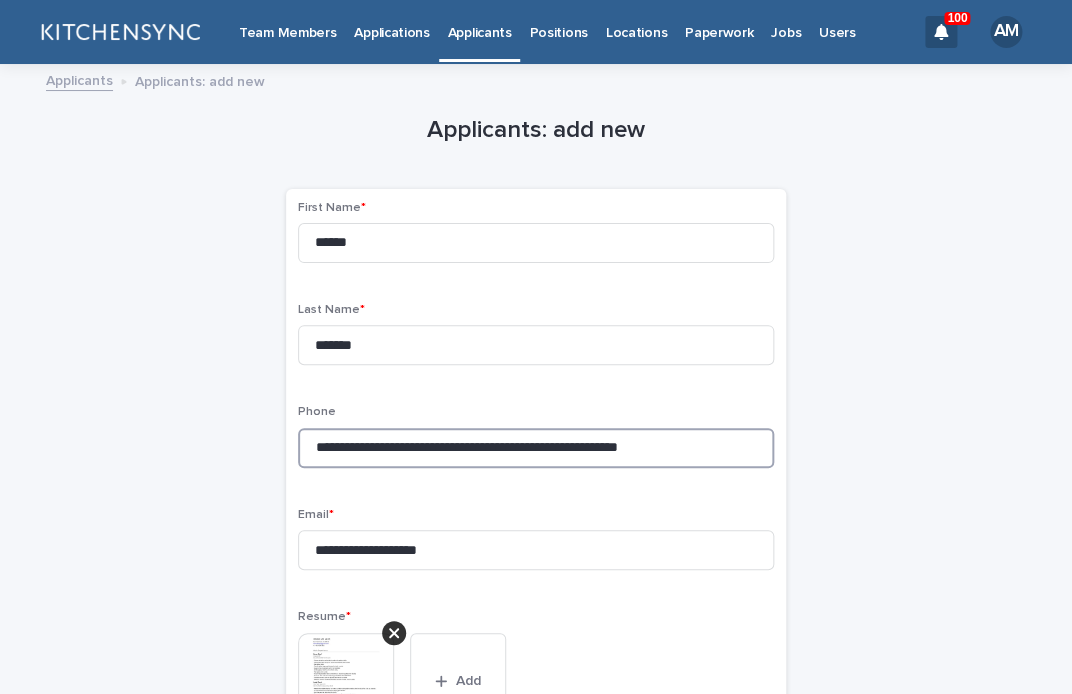 drag, startPoint x: 632, startPoint y: 459, endPoint x: 253, endPoint y: 458, distance: 379.0013 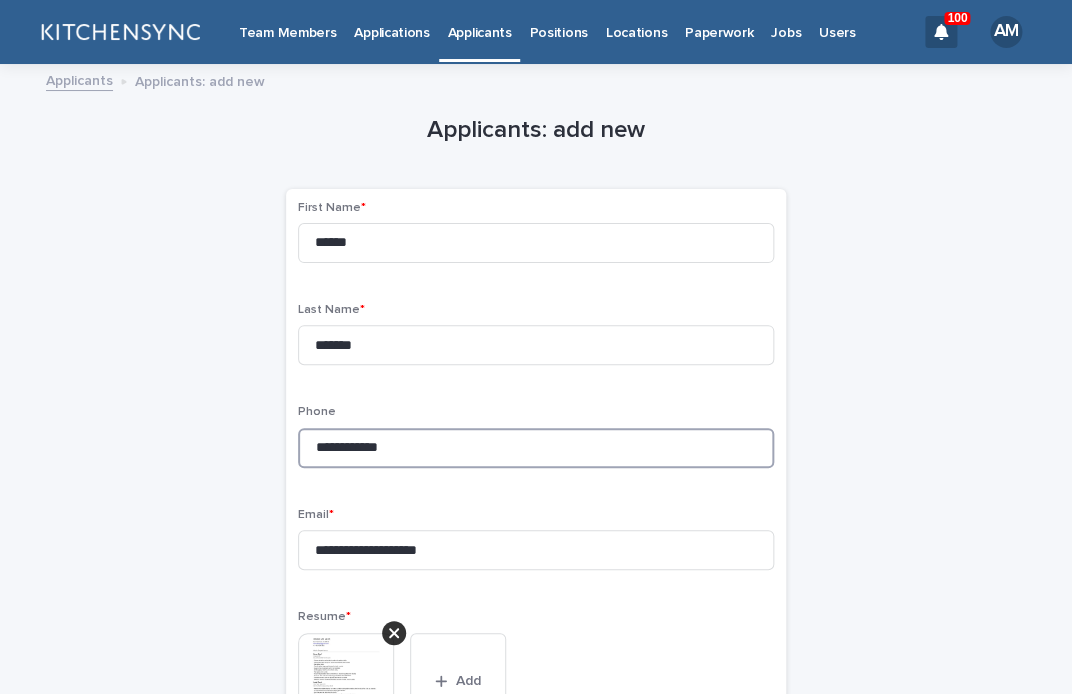 scroll, scrollTop: 1091, scrollLeft: 0, axis: vertical 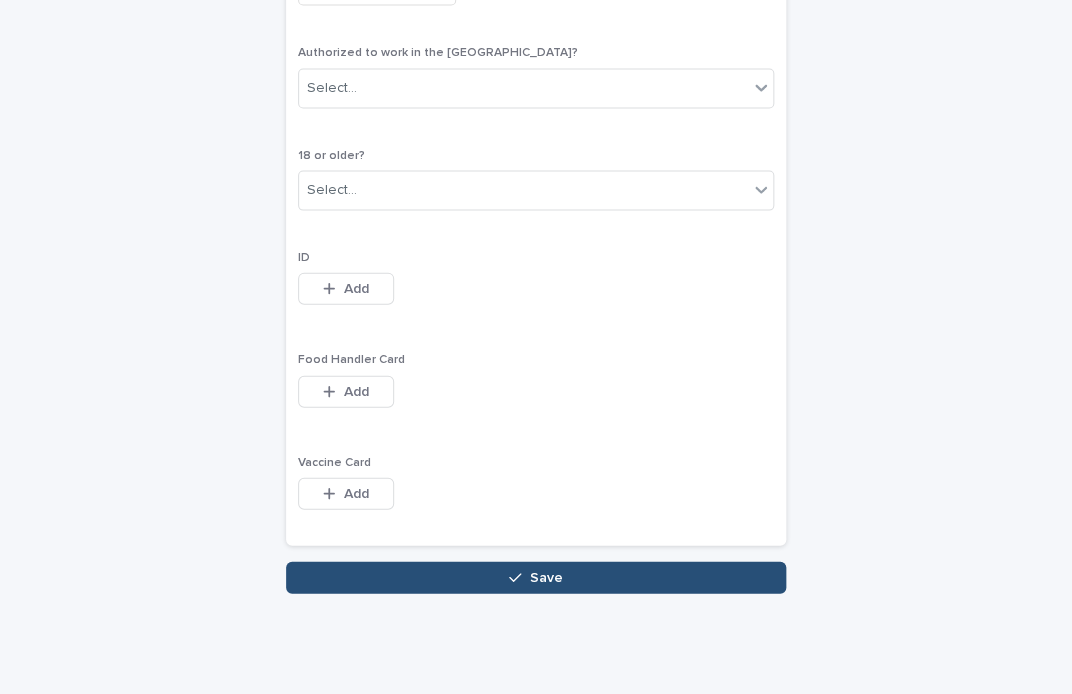 type on "**********" 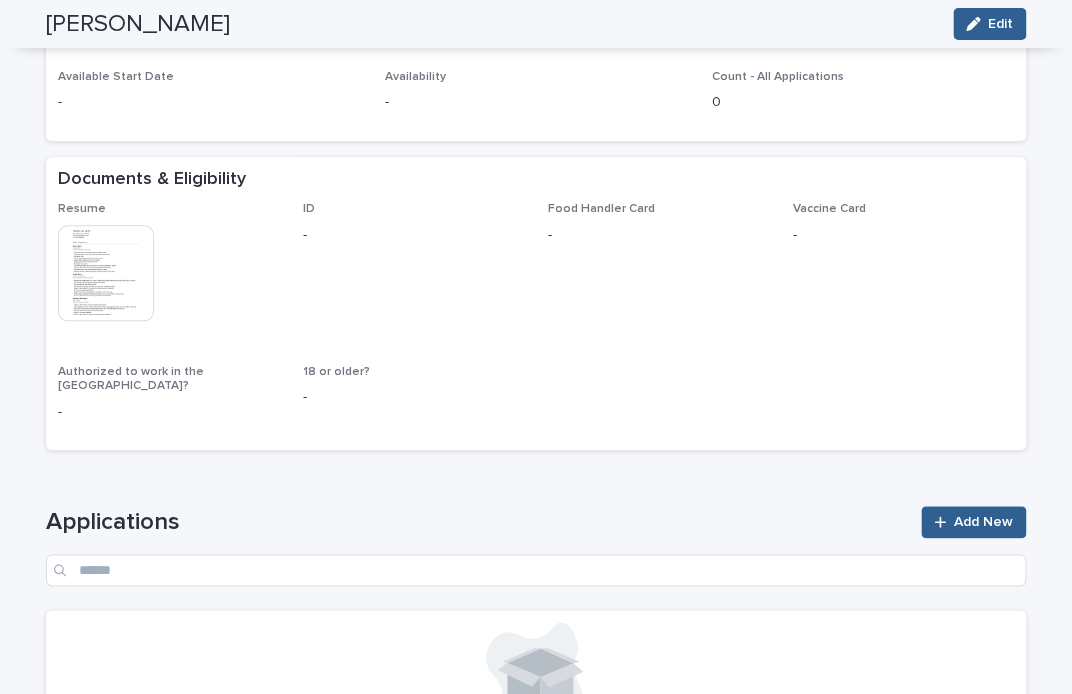 scroll, scrollTop: 395, scrollLeft: 0, axis: vertical 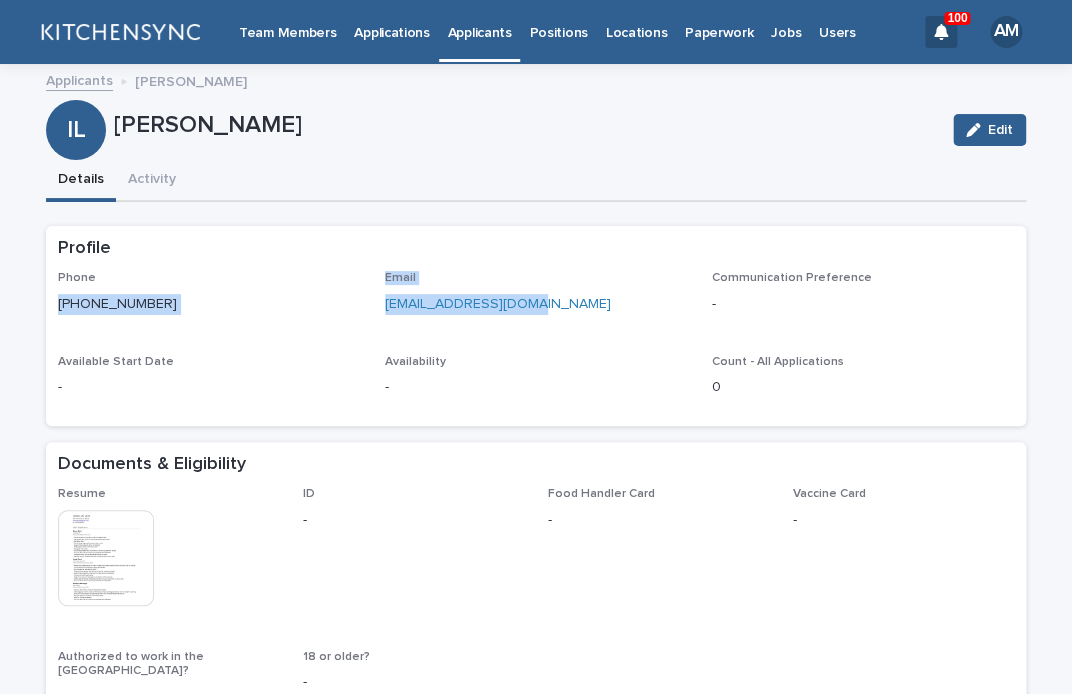 drag, startPoint x: 549, startPoint y: 302, endPoint x: 52, endPoint y: 310, distance: 497.0644 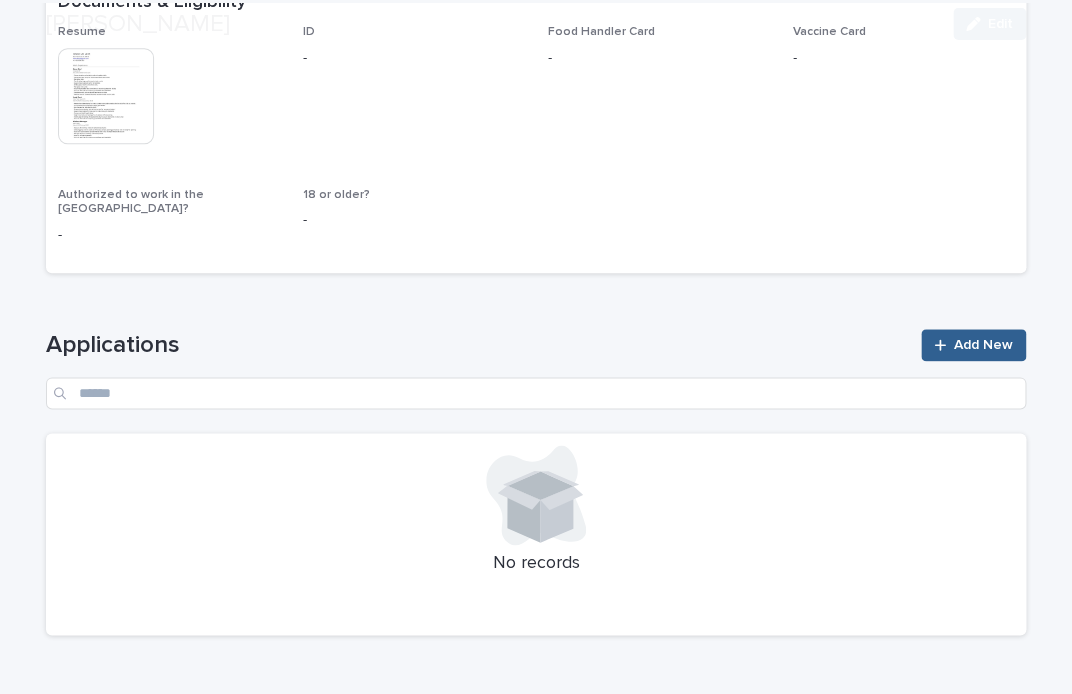 scroll, scrollTop: 505, scrollLeft: 0, axis: vertical 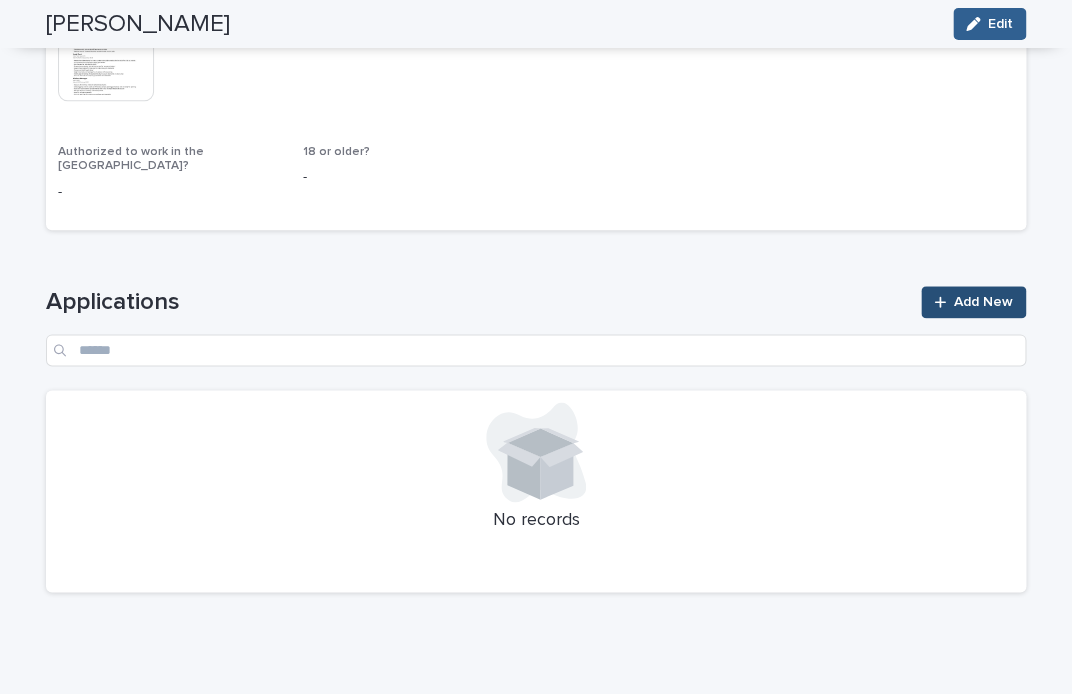 click on "Add New" at bounding box center [973, 302] 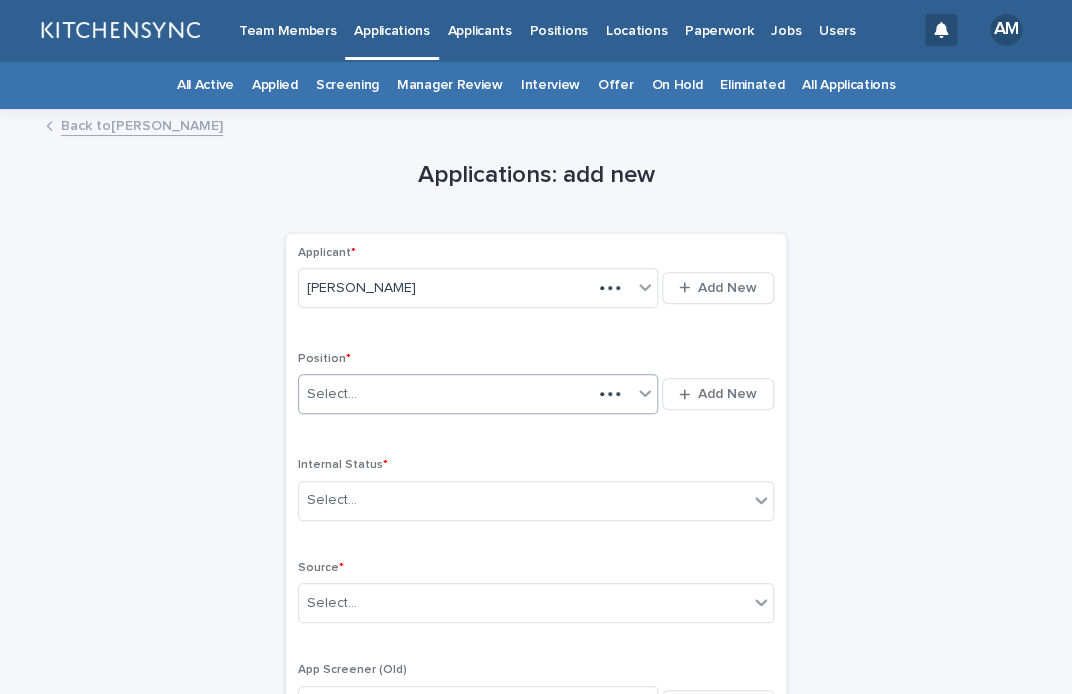scroll, scrollTop: 0, scrollLeft: 0, axis: both 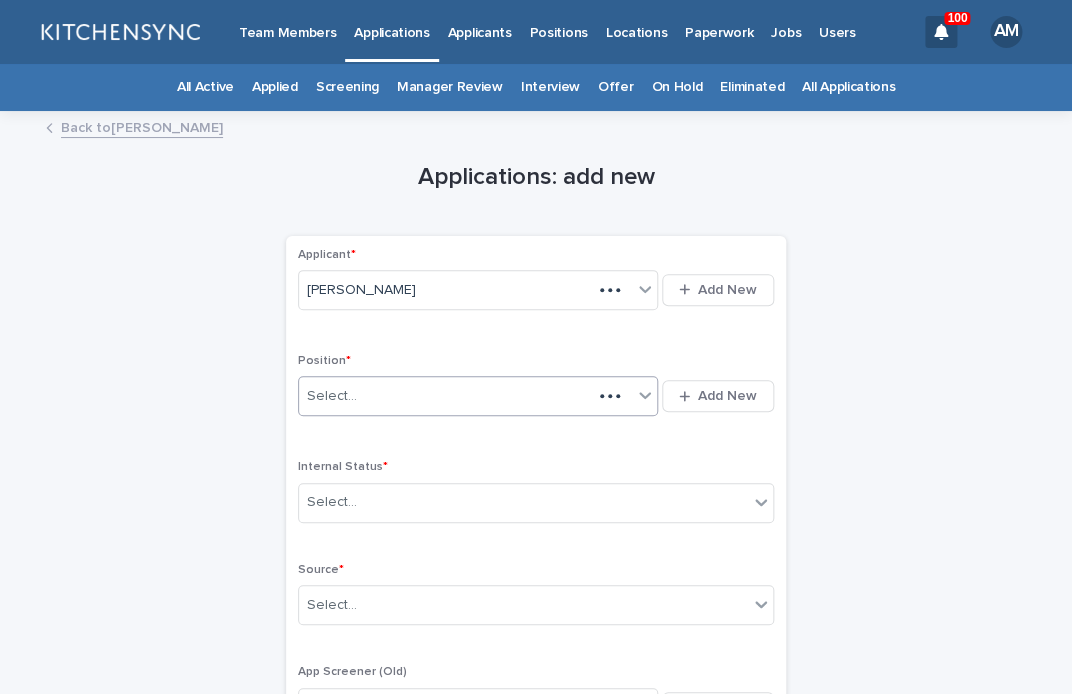 click on "Select..." at bounding box center (445, 396) 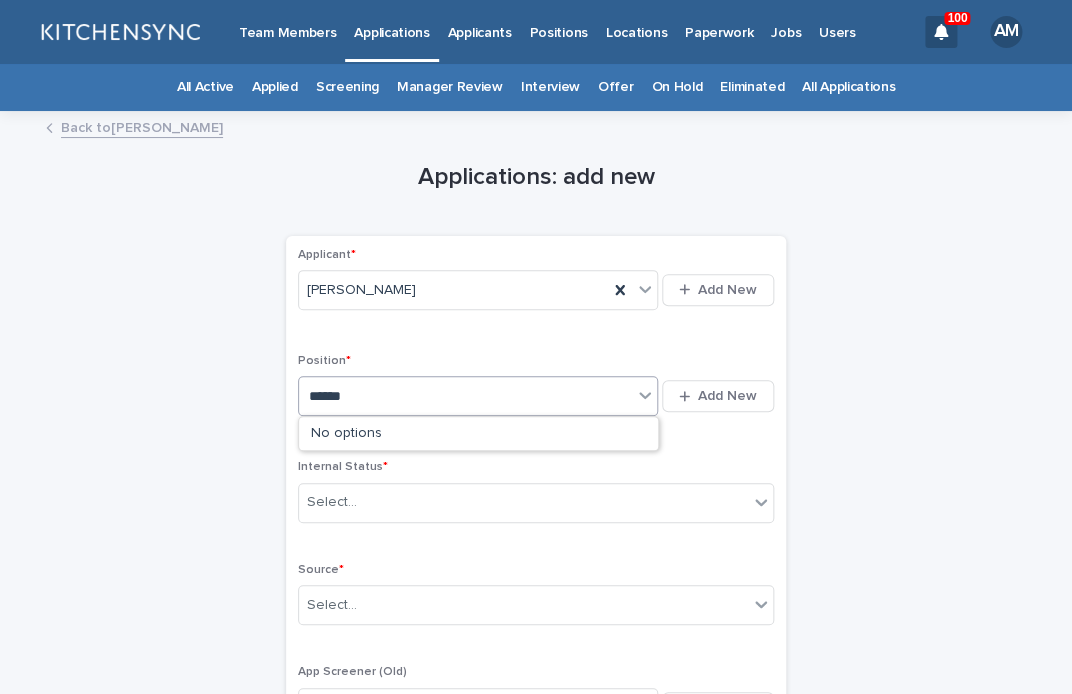 type on "*******" 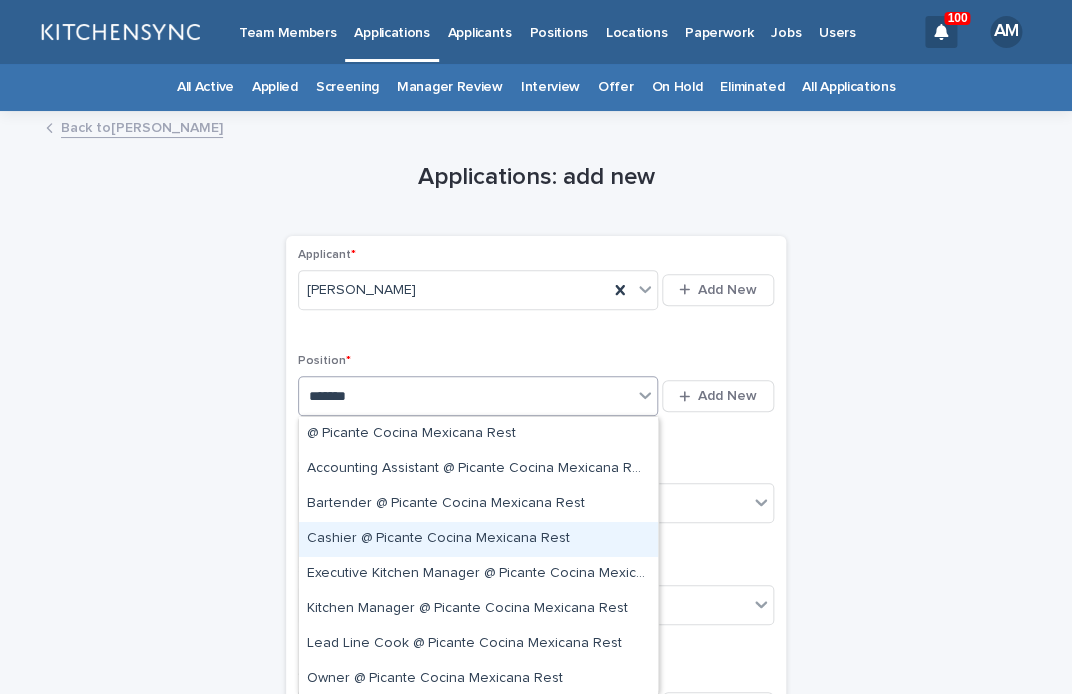 scroll, scrollTop: 73, scrollLeft: 0, axis: vertical 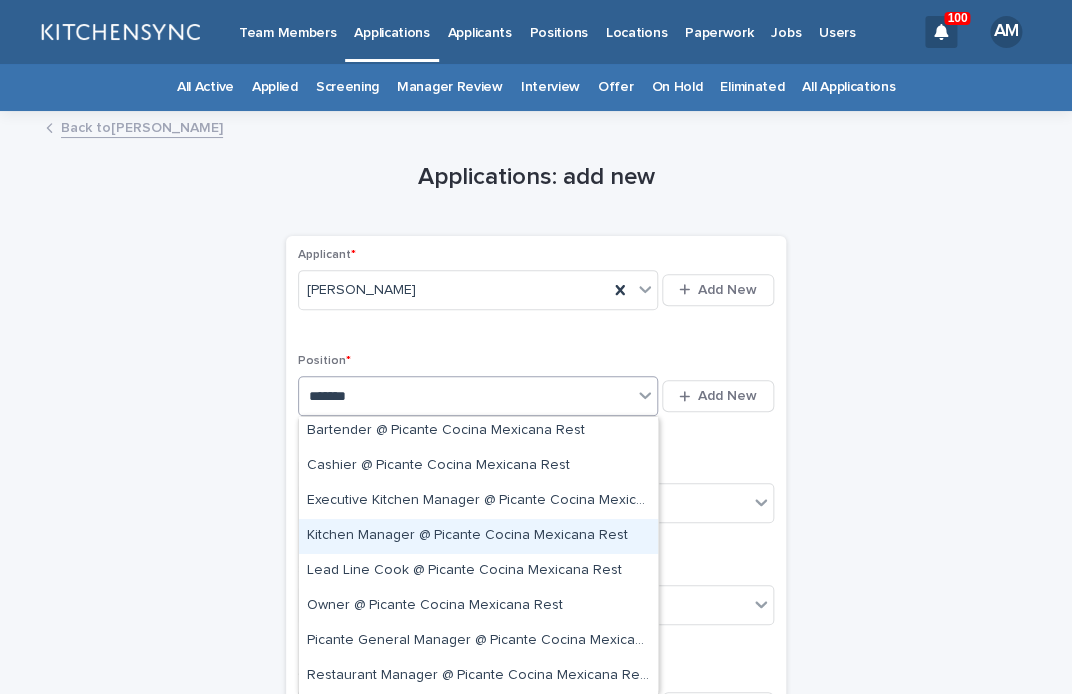 click on "Kitchen Manager @ Picante Cocina Mexicana Rest" at bounding box center (478, 536) 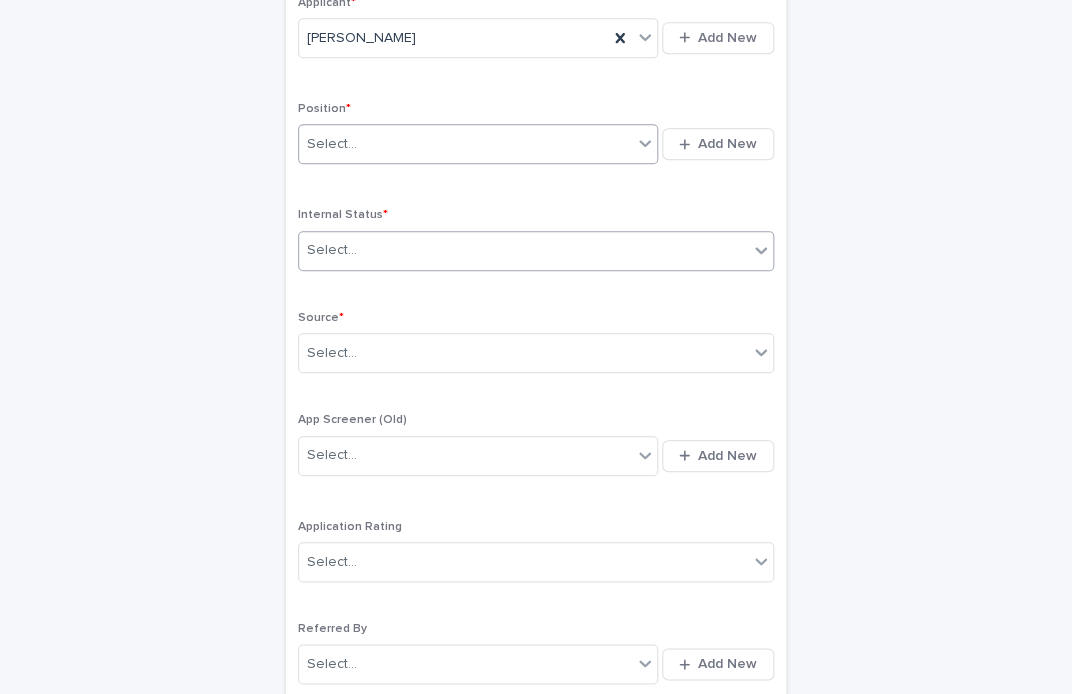 scroll, scrollTop: 270, scrollLeft: 0, axis: vertical 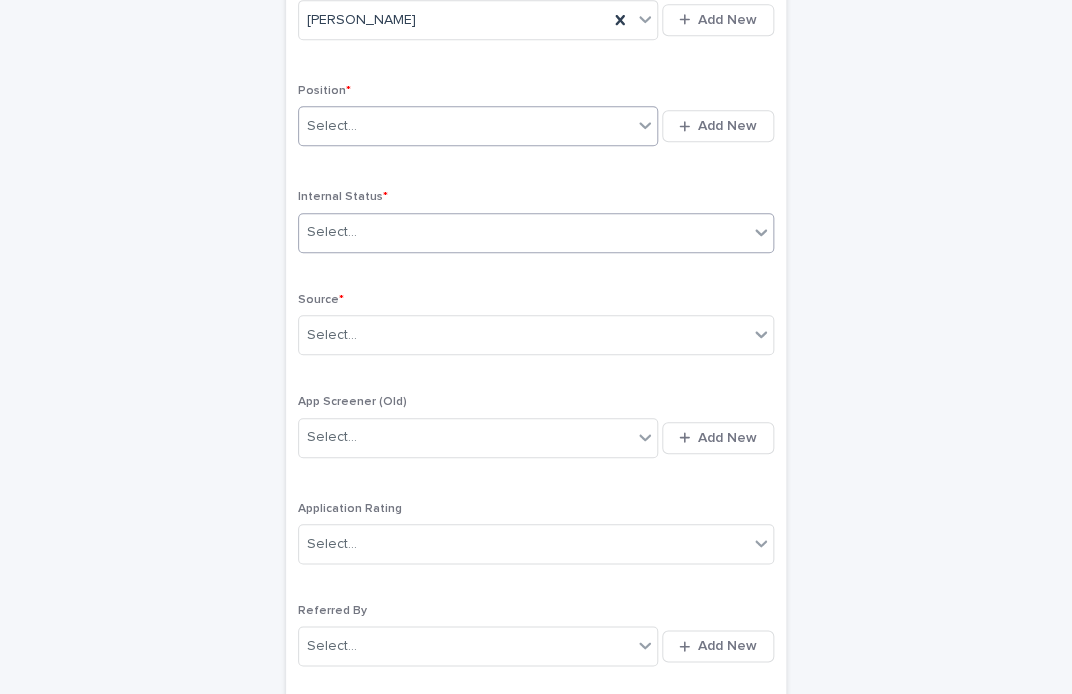 click on "Select..." at bounding box center (523, 232) 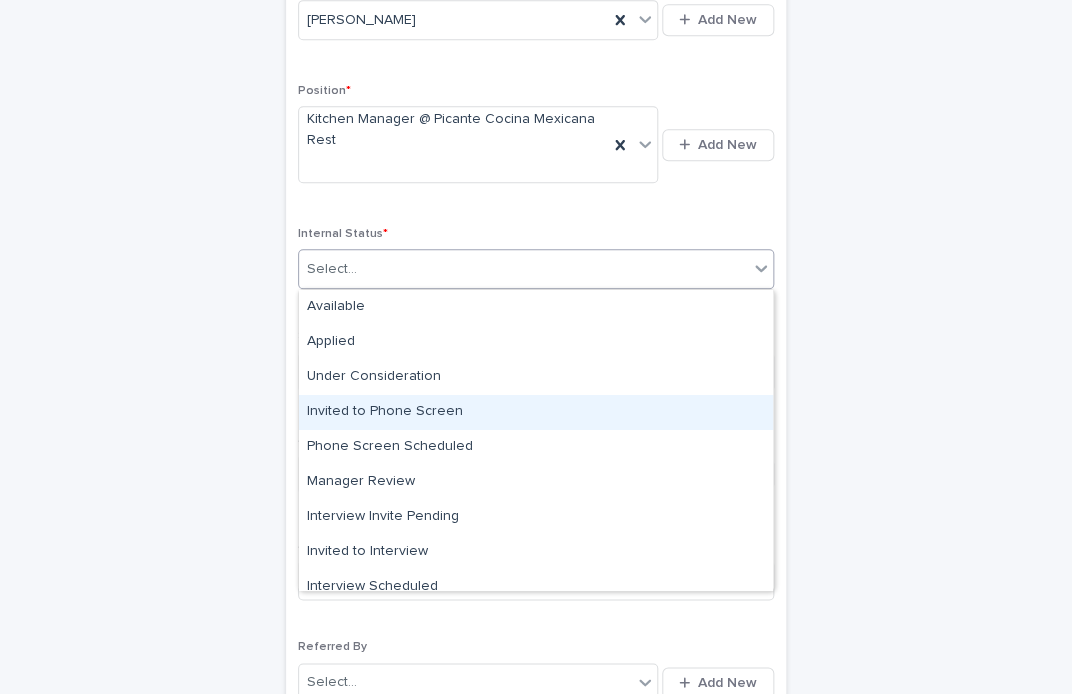 click on "Invited to Phone Screen" at bounding box center [536, 412] 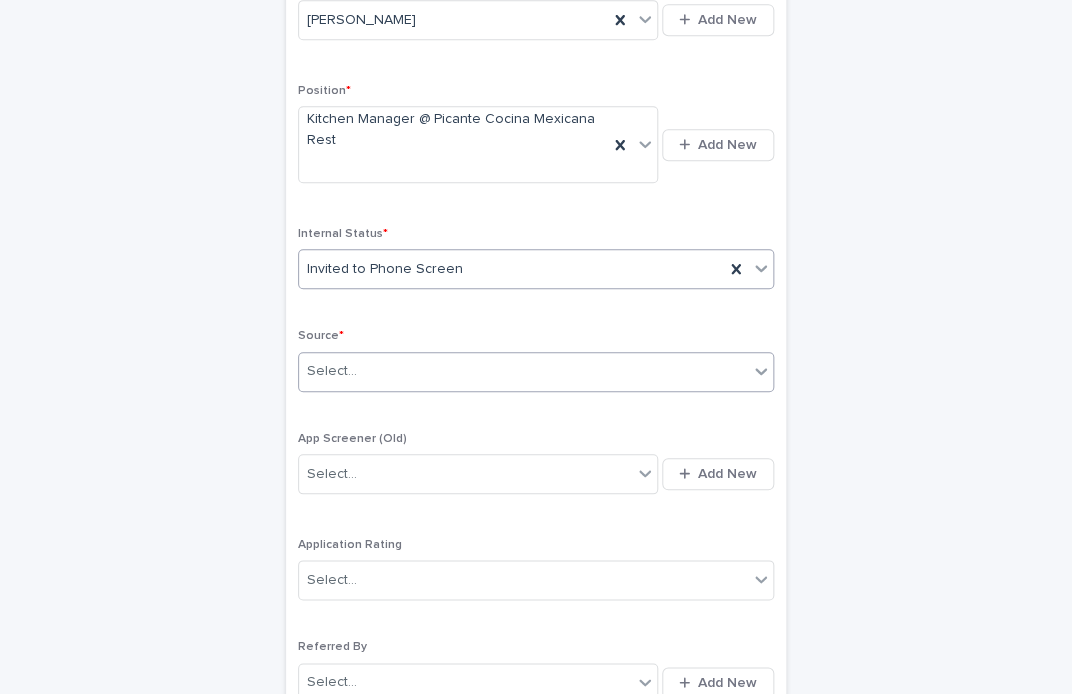 click on "Select..." at bounding box center (523, 371) 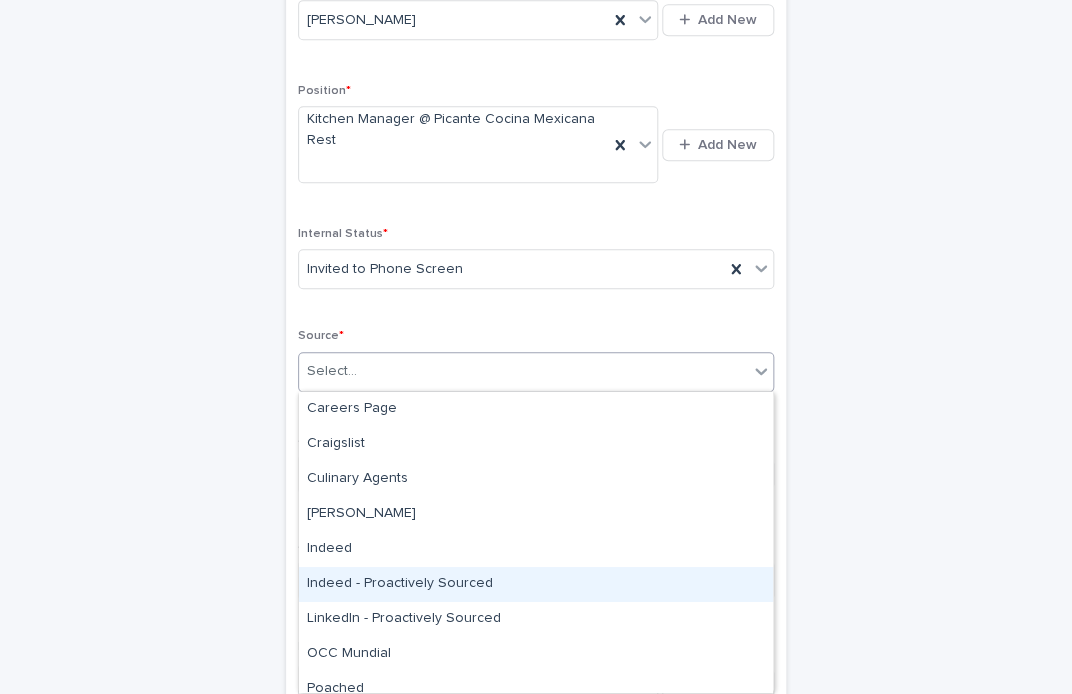 click on "Indeed - Proactively Sourced" at bounding box center (536, 584) 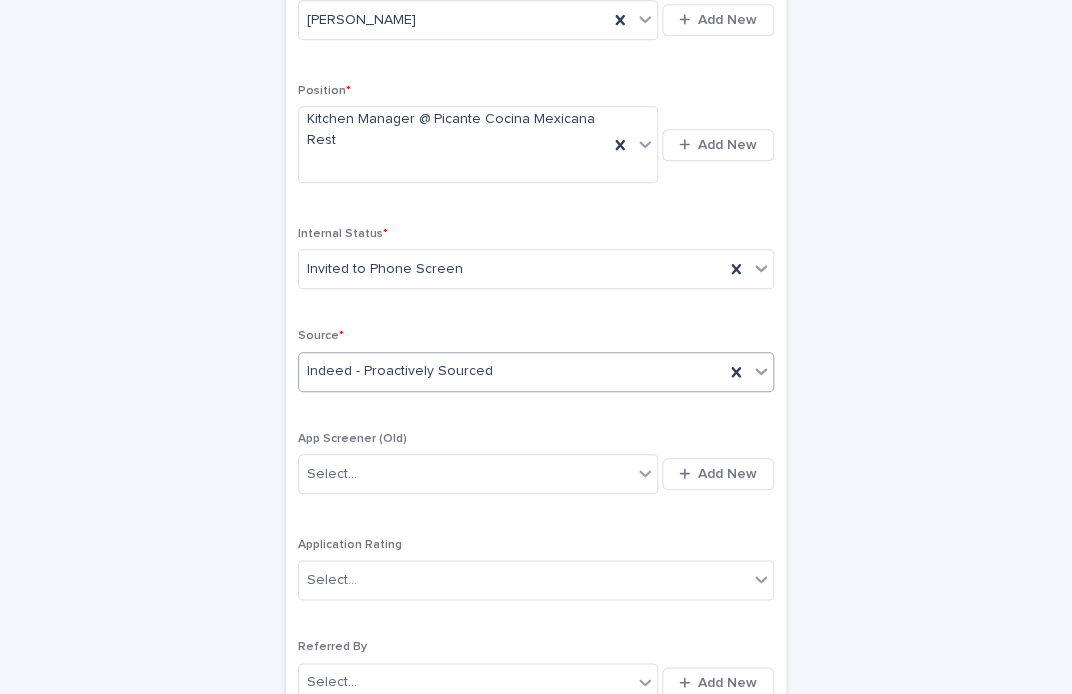 scroll, scrollTop: 557, scrollLeft: 0, axis: vertical 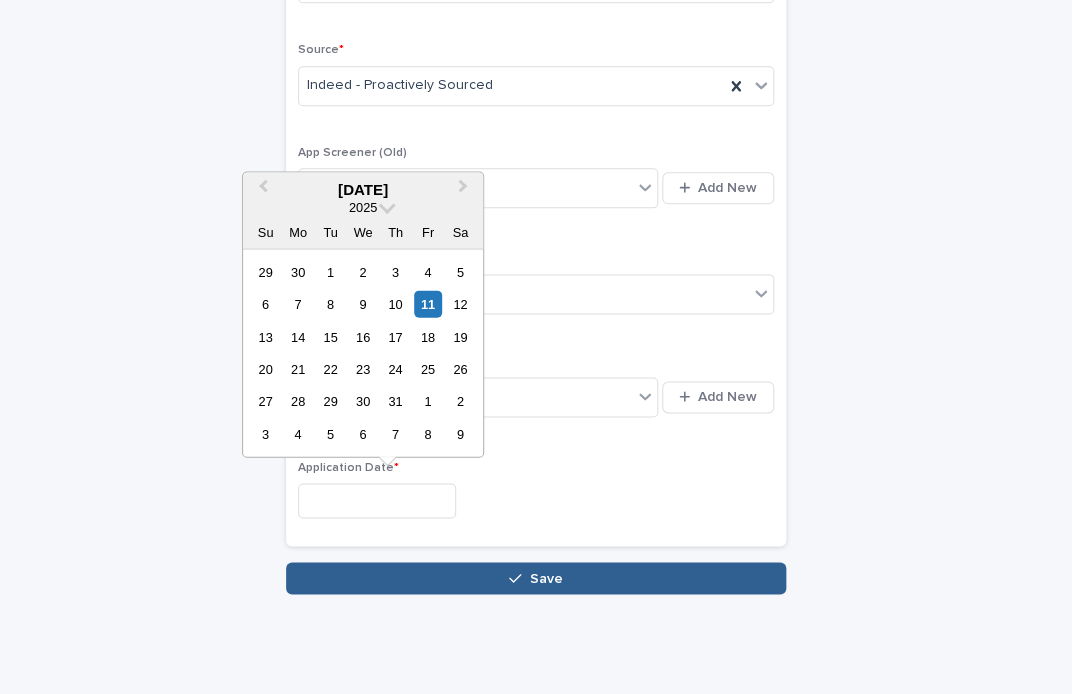 click at bounding box center [377, 500] 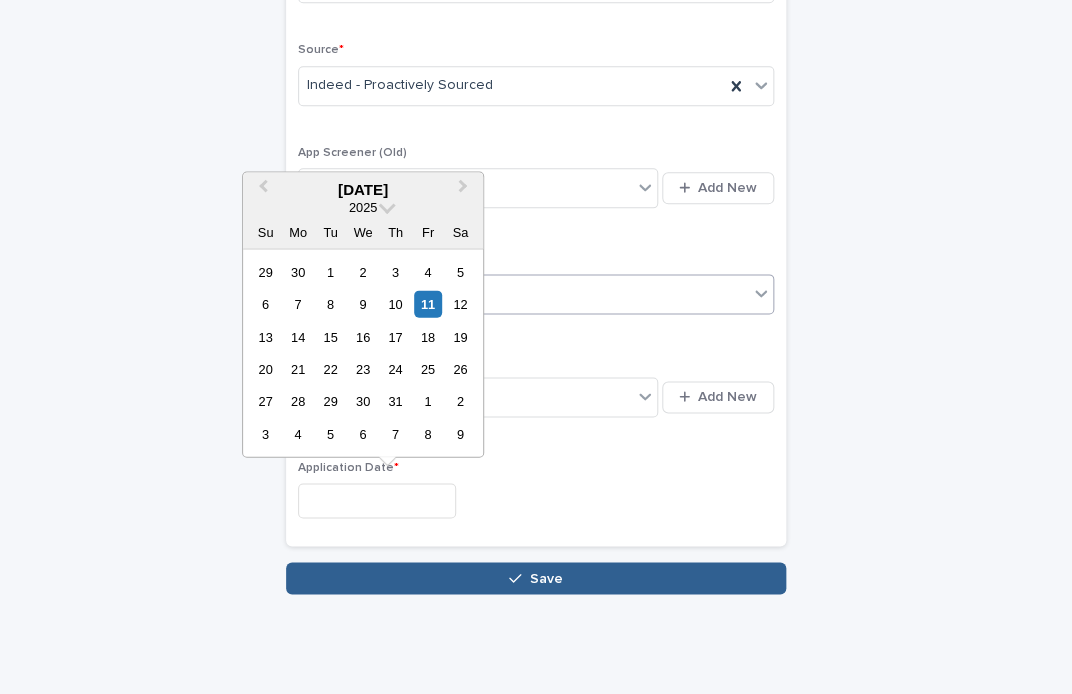 click on "11" at bounding box center [427, 304] 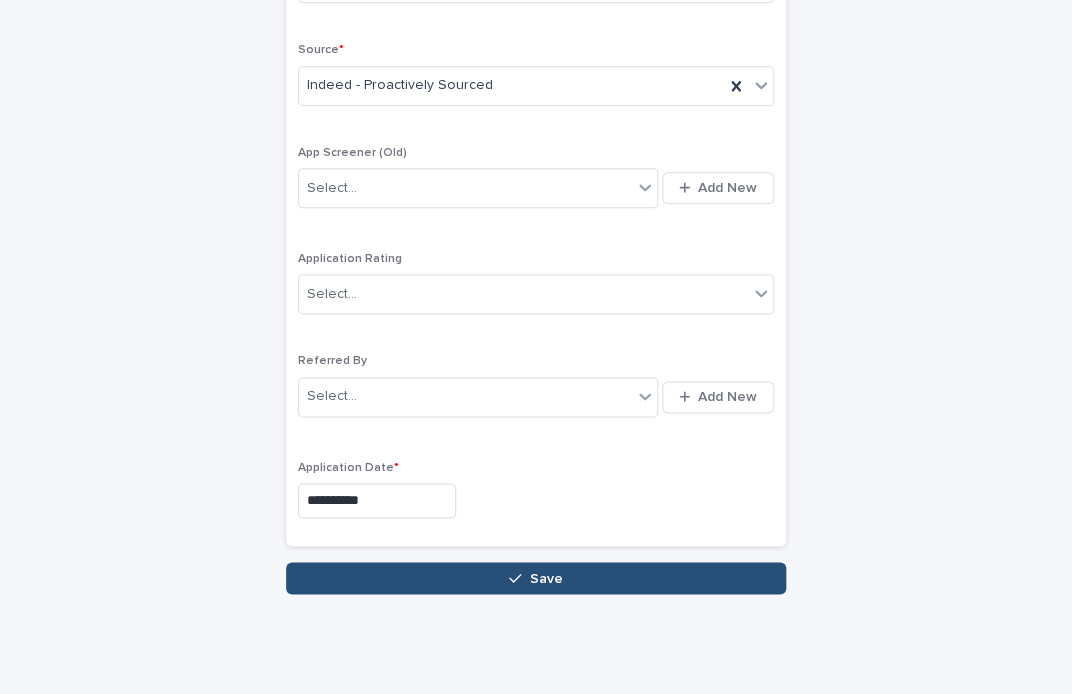 click on "Save" at bounding box center [536, 578] 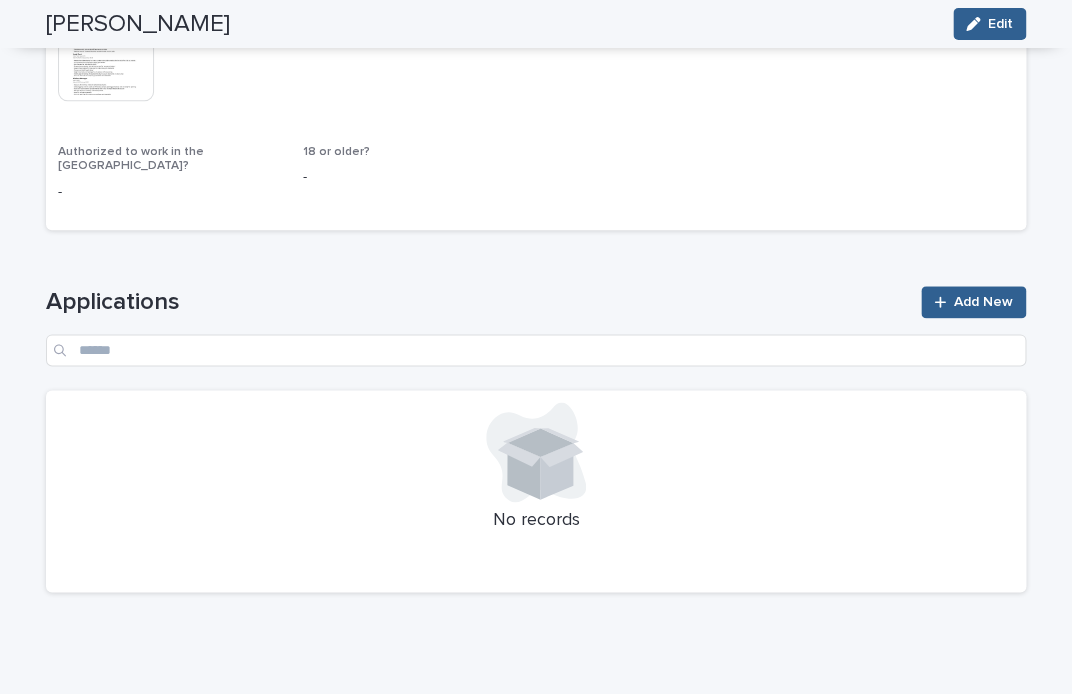 scroll, scrollTop: 0, scrollLeft: 0, axis: both 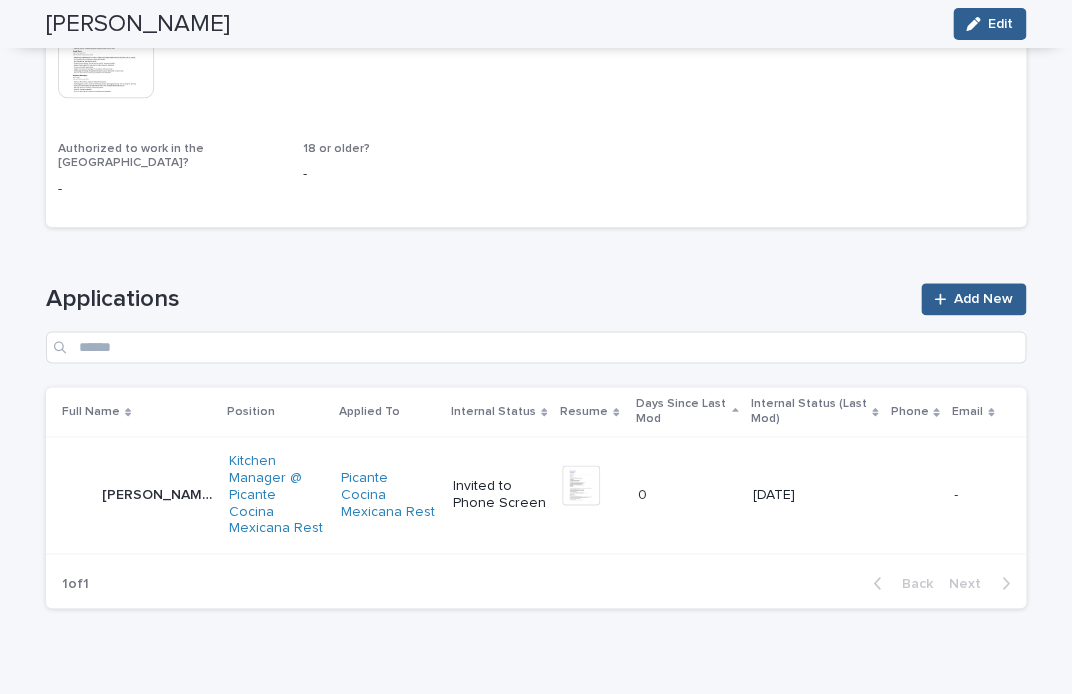 click on "[PERSON_NAME]" at bounding box center [159, 493] 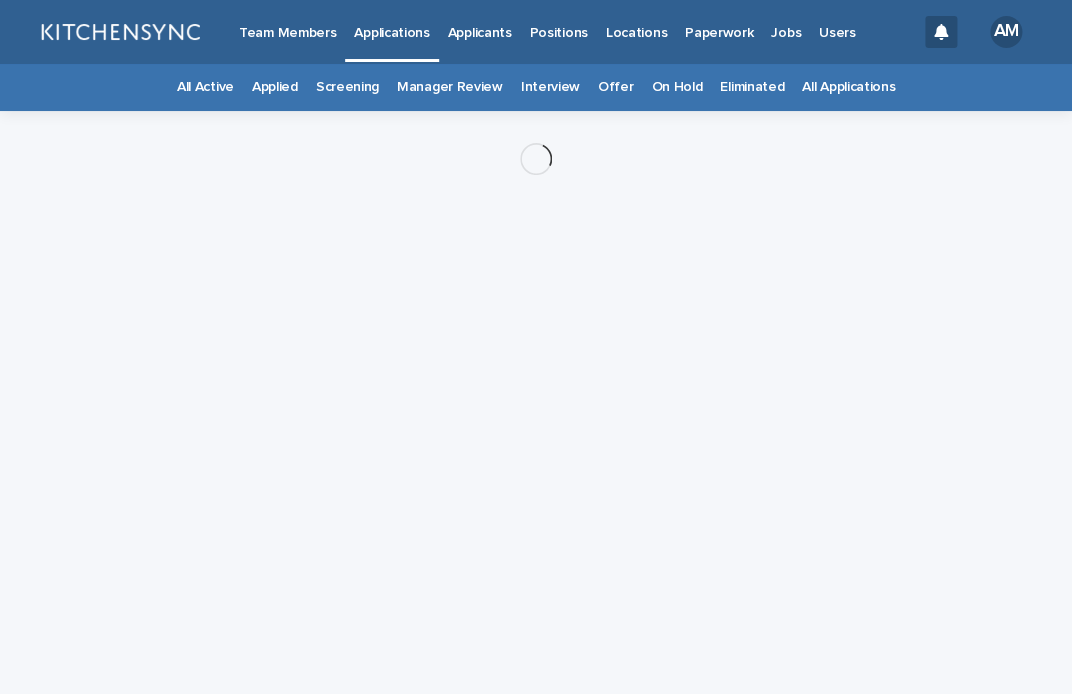 scroll, scrollTop: 0, scrollLeft: 0, axis: both 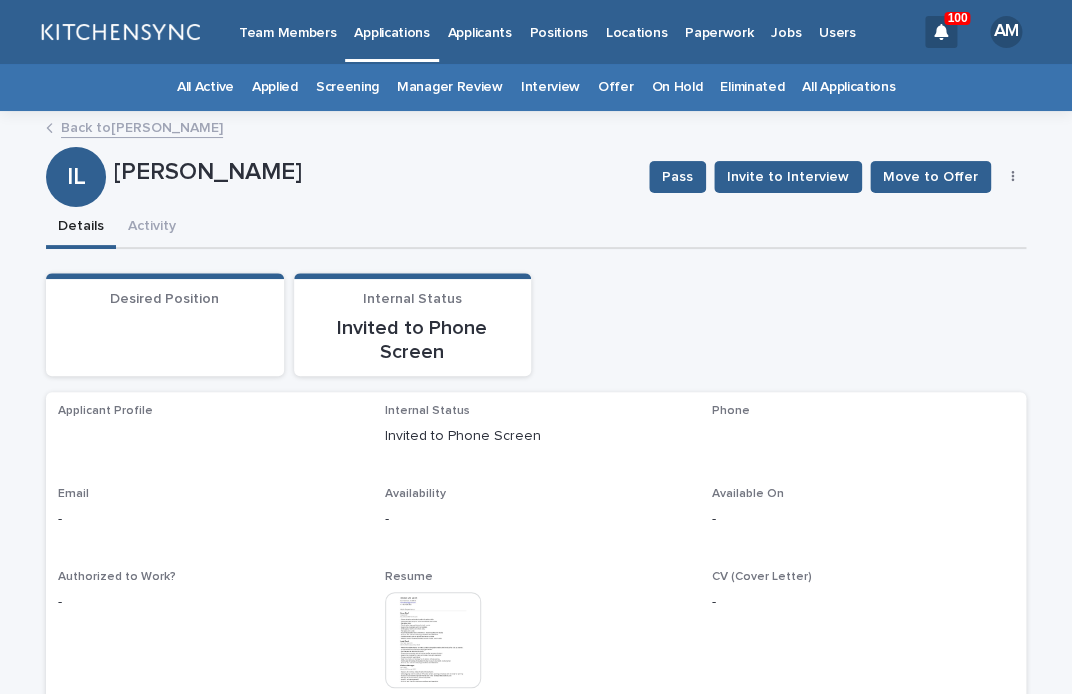 click 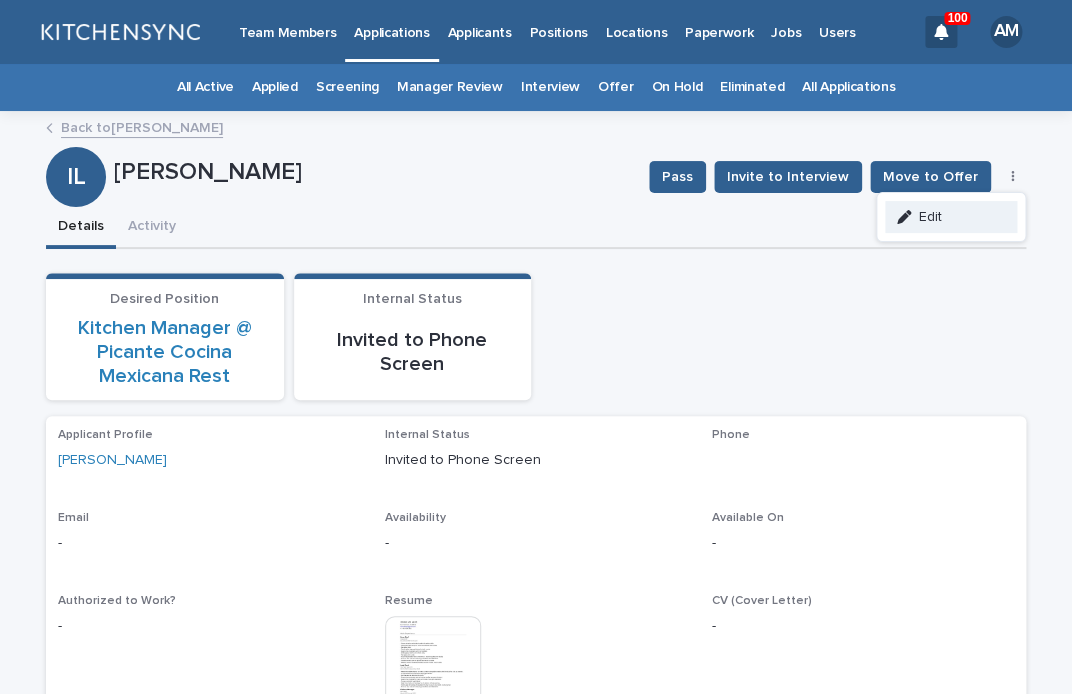 click on "Edit" at bounding box center (951, 217) 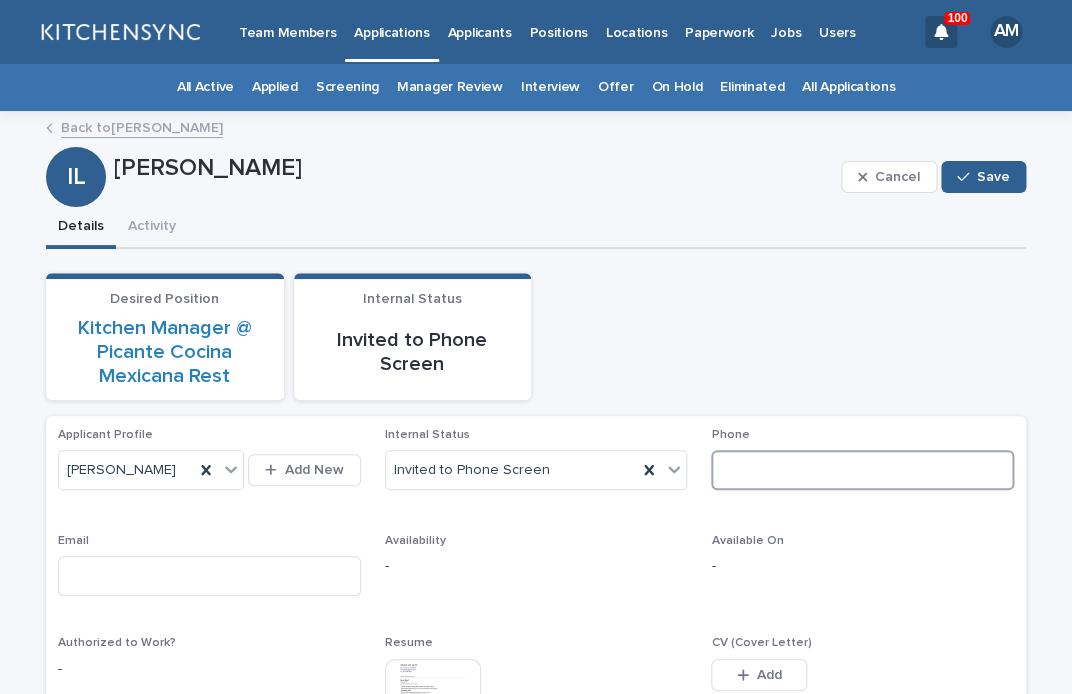 click at bounding box center (862, 470) 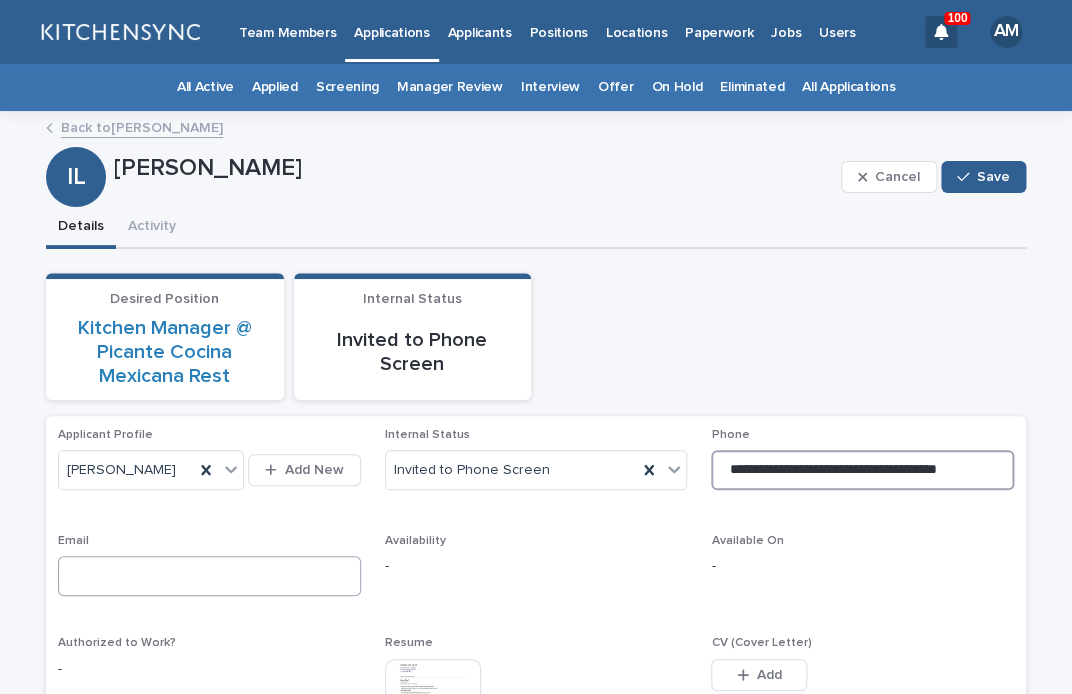 type on "**********" 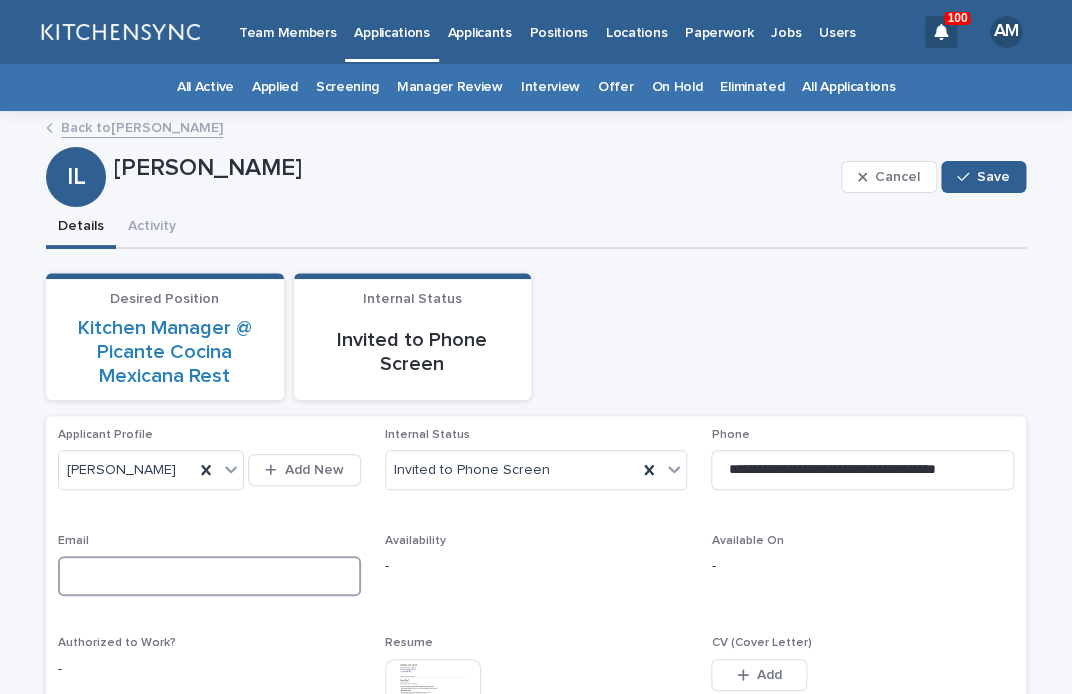 paste on "**********" 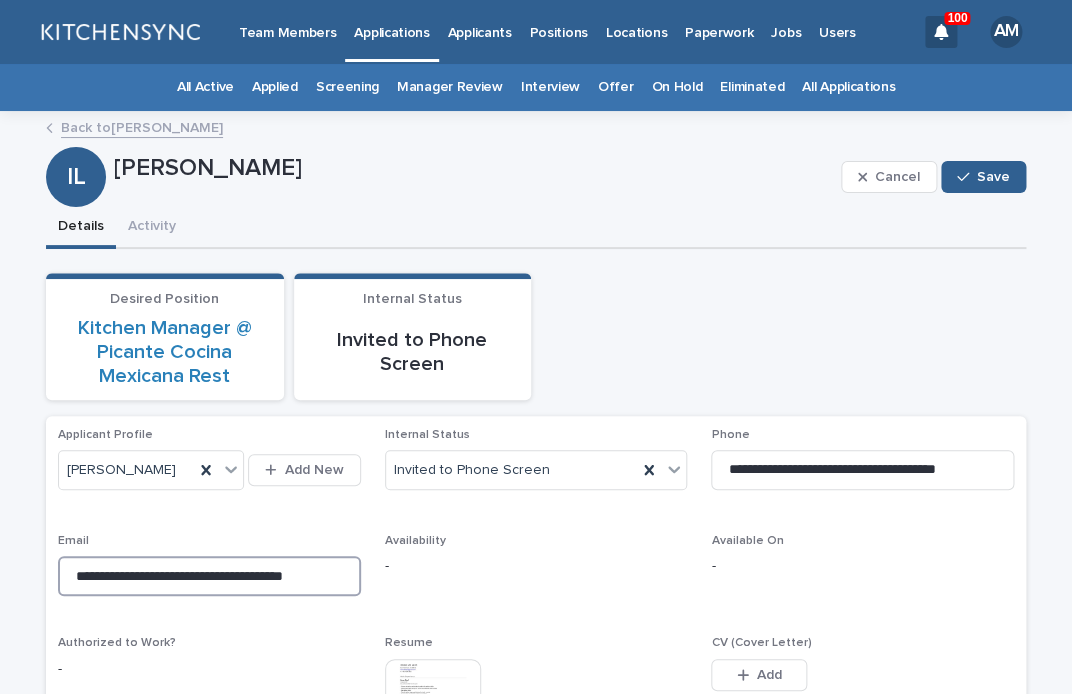scroll, scrollTop: 0, scrollLeft: 3, axis: horizontal 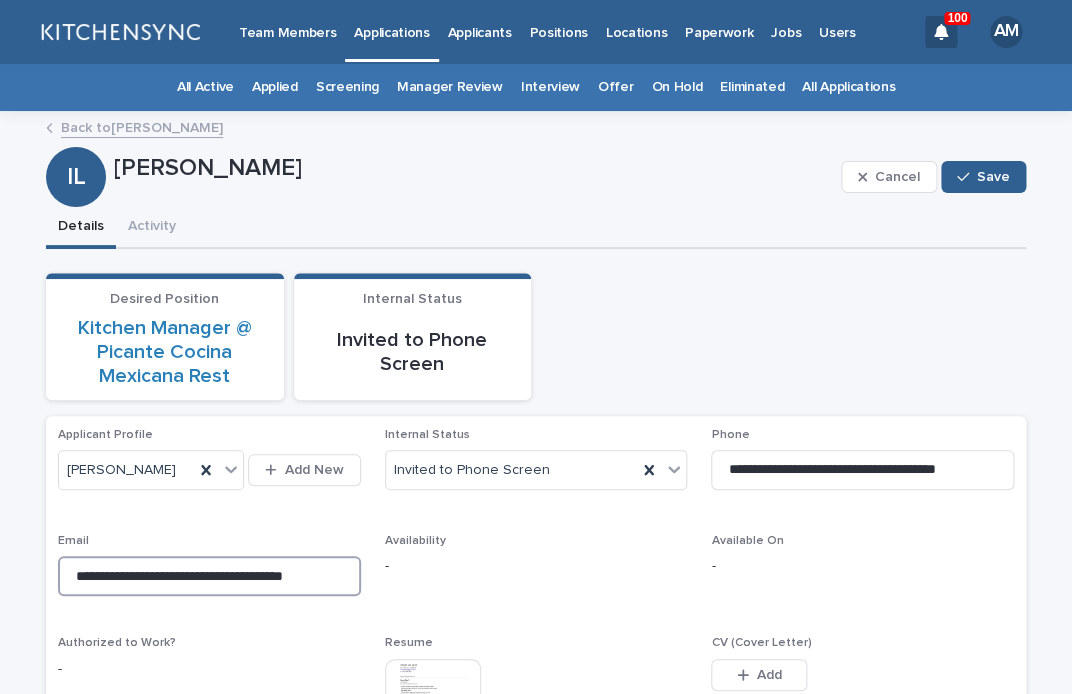 drag, startPoint x: 197, startPoint y: 587, endPoint x: -49, endPoint y: 586, distance: 246.00203 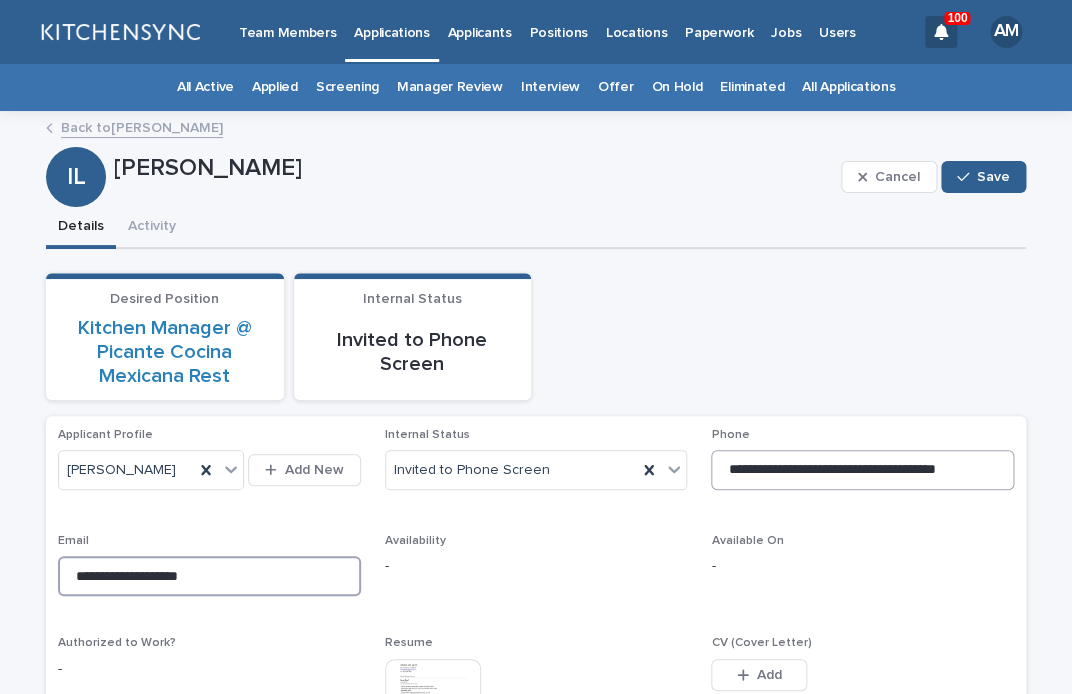 type on "**********" 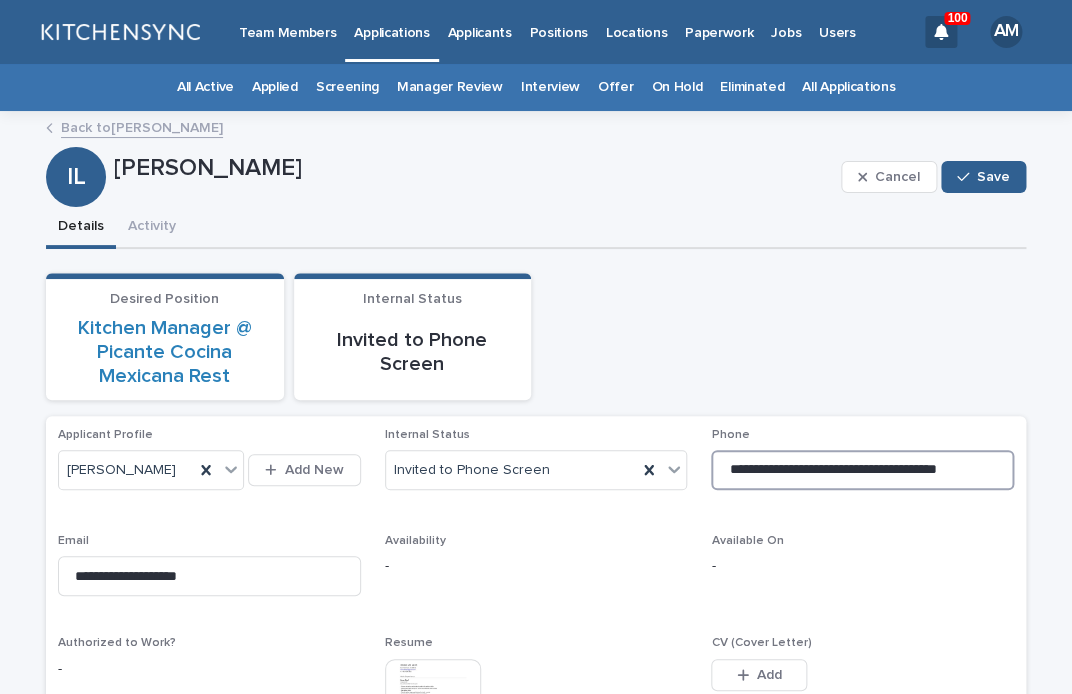 scroll, scrollTop: 0, scrollLeft: 5, axis: horizontal 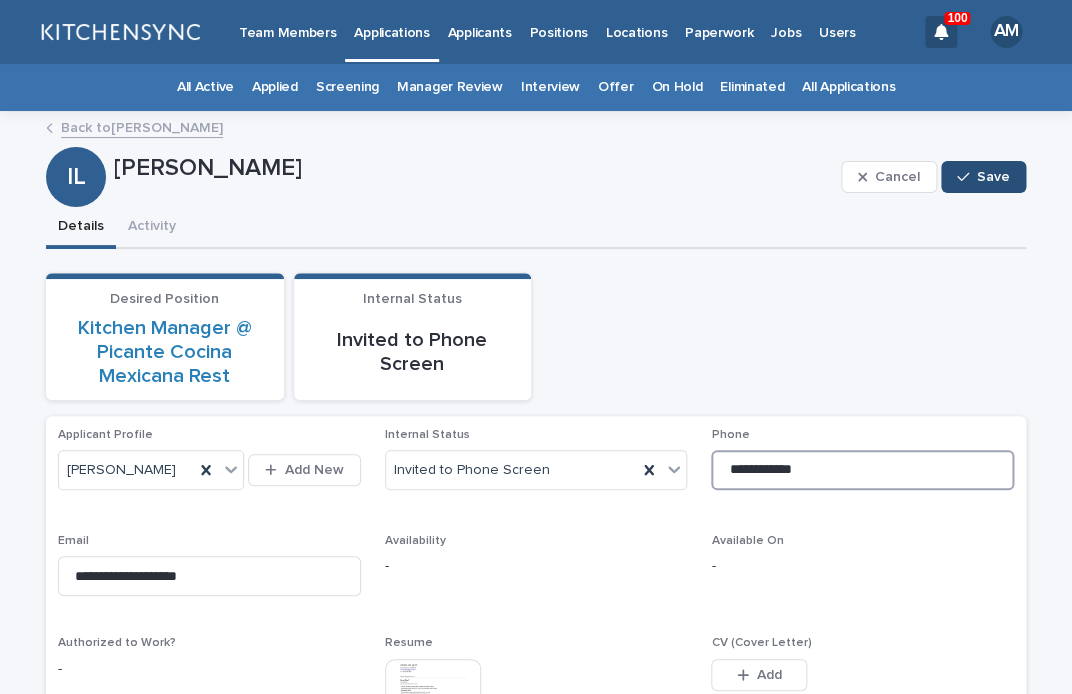 type on "**********" 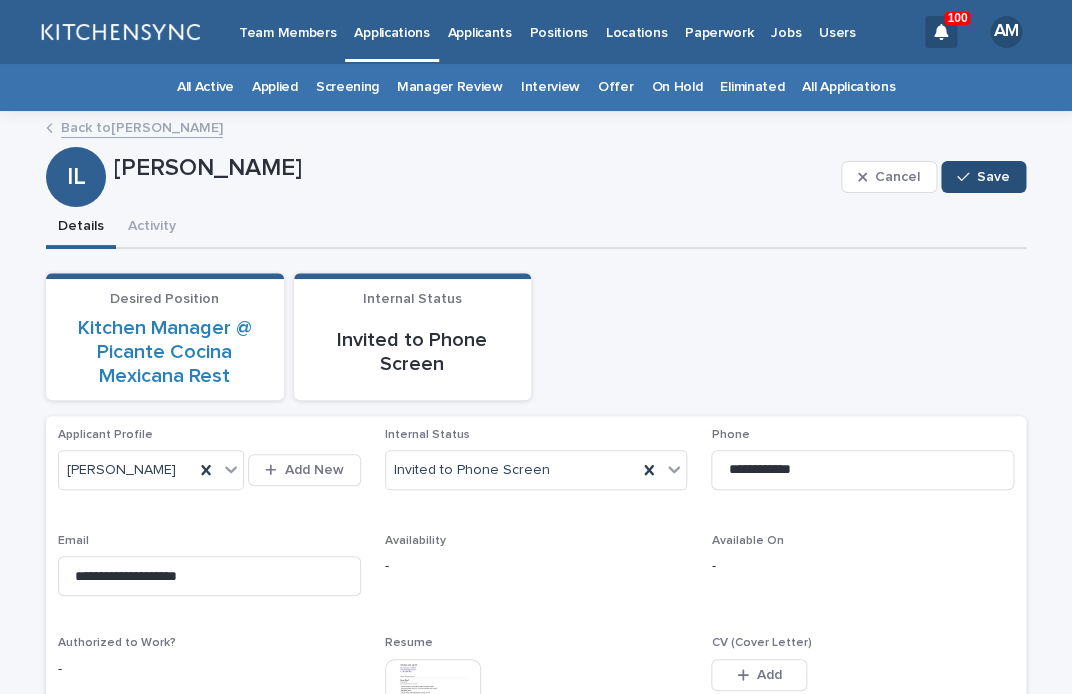 click on "Save" at bounding box center [983, 177] 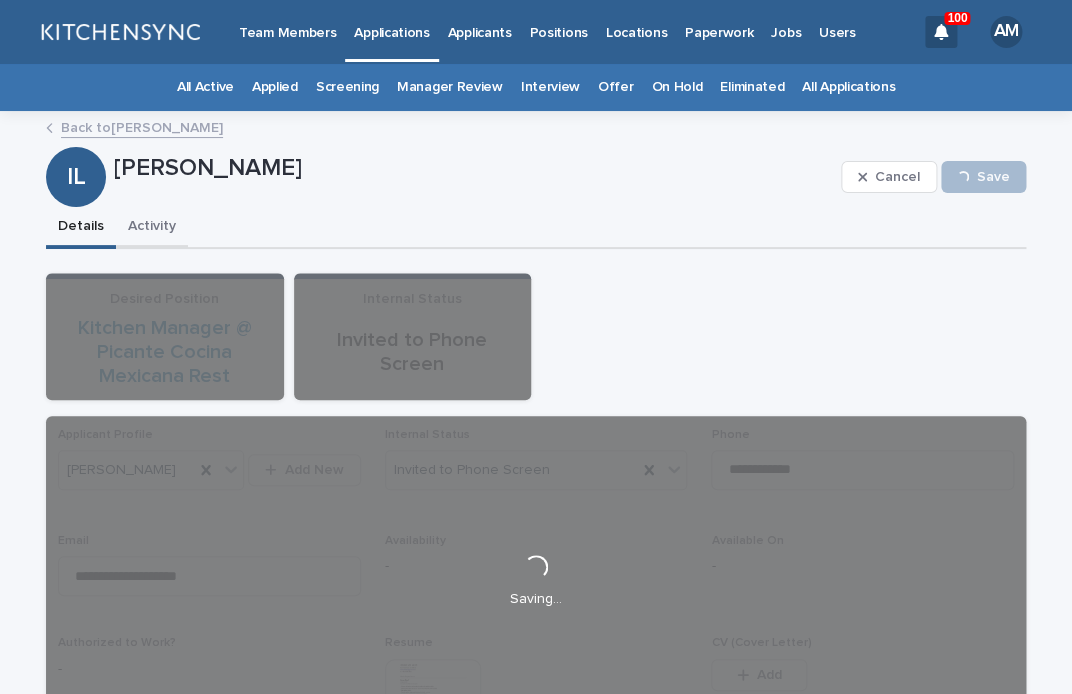 click on "Activity" at bounding box center (152, 228) 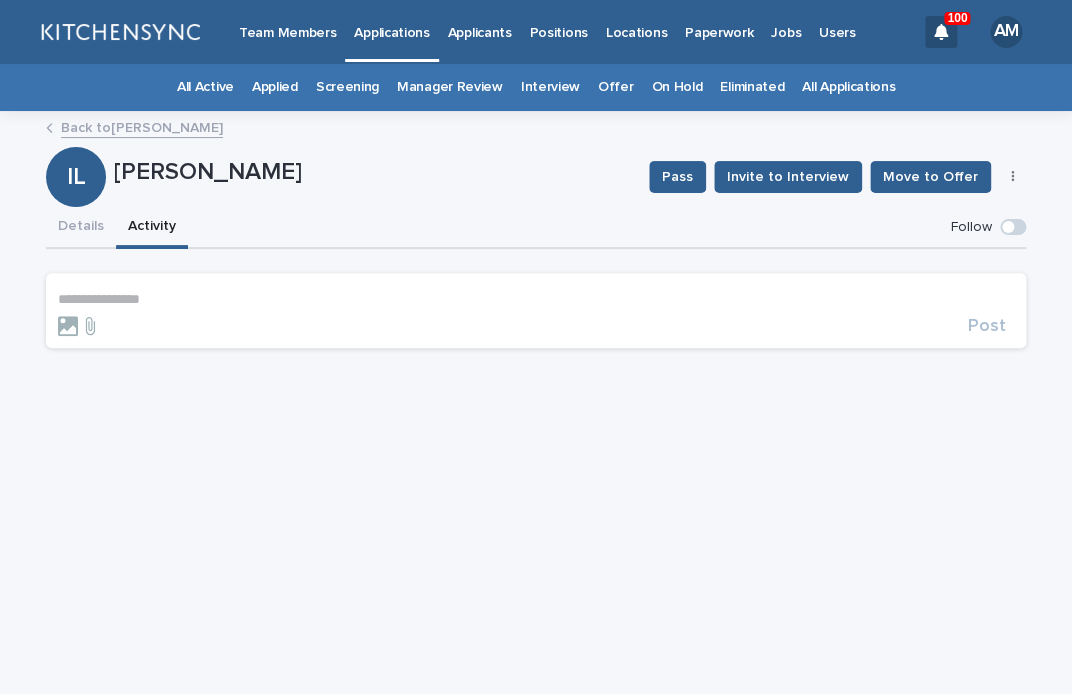 click on "**********" at bounding box center (536, 299) 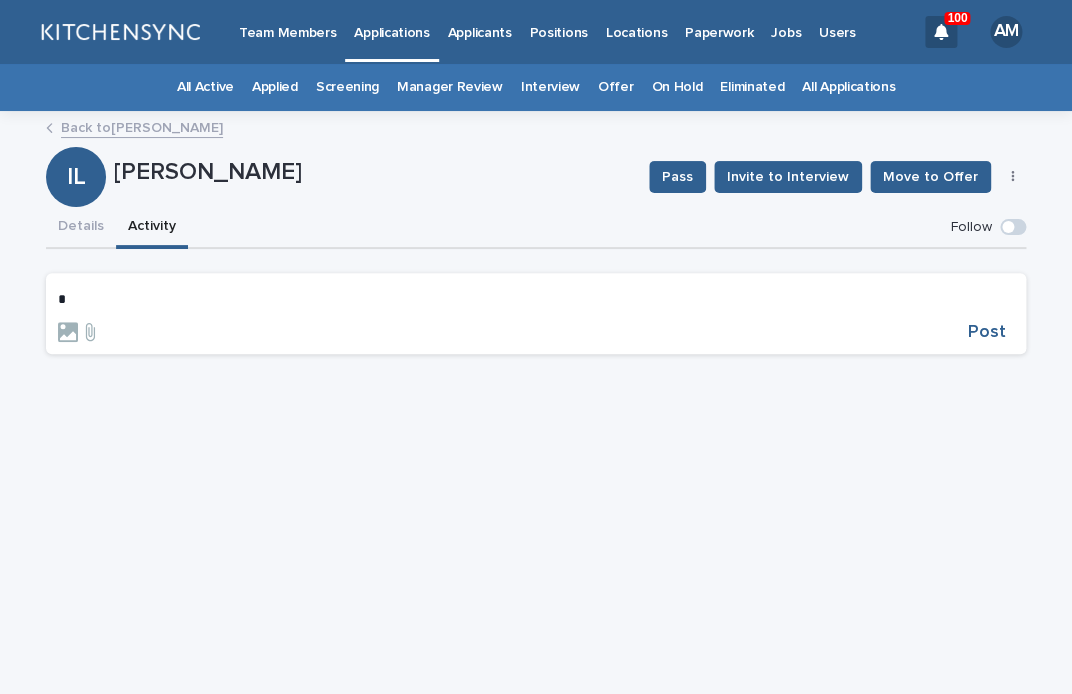 type 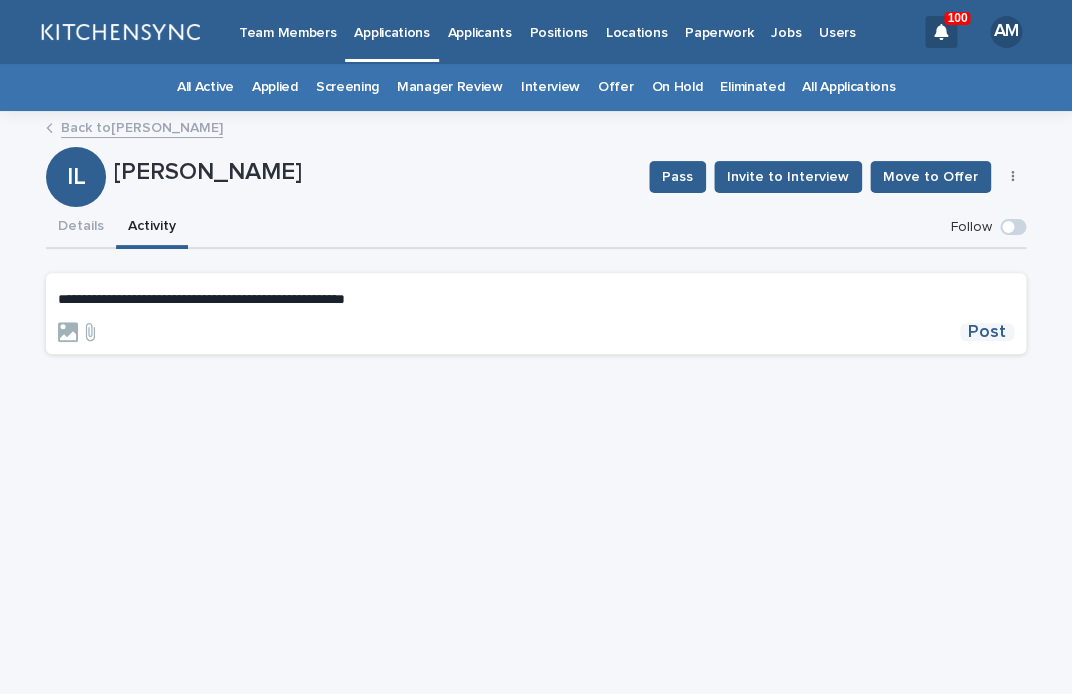 click on "Post" at bounding box center [987, 332] 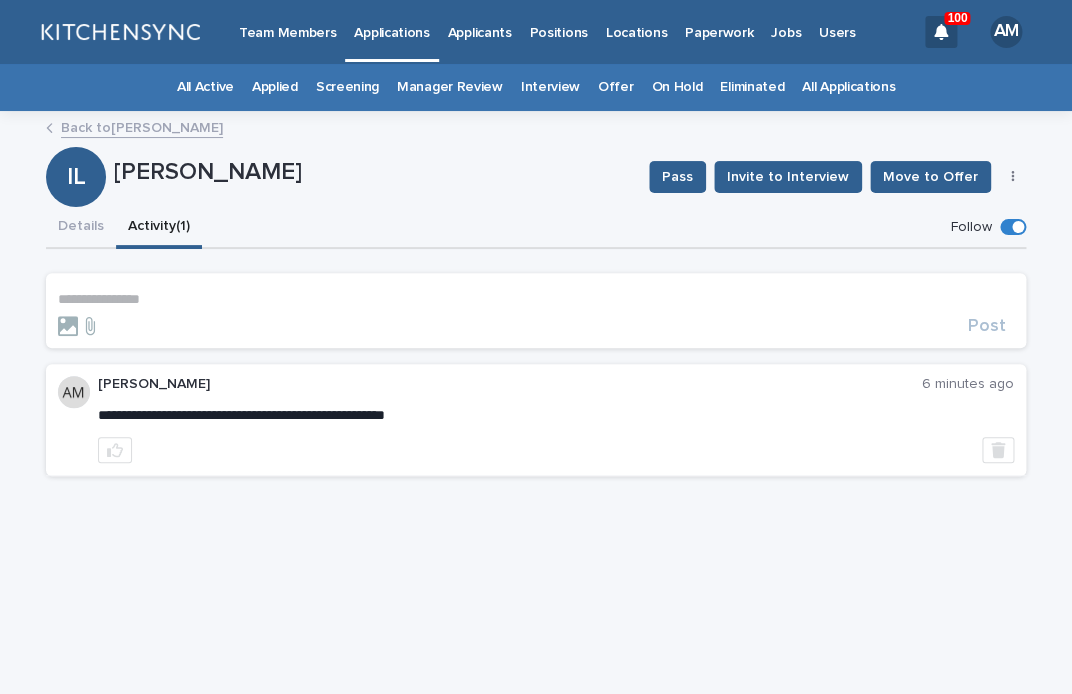 click on "**********" at bounding box center [536, 408] 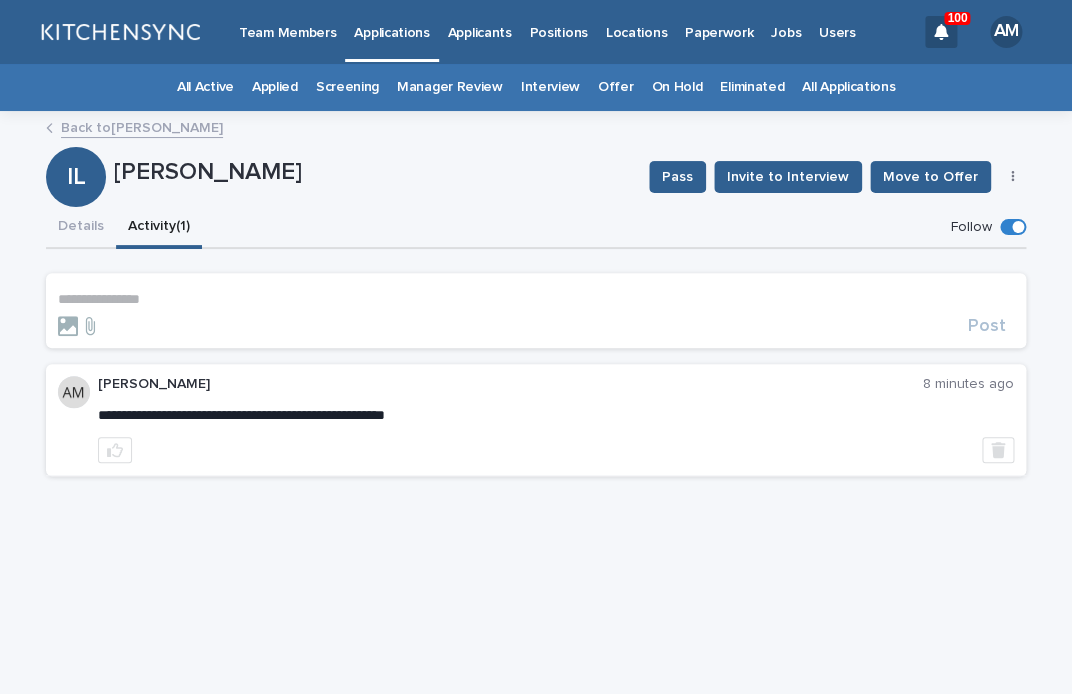 click on "Applicants" at bounding box center (480, 21) 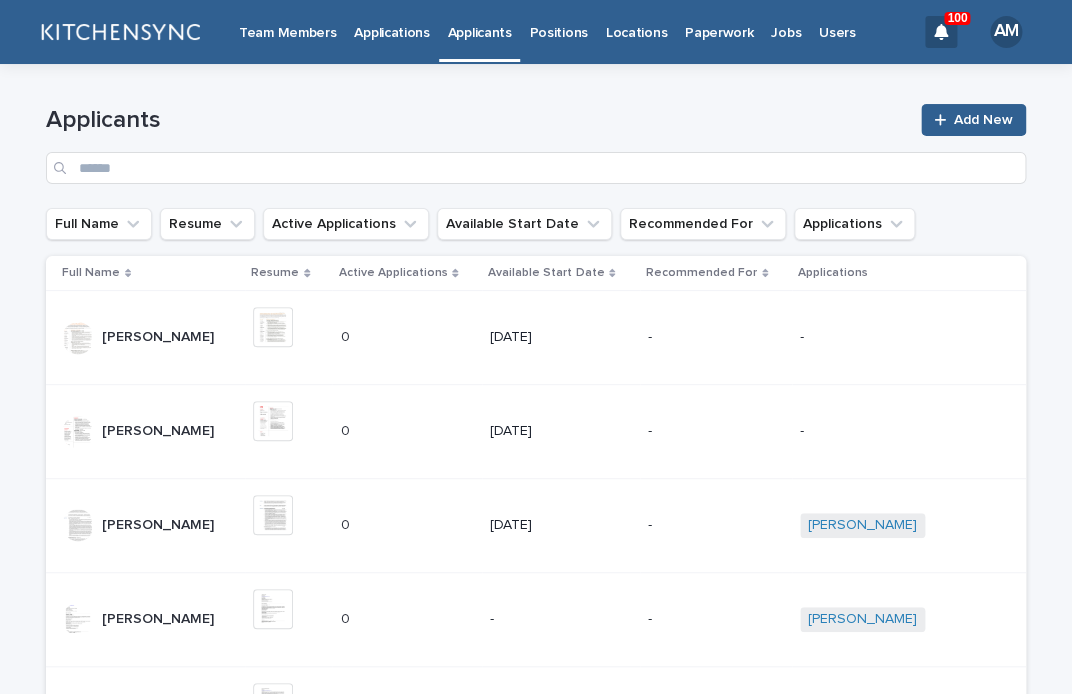 click on "Applicants Add New" at bounding box center (536, 136) 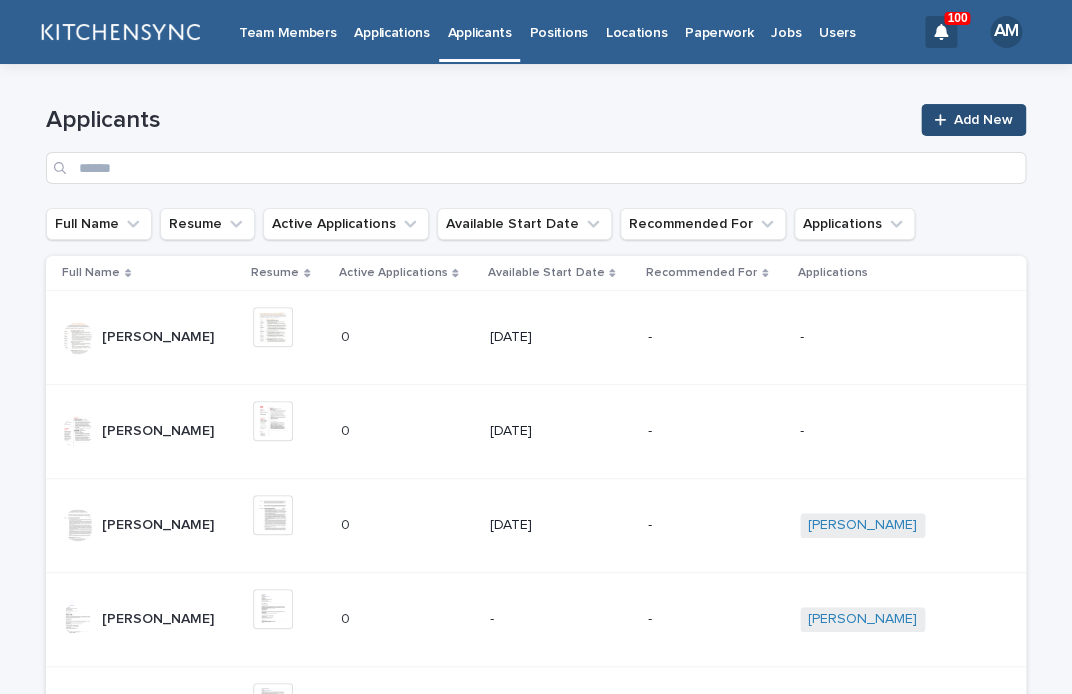 click on "Add New" at bounding box center (983, 120) 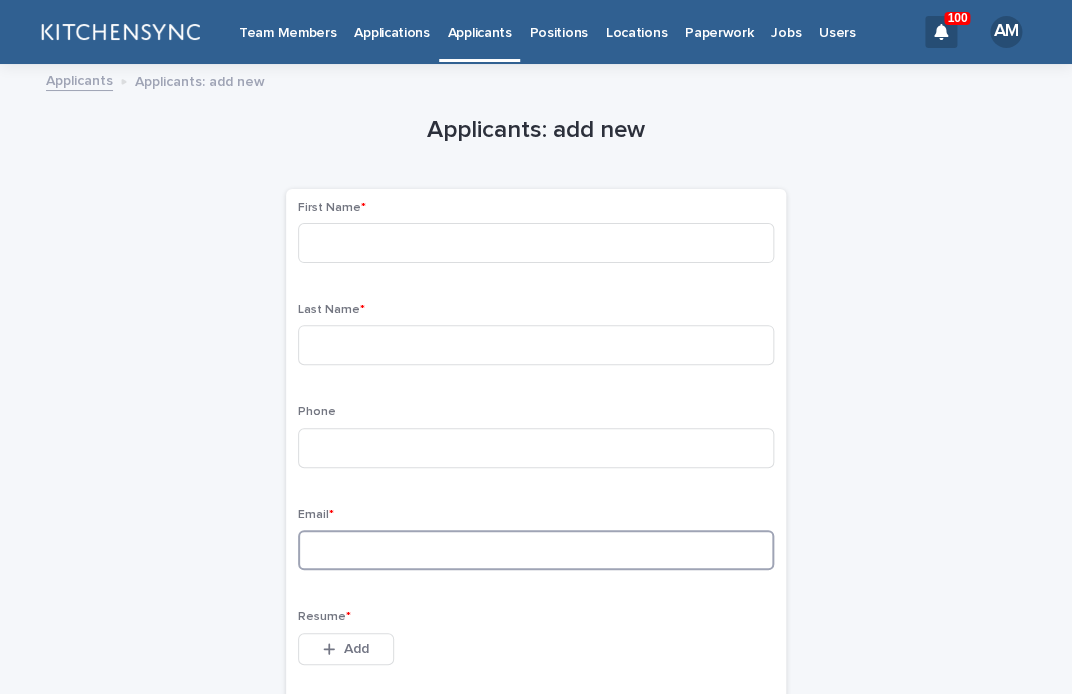 click at bounding box center [536, 550] 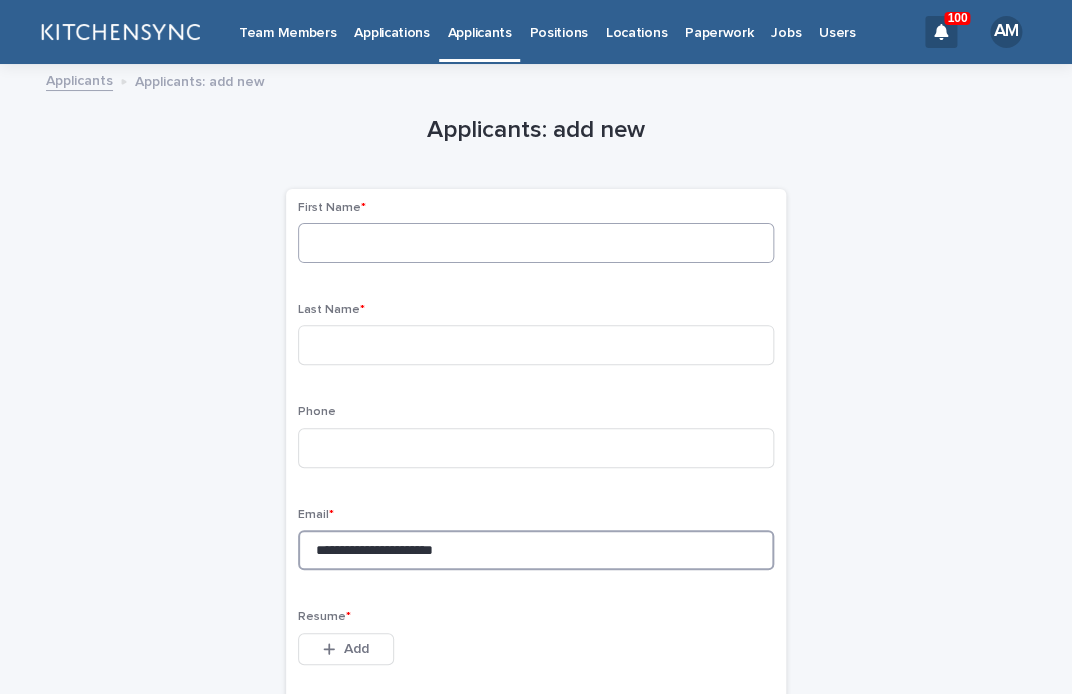 type on "**********" 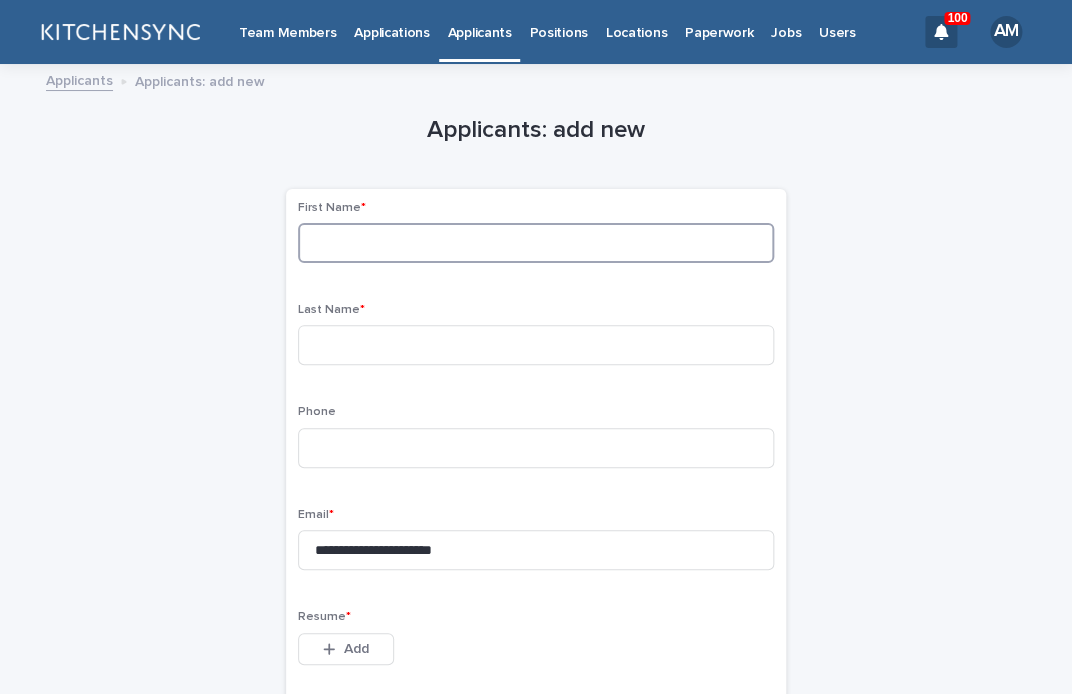click at bounding box center (536, 243) 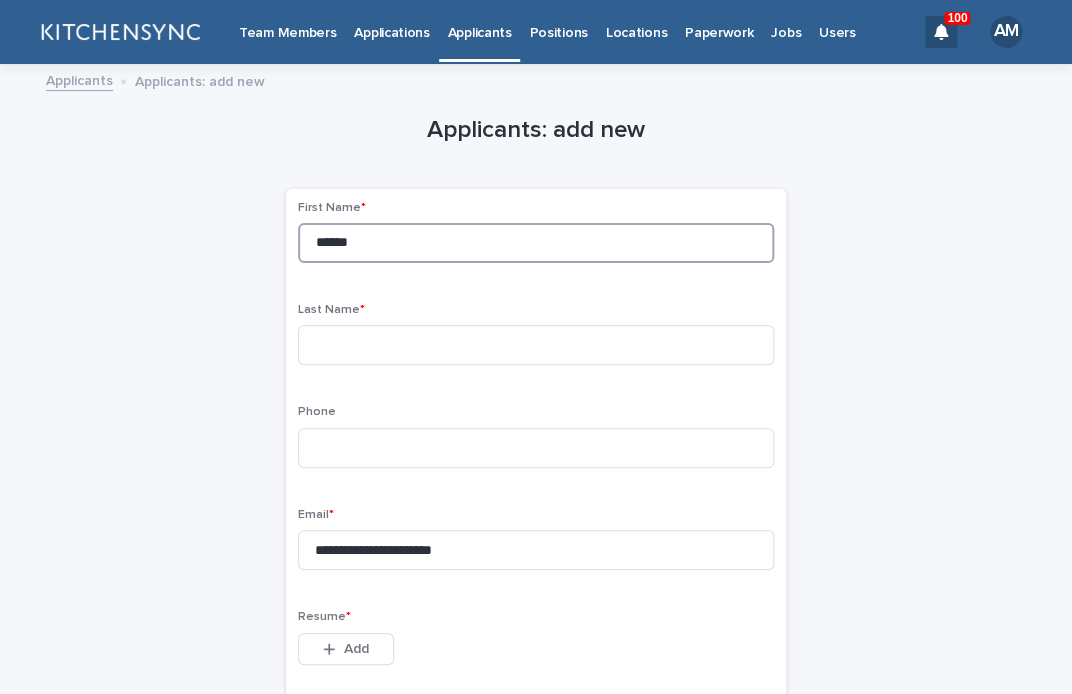 type on "******" 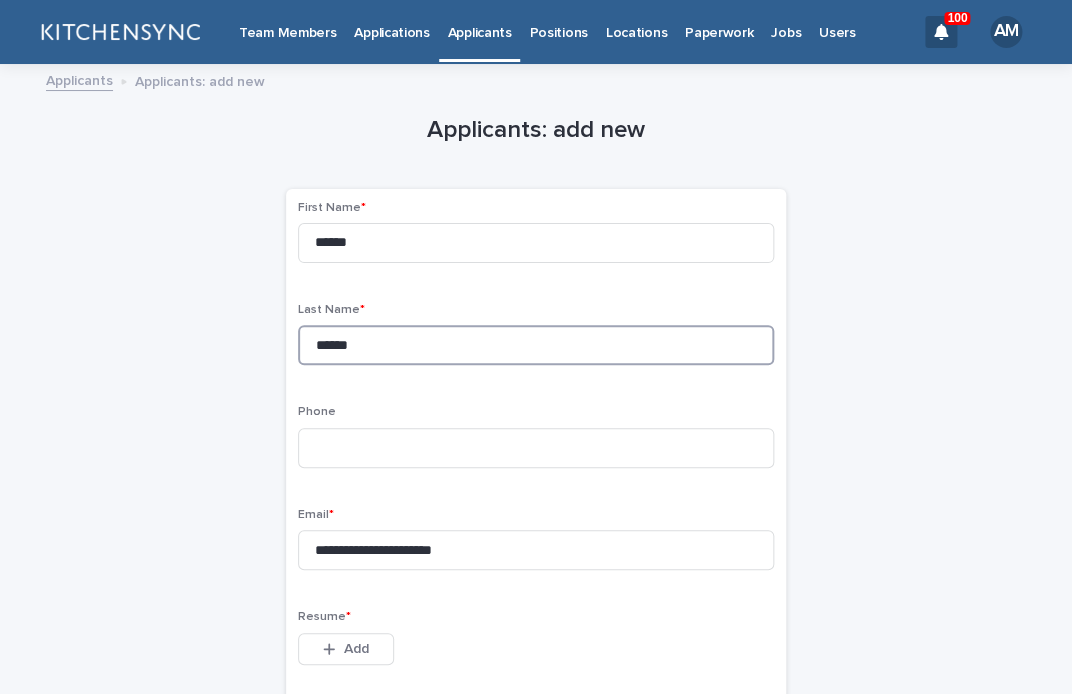 type on "******" 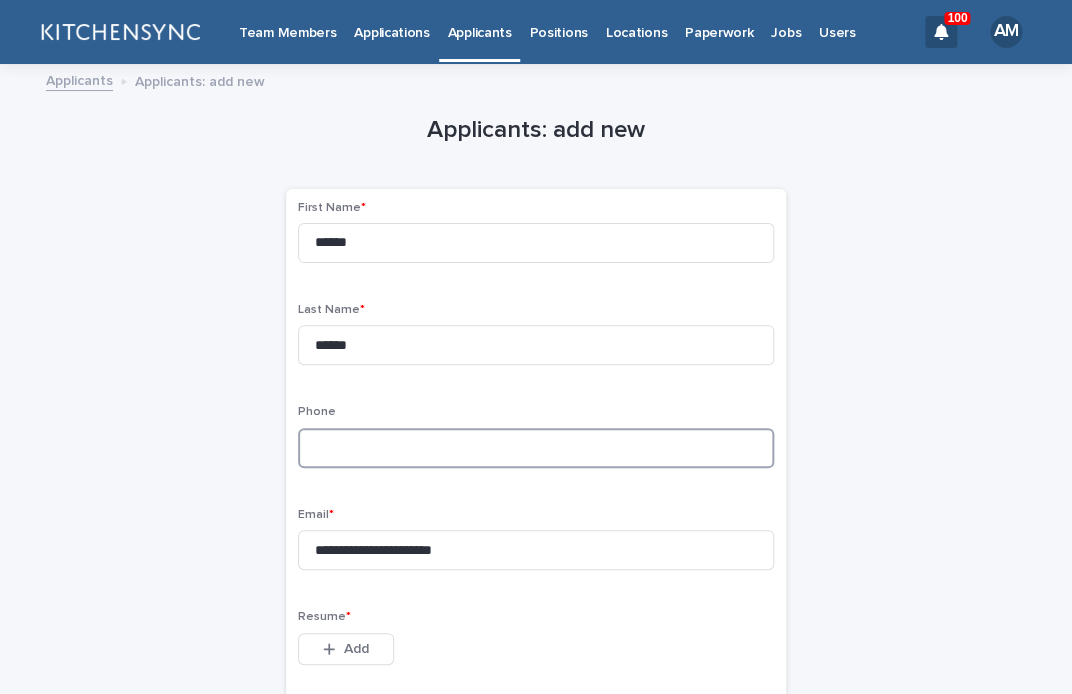 click at bounding box center [536, 448] 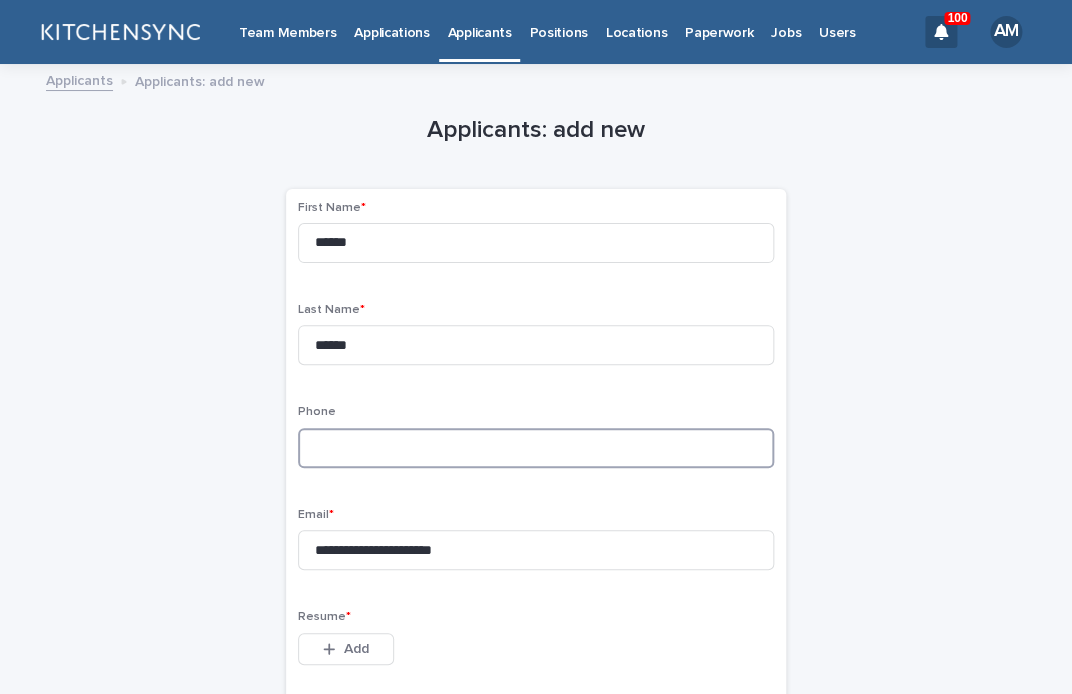 paste on "**********" 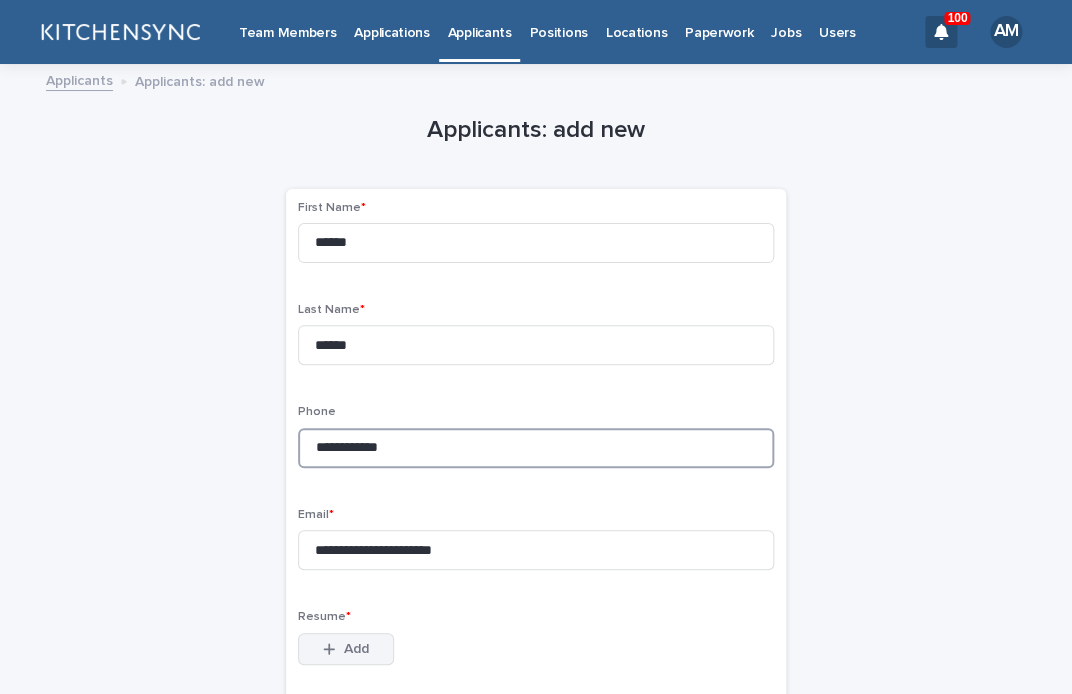 type on "**********" 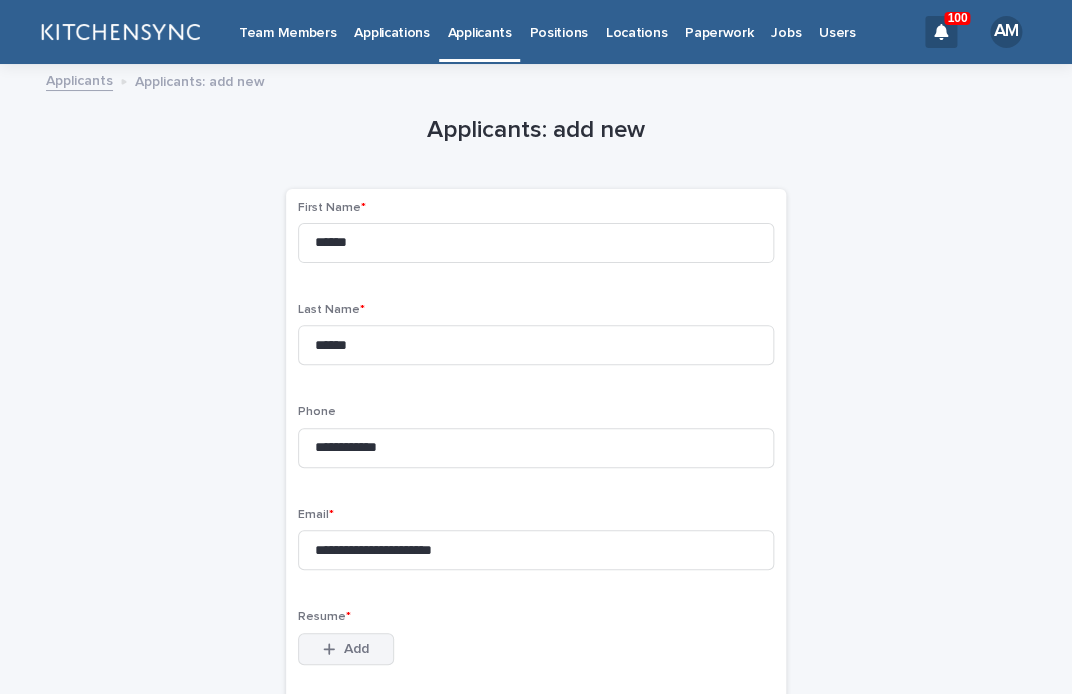 click on "Add" at bounding box center (346, 649) 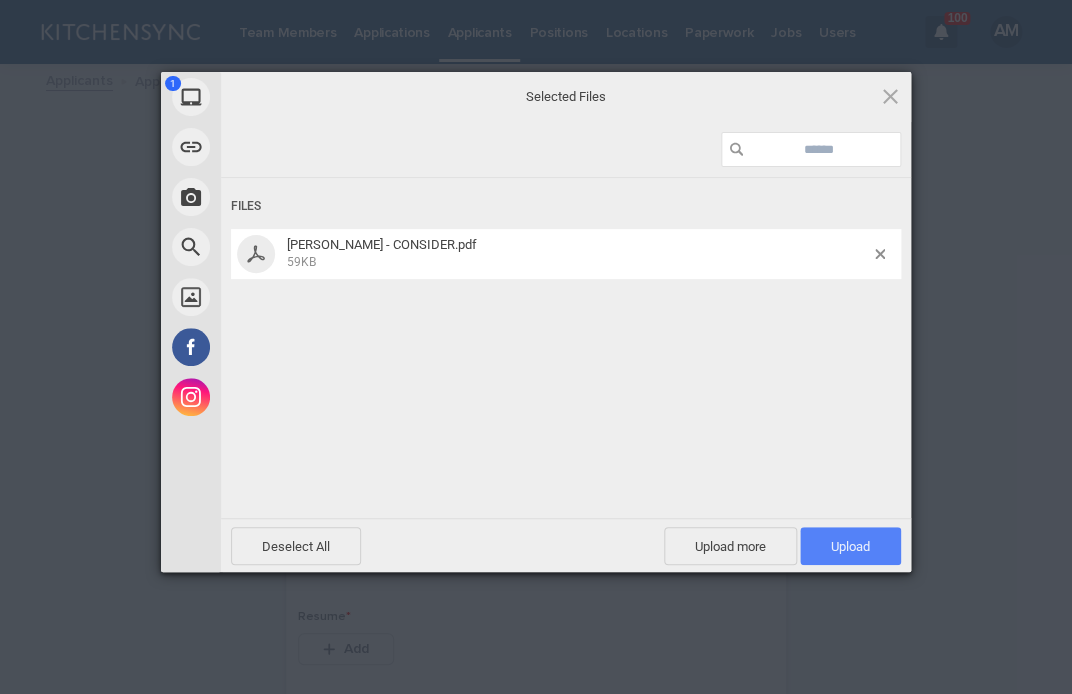click on "Upload
1" at bounding box center (850, 546) 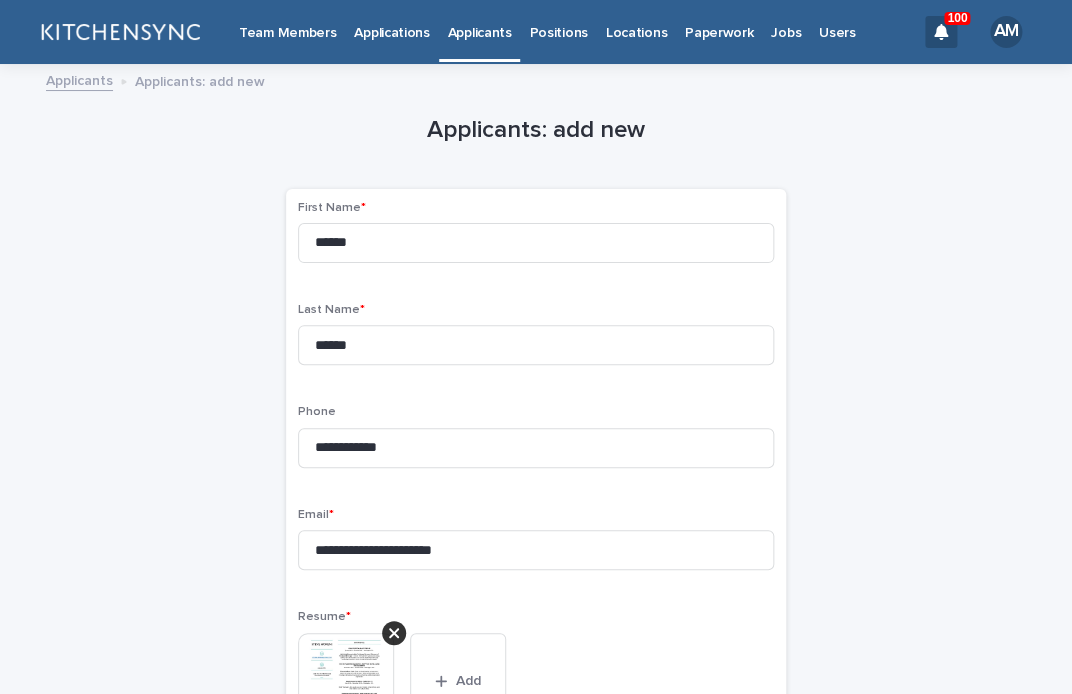 scroll, scrollTop: 1091, scrollLeft: 0, axis: vertical 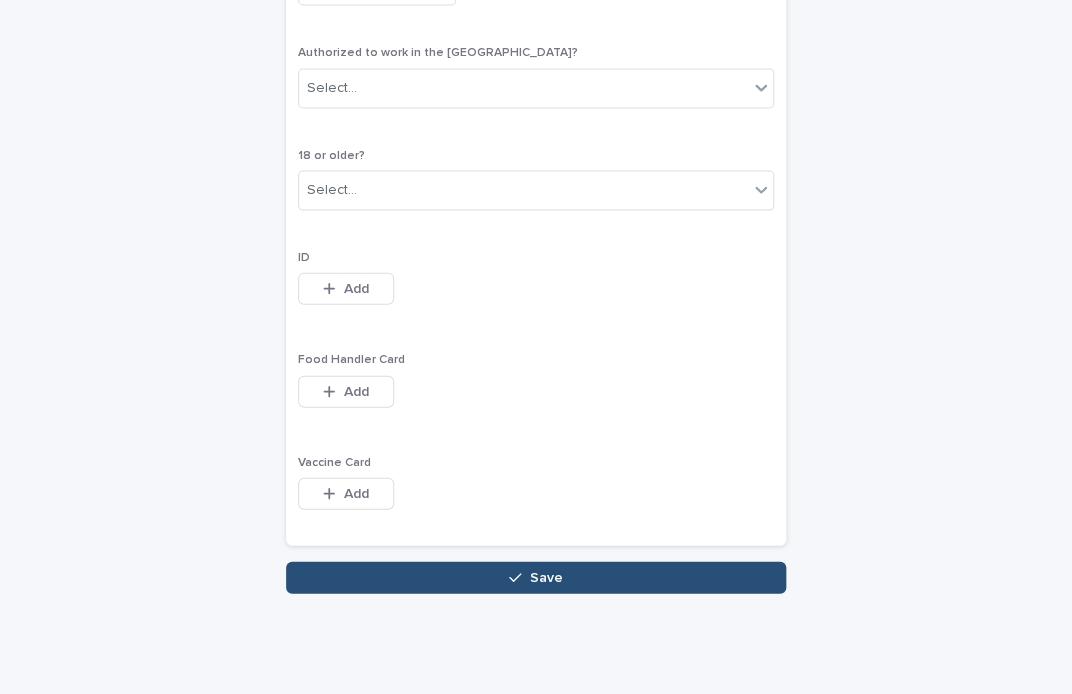 click on "Save" at bounding box center (536, 578) 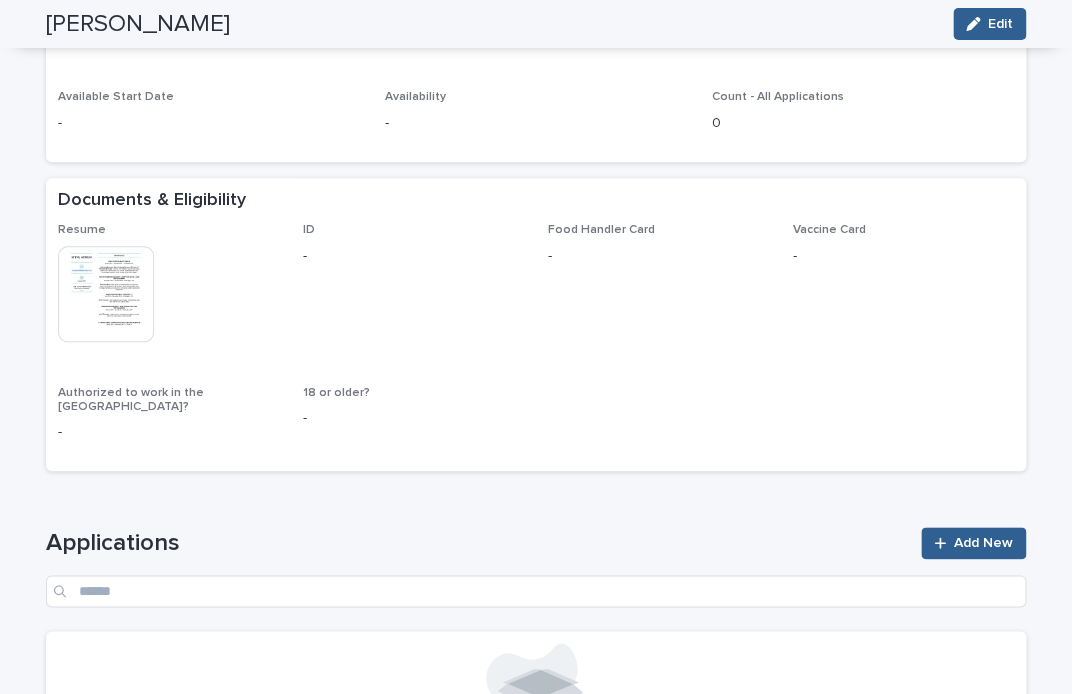 scroll, scrollTop: 395, scrollLeft: 0, axis: vertical 